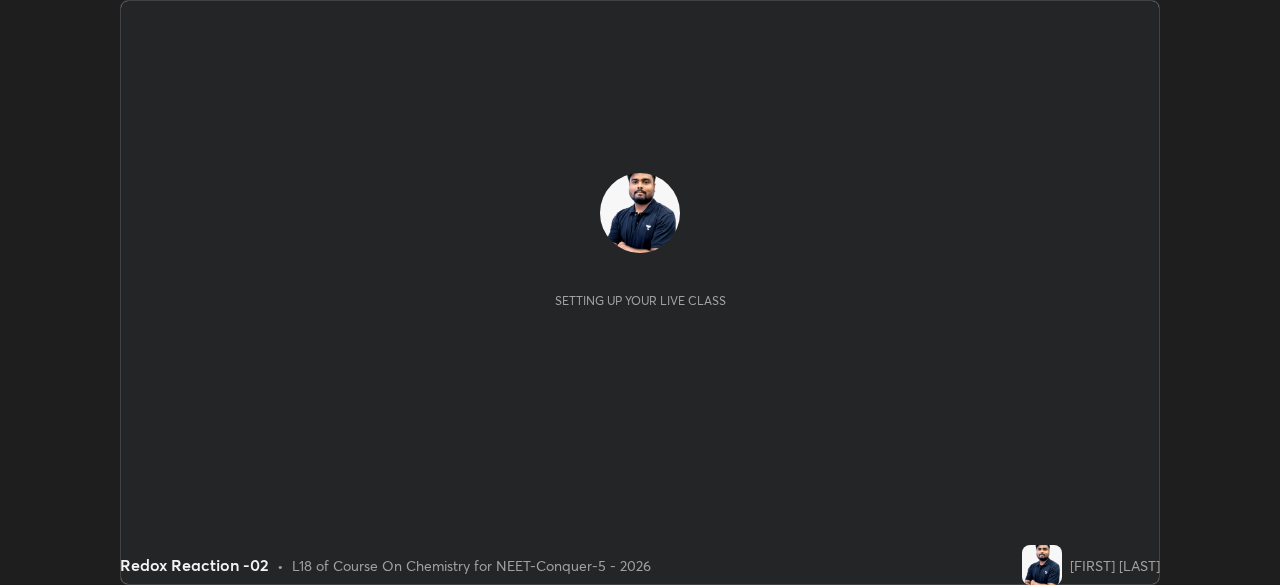 scroll, scrollTop: 0, scrollLeft: 0, axis: both 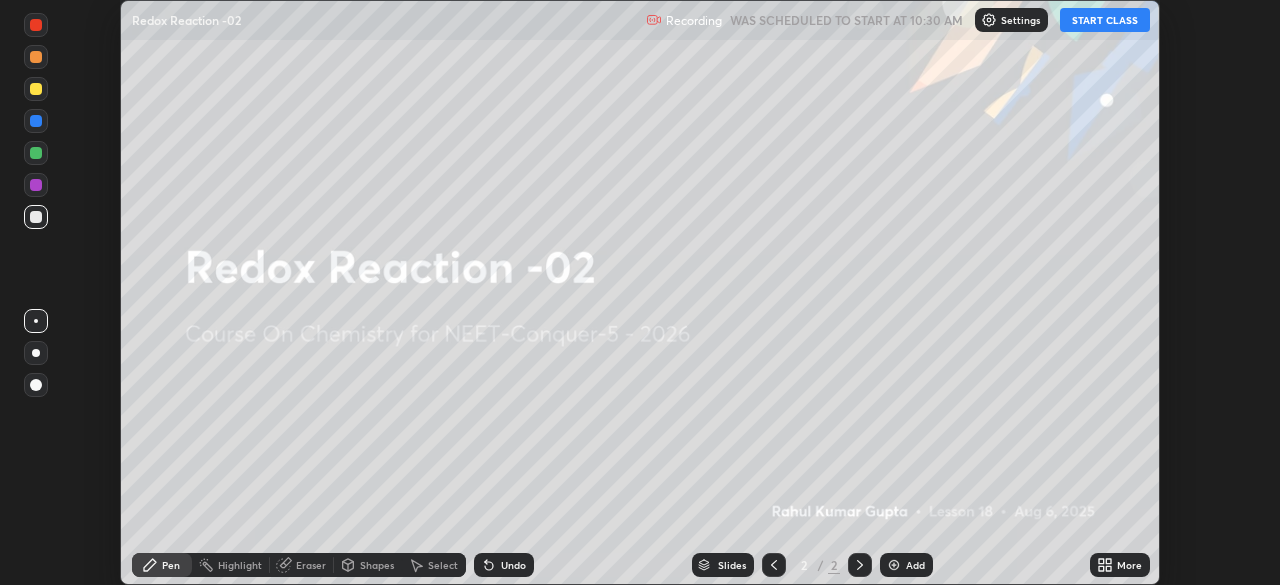 click on "START CLASS" at bounding box center (1105, 20) 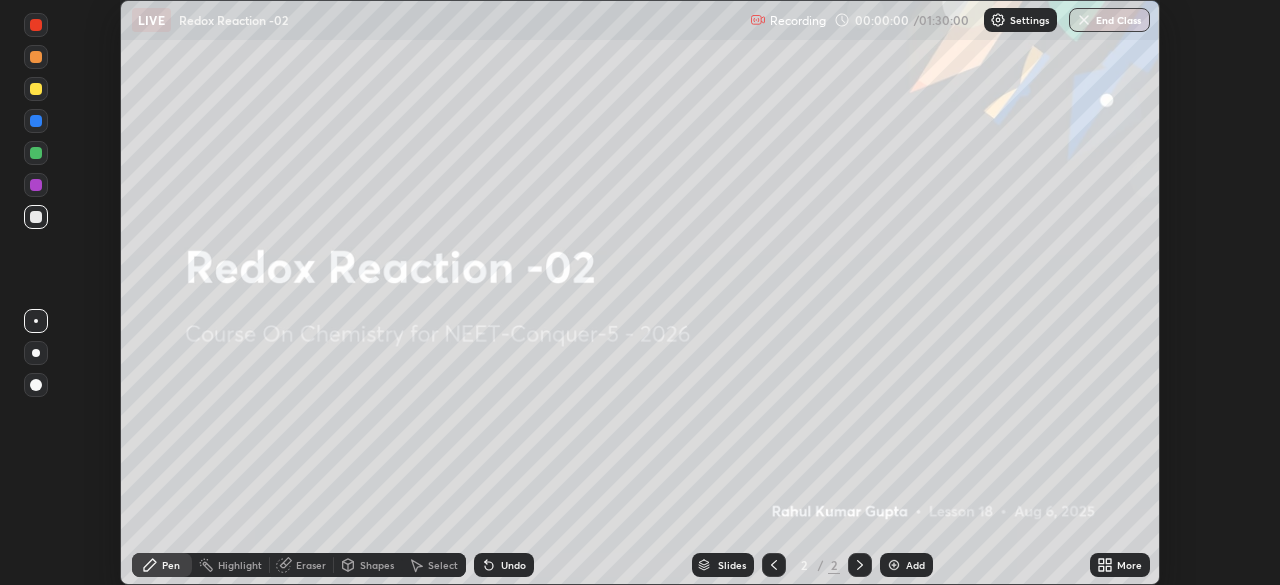click on "More" at bounding box center [1129, 565] 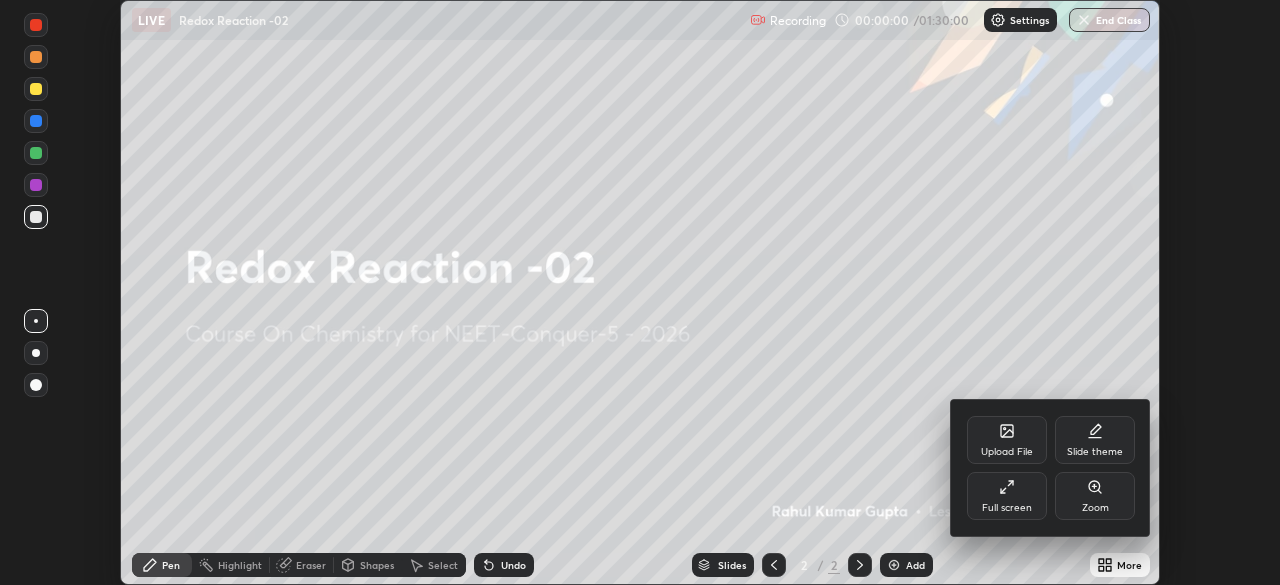 click on "Full screen" at bounding box center [1007, 496] 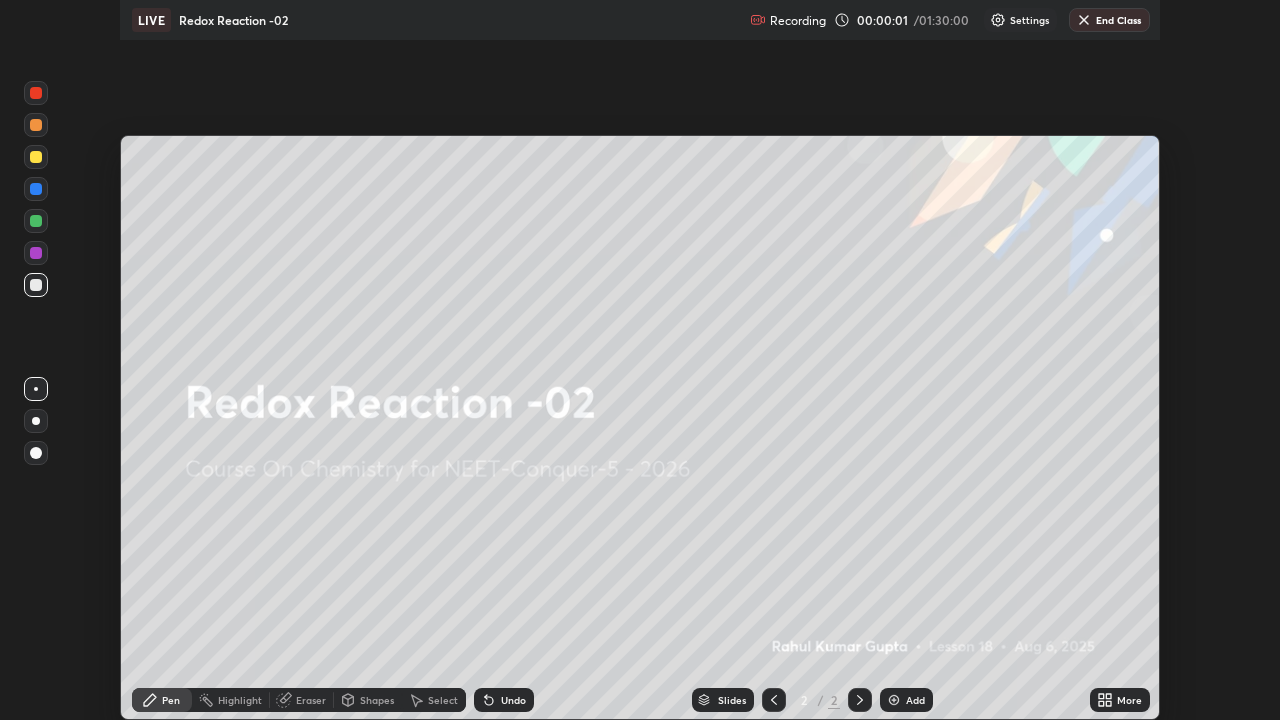 scroll, scrollTop: 99280, scrollLeft: 98720, axis: both 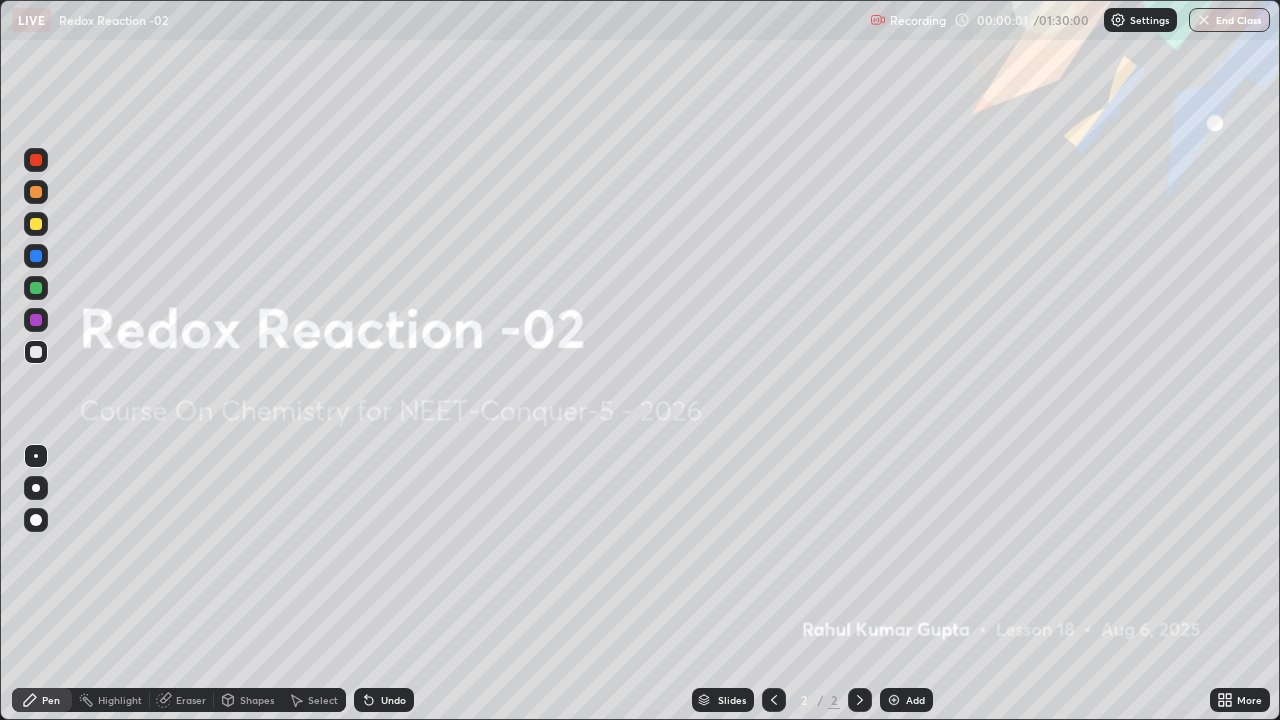 click on "Settings" at bounding box center (1149, 20) 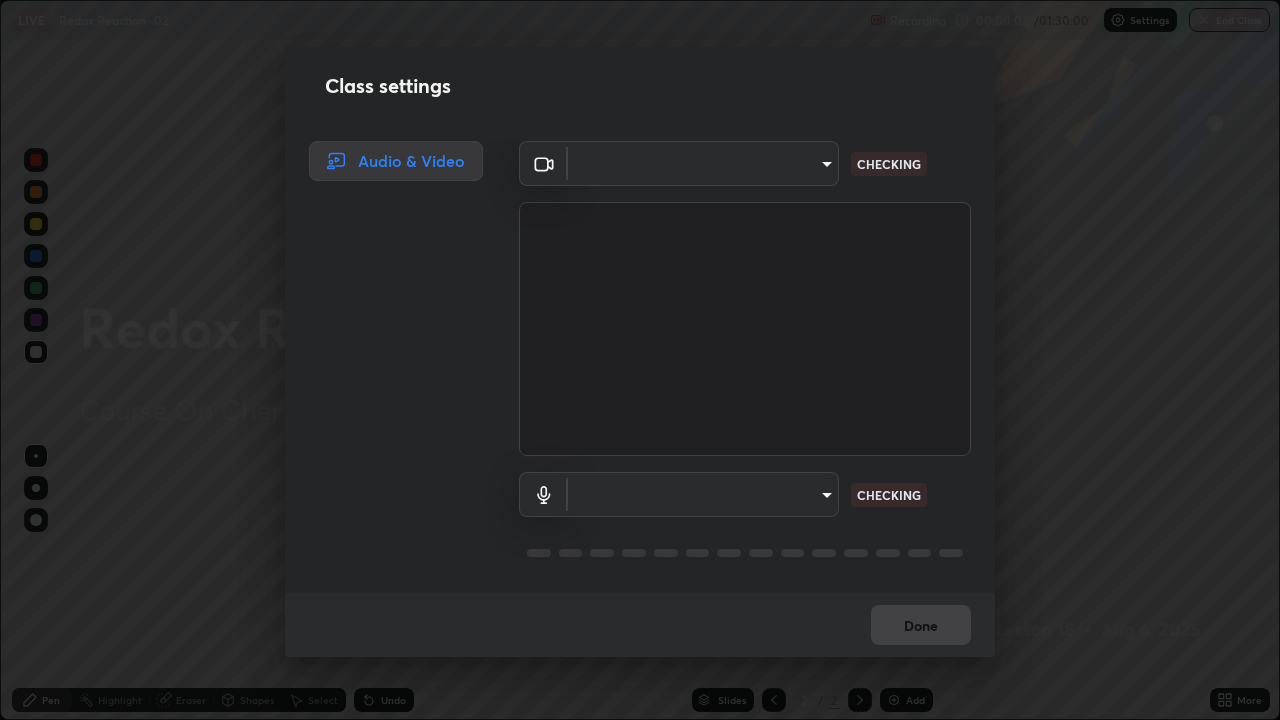 click on "Erase all LIVE Redox Reaction -02 Recording 00:00:02 /  01:30:00 Settings End Class Setting up your live class Redox Reaction -02 • L18 of Course On Chemistry for NEET-Conquer-5 - 2026 Rahul Kumar Gupta Pen Highlight Eraser Shapes Select Undo Slides 2 / 2 Add More No doubts shared Encourage your learners to ask a doubt for better clarity Report an issue Reason for reporting Buffering Chat not working Audio - Video sync issue Educator video quality low ​ Attach an image Report Class settings Audio & Video ​ CHECKING ​ CHECKING Done" at bounding box center [640, 360] 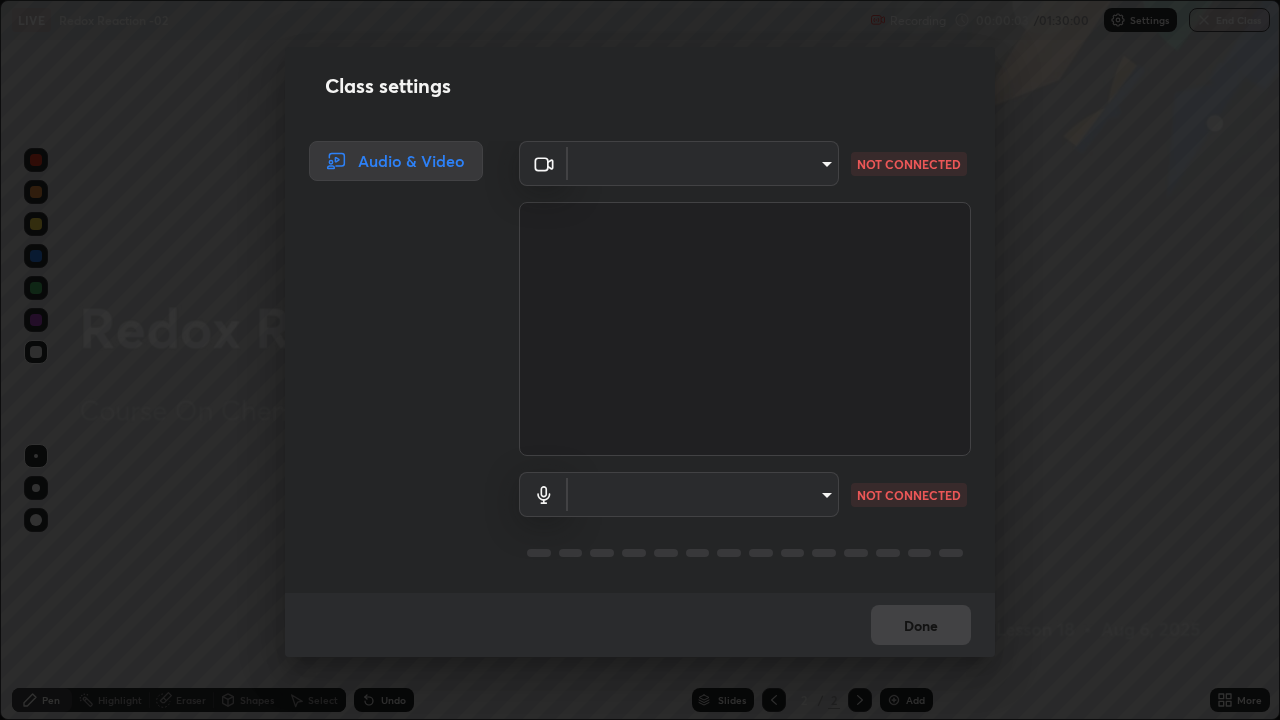 type on "bfa13ec11e3806c3eb92bf3b7126344263004e7e0ebf3fc0325b0f534c832c89" 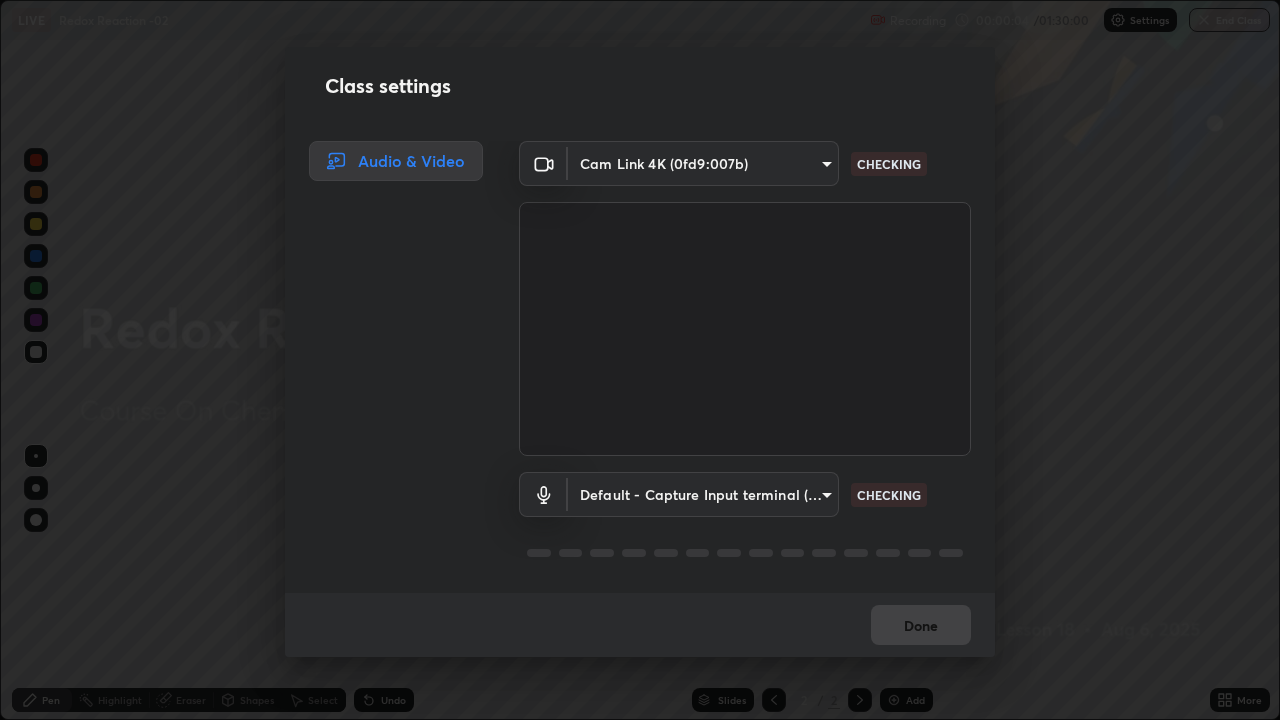 click on "Erase all LIVE Redox Reaction -02 Recording 00:00:04 /  01:30:00 Settings End Class Setting up your live class Redox Reaction -02 • L18 of Course On Chemistry for NEET-Conquer-5 - 2026 Rahul Kumar Gupta Pen Highlight Eraser Shapes Select Undo Slides 2 / 2 Add More No doubts shared Encourage your learners to ask a doubt for better clarity Report an issue Reason for reporting Buffering Chat not working Audio - Video sync issue Educator video quality low ​ Attach an image Report Class settings Audio & Video Cam Link 4K (0fd9:007b) bfa13ec11e3806c3eb92bf3b7126344263004e7e0ebf3fc0325b0f534c832c89 CHECKING Default - Capture Input terminal (Digital Array MIC) default CHECKING Done" at bounding box center [640, 360] 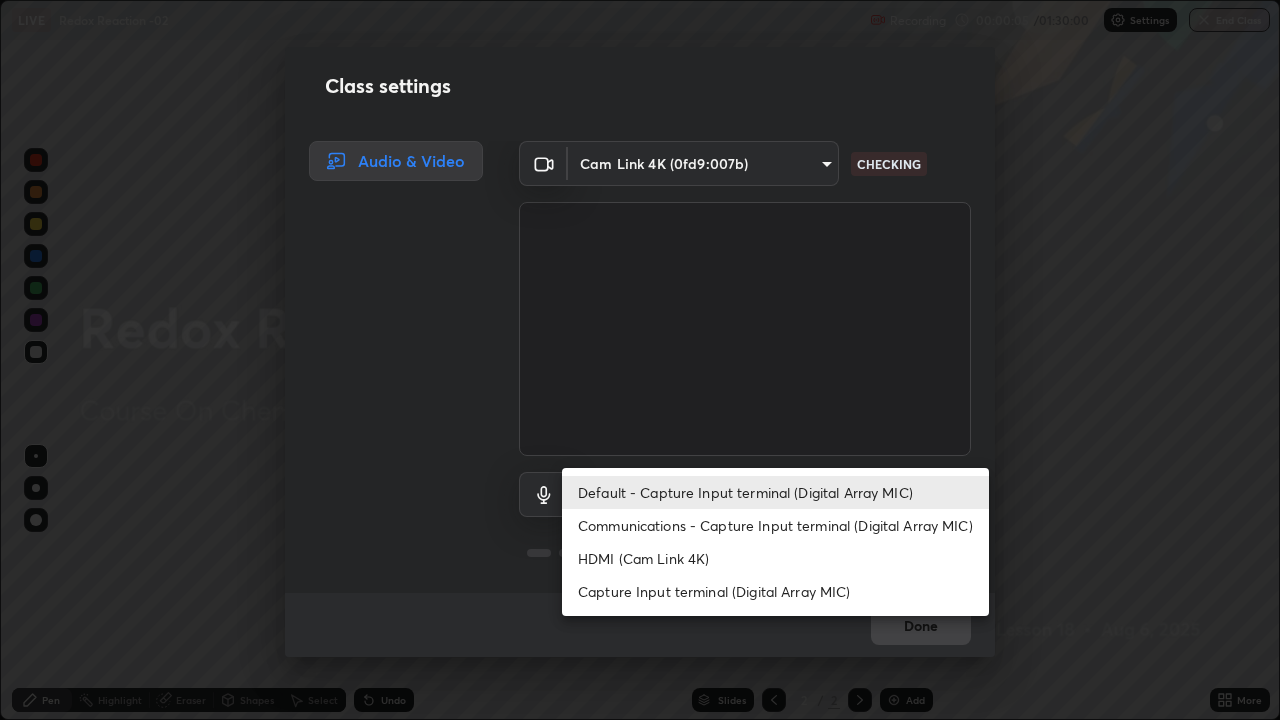click on "HDMI (Cam Link 4K)" at bounding box center (775, 558) 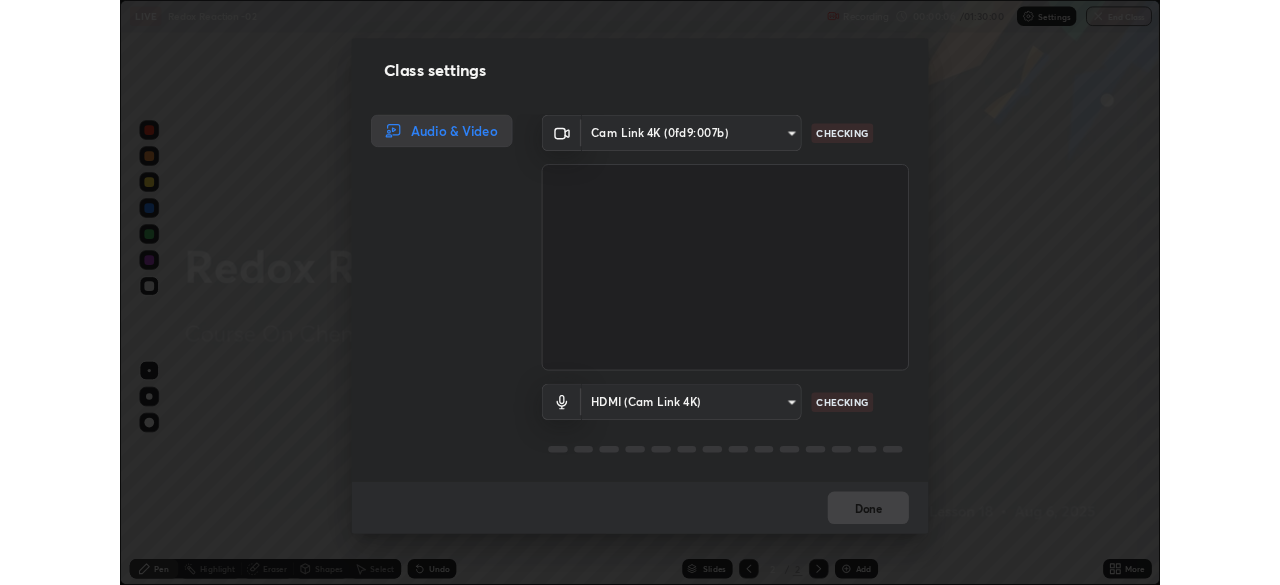 scroll, scrollTop: 0, scrollLeft: 0, axis: both 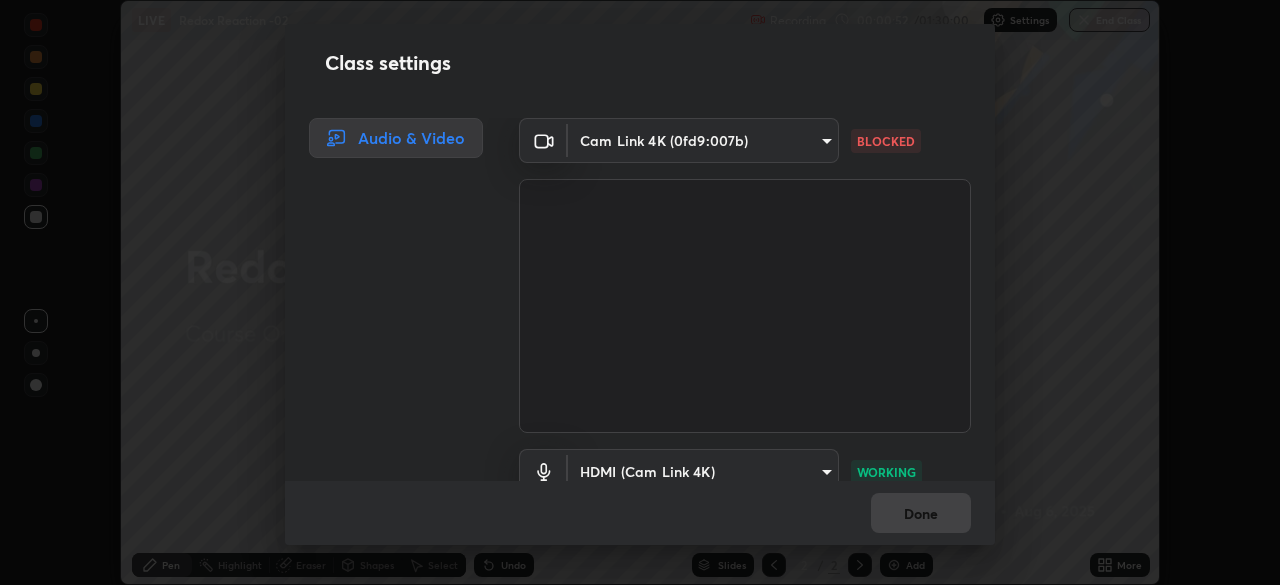click on "Erase all LIVE Redox Reaction -02 Recording 00:00:52 /  01:30:00 Settings End Class Setting up your live class Redox Reaction -02 • L18 of Course On Chemistry for NEET-Conquer-5 - 2026 Rahul Kumar Gupta Pen Highlight Eraser Shapes Select Undo Slides 2 / 2 Add More No doubts shared Encourage your learners to ask a doubt for better clarity Report an issue Reason for reporting Buffering Chat not working Audio - Video sync issue Educator video quality low ​ Attach an image Report Class settings Audio & Video Cam Link 4K (0fd9:007b) bfa13ec11e3806c3eb92bf3b7126344263004e7e0ebf3fc0325b0f534c832c89 BLOCKED HDMI (Cam Link 4K) 0386923fb9024cbaf178a4a2fd8e3b751ee26661207c8dbefa86137fe9378b42 WORKING Done" at bounding box center [640, 292] 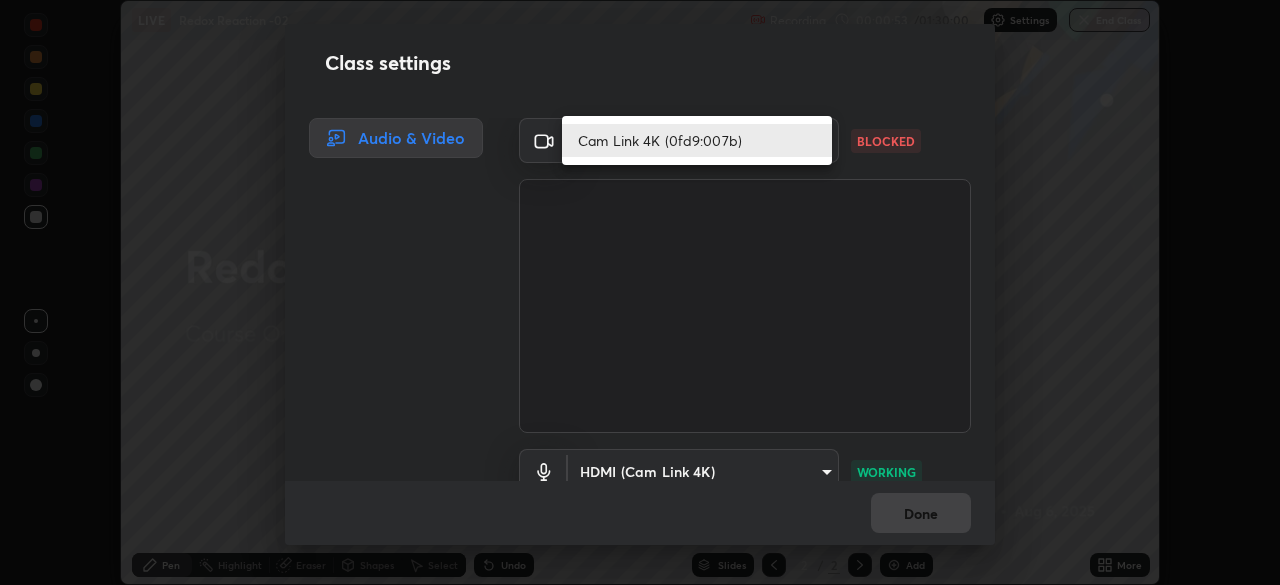 click on "Cam Link 4K (0fd9:007b)" at bounding box center [697, 140] 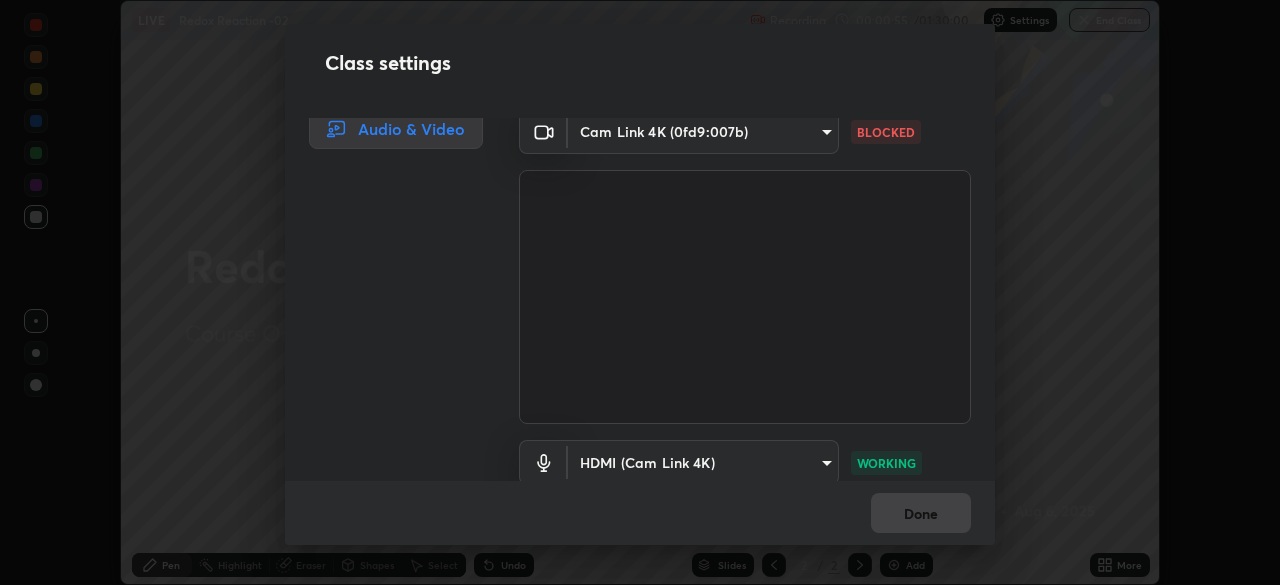 scroll, scrollTop: 0, scrollLeft: 0, axis: both 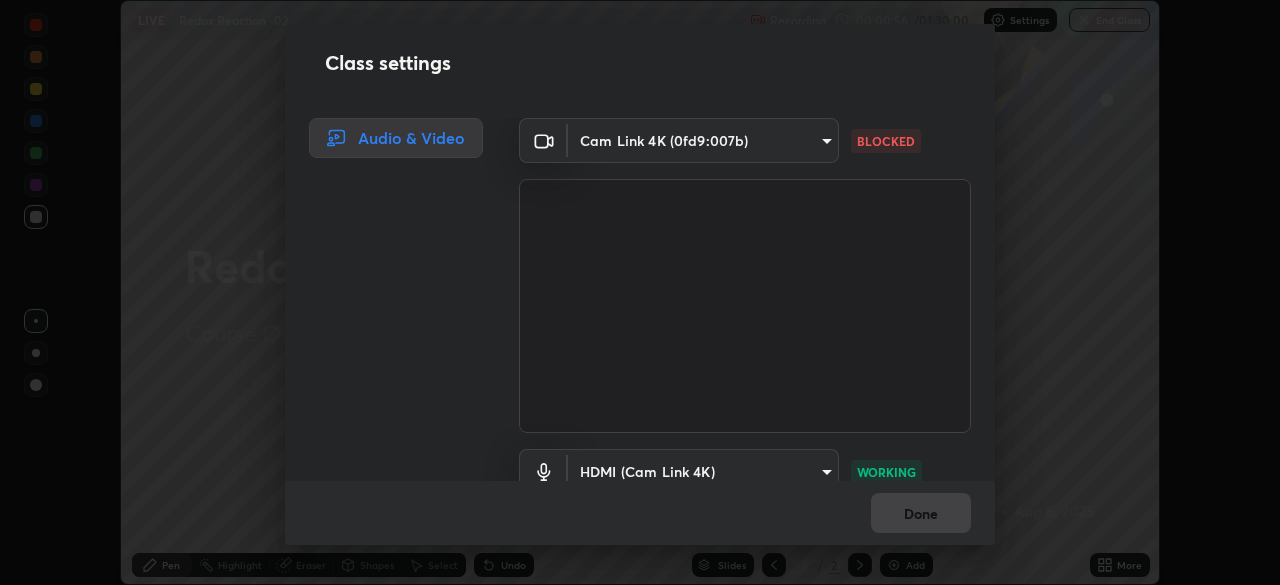 click on "Erase all LIVE Redox Reaction -02 Recording 00:00:56 /  01:30:00 Settings End Class Setting up your live class Redox Reaction -02 • L18 of Course On Chemistry for NEET-Conquer-5 - 2026 Rahul Kumar Gupta Pen Highlight Eraser Shapes Select Undo Slides 2 / 2 Add More No doubts shared Encourage your learners to ask a doubt for better clarity Report an issue Reason for reporting Buffering Chat not working Audio - Video sync issue Educator video quality low ​ Attach an image Report Class settings Audio & Video Cam Link 4K (0fd9:007b) bfa13ec11e3806c3eb92bf3b7126344263004e7e0ebf3fc0325b0f534c832c89 BLOCKED HDMI (Cam Link 4K) 0386923fb9024cbaf178a4a2fd8e3b751ee26661207c8dbefa86137fe9378b42 WORKING Done" at bounding box center [640, 292] 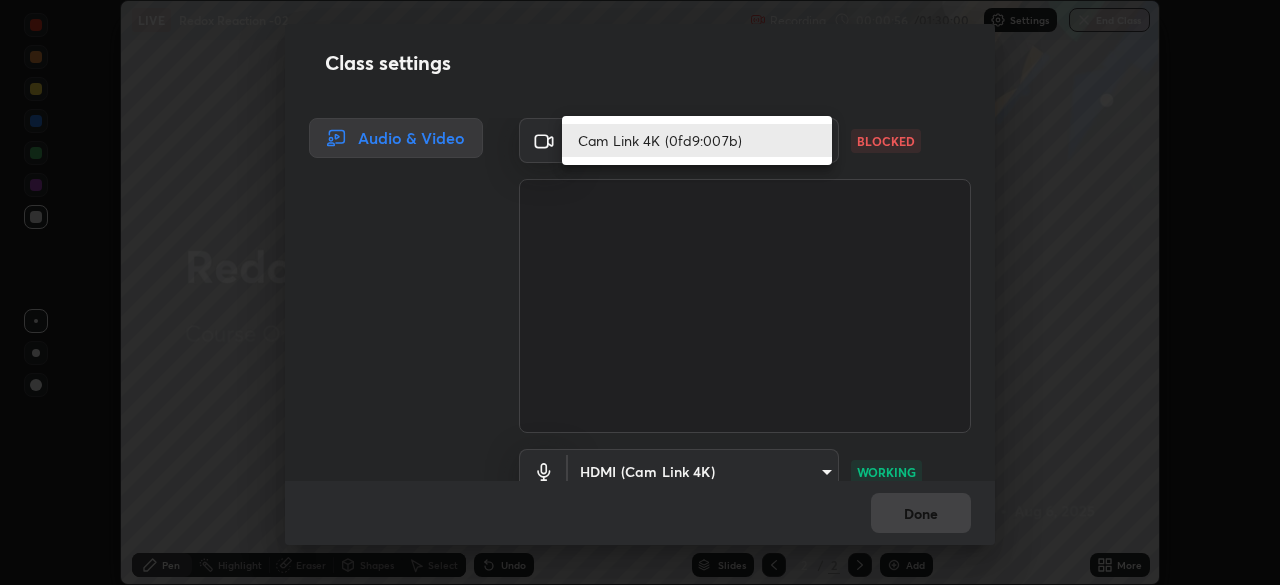 click on "Cam Link 4K (0fd9:007b)" at bounding box center [697, 140] 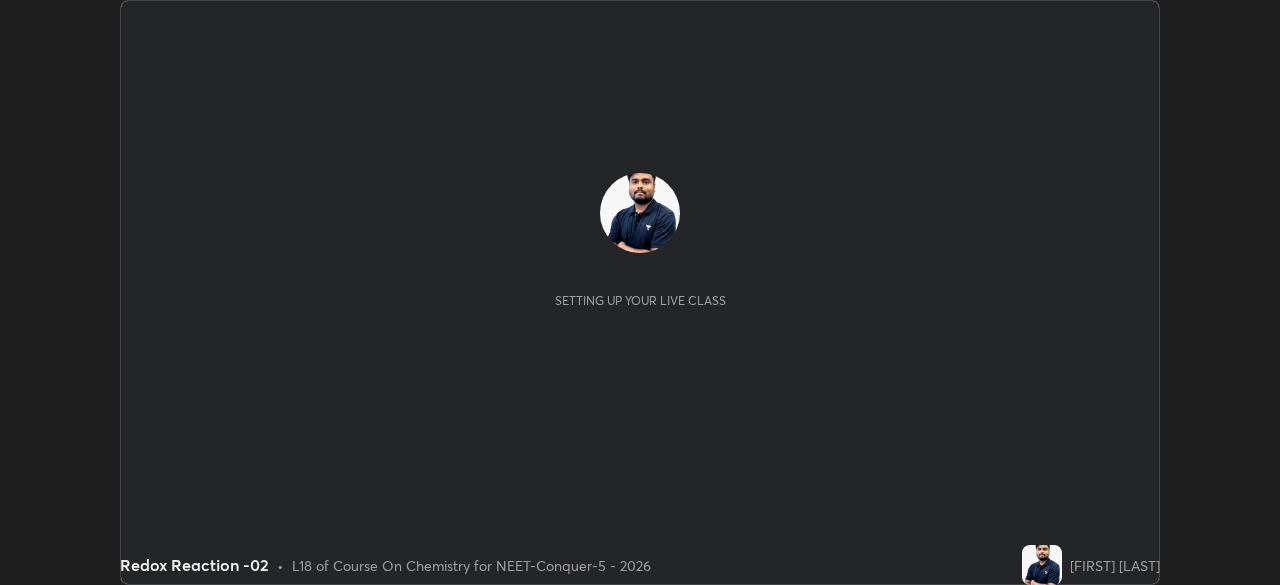 scroll, scrollTop: 0, scrollLeft: 0, axis: both 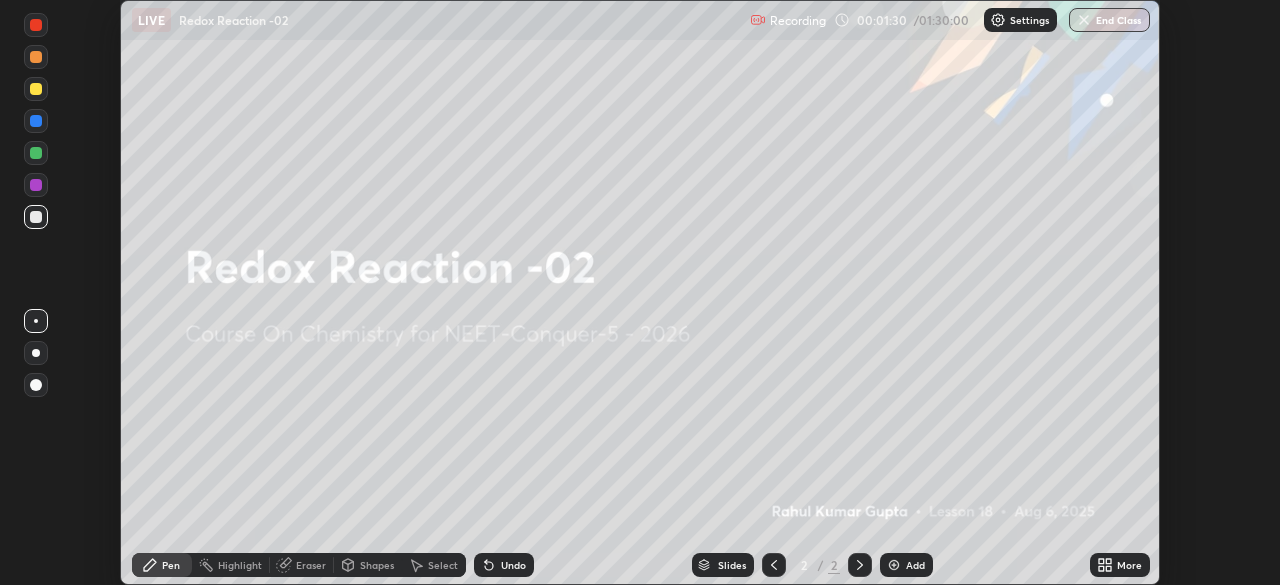 click 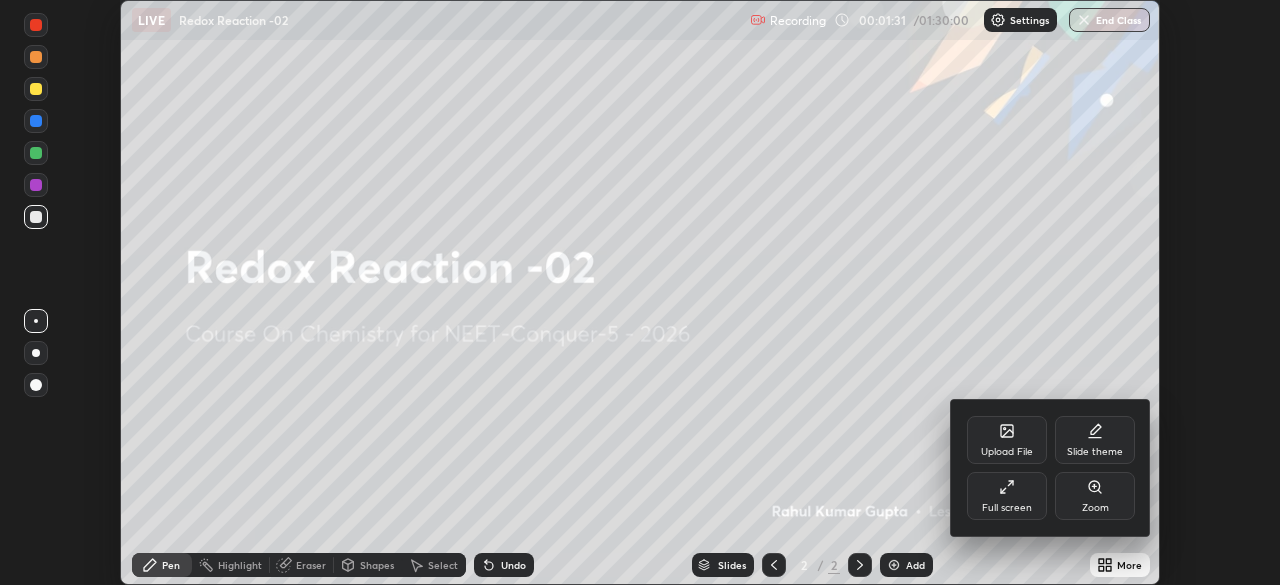 click on "Full screen" at bounding box center (1007, 508) 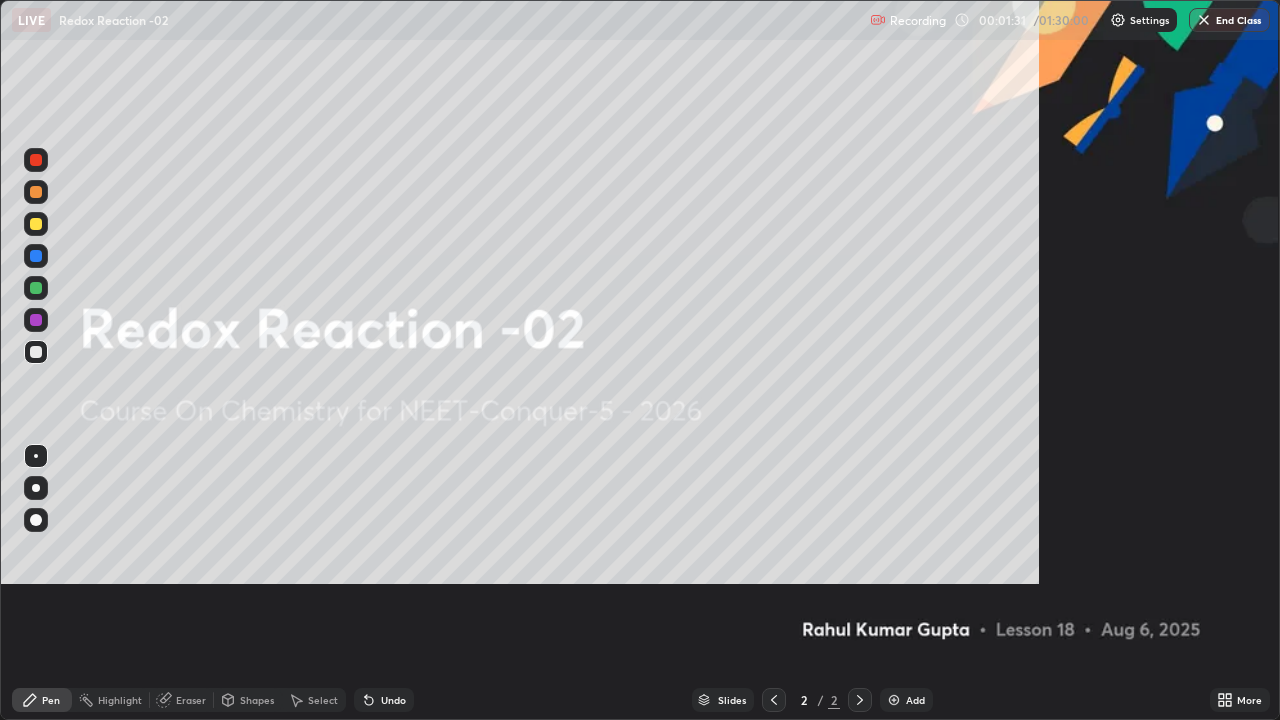 scroll, scrollTop: 99280, scrollLeft: 98720, axis: both 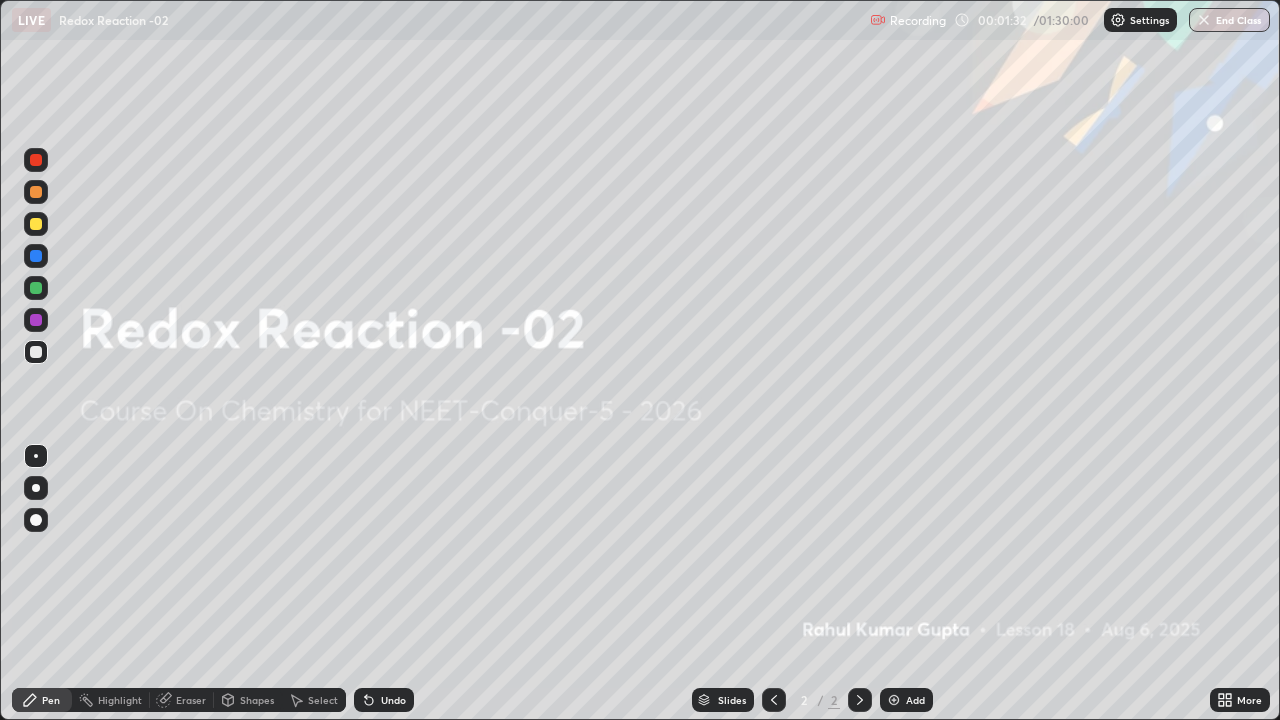click on "Settings" at bounding box center (1149, 20) 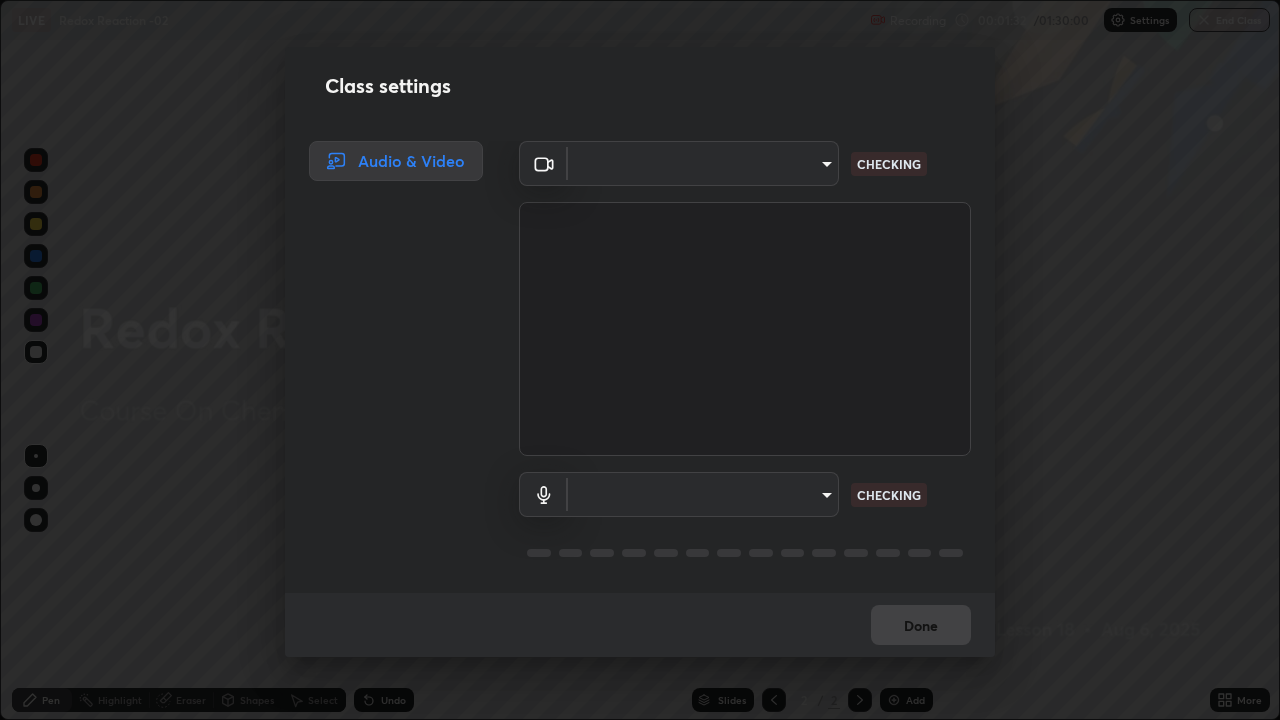 click on "Erase all LIVE Redox Reaction -02 Recording 00:01:32 /  01:30:00 Settings End Class Setting up your live class Redox Reaction -02 • L18 of Course On Chemistry for NEET-Conquer-5 - 2026 Rahul Kumar Gupta Pen Highlight Eraser Shapes Select Undo Slides 2 / 2 Add More No doubts shared Encourage your learners to ask a doubt for better clarity Report an issue Reason for reporting Buffering Chat not working Audio - Video sync issue Educator video quality low ​ Attach an image Report Class settings Audio & Video ​ CHECKING ​ CHECKING Done" at bounding box center (640, 360) 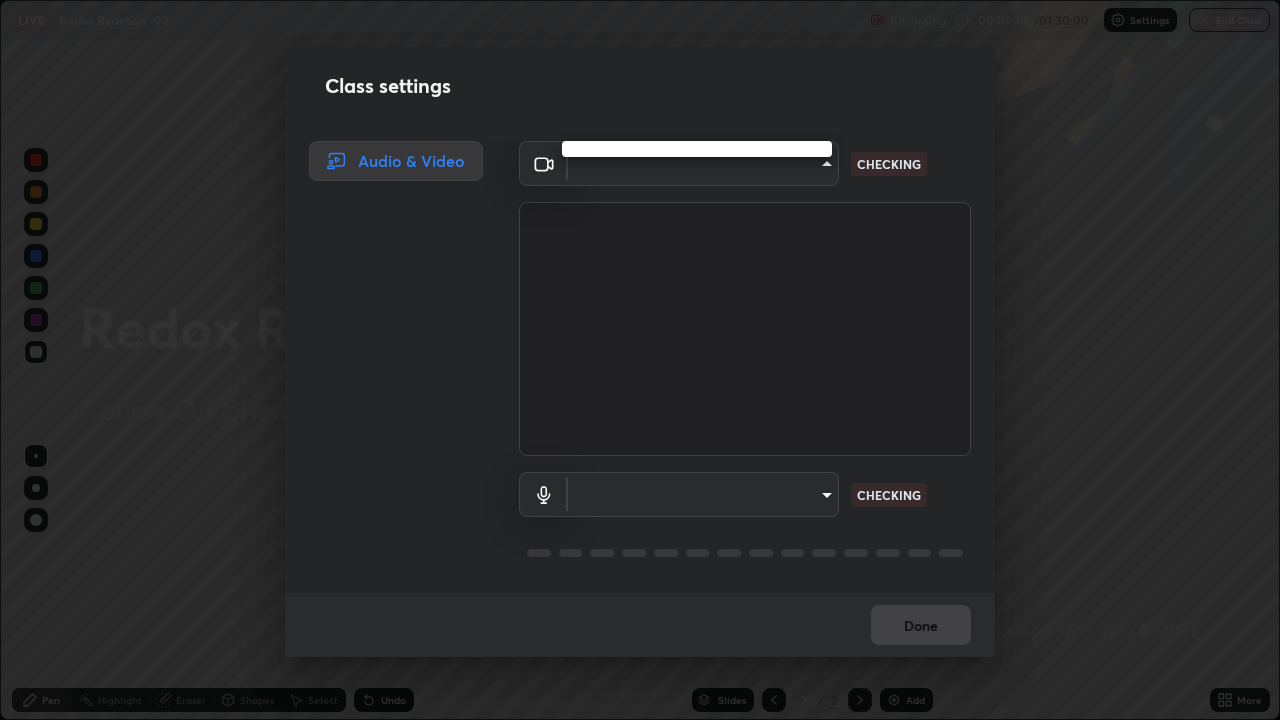 click at bounding box center (640, 360) 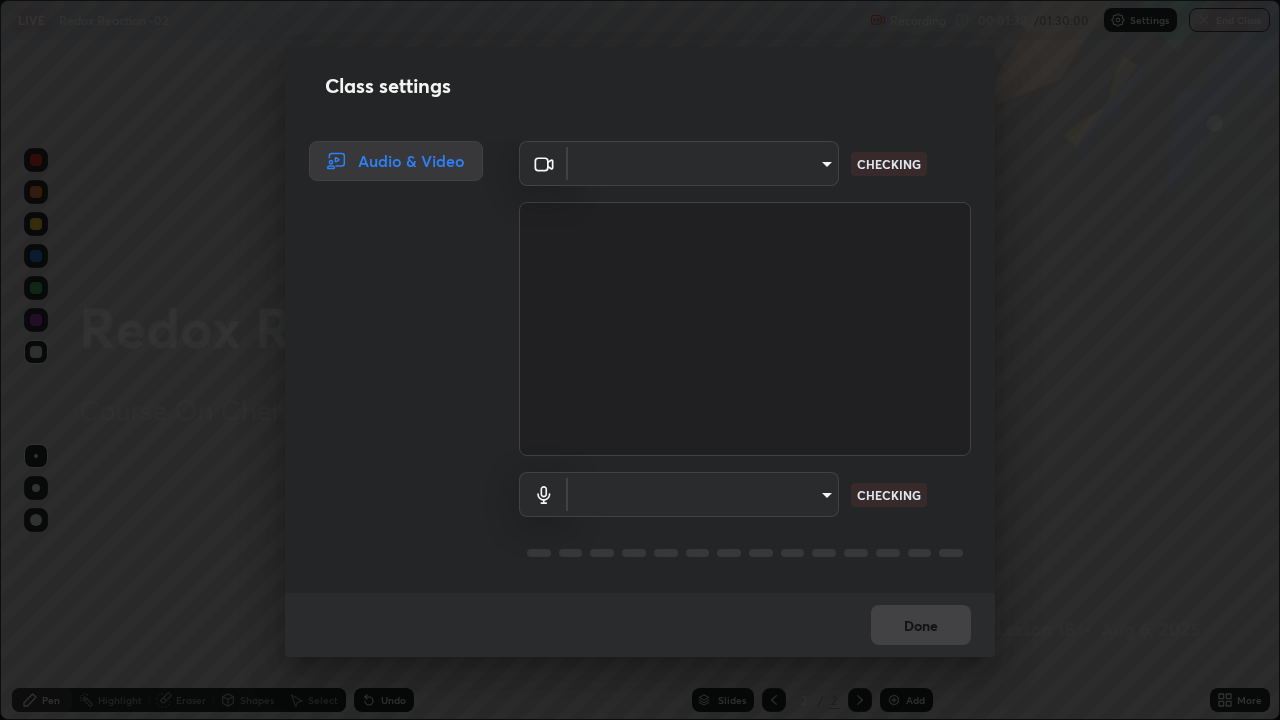 type on "bfa13ec11e3806c3eb92bf3b7126344263004e7e0ebf3fc0325b0f534c832c89" 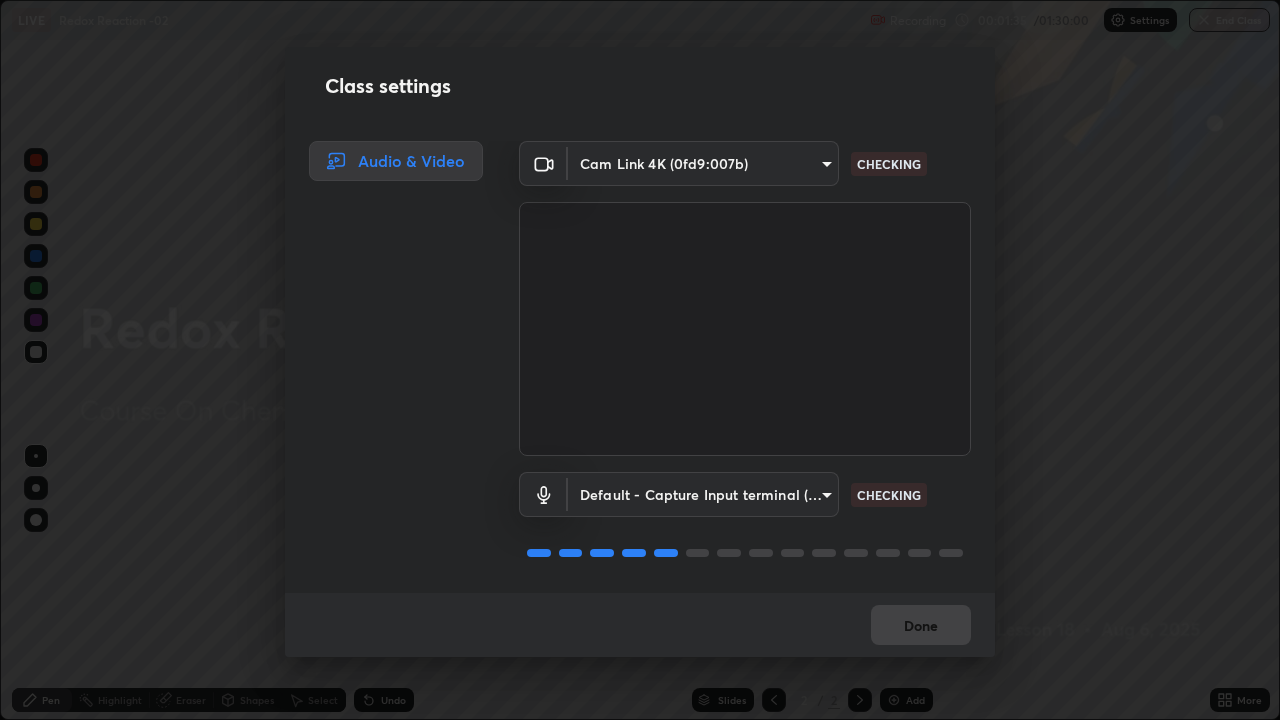 click on "Erase all LIVE Redox Reaction -02 Recording 00:01:35 /  01:30:00 Settings End Class Setting up your live class Redox Reaction -02 • L18 of Course On Chemistry for NEET-Conquer-5 - 2026 Rahul Kumar Gupta Pen Highlight Eraser Shapes Select Undo Slides 2 / 2 Add More No doubts shared Encourage your learners to ask a doubt for better clarity Report an issue Reason for reporting Buffering Chat not working Audio - Video sync issue Educator video quality low ​ Attach an image Report Class settings Audio & Video Cam Link 4K (0fd9:007b) bfa13ec11e3806c3eb92bf3b7126344263004e7e0ebf3fc0325b0f534c832c89 CHECKING Default - Capture Input terminal (Digital Array MIC) default CHECKING Done" at bounding box center [640, 360] 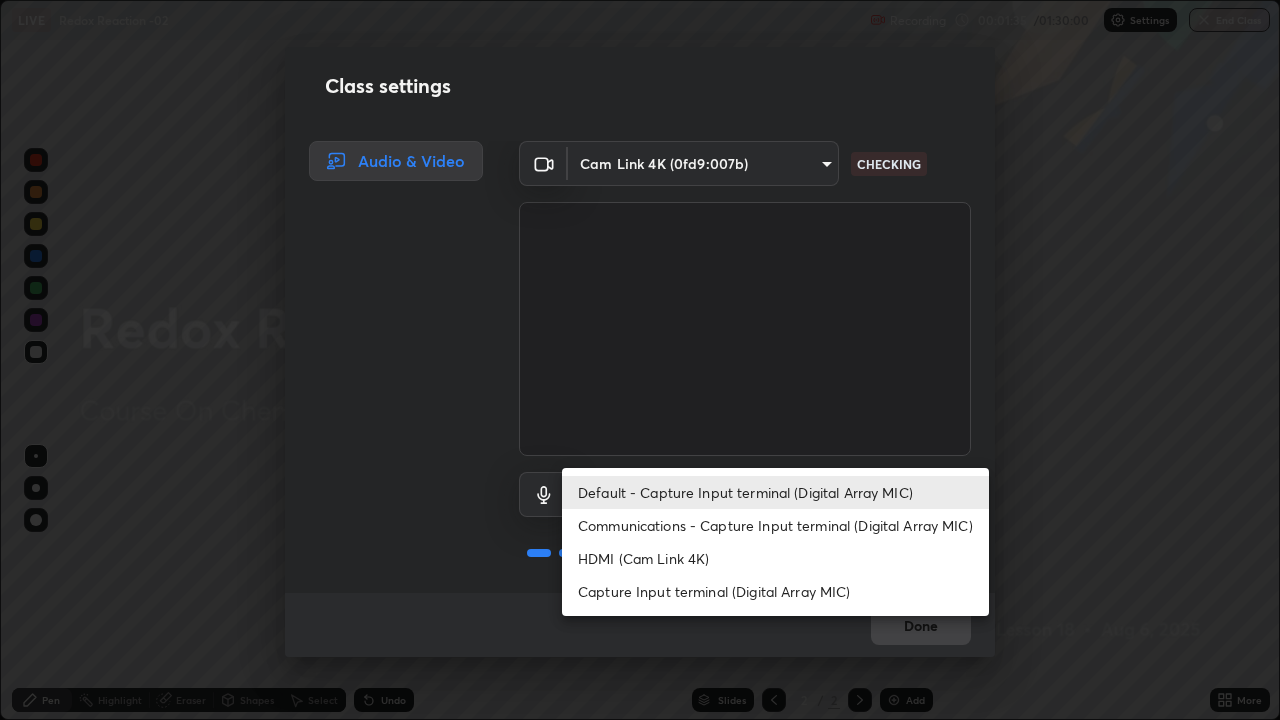 click on "HDMI (Cam Link 4K)" at bounding box center [775, 558] 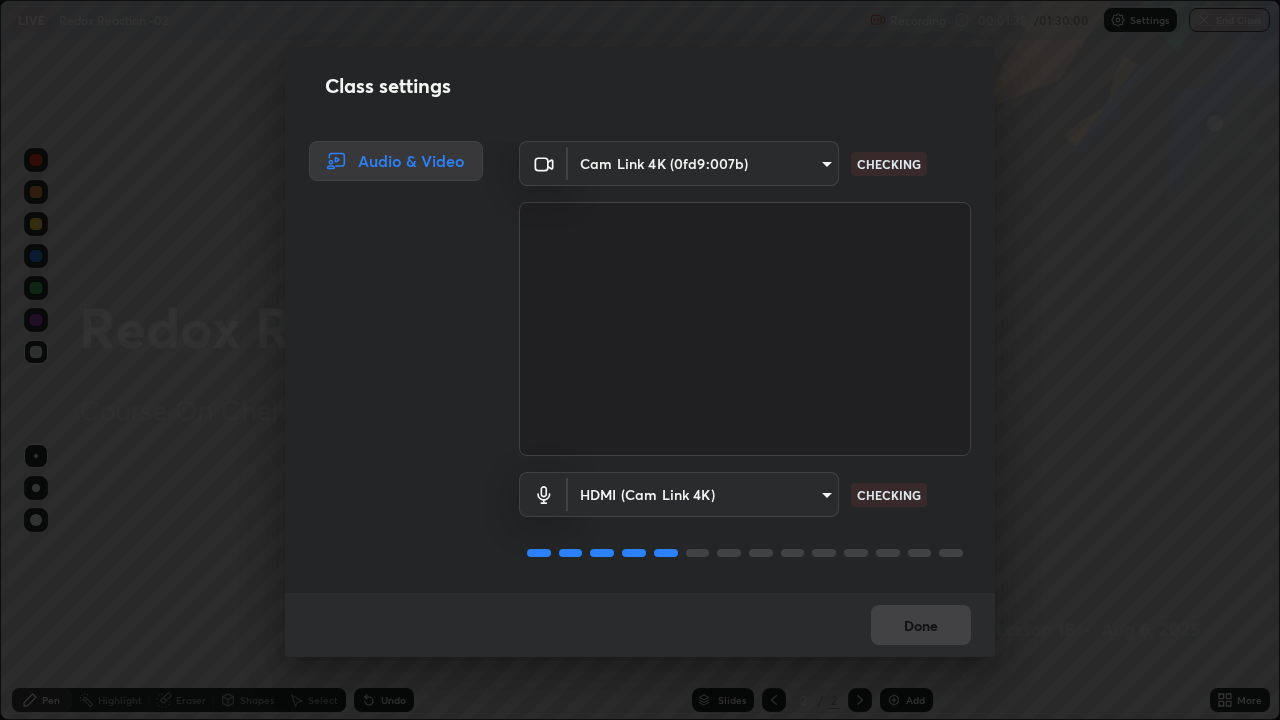 type on "0386923fb9024cbaf178a4a2fd8e3b751ee26661207c8dbefa86137fe9378b42" 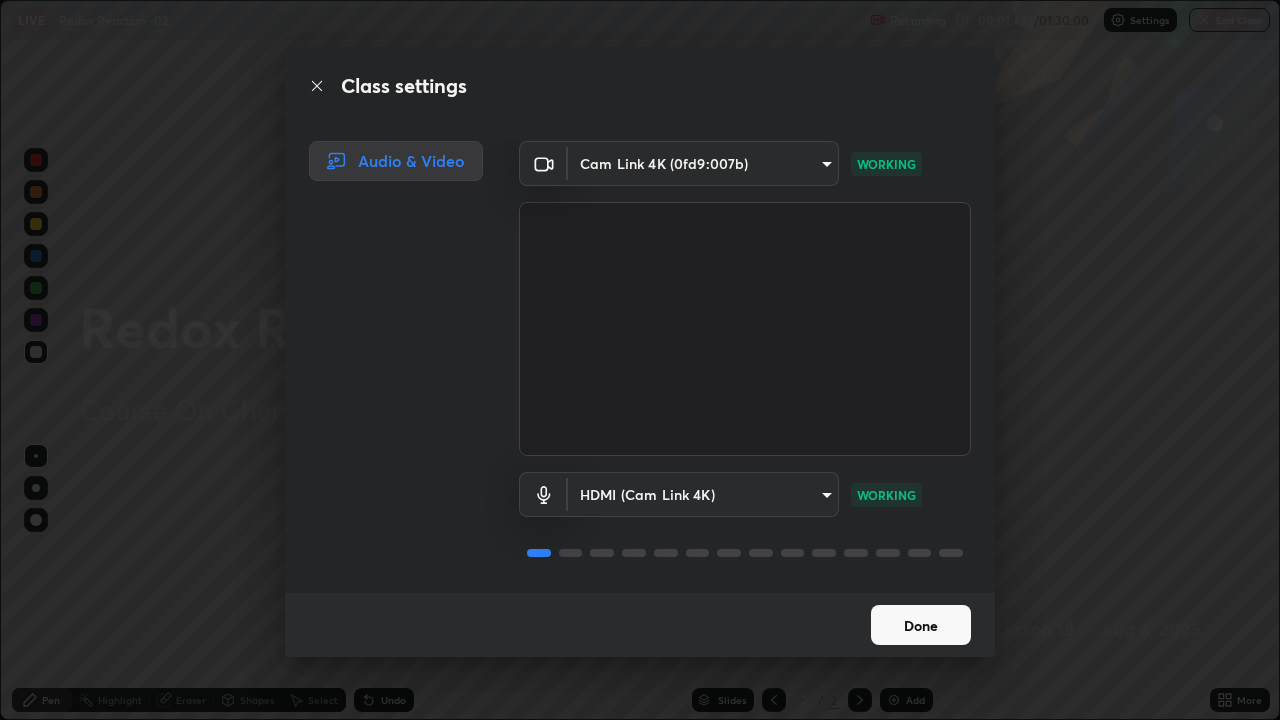 click on "Done" at bounding box center (921, 625) 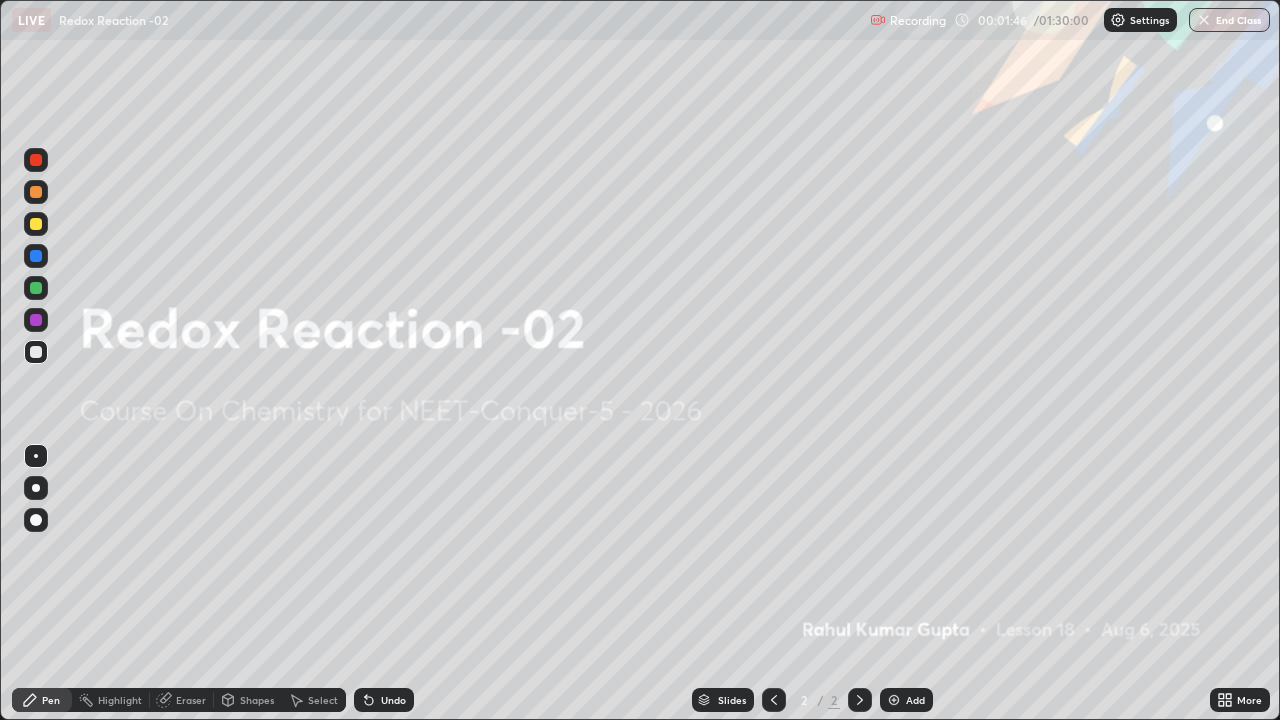 click on "Add" at bounding box center (906, 700) 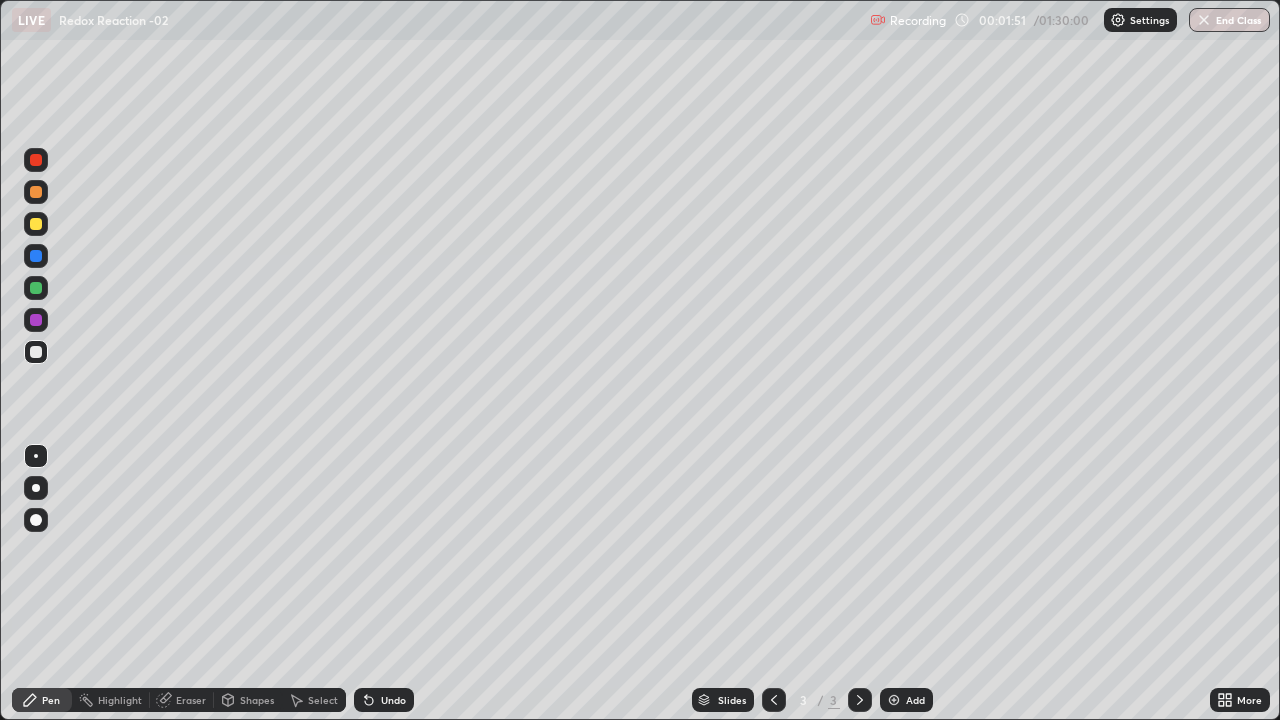 click at bounding box center (36, 192) 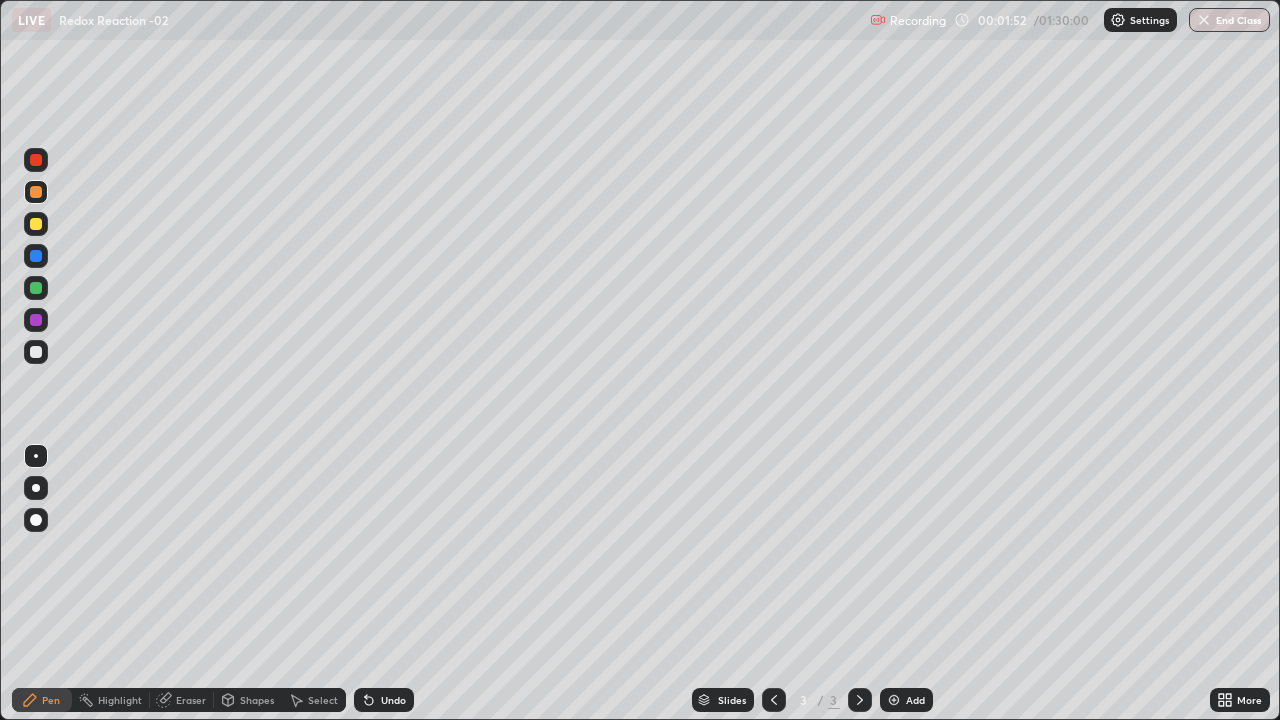 click at bounding box center [36, 488] 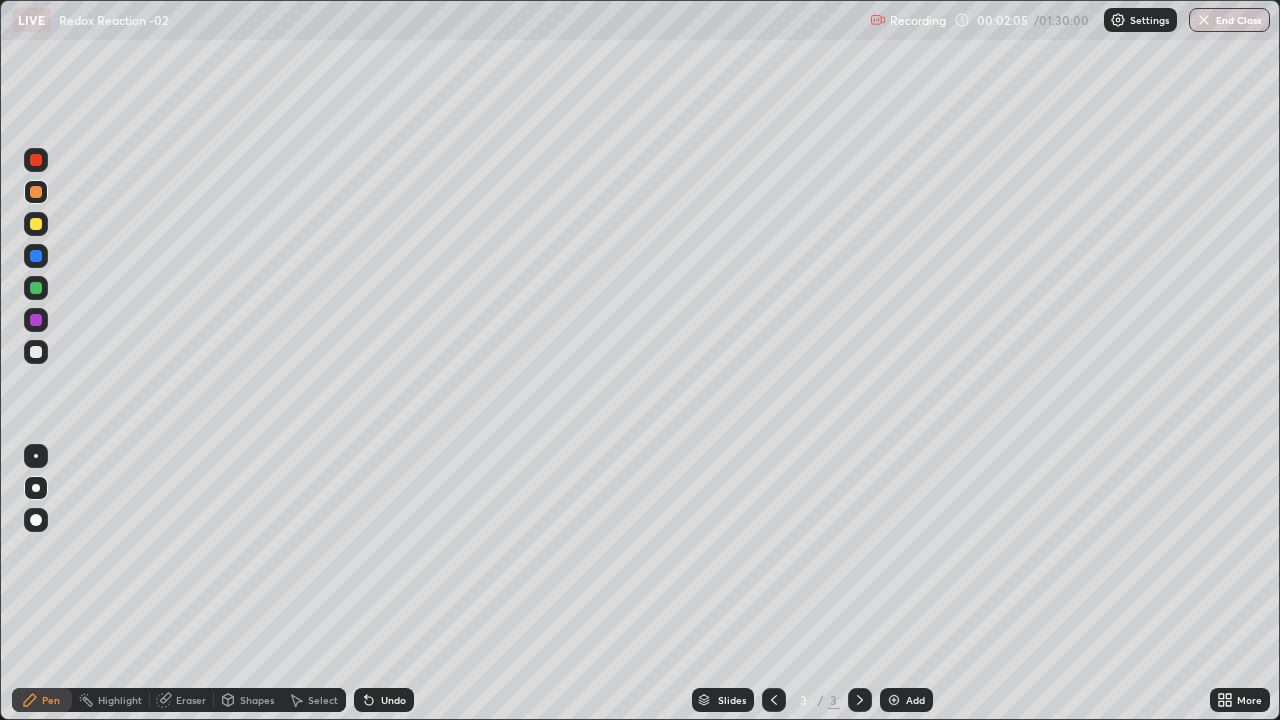click at bounding box center [36, 352] 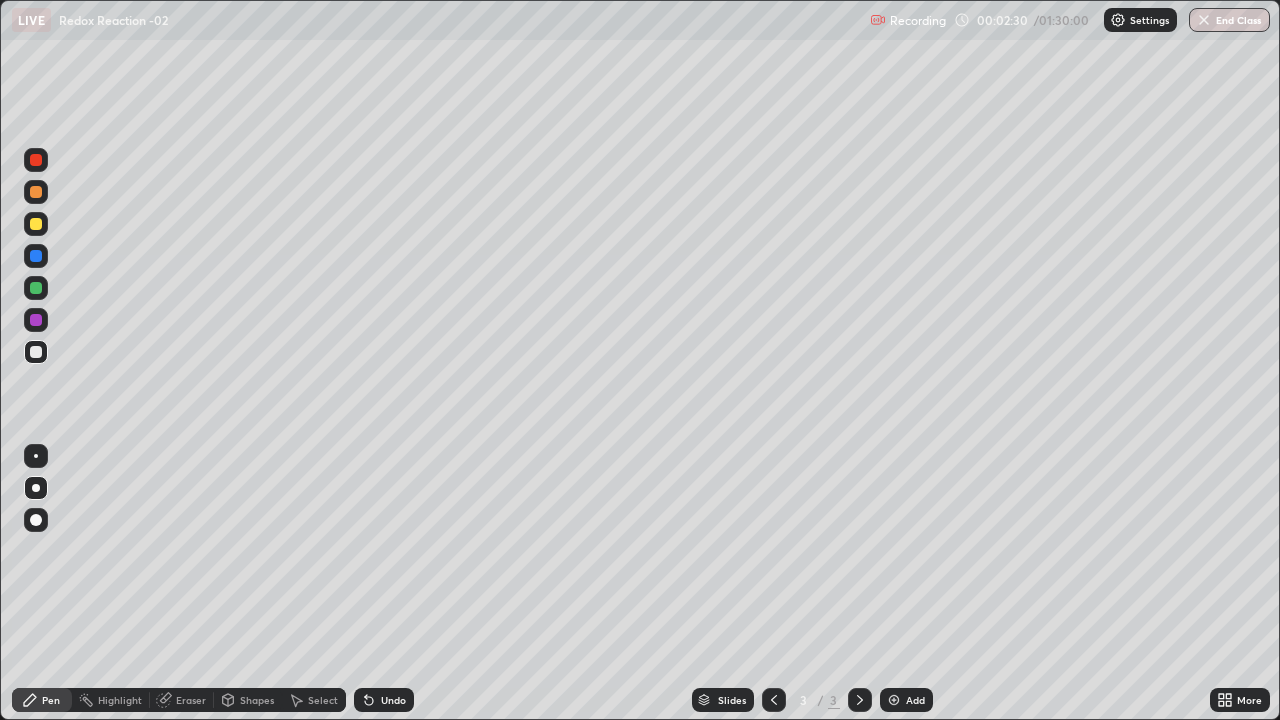 click at bounding box center (36, 192) 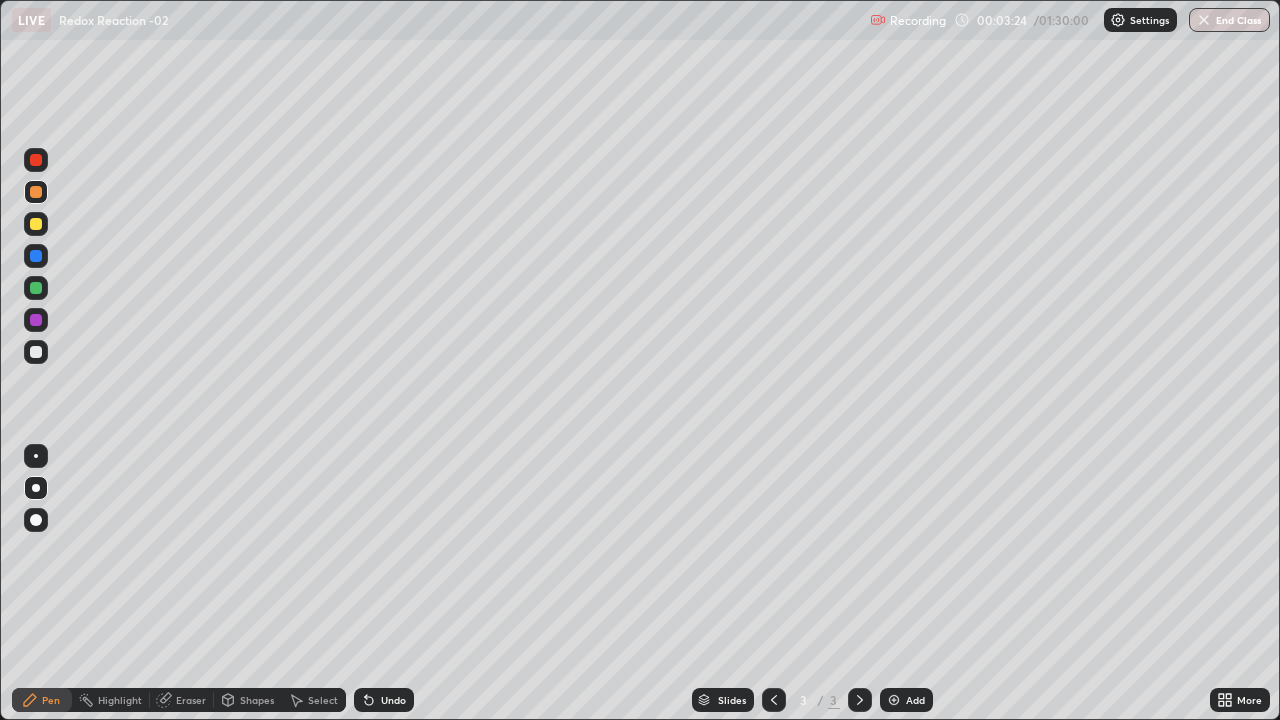 click on "Eraser" at bounding box center (191, 700) 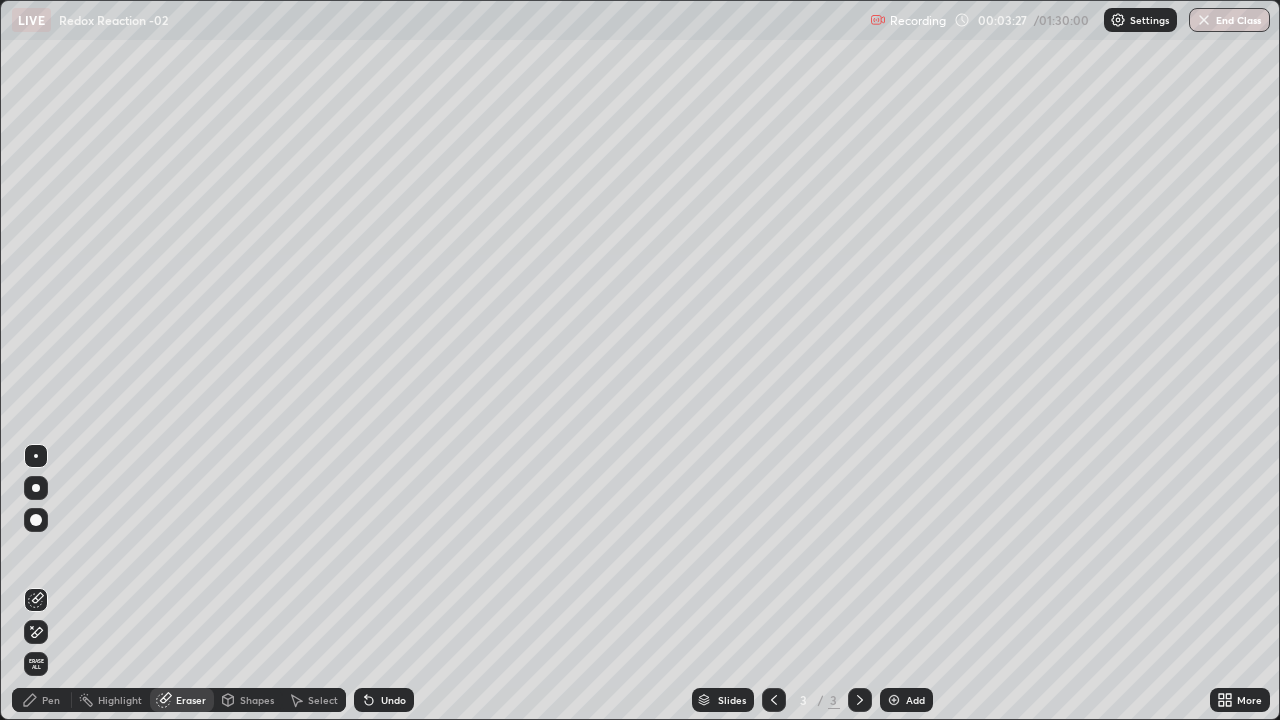 click on "Pen" at bounding box center [51, 700] 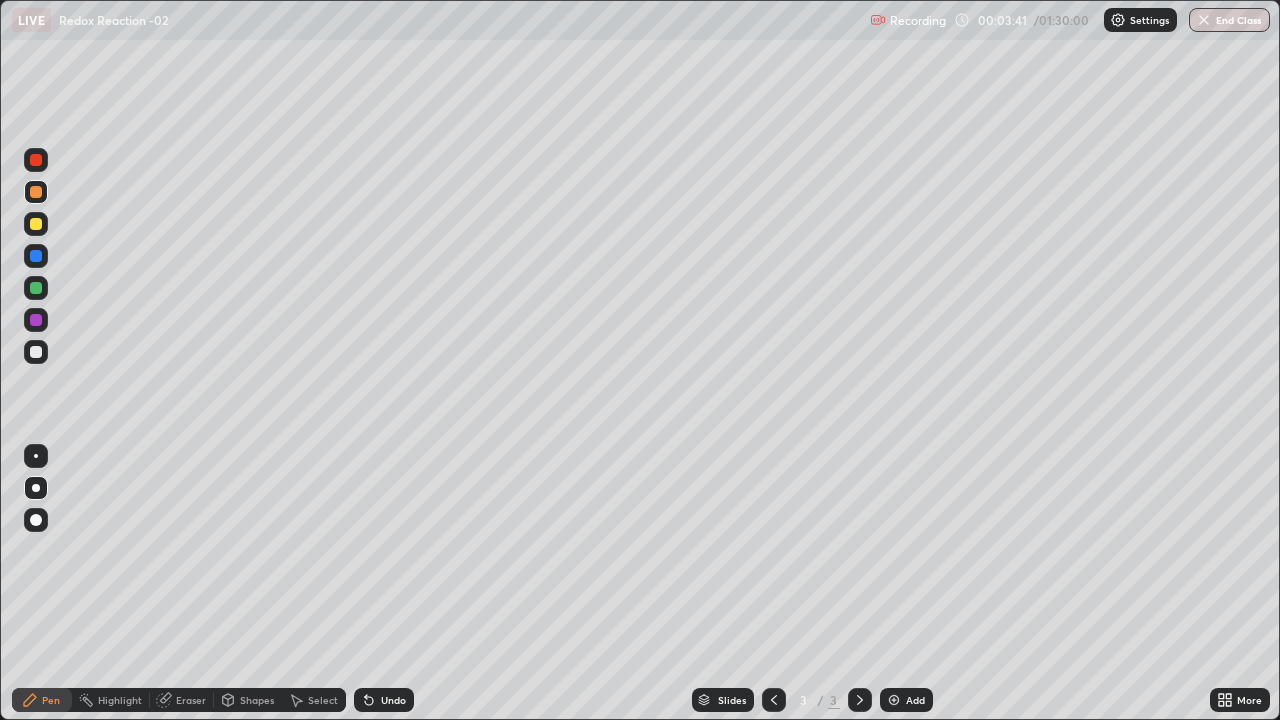 click at bounding box center (36, 192) 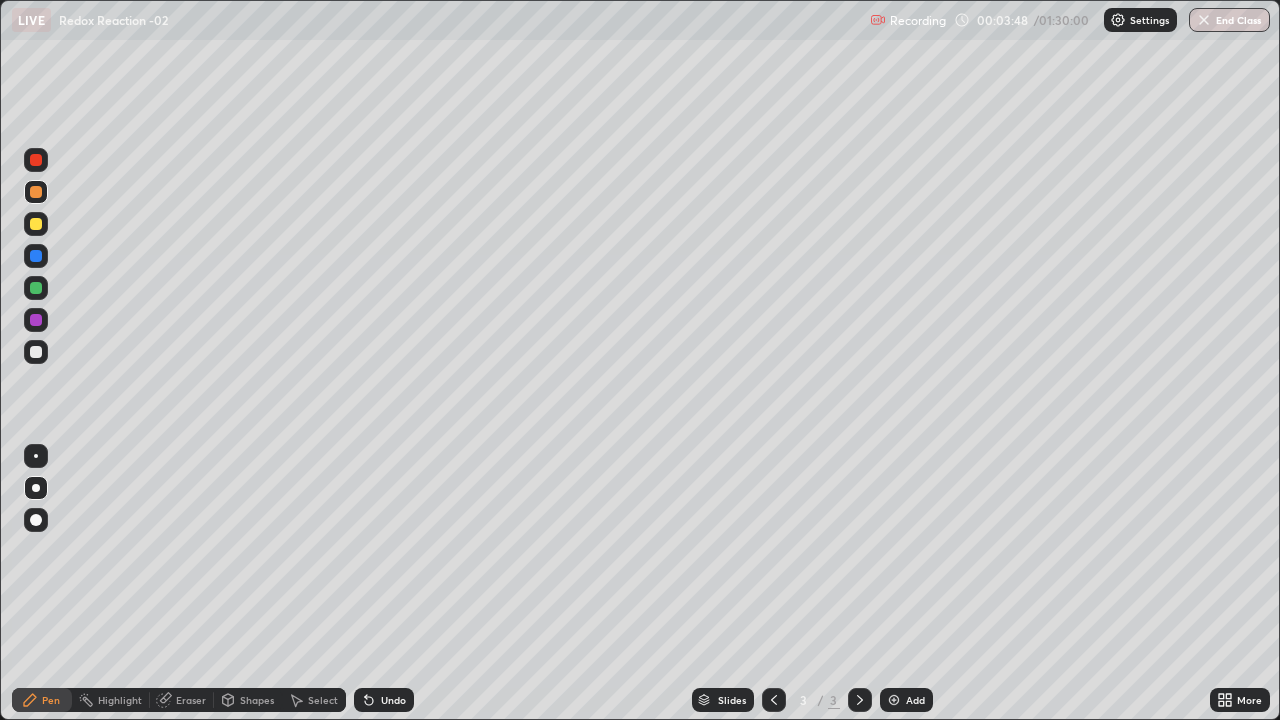 click on "Undo" at bounding box center [393, 700] 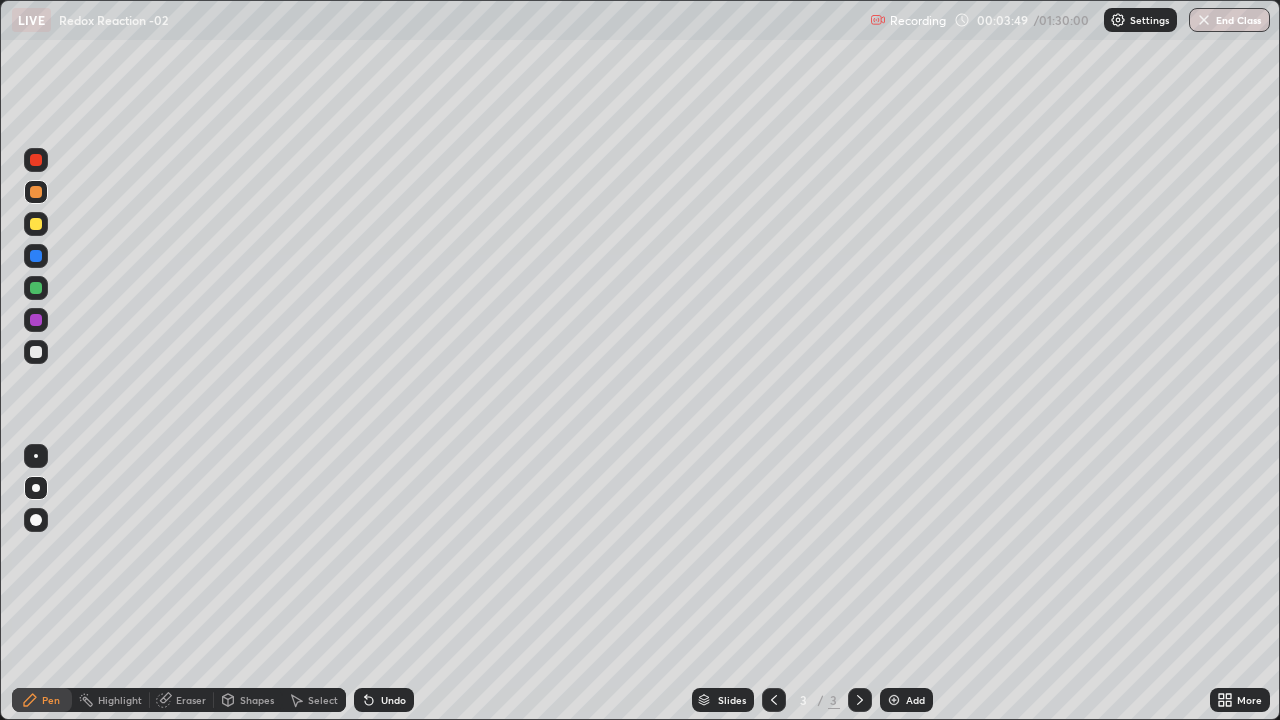 click on "Undo" at bounding box center [393, 700] 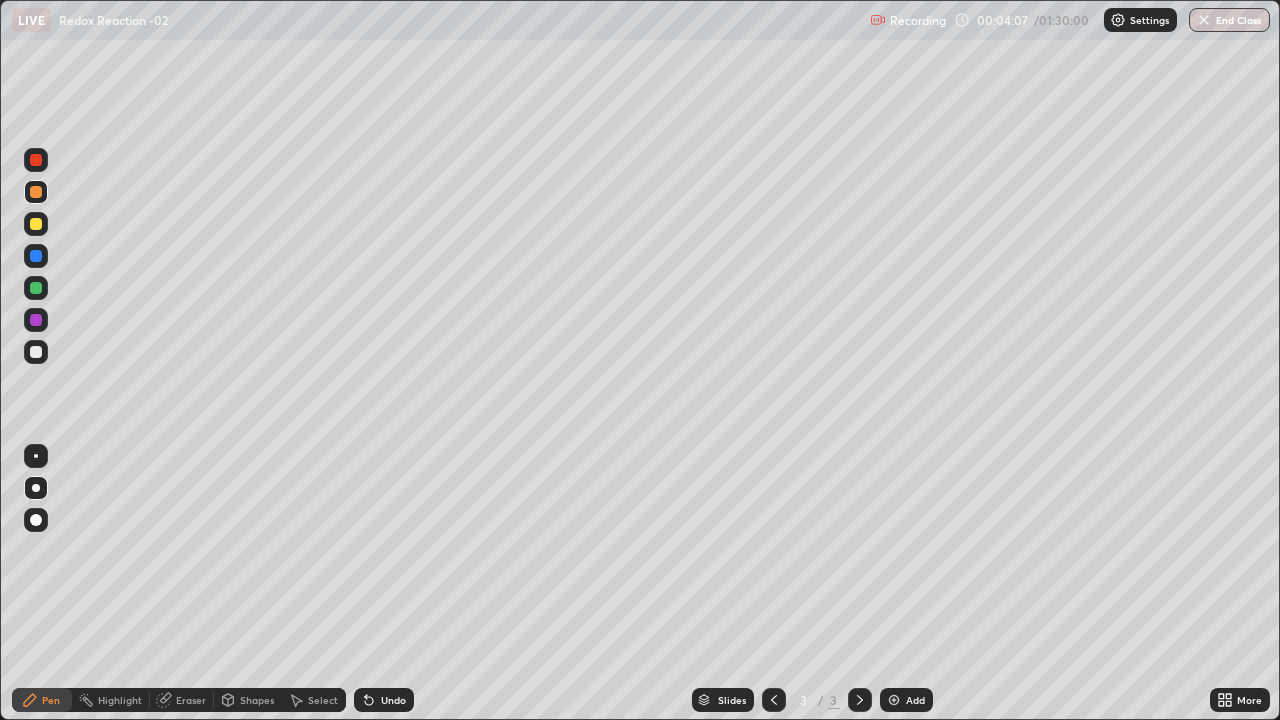 click at bounding box center [36, 352] 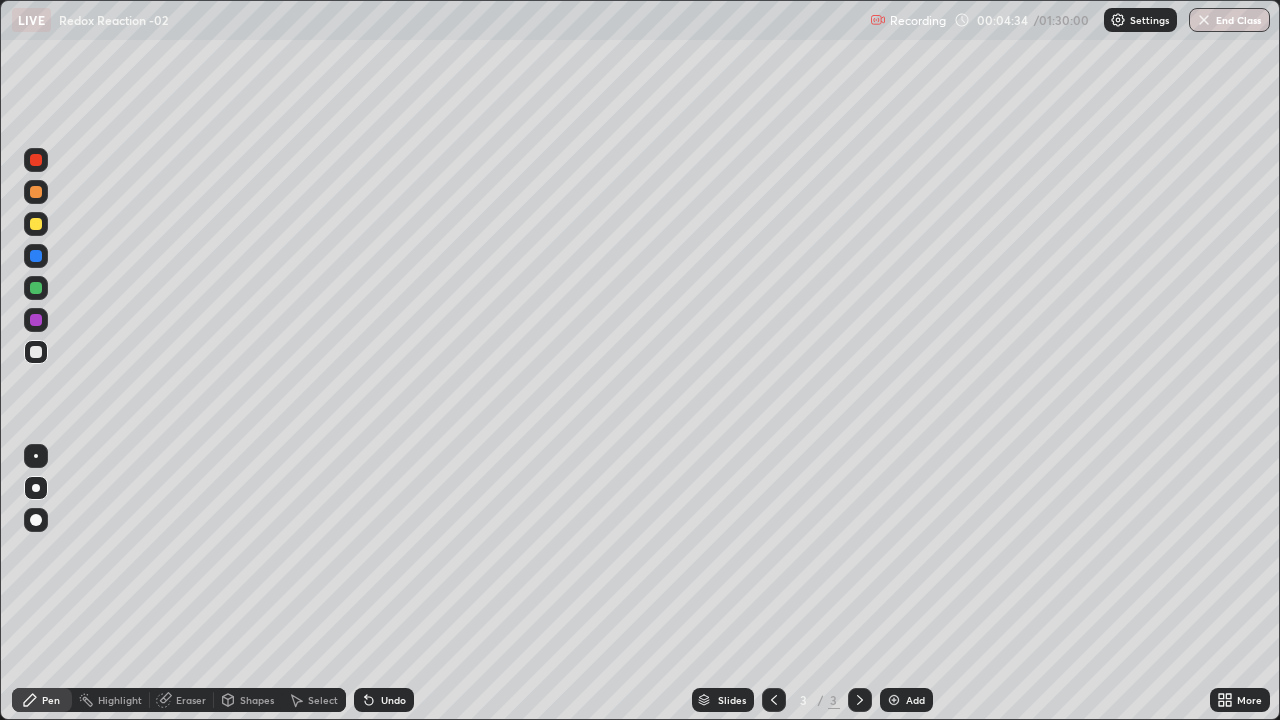 click on "Shapes" at bounding box center [257, 700] 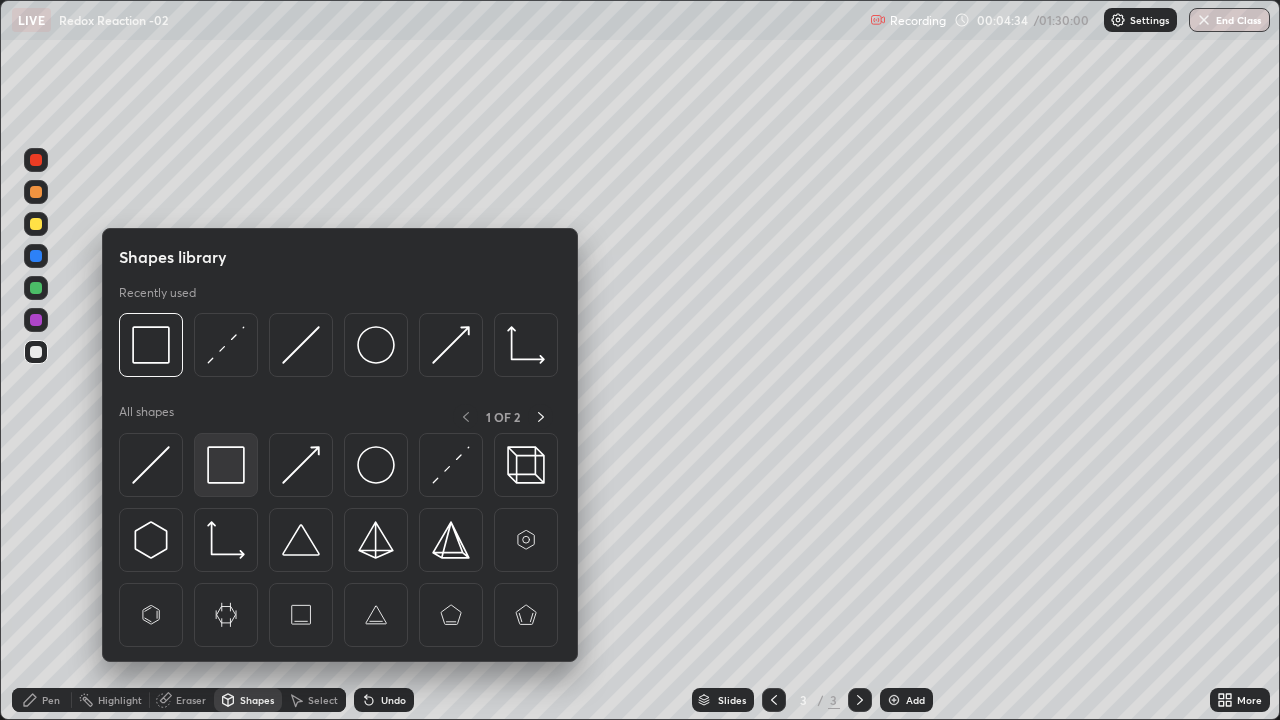 click at bounding box center (226, 465) 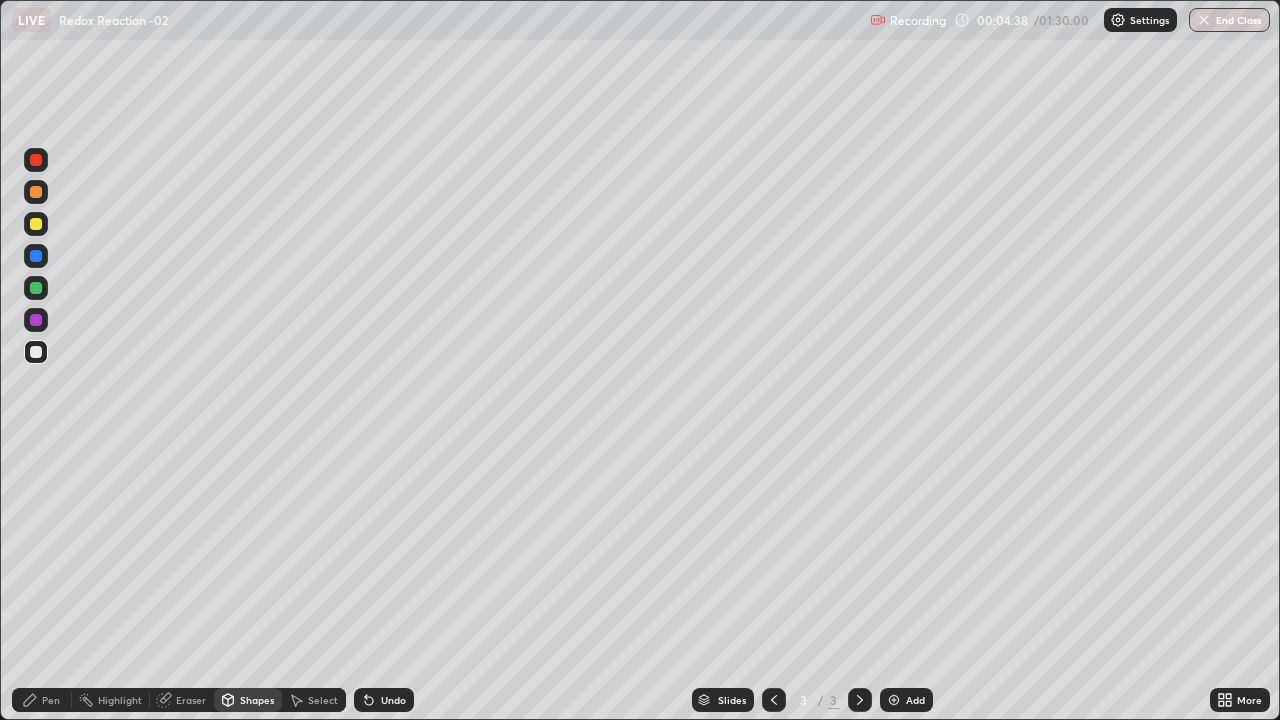 click on "Pen" at bounding box center [51, 700] 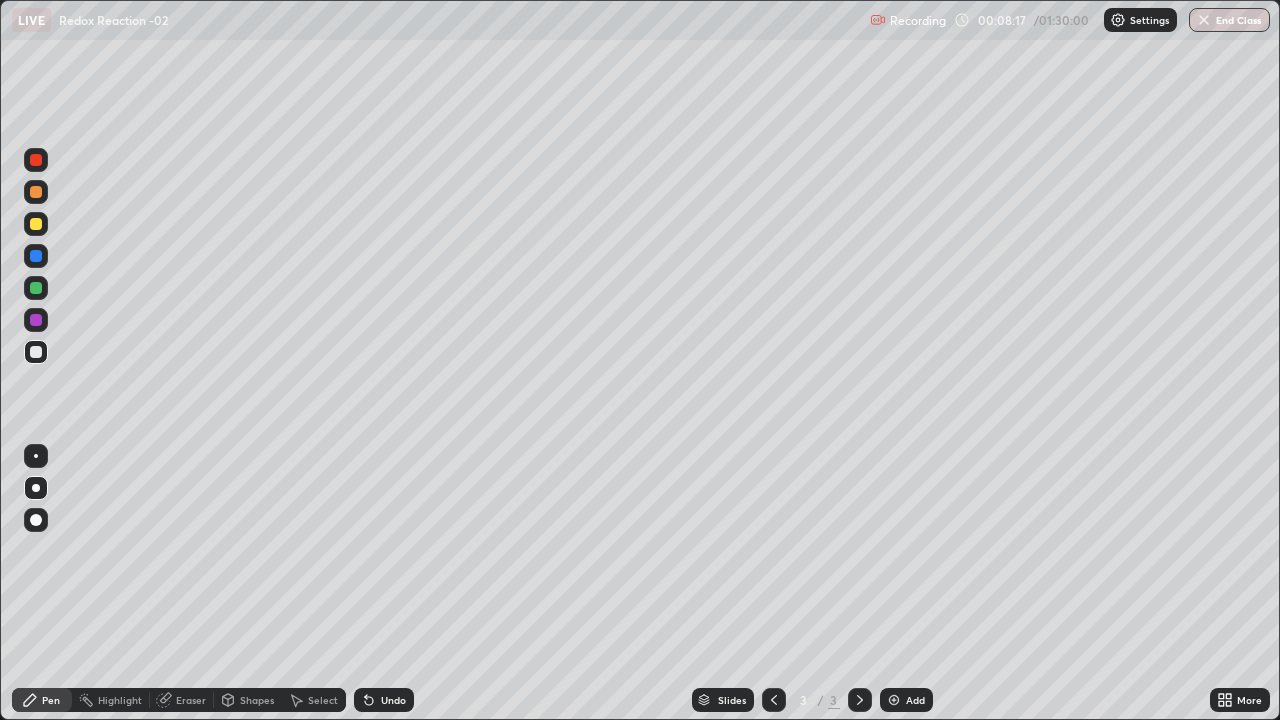 click on "Eraser" at bounding box center (191, 700) 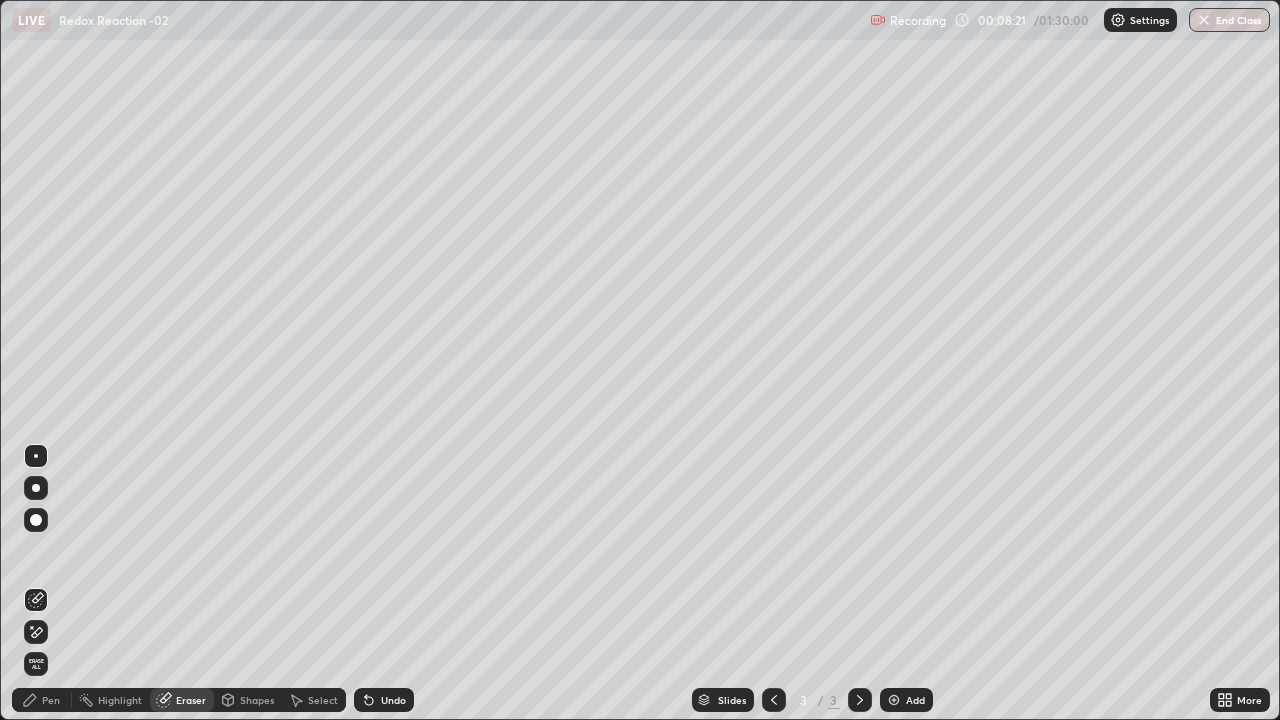 click on "Pen" at bounding box center (51, 700) 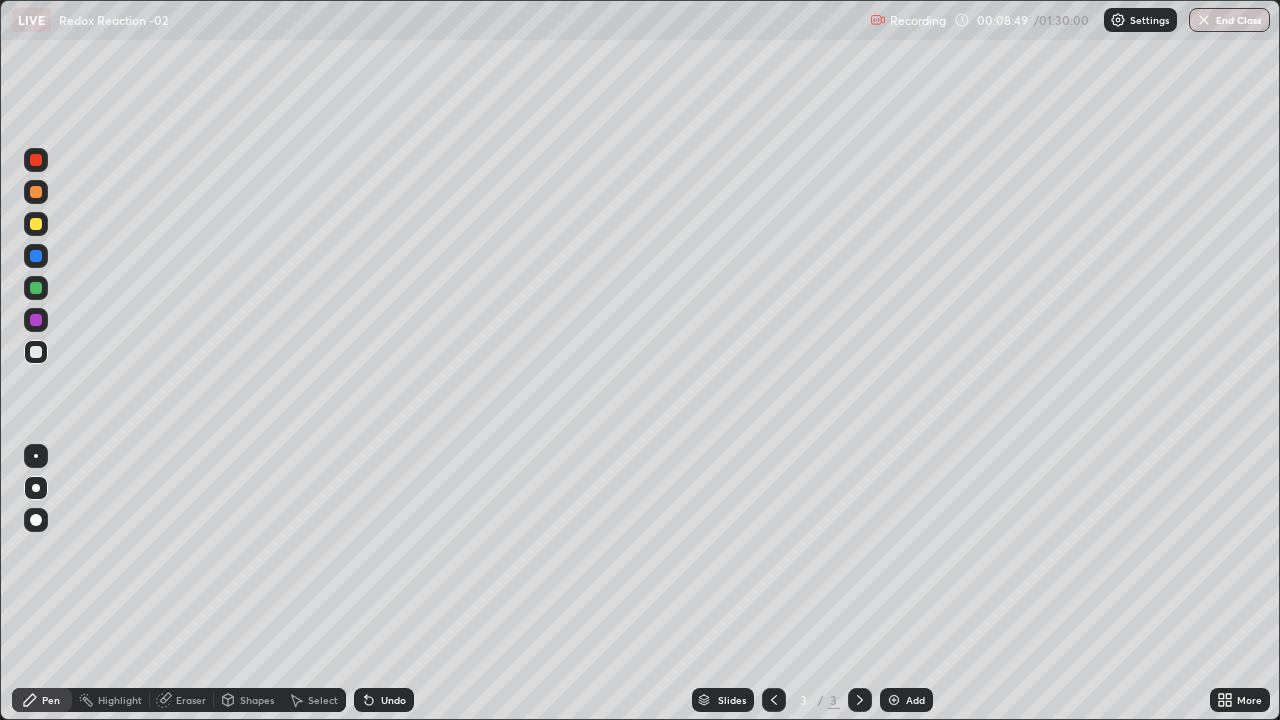 click at bounding box center (36, 256) 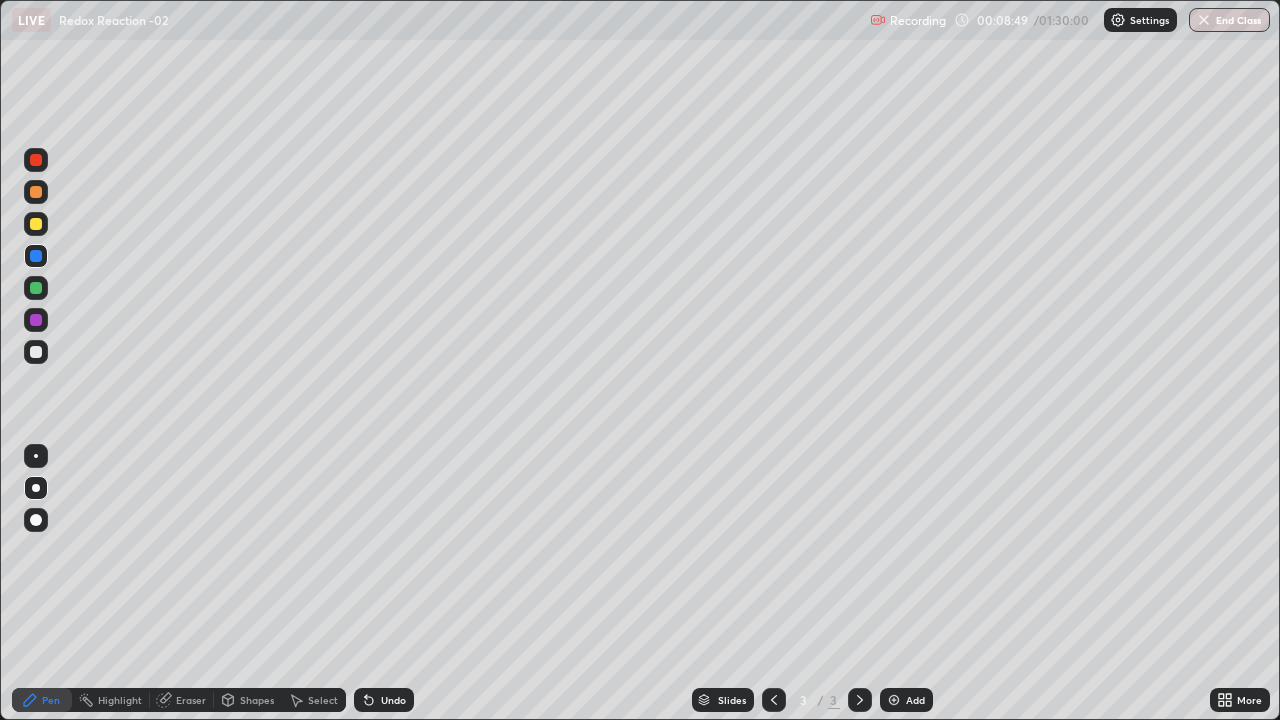 click at bounding box center [36, 288] 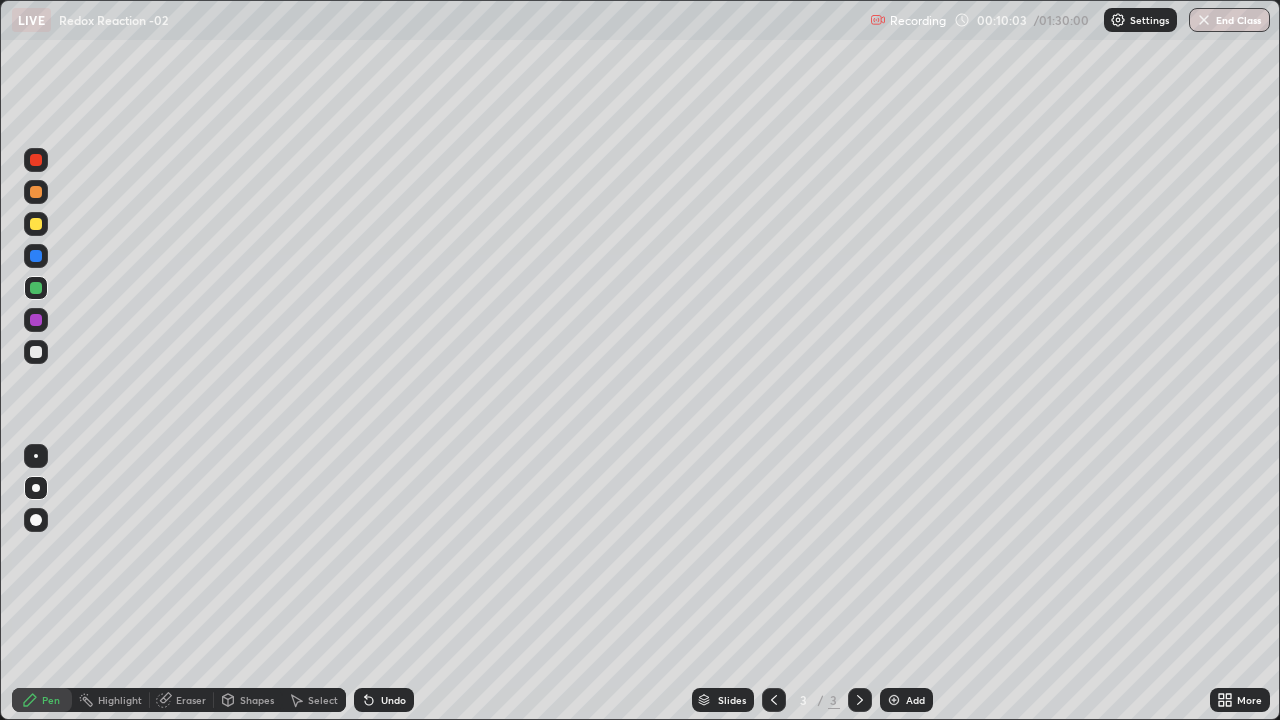 click at bounding box center [36, 352] 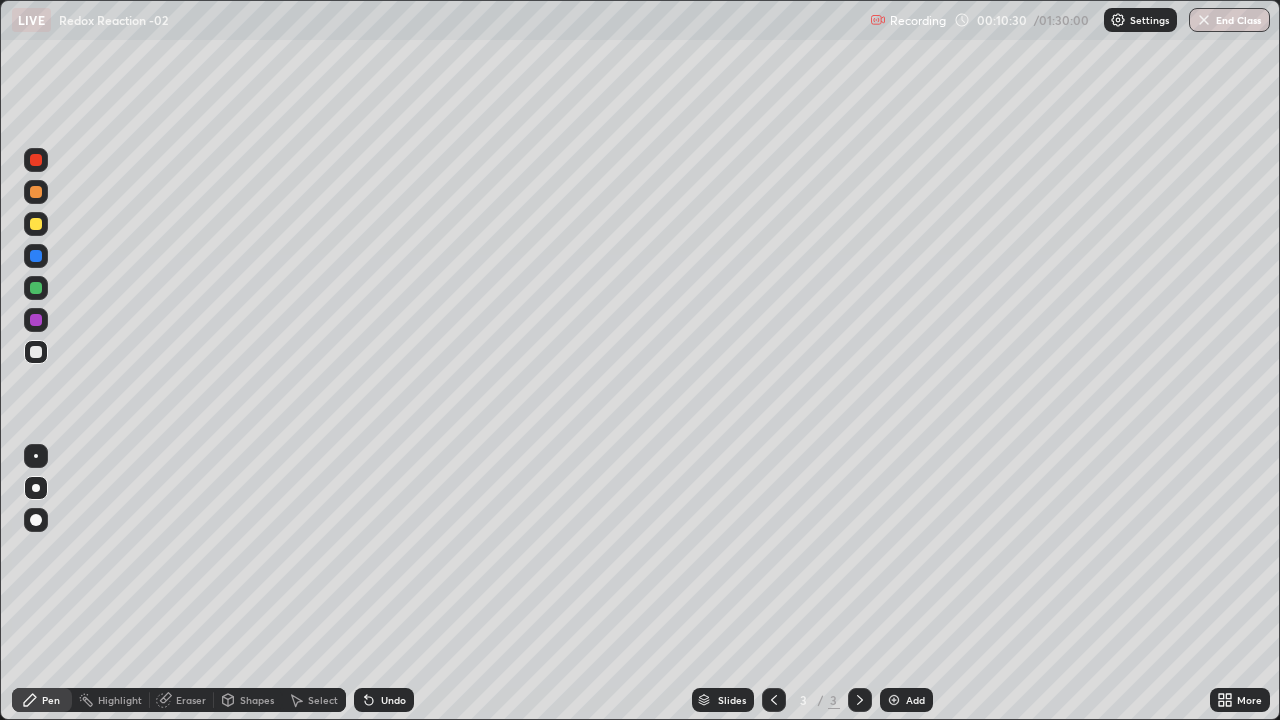 click on "Add" at bounding box center (915, 700) 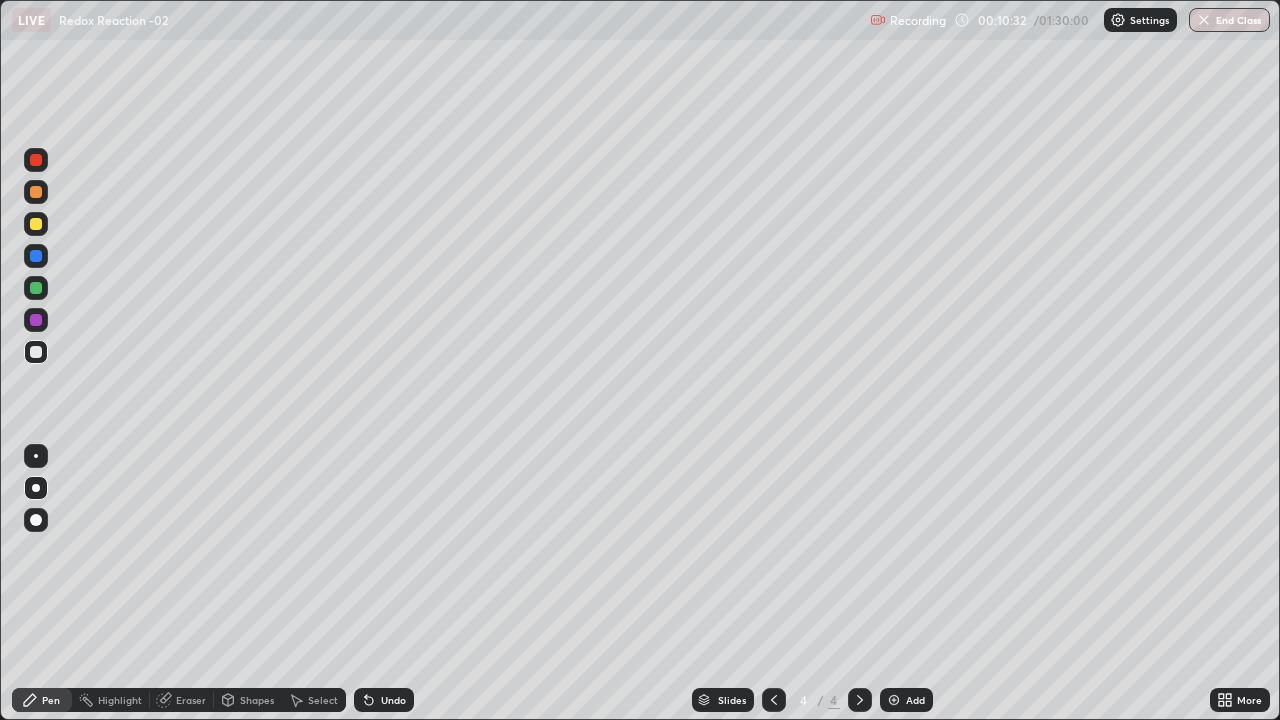 click at bounding box center [36, 192] 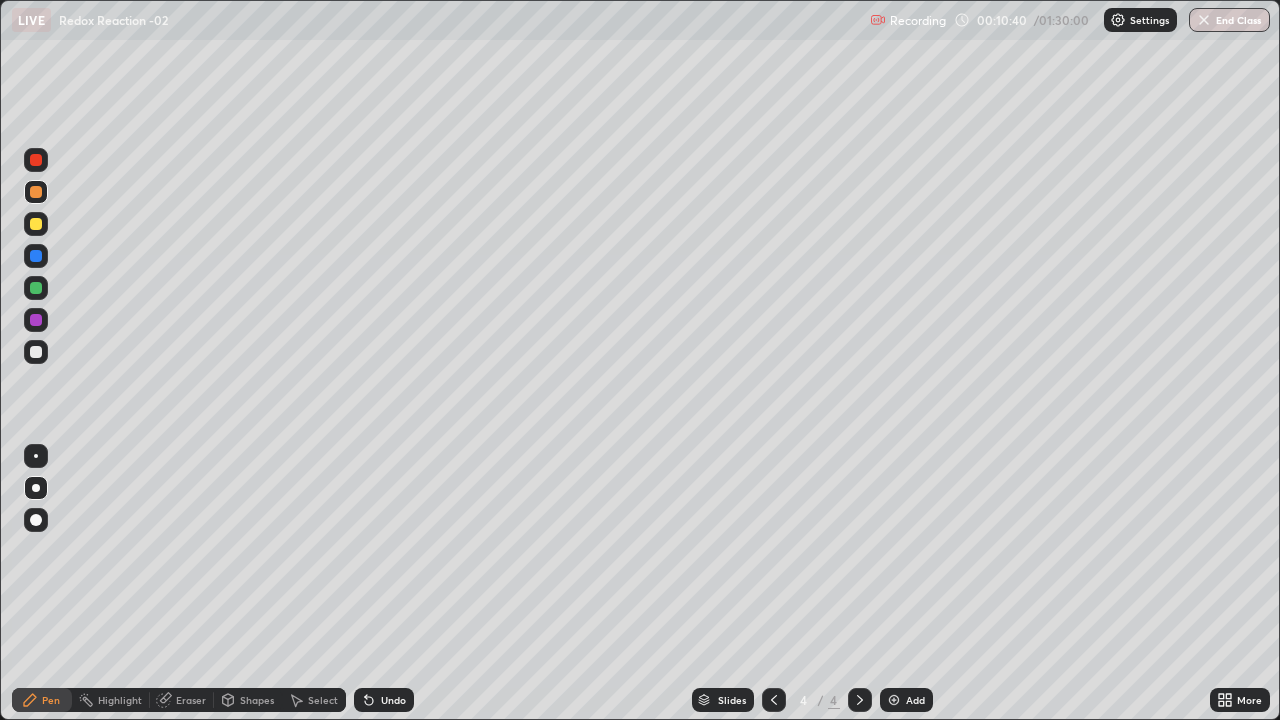 click at bounding box center [36, 352] 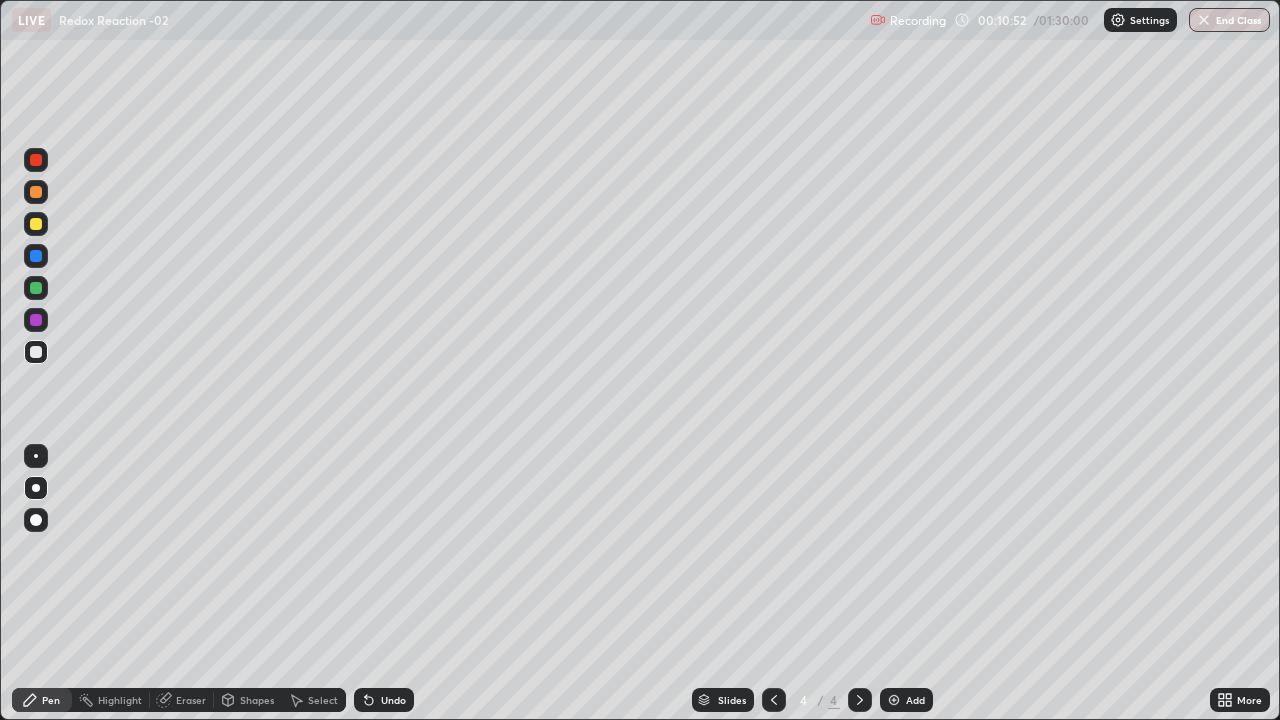 click at bounding box center (36, 288) 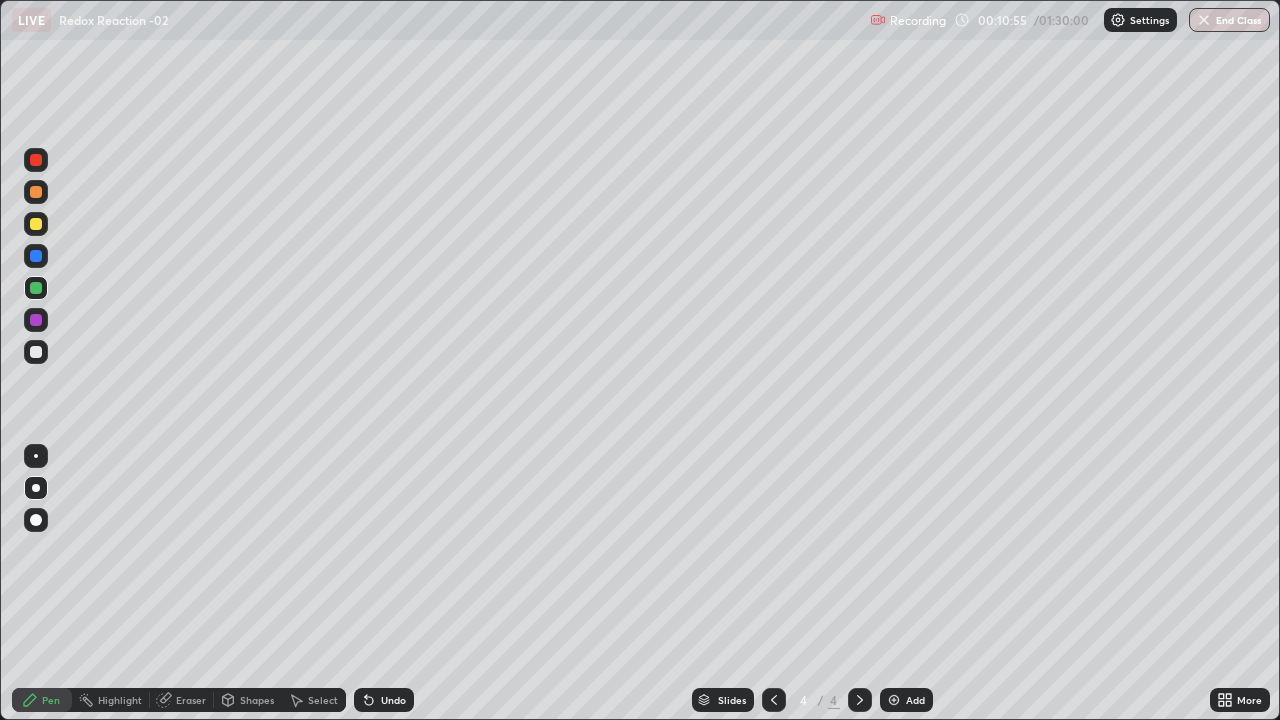click 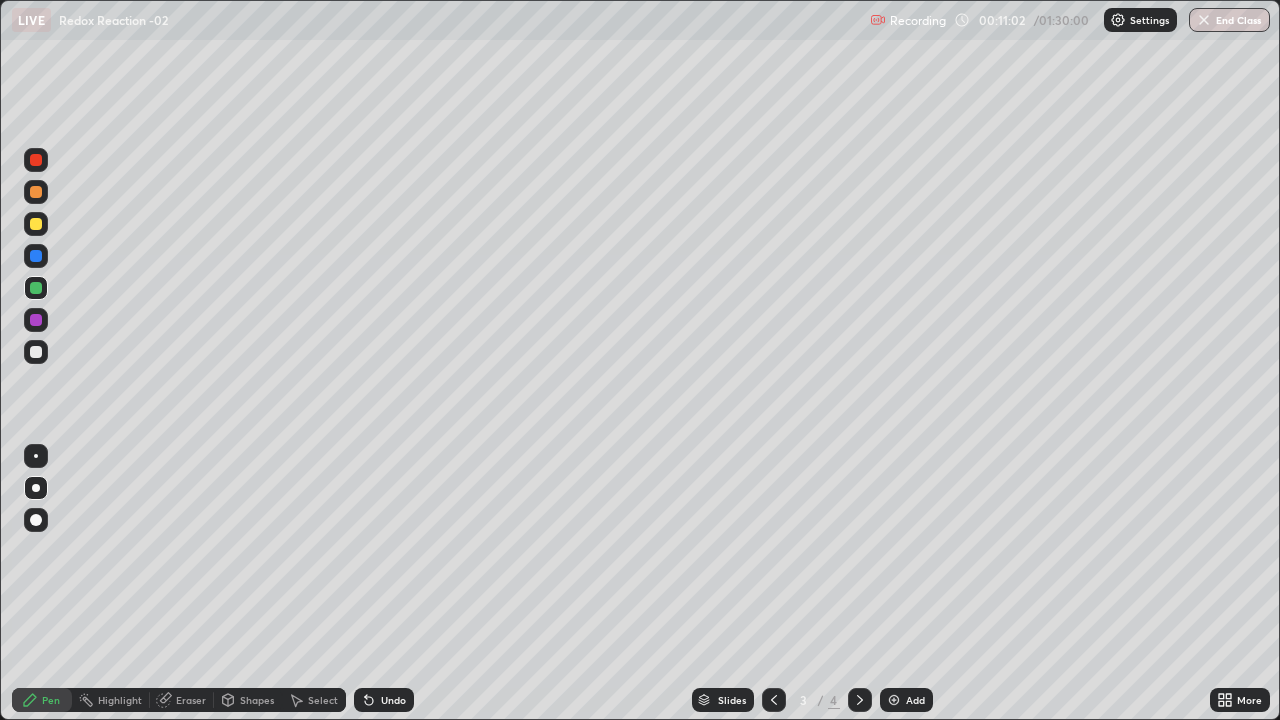 click 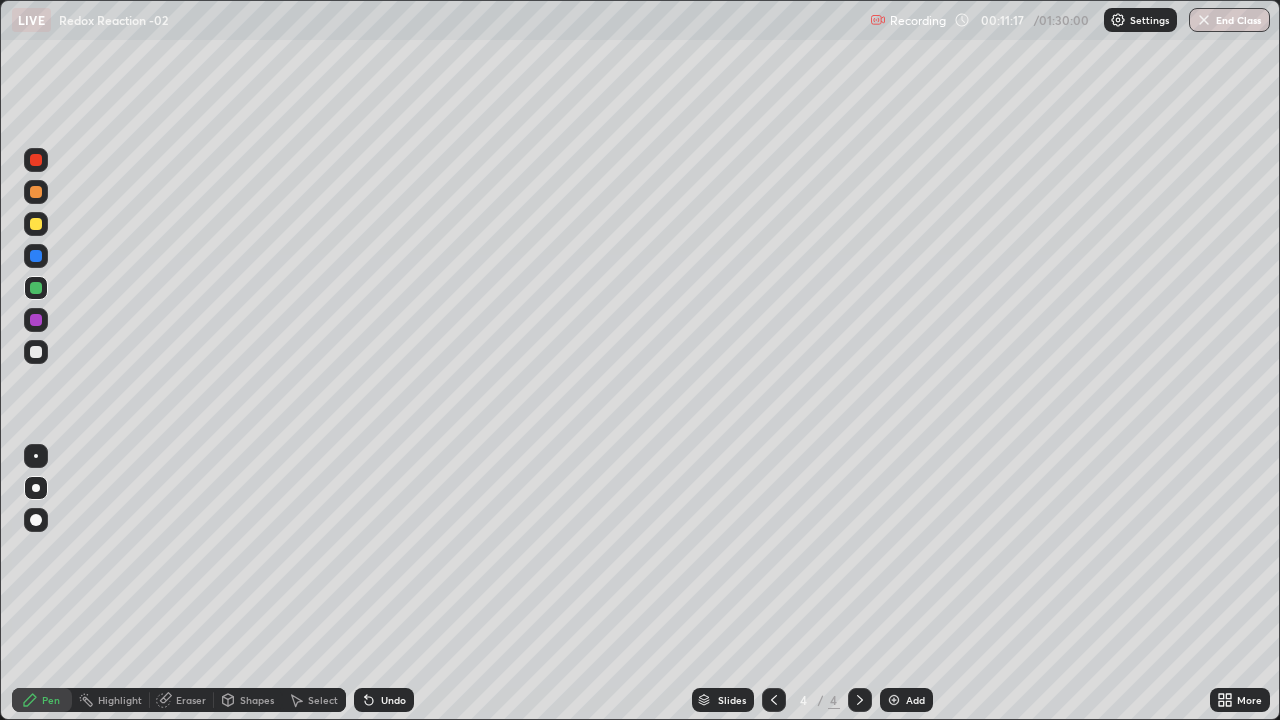 click 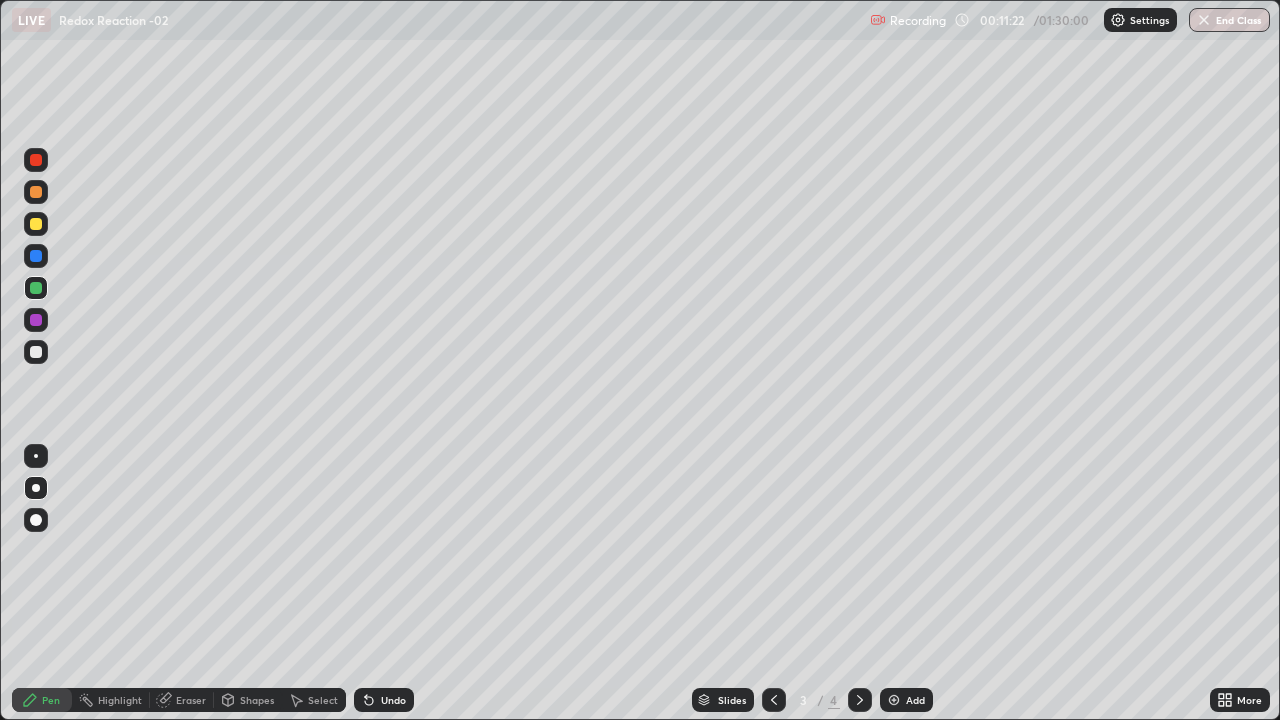 click 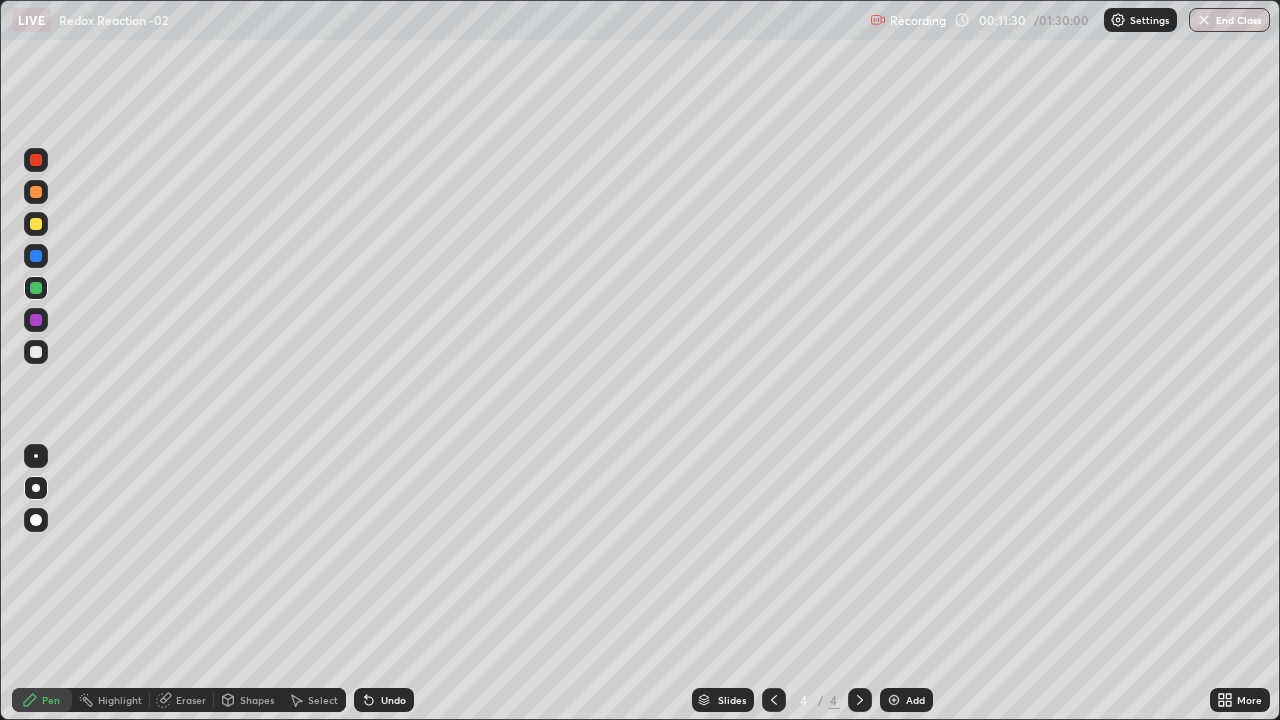 click at bounding box center (36, 288) 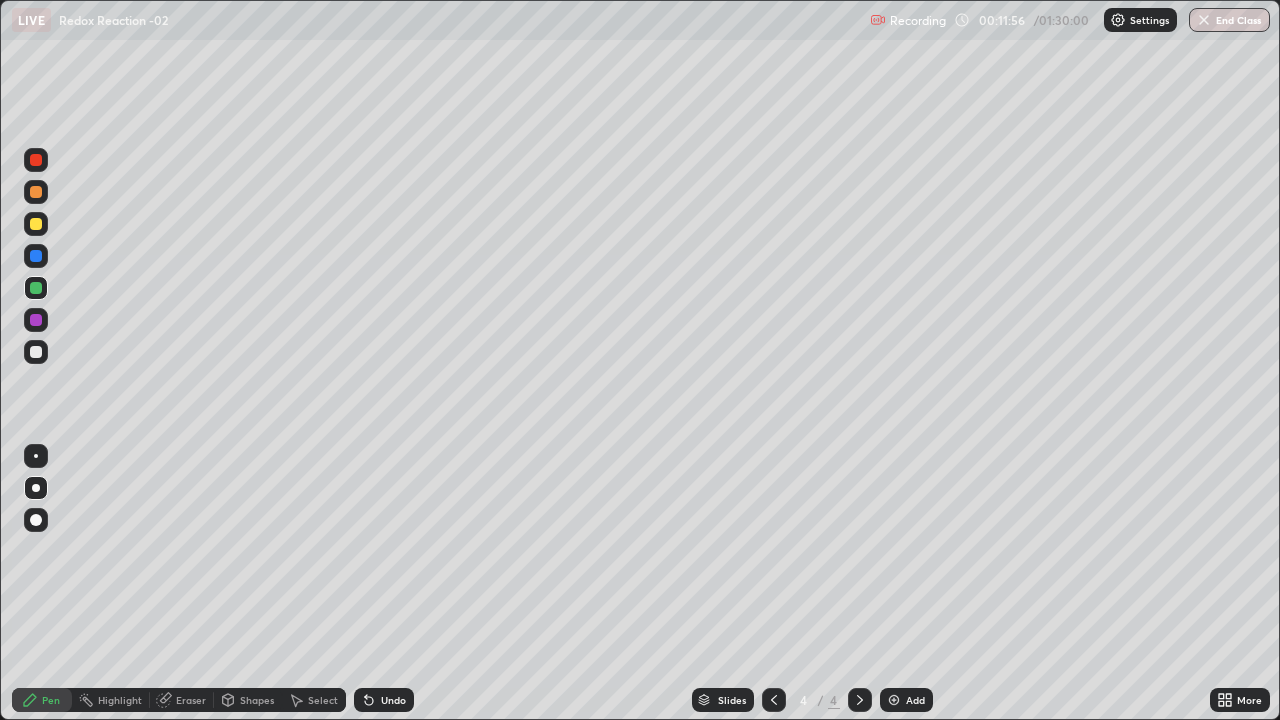 click at bounding box center [36, 224] 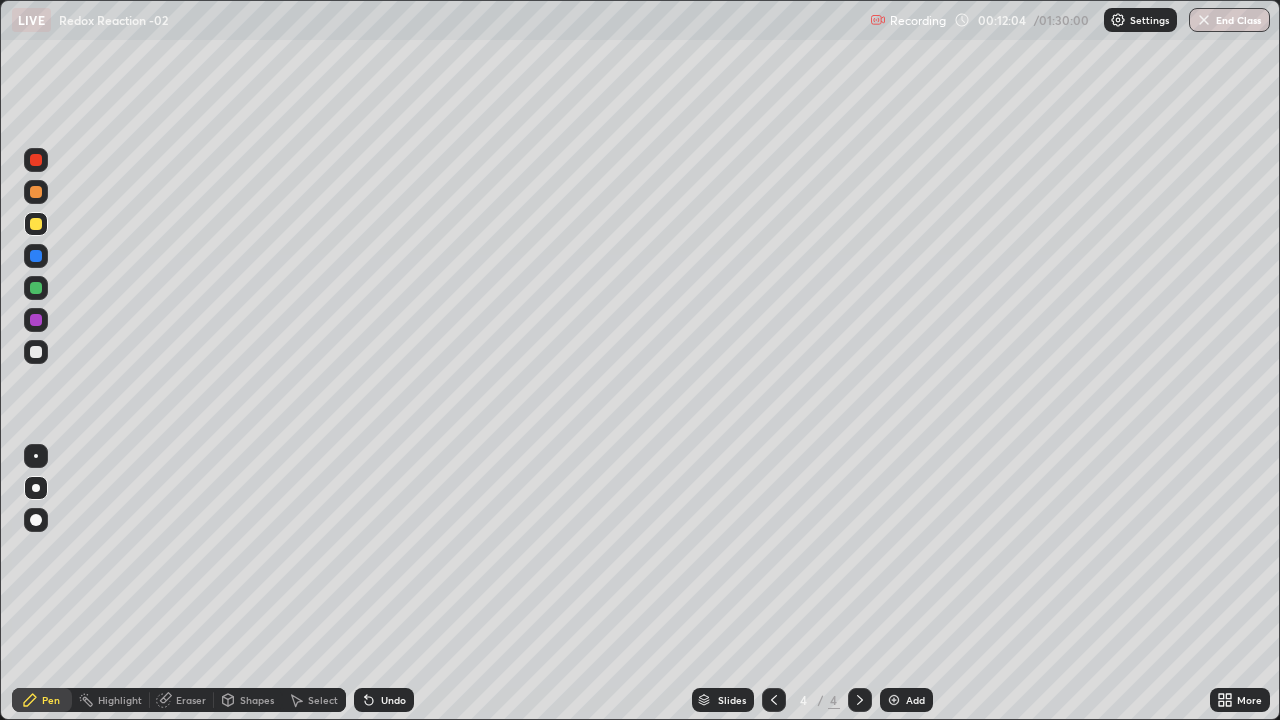 click at bounding box center [36, 352] 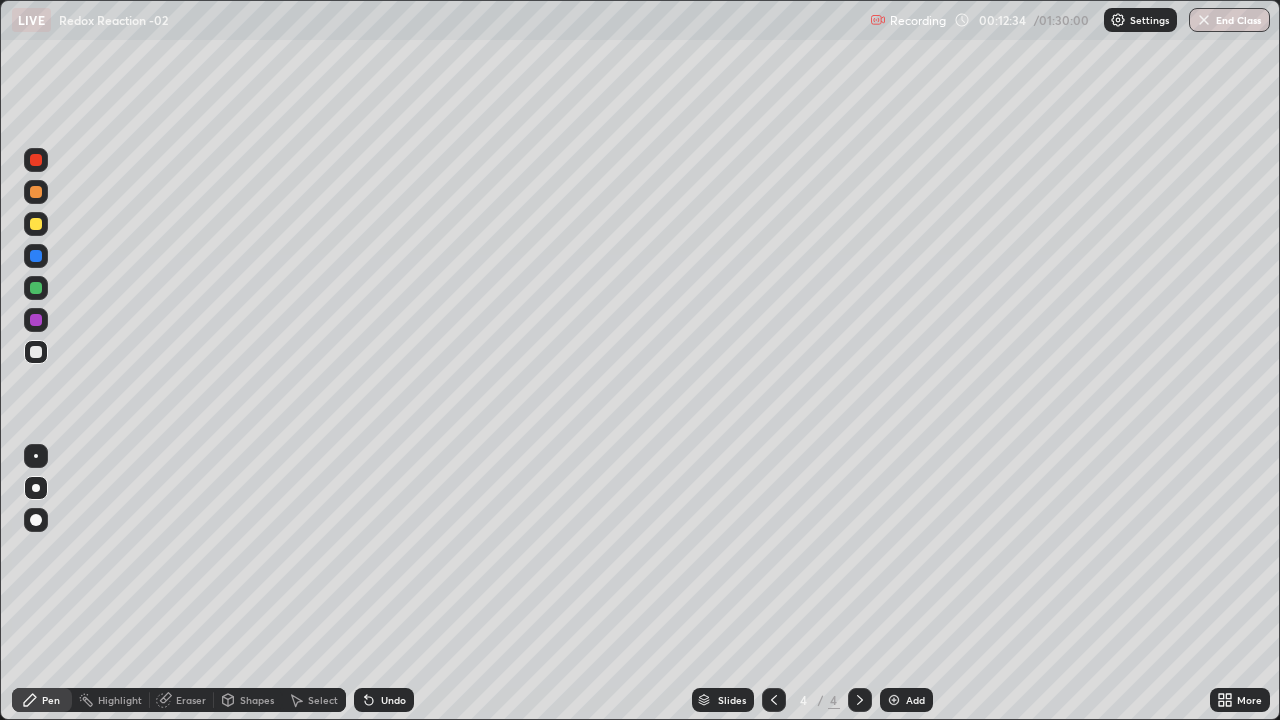 click at bounding box center (36, 256) 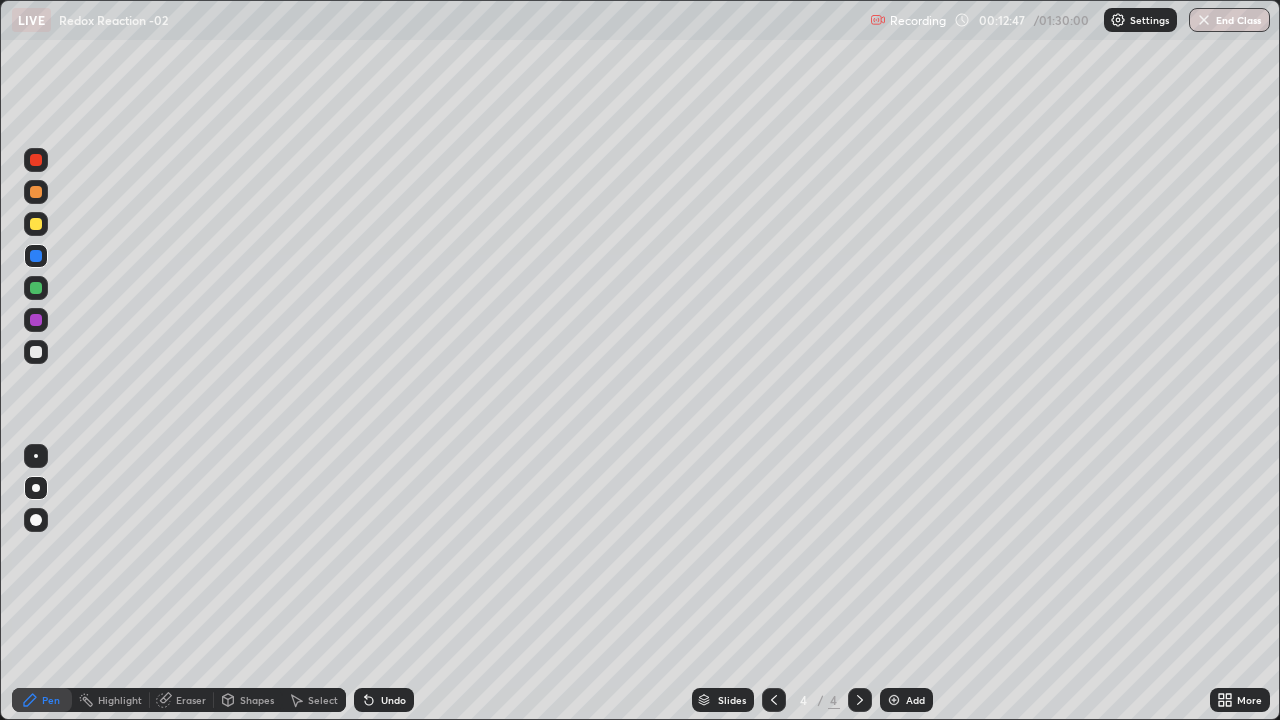click at bounding box center [36, 352] 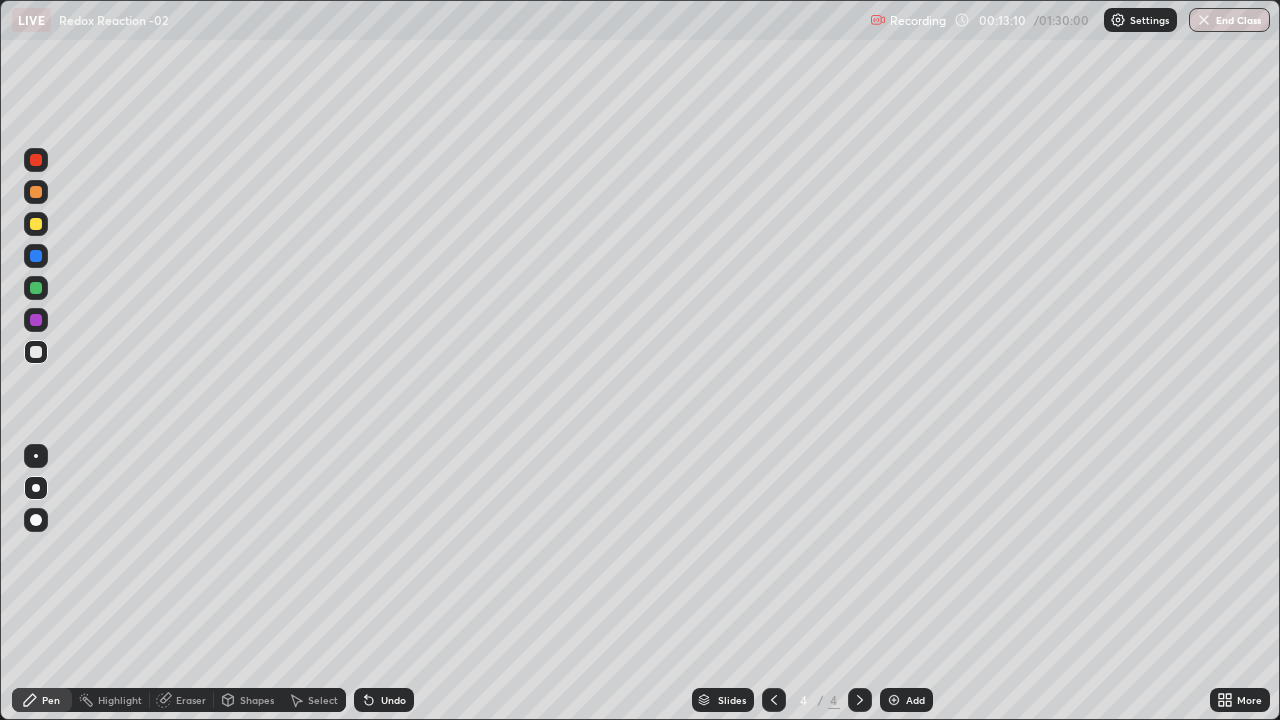 click at bounding box center (36, 288) 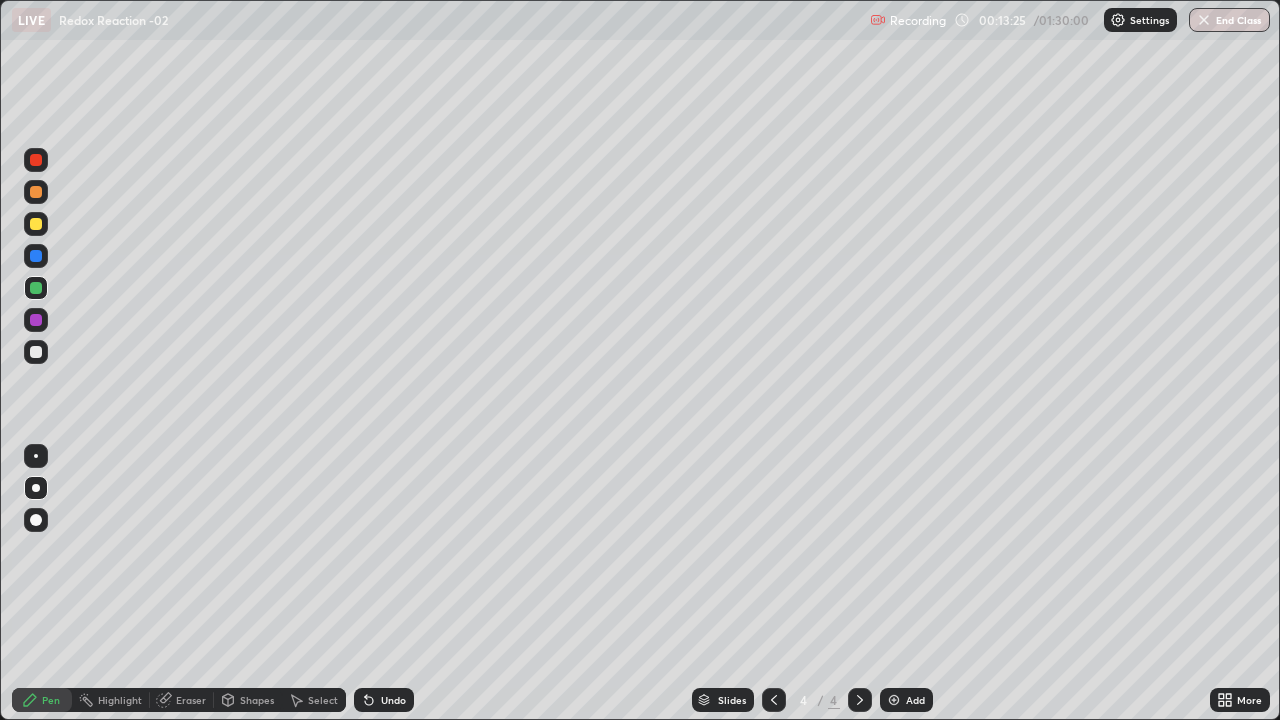 click at bounding box center [36, 352] 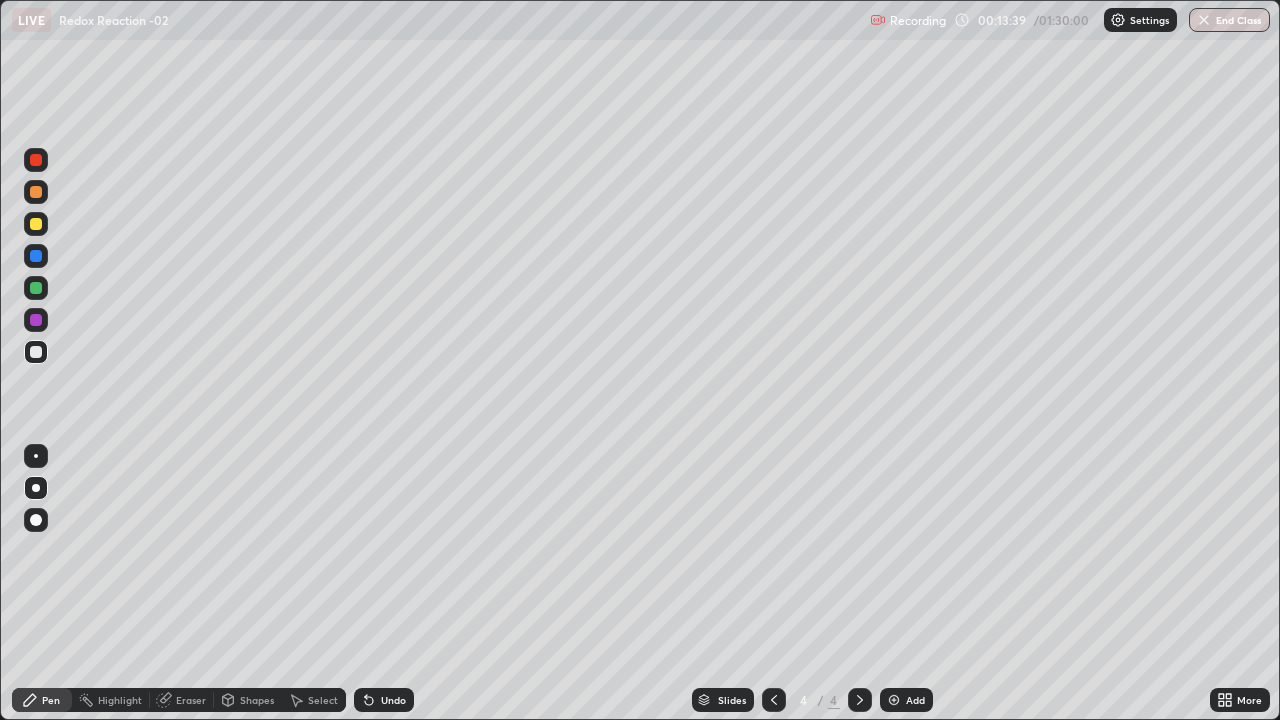 click at bounding box center (36, 320) 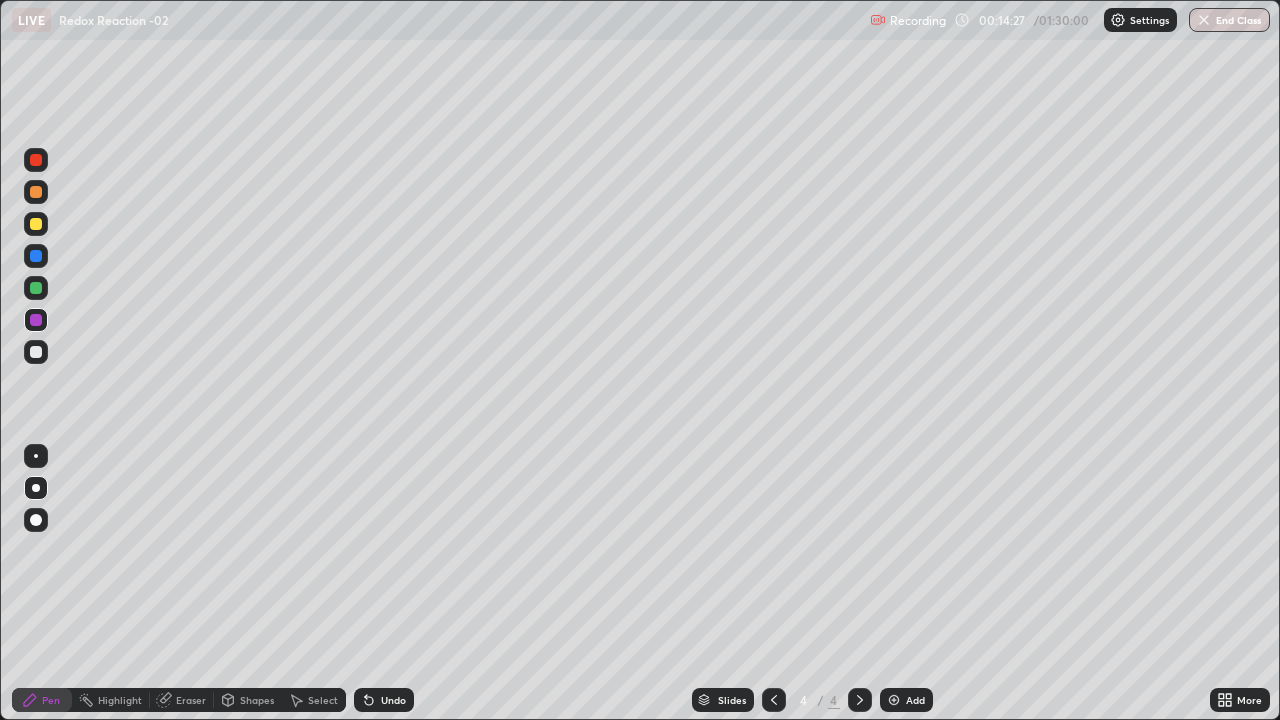 click at bounding box center (36, 352) 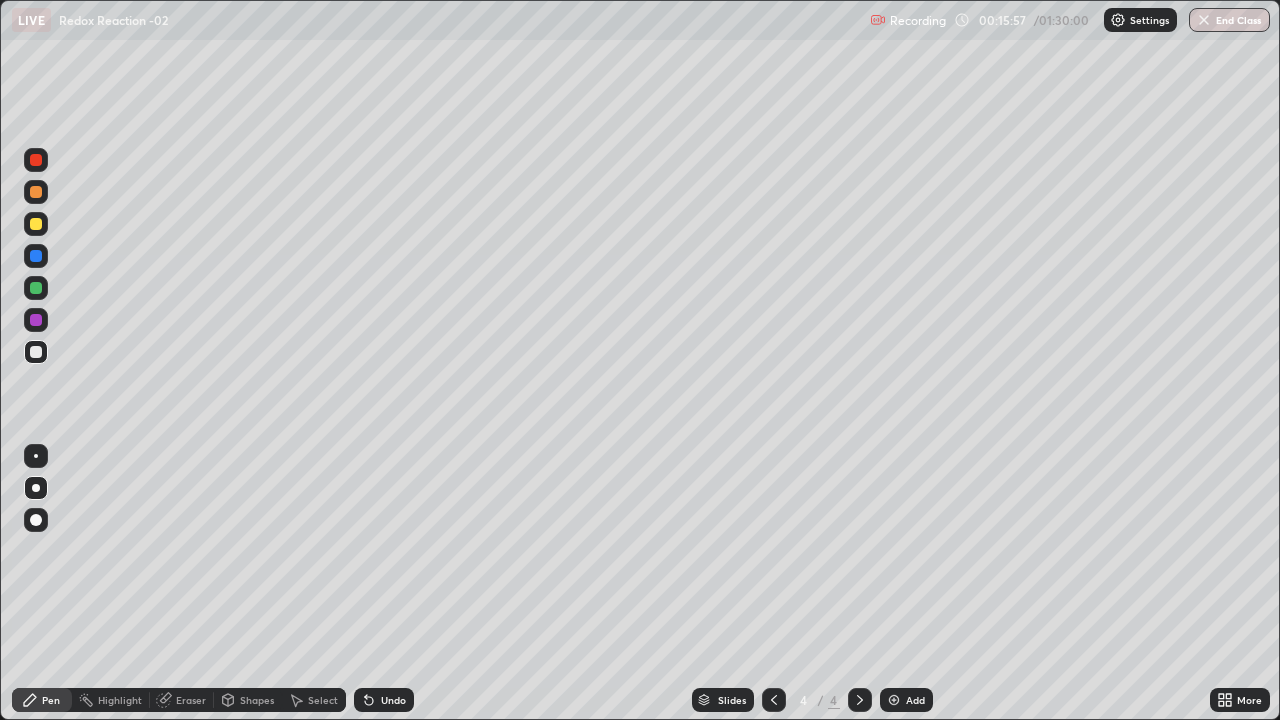 click at bounding box center (36, 224) 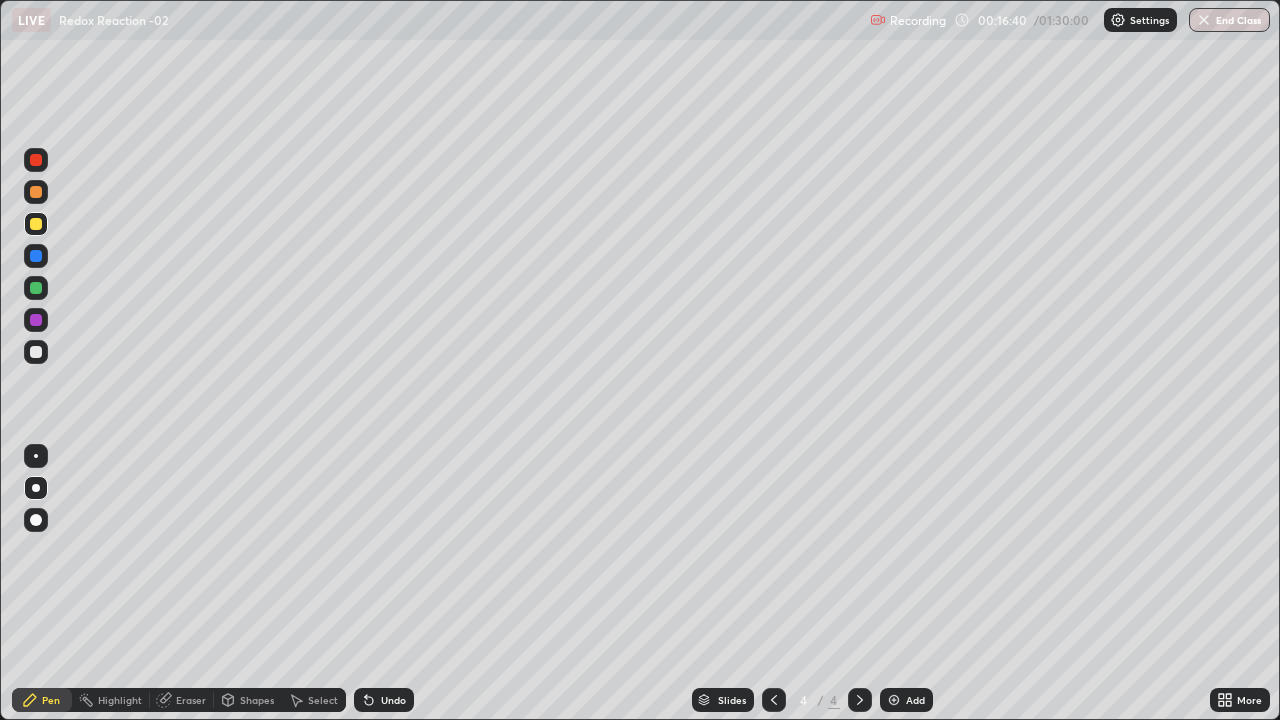 click at bounding box center [894, 700] 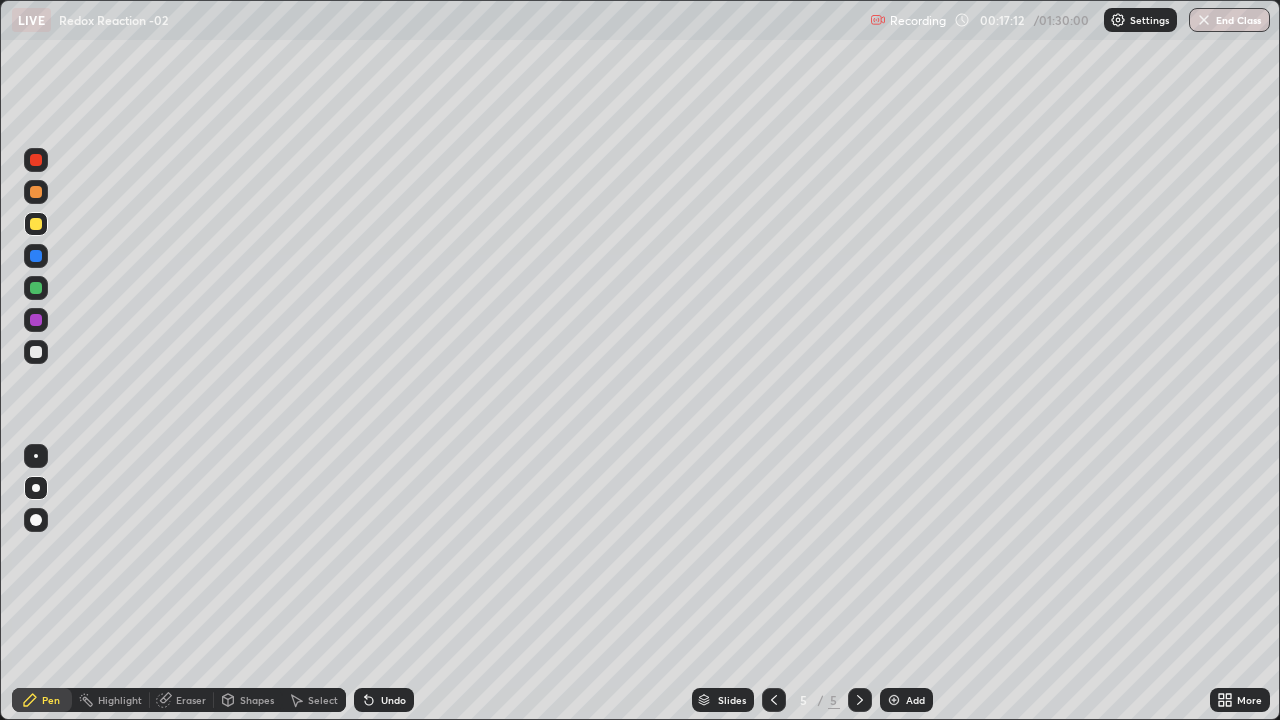 click at bounding box center [36, 352] 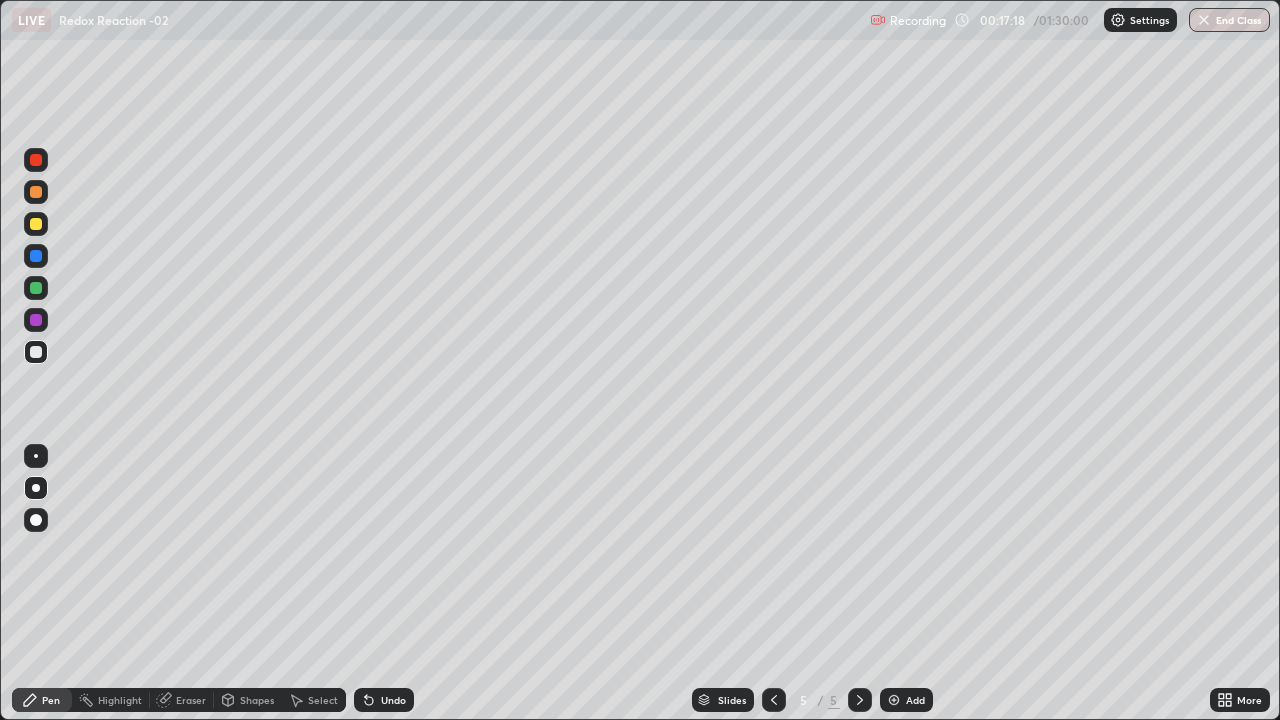 click at bounding box center (36, 456) 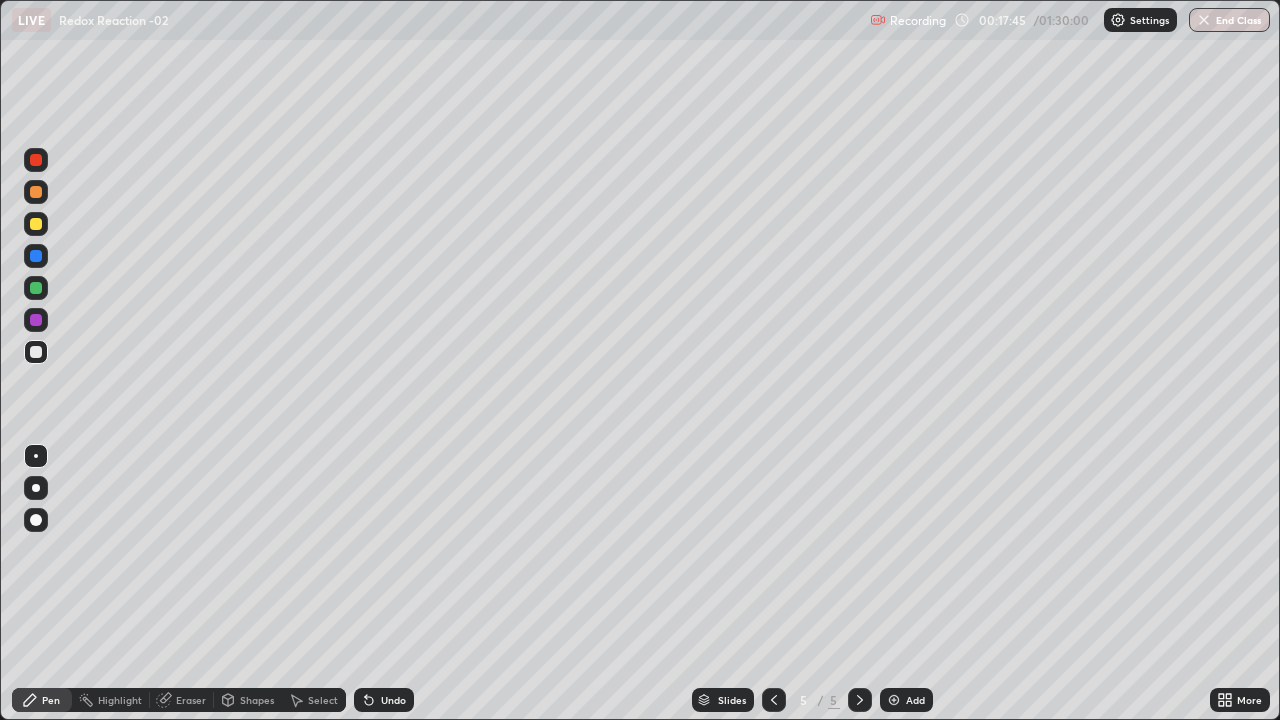 click on "Select" at bounding box center [323, 700] 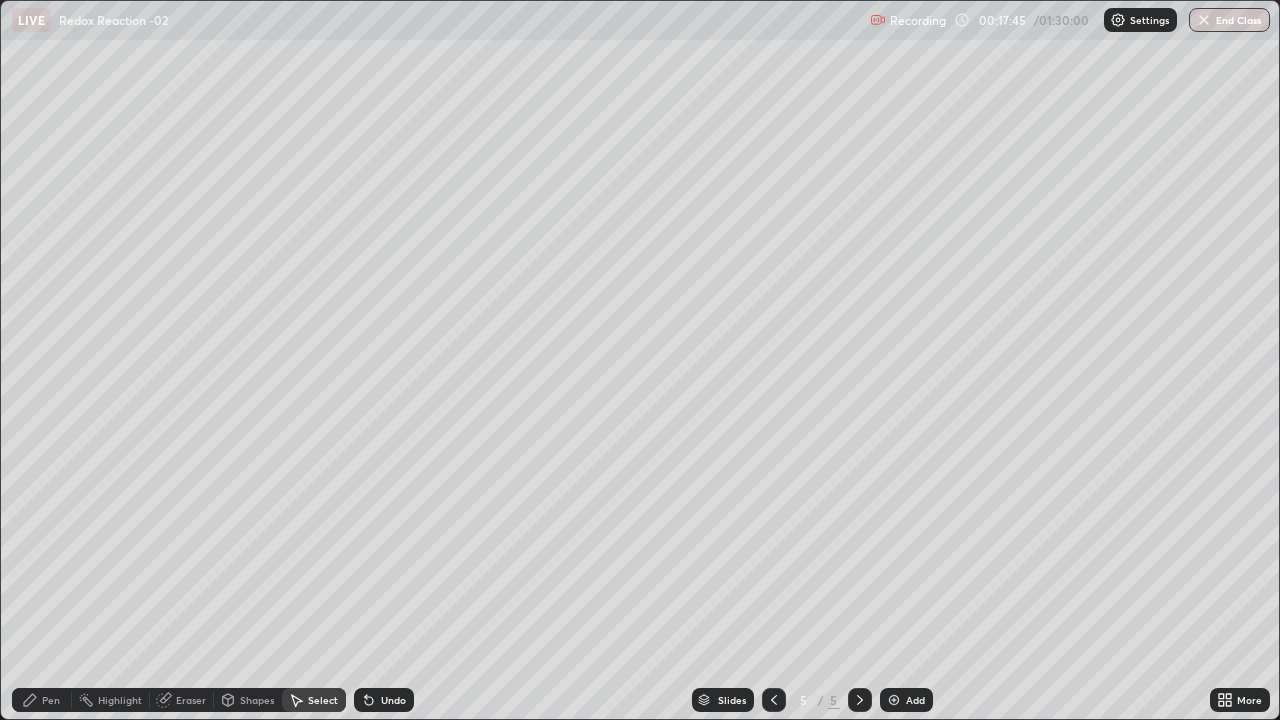 click on "Shapes" at bounding box center (248, 700) 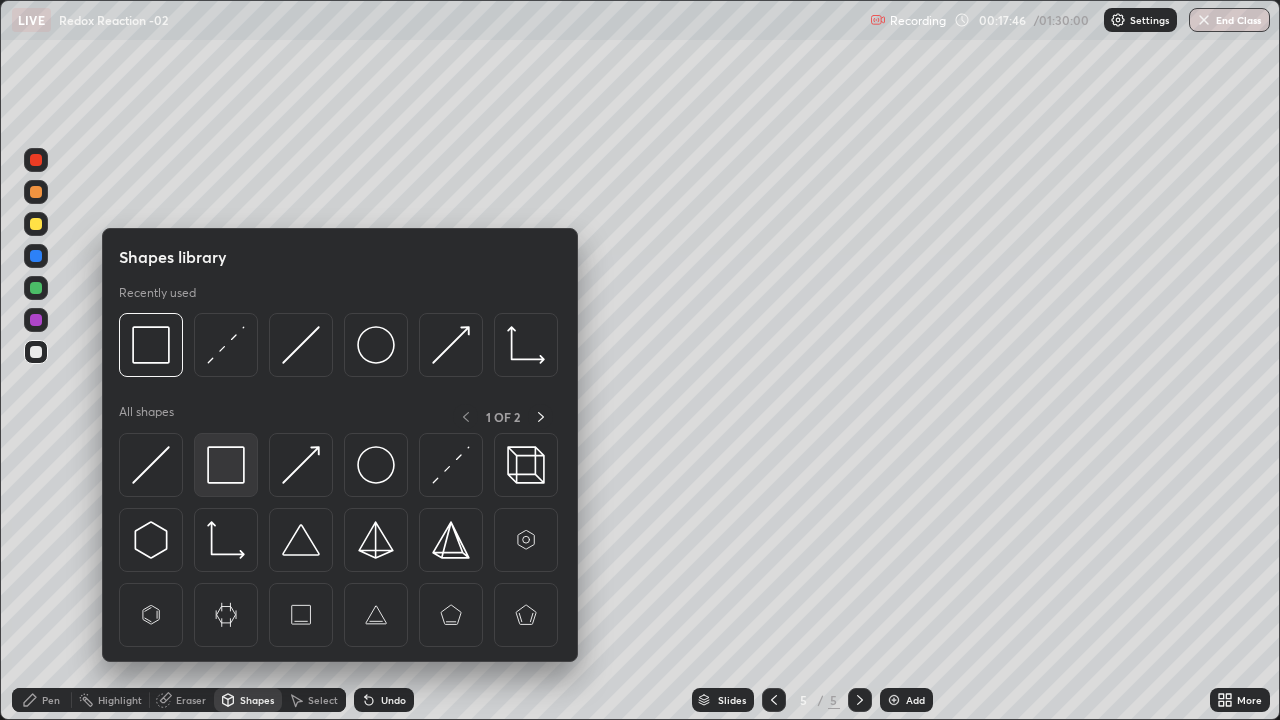 click at bounding box center [226, 465] 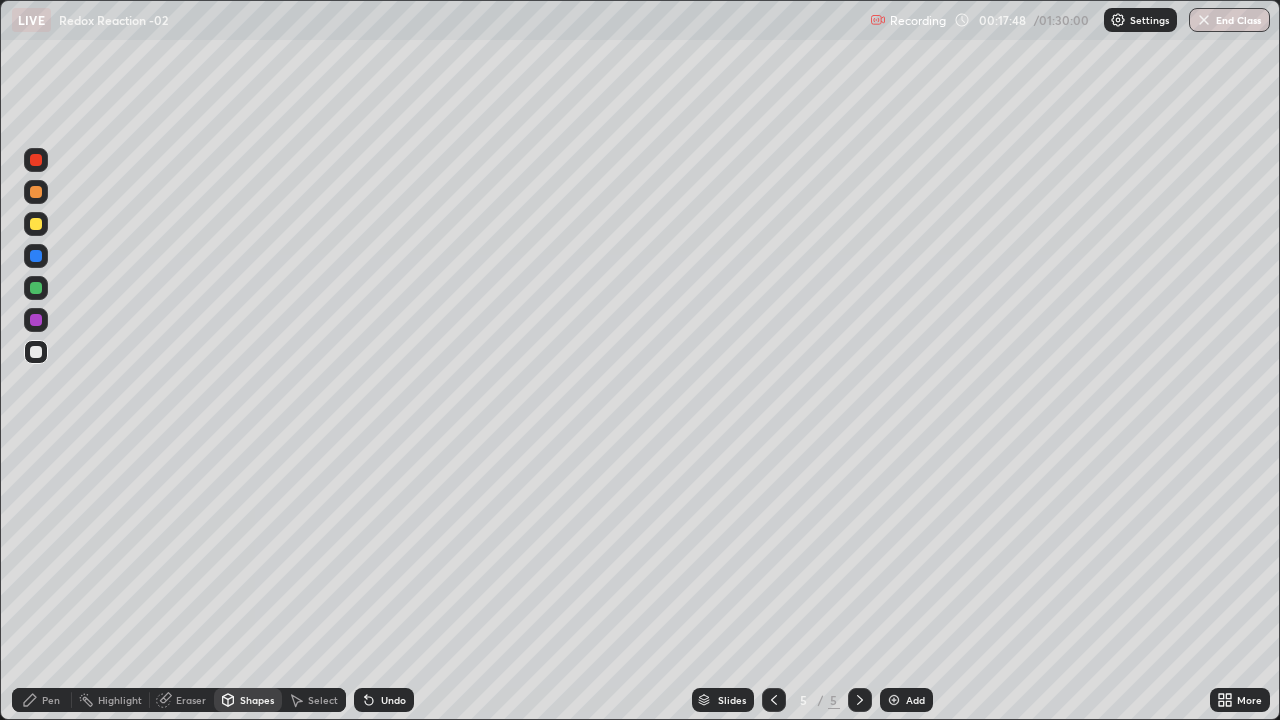 click on "Pen" at bounding box center (42, 700) 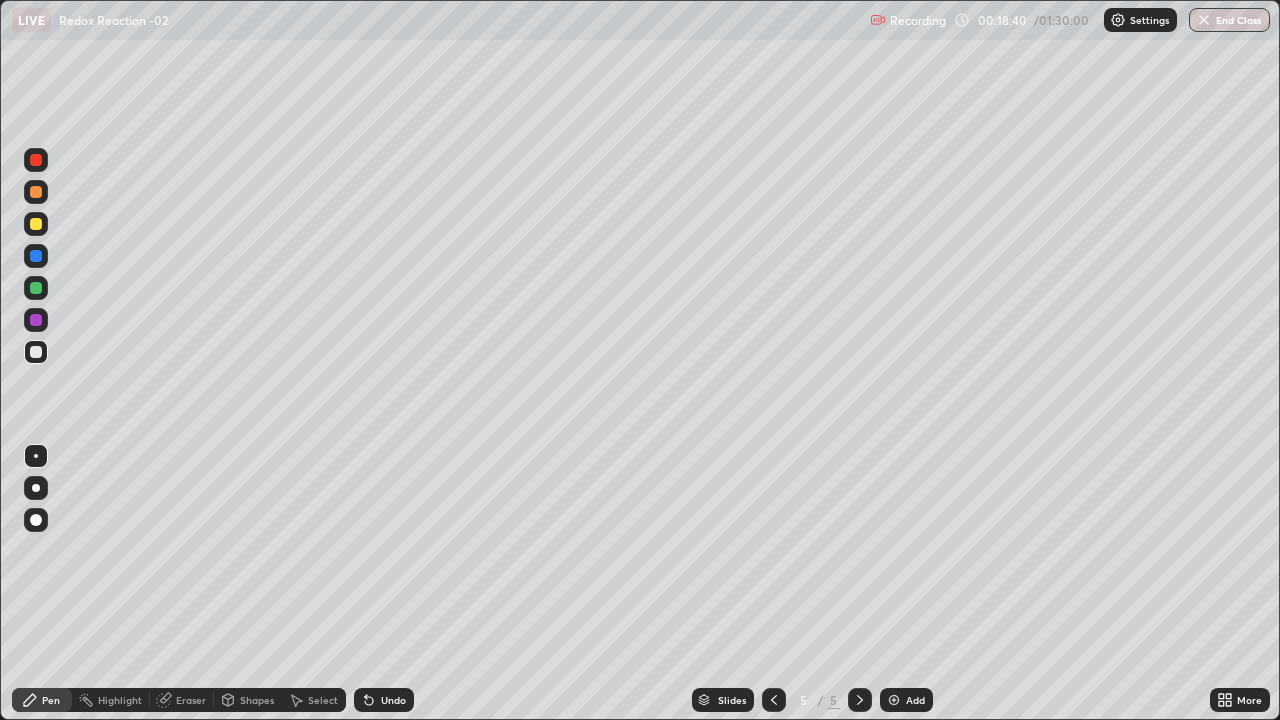 click at bounding box center (36, 192) 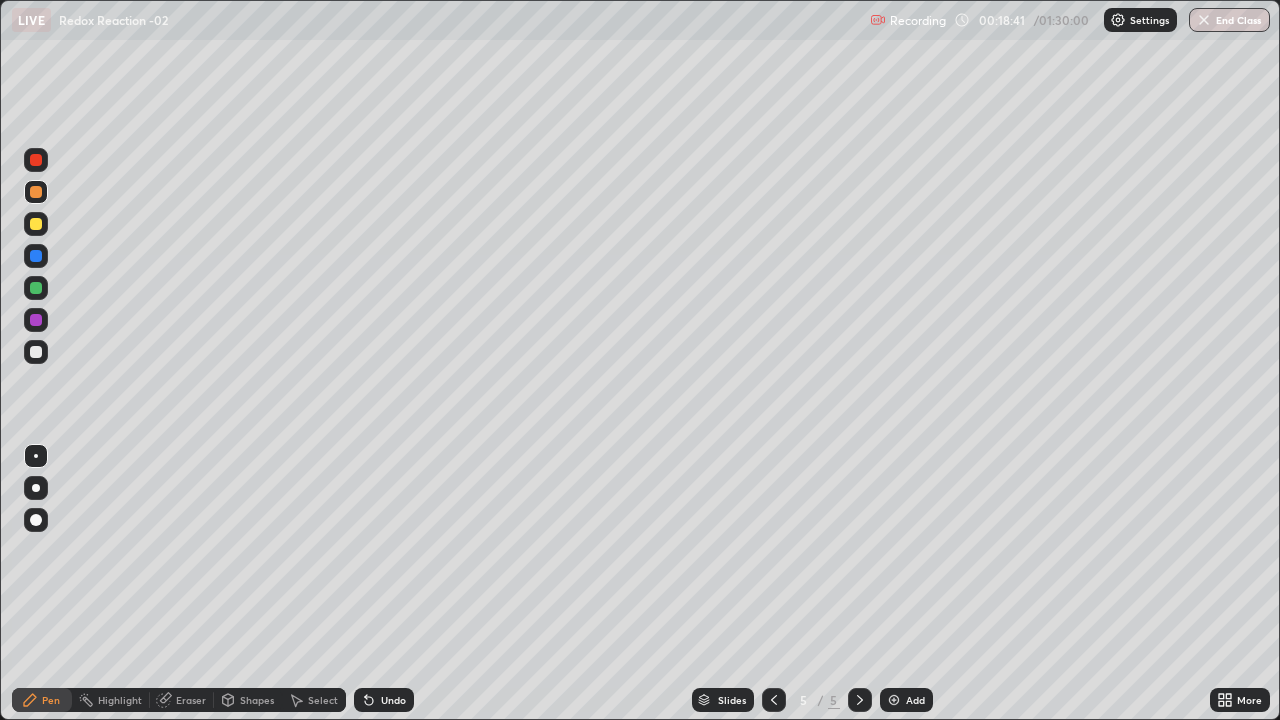 click at bounding box center (36, 488) 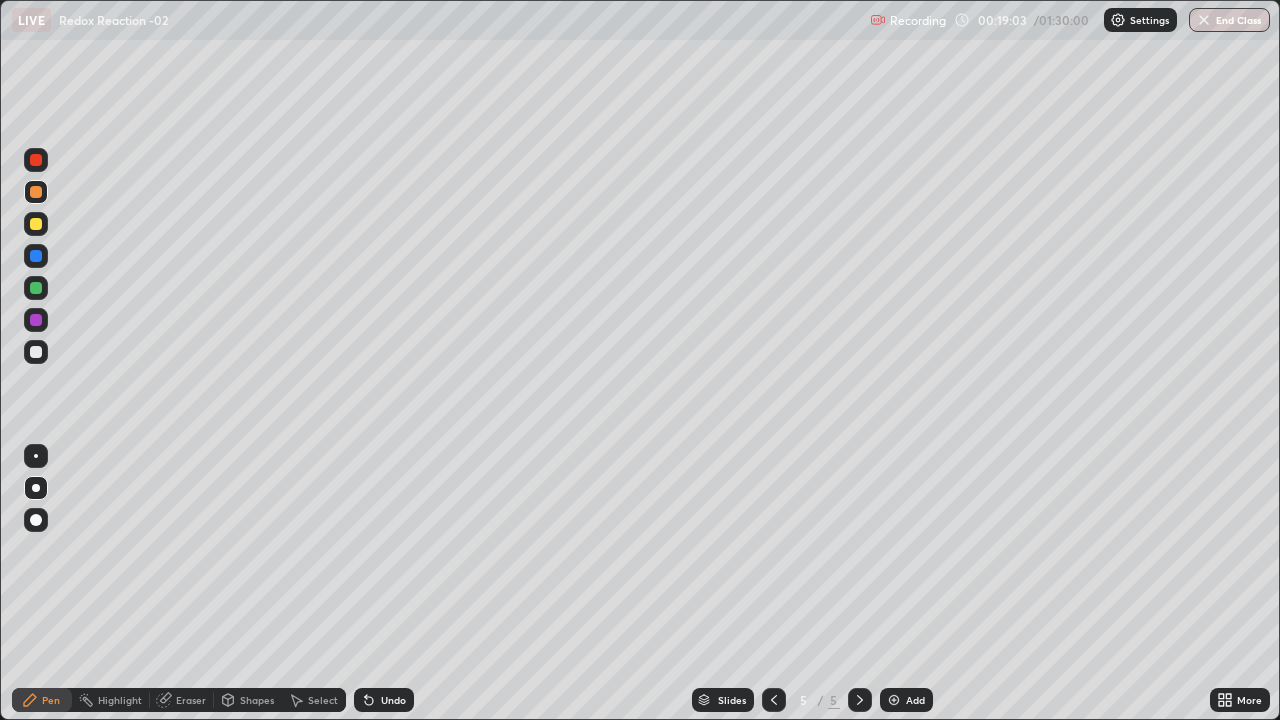 click at bounding box center [36, 352] 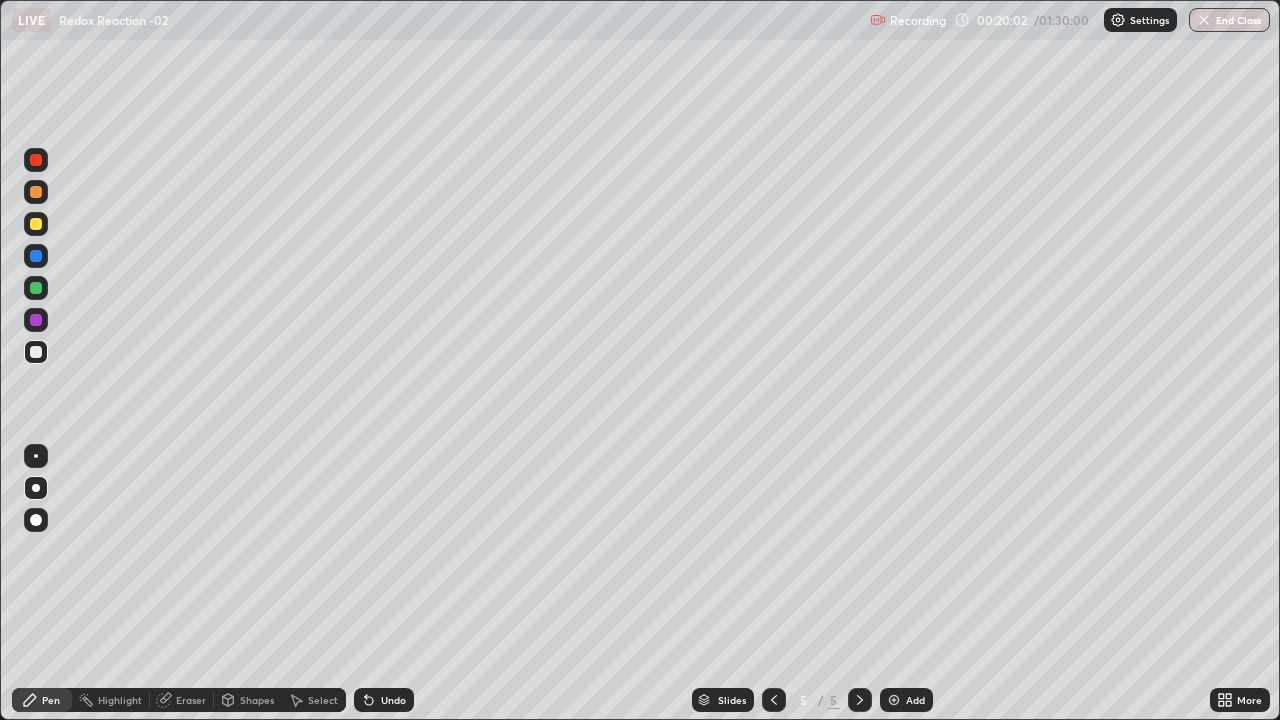 click at bounding box center [36, 224] 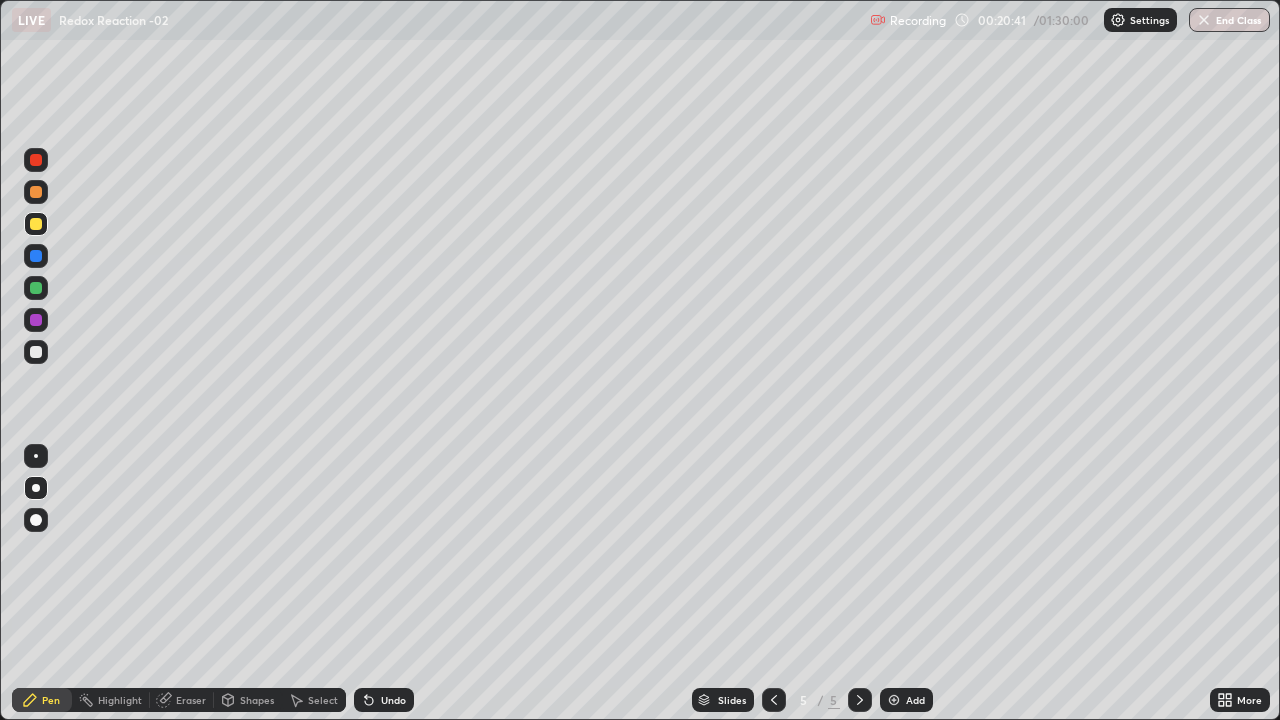 click at bounding box center [36, 352] 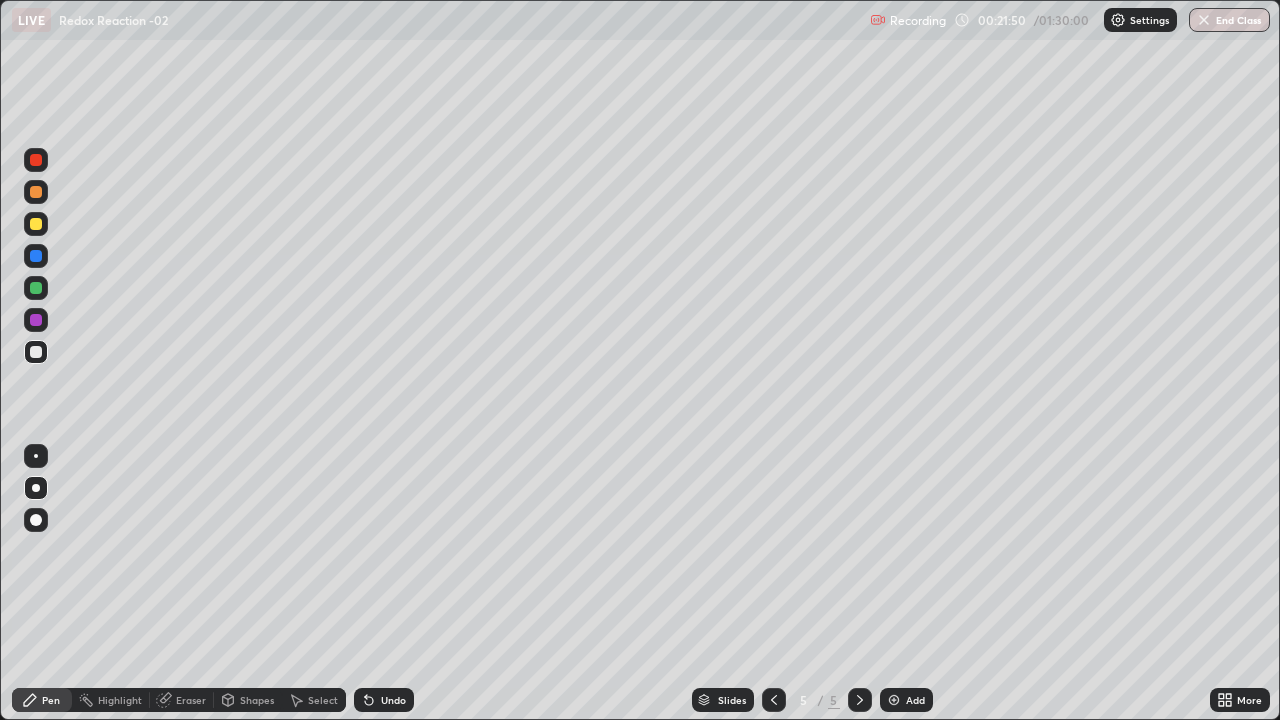 click at bounding box center [36, 224] 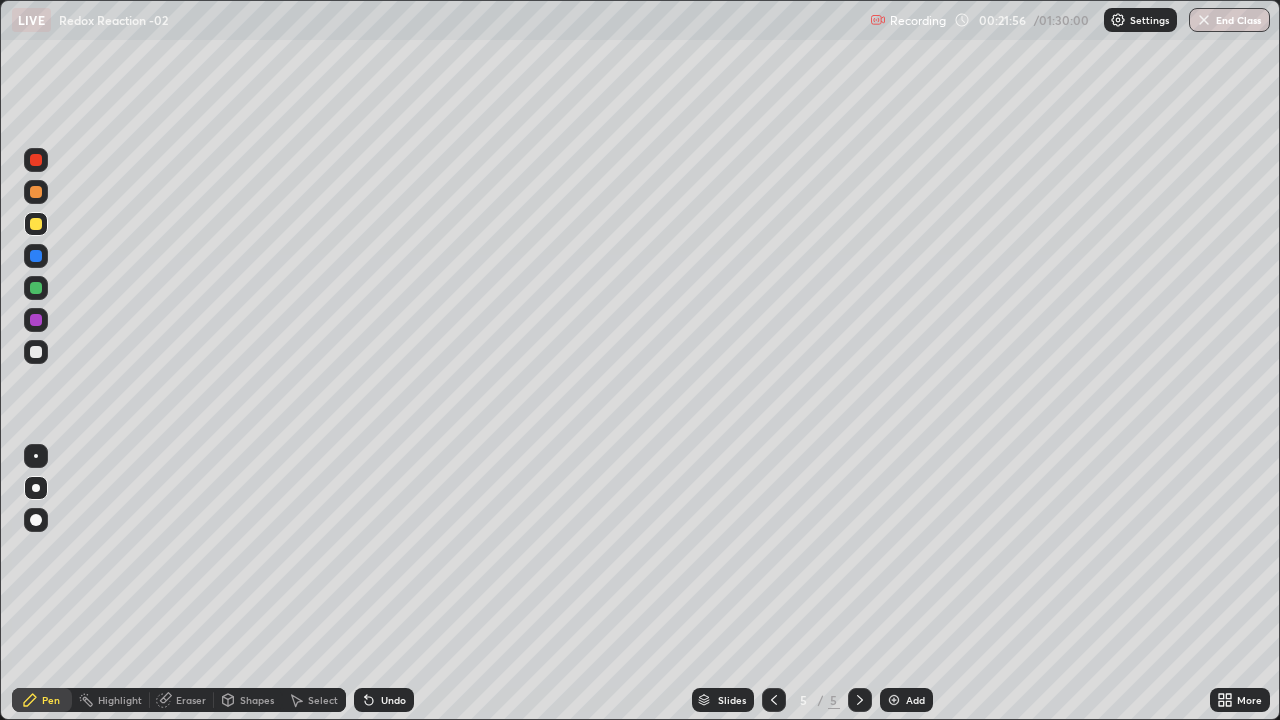 click at bounding box center [36, 288] 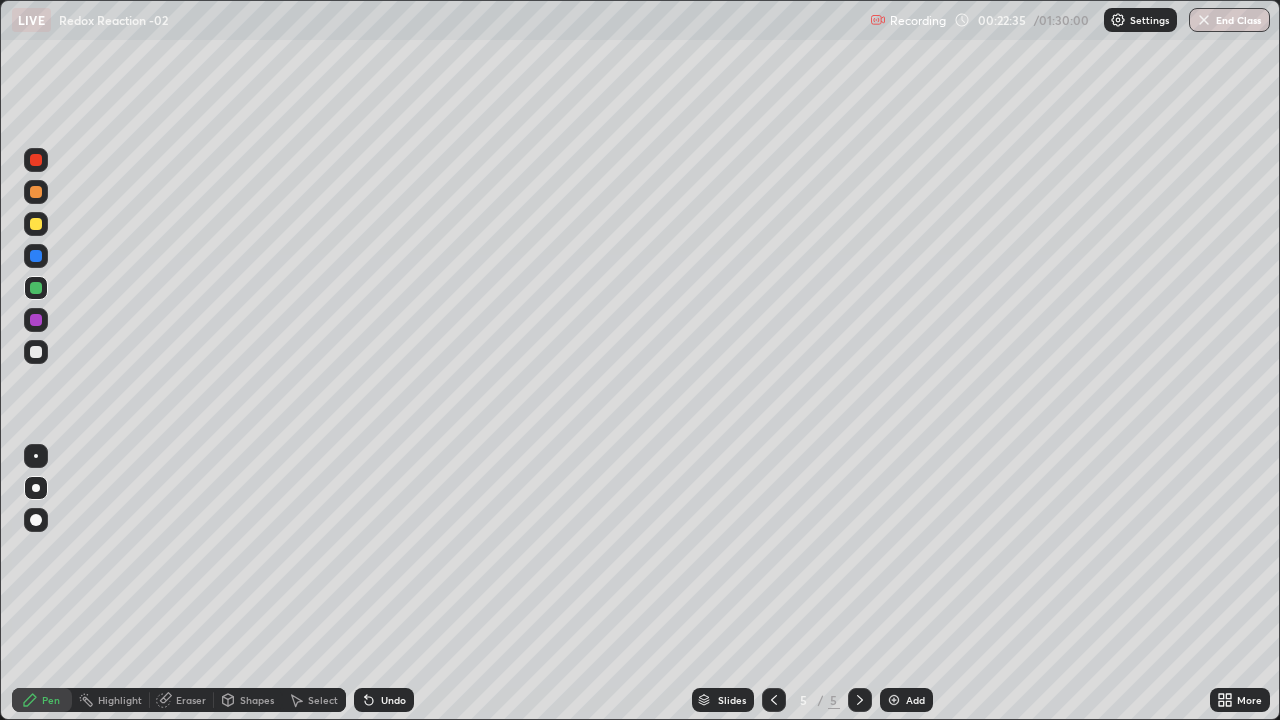 click at bounding box center [894, 700] 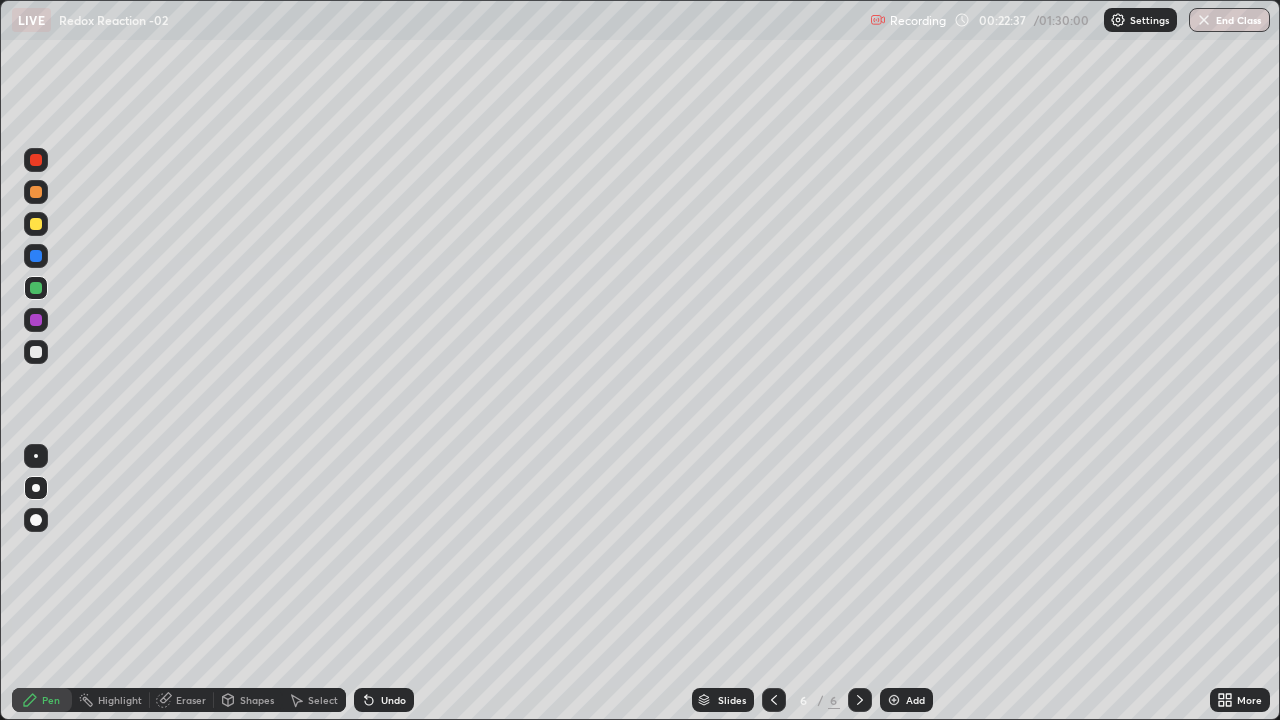 click at bounding box center [36, 224] 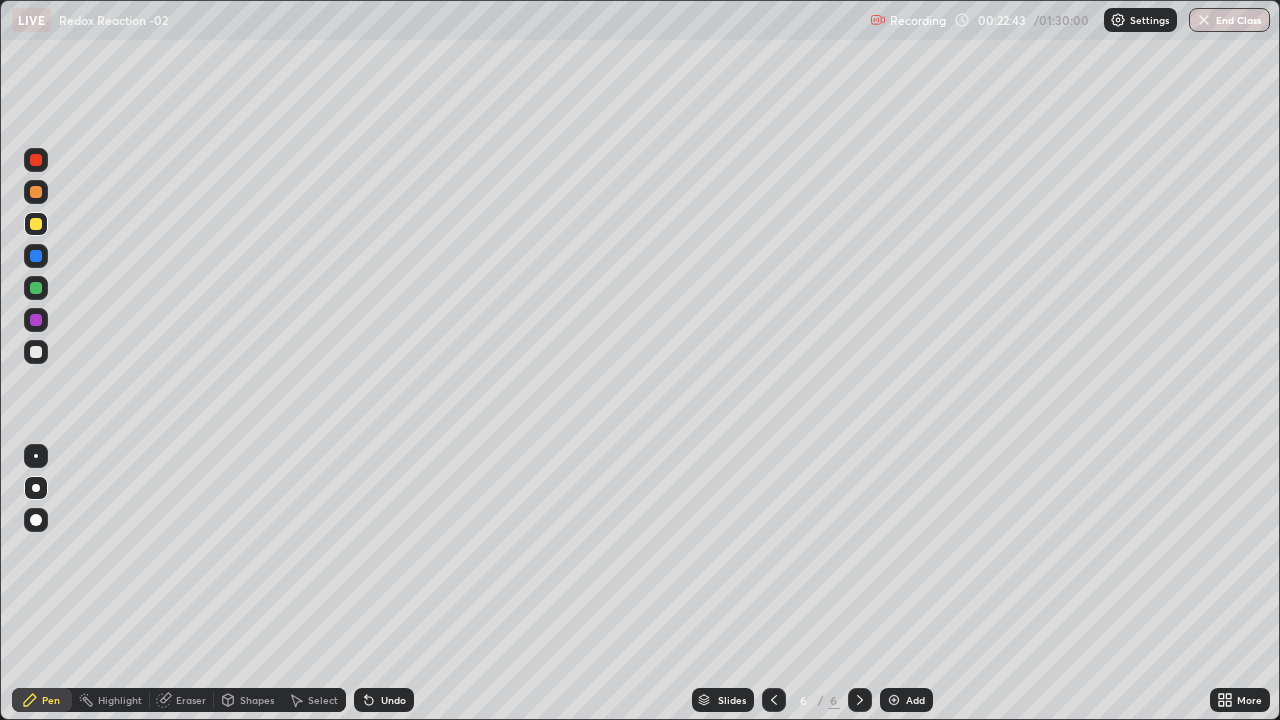 click at bounding box center [36, 352] 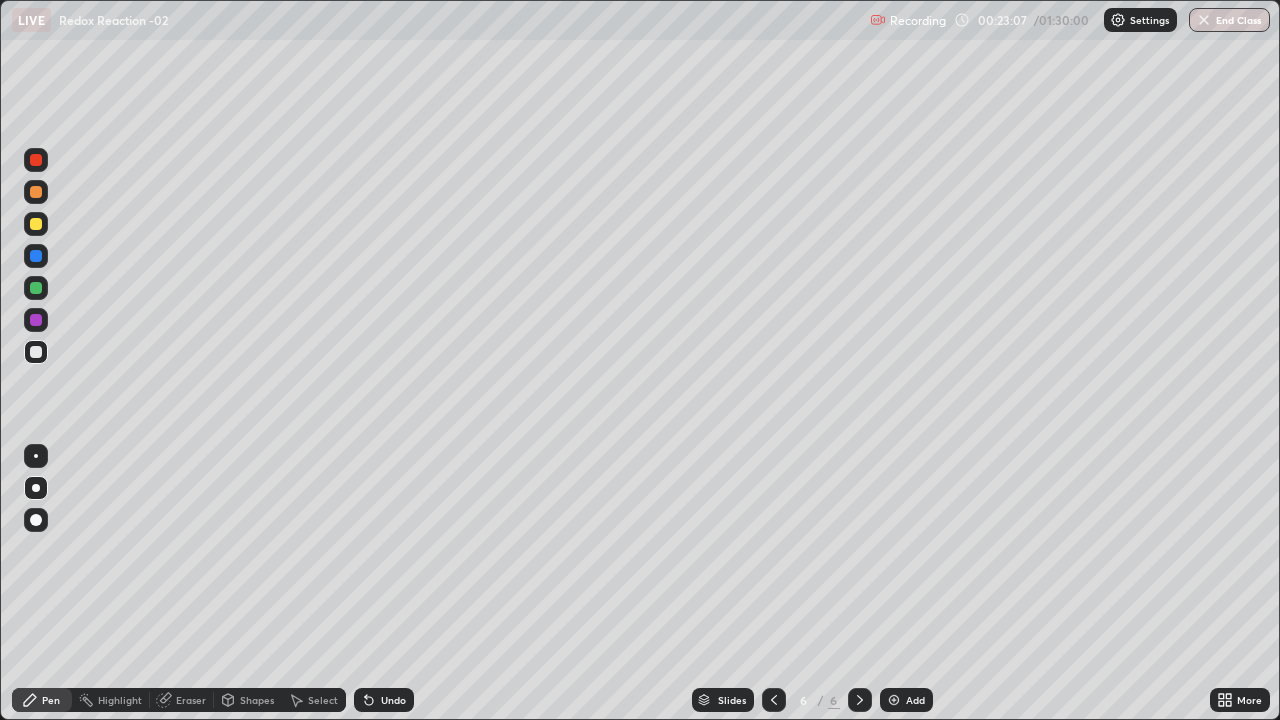 click at bounding box center (36, 256) 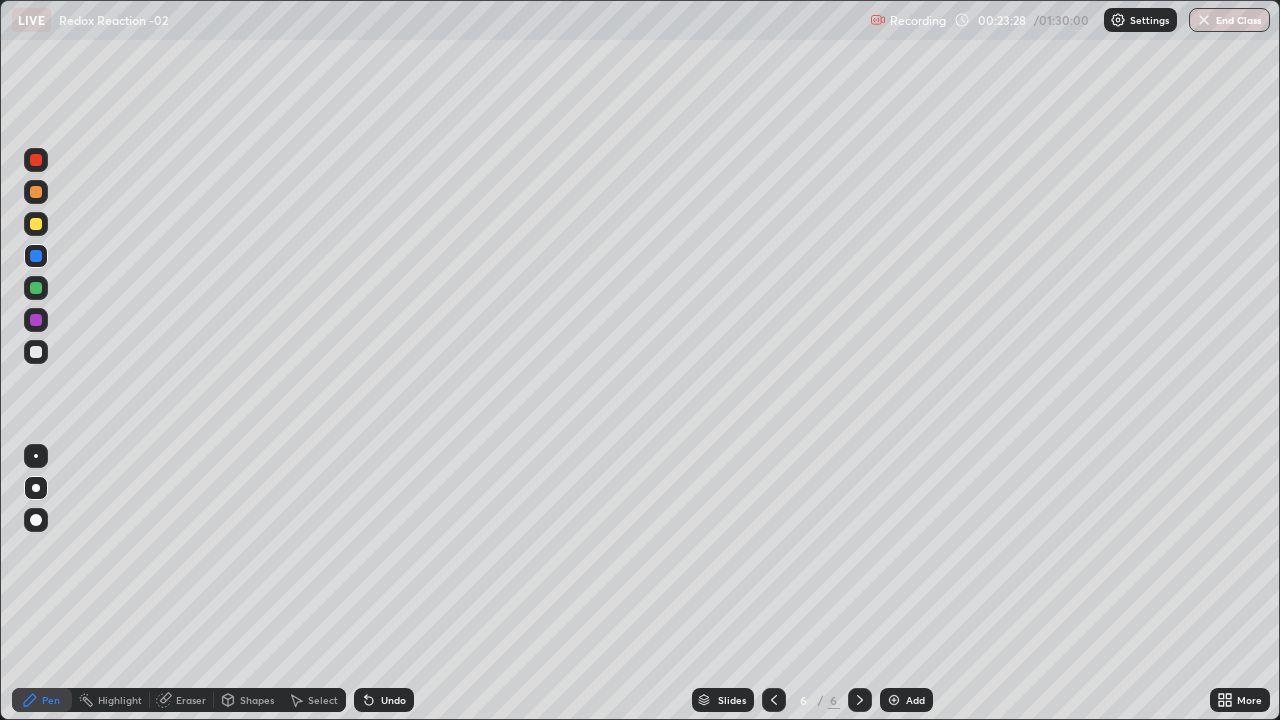 click at bounding box center [36, 320] 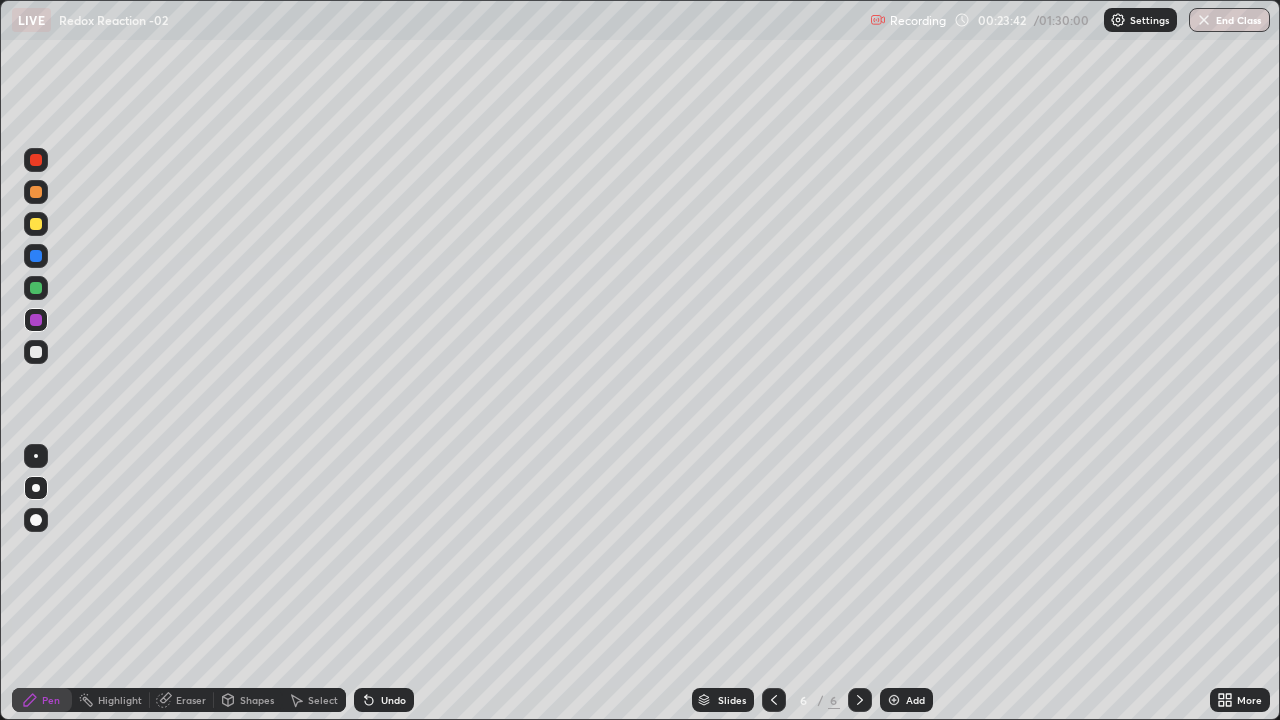 click at bounding box center (36, 352) 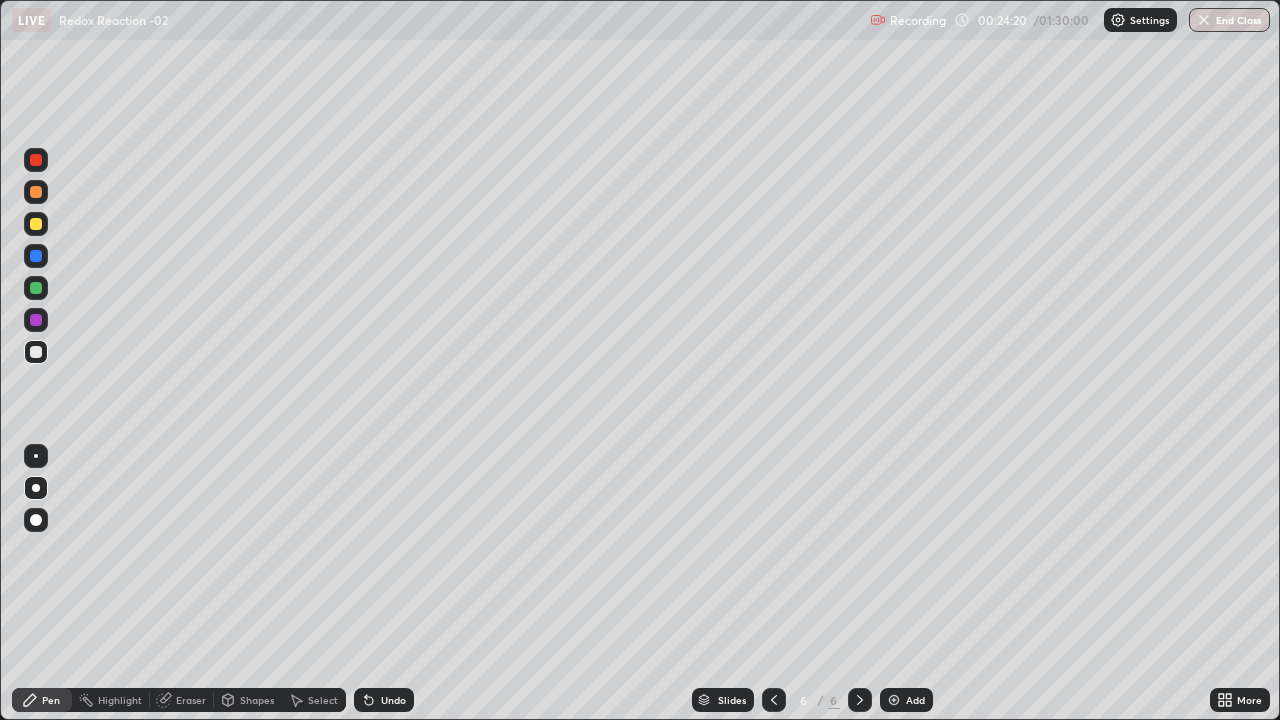 click at bounding box center (36, 320) 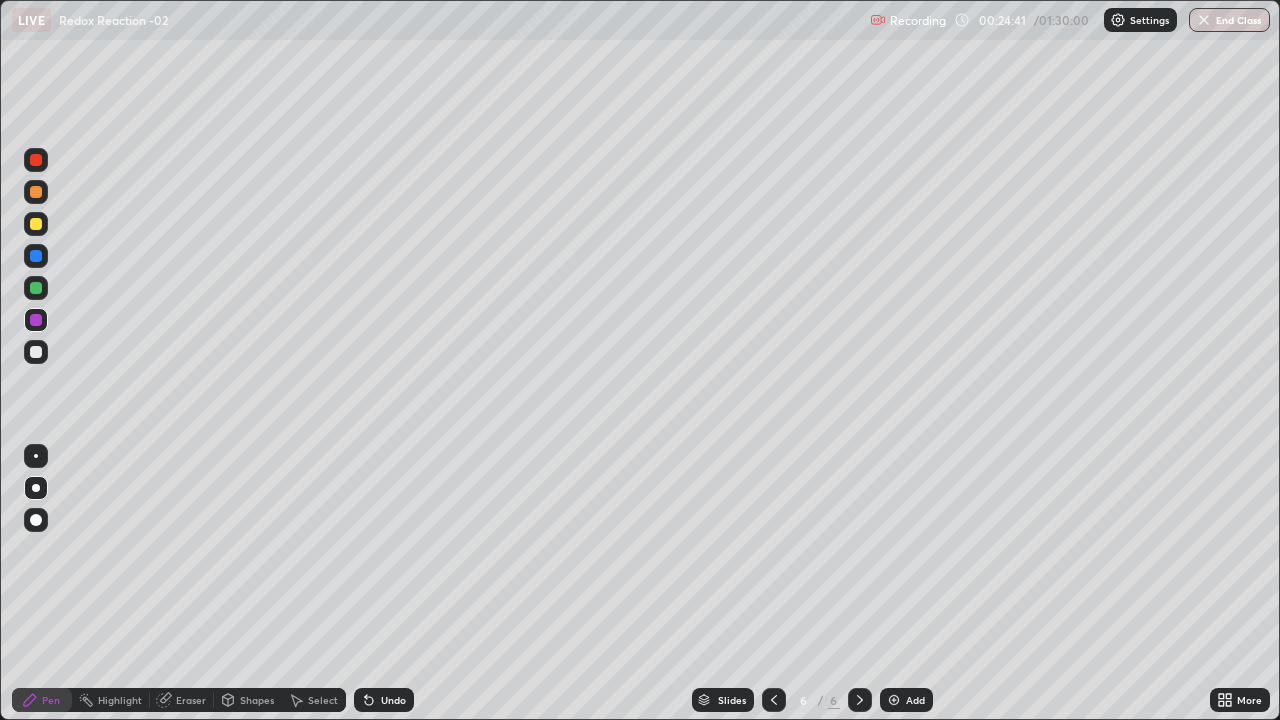 click at bounding box center (36, 352) 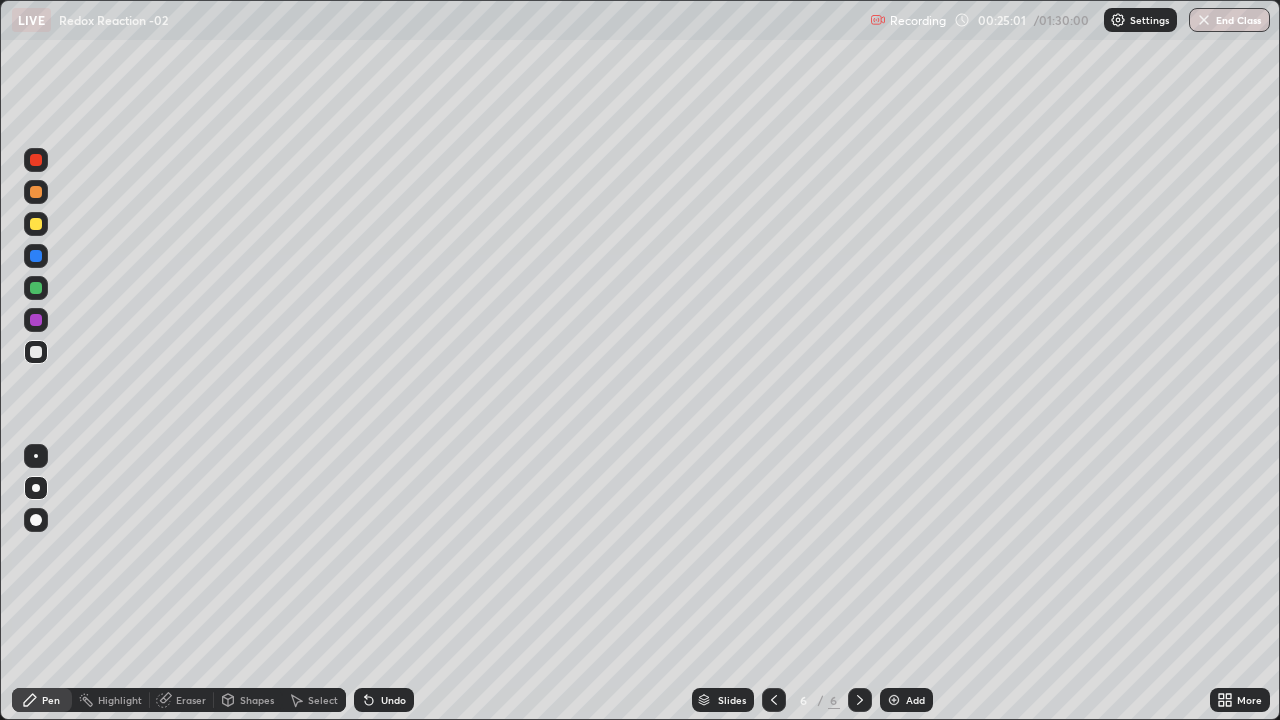 click 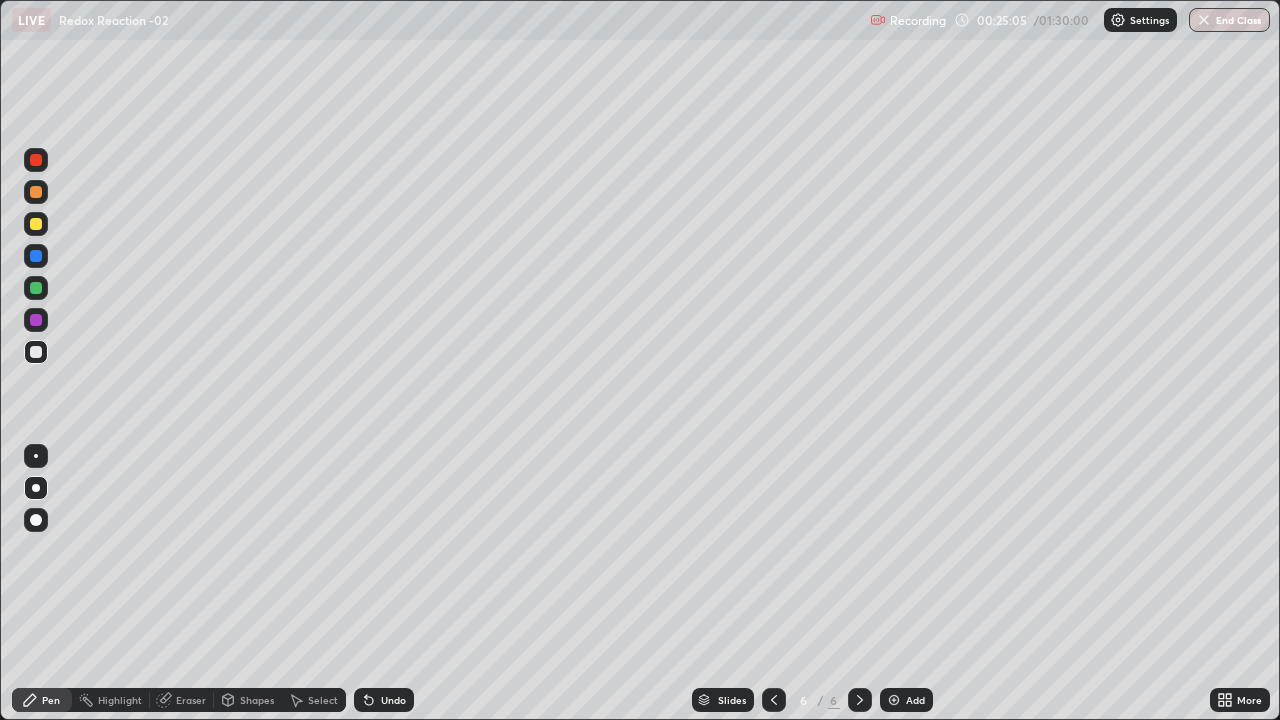 click at bounding box center [36, 224] 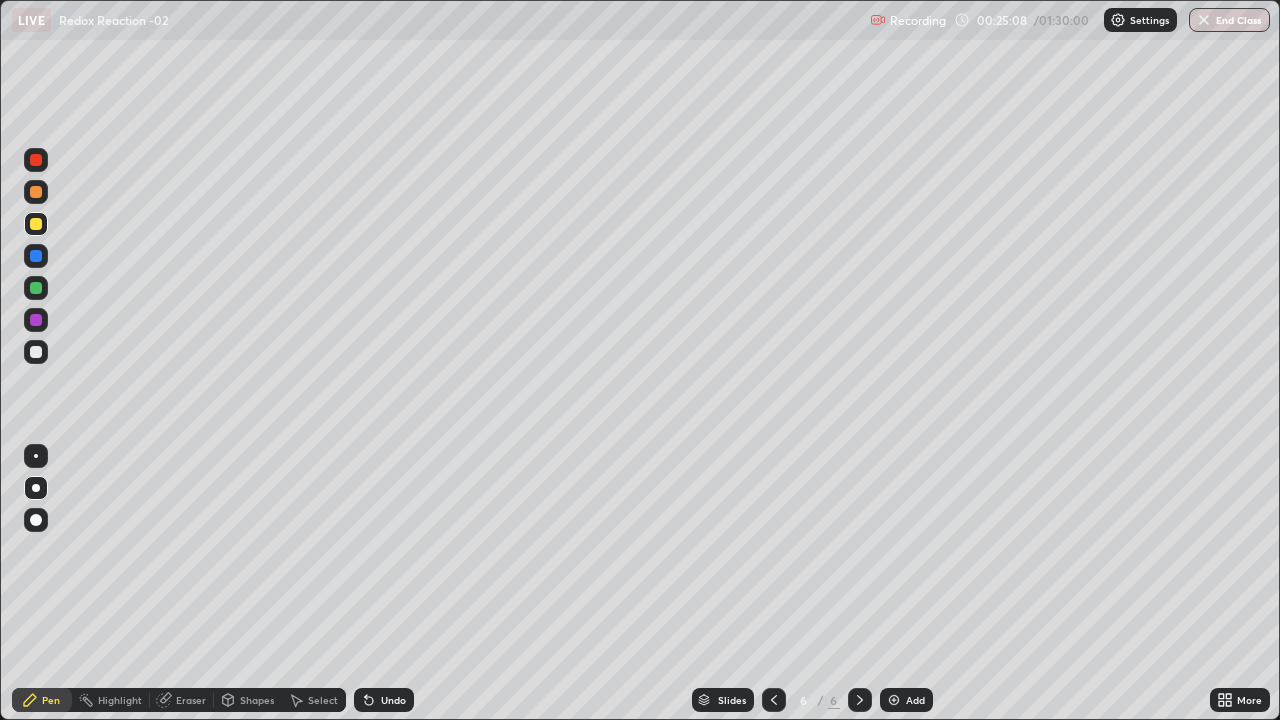 click at bounding box center [36, 256] 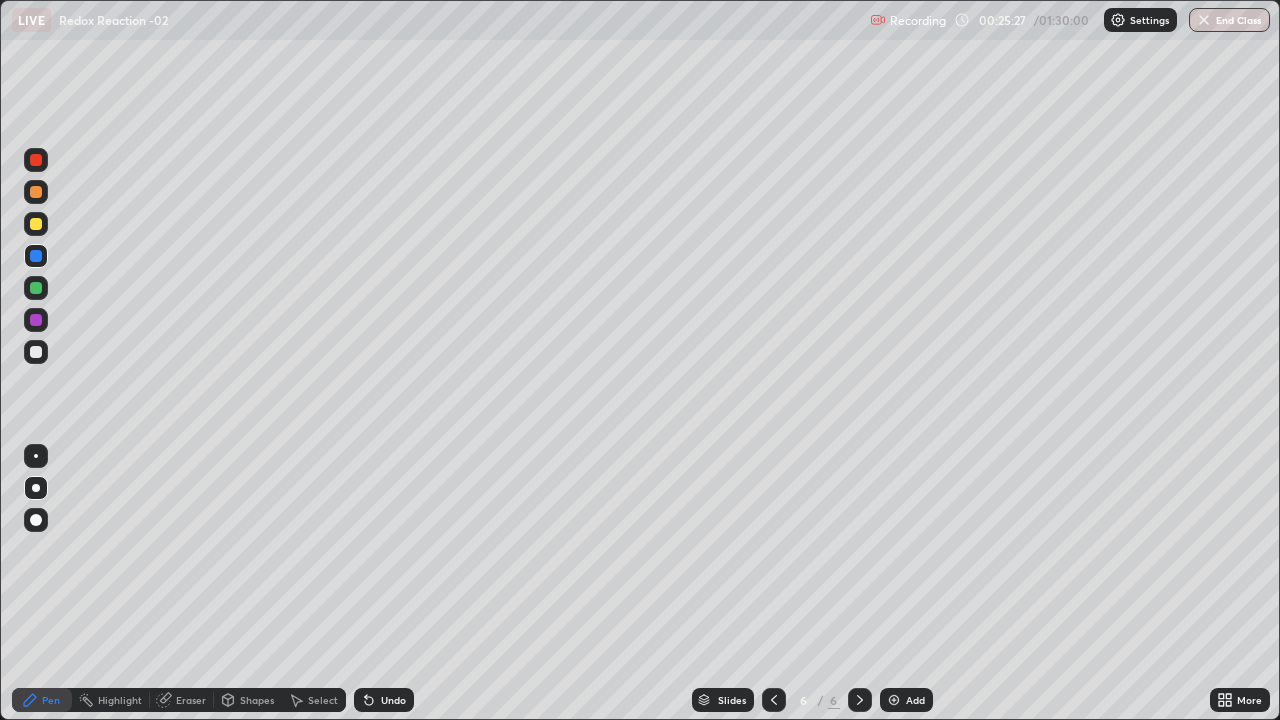 click at bounding box center (36, 352) 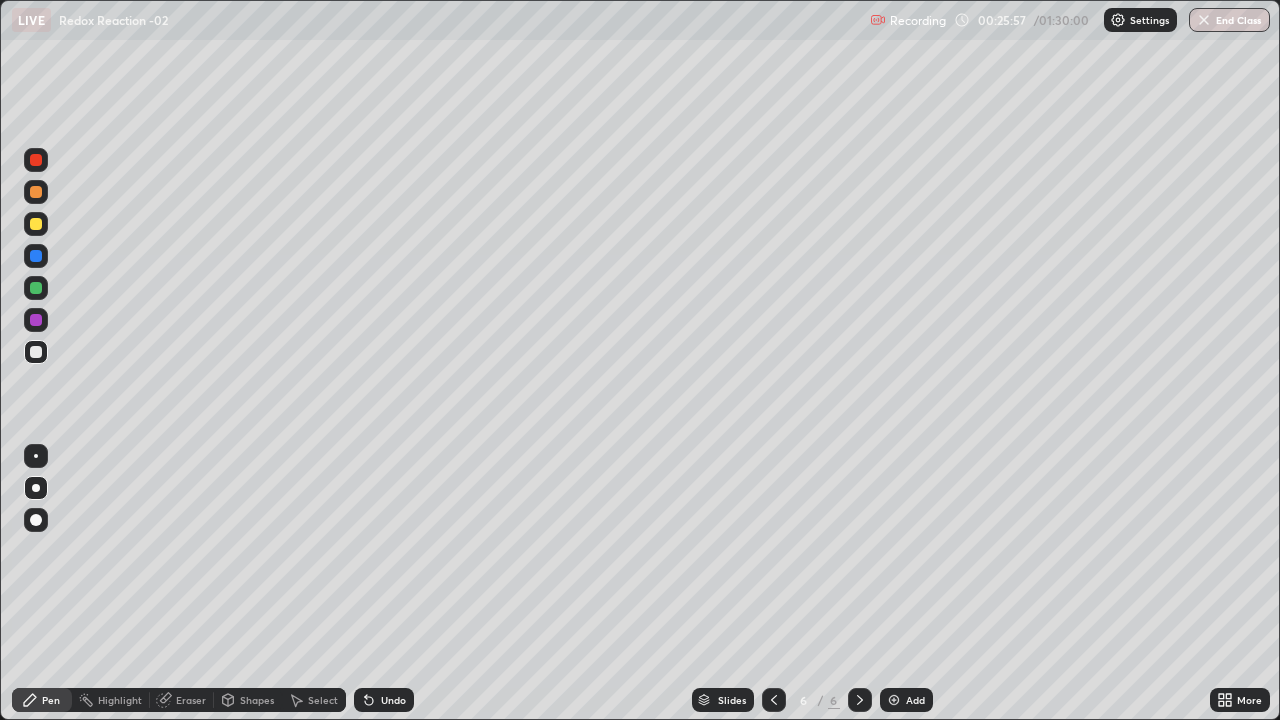click at bounding box center [36, 256] 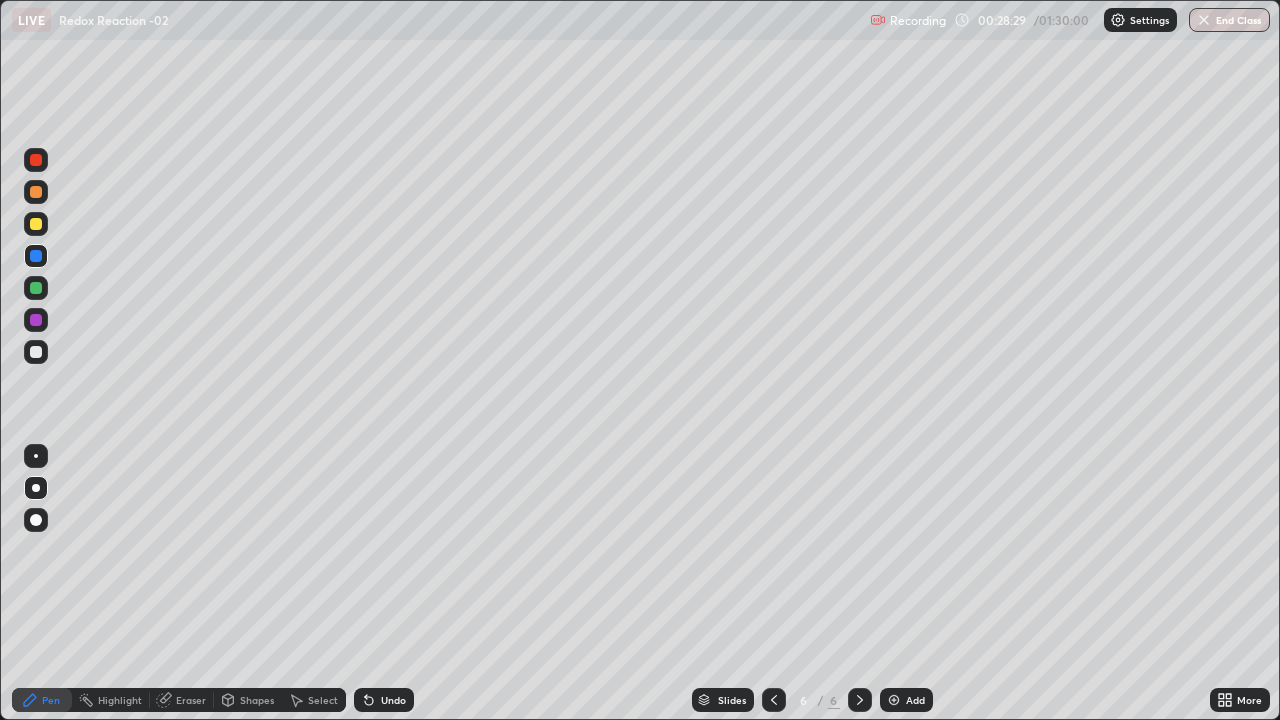 click on "Shapes" at bounding box center [257, 700] 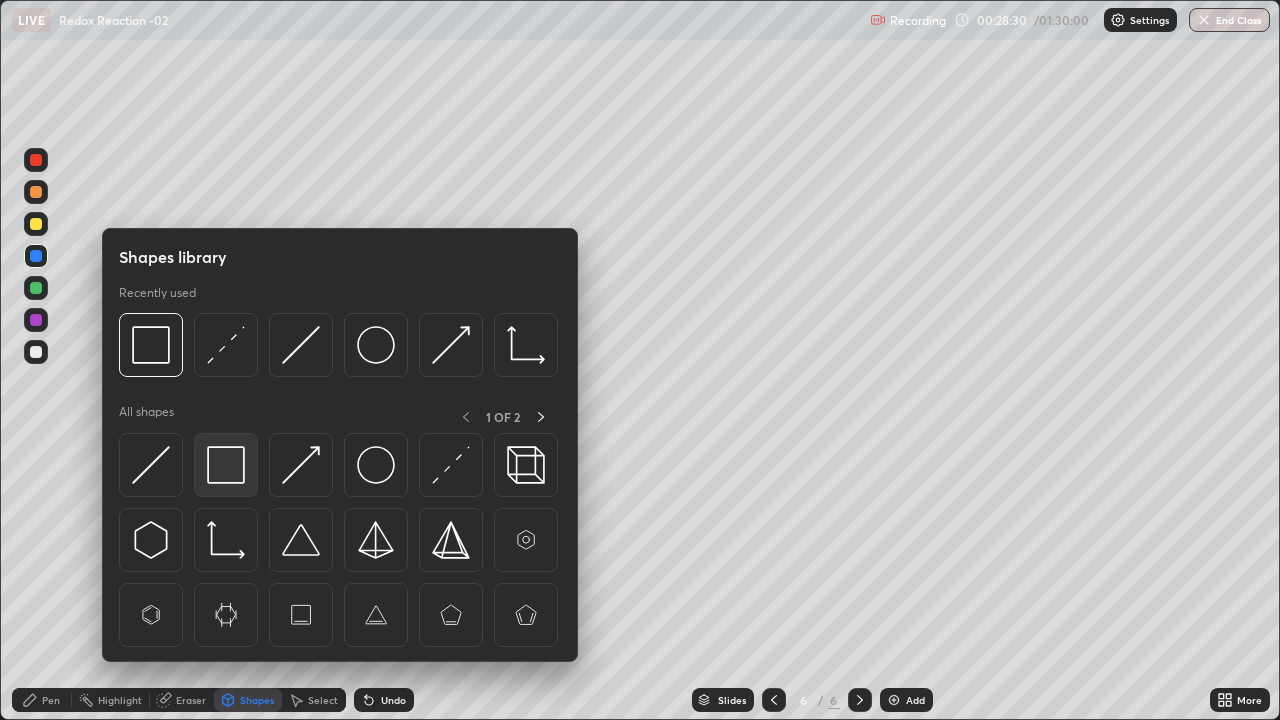 click at bounding box center (226, 465) 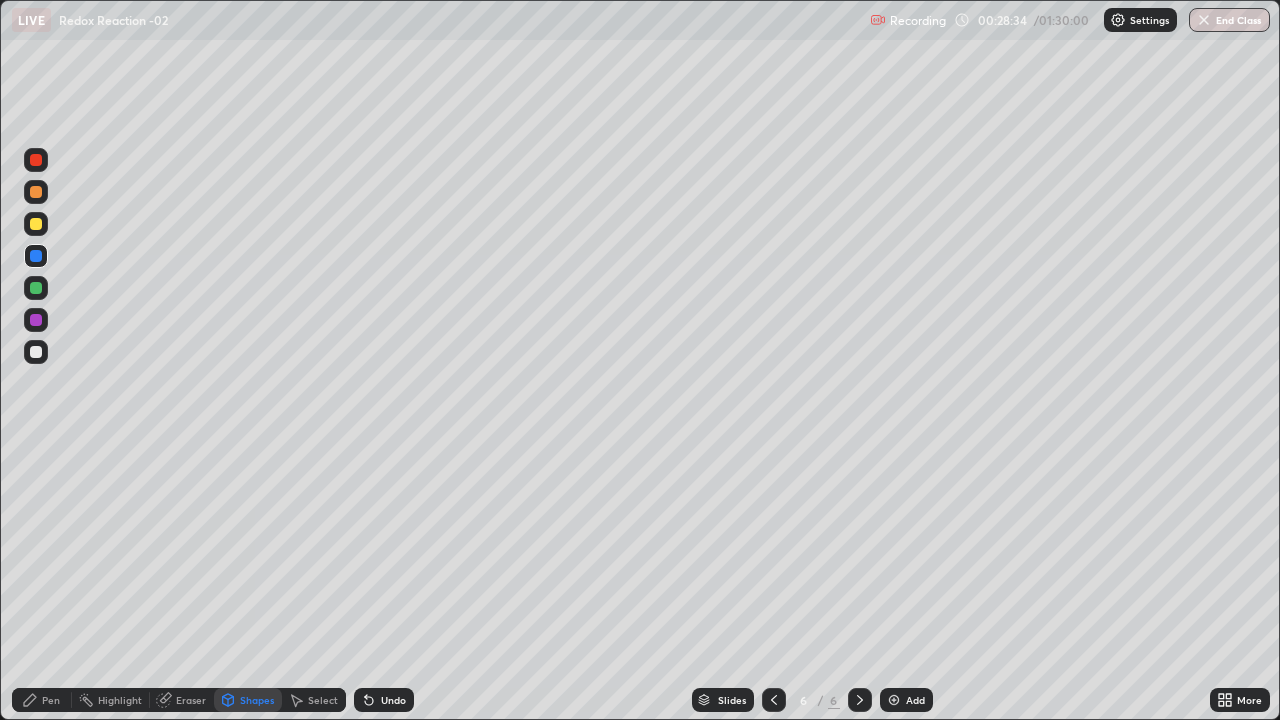 click 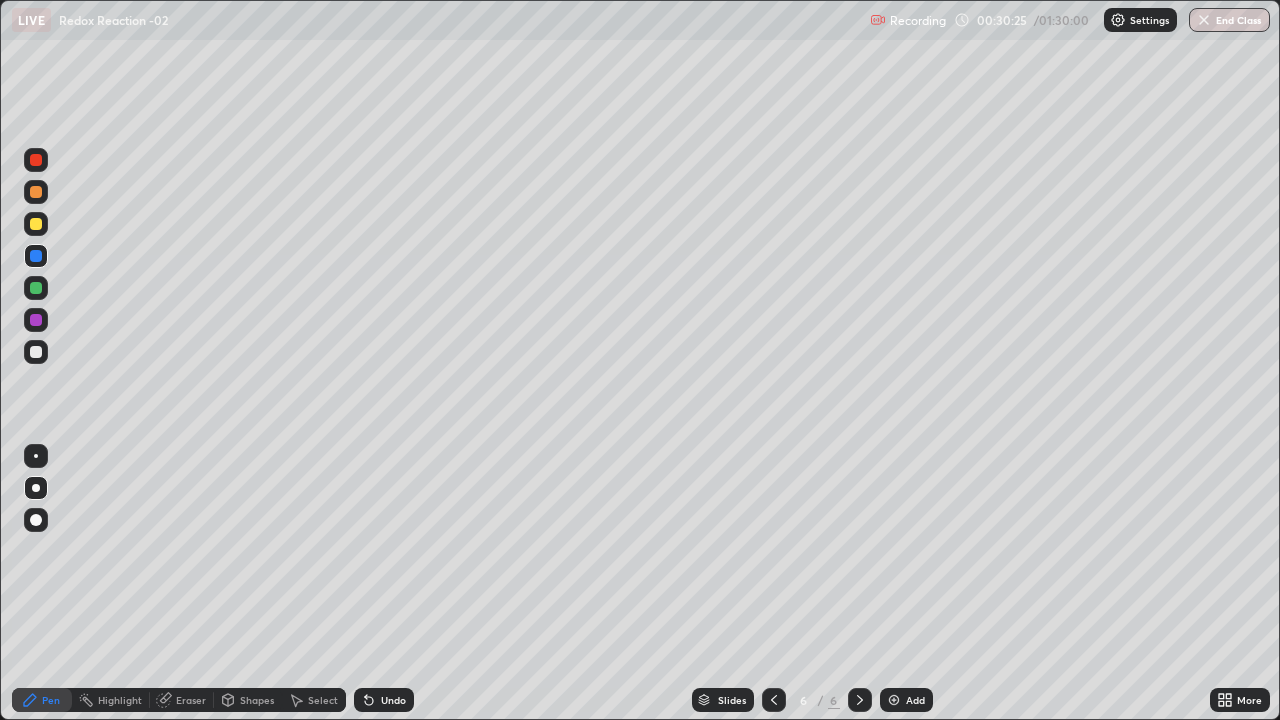 click at bounding box center (36, 352) 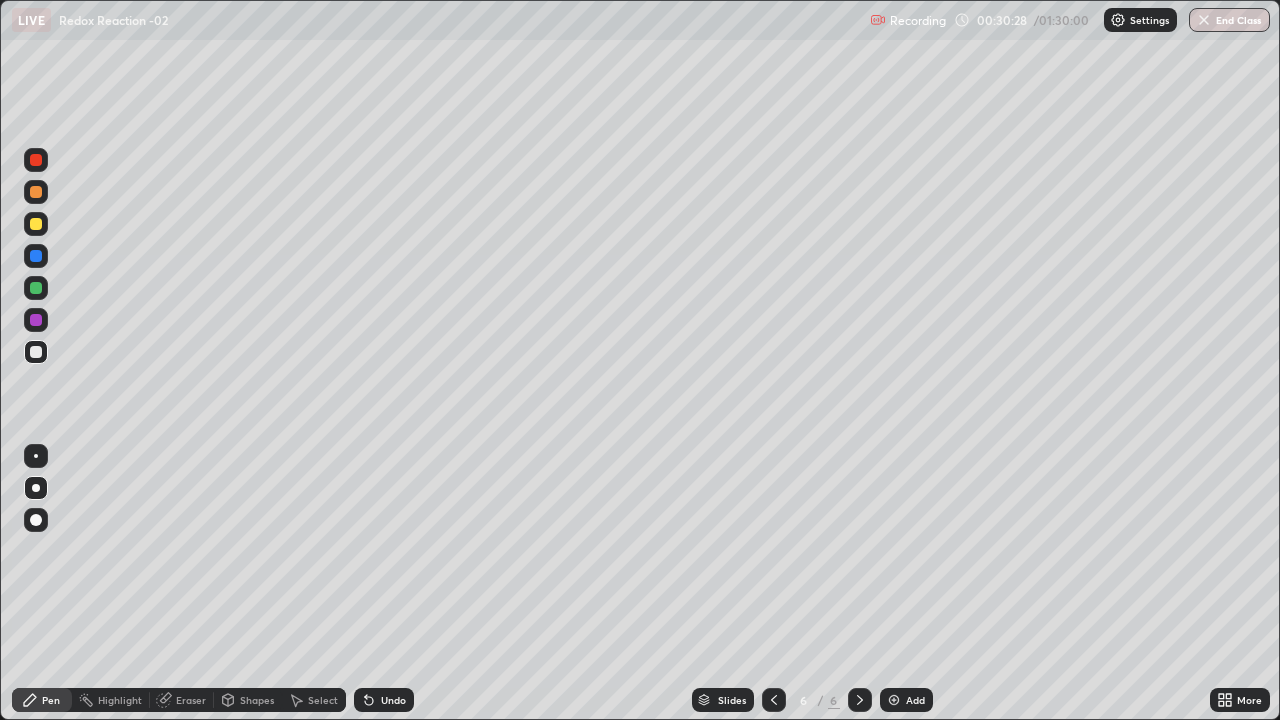 click at bounding box center (894, 700) 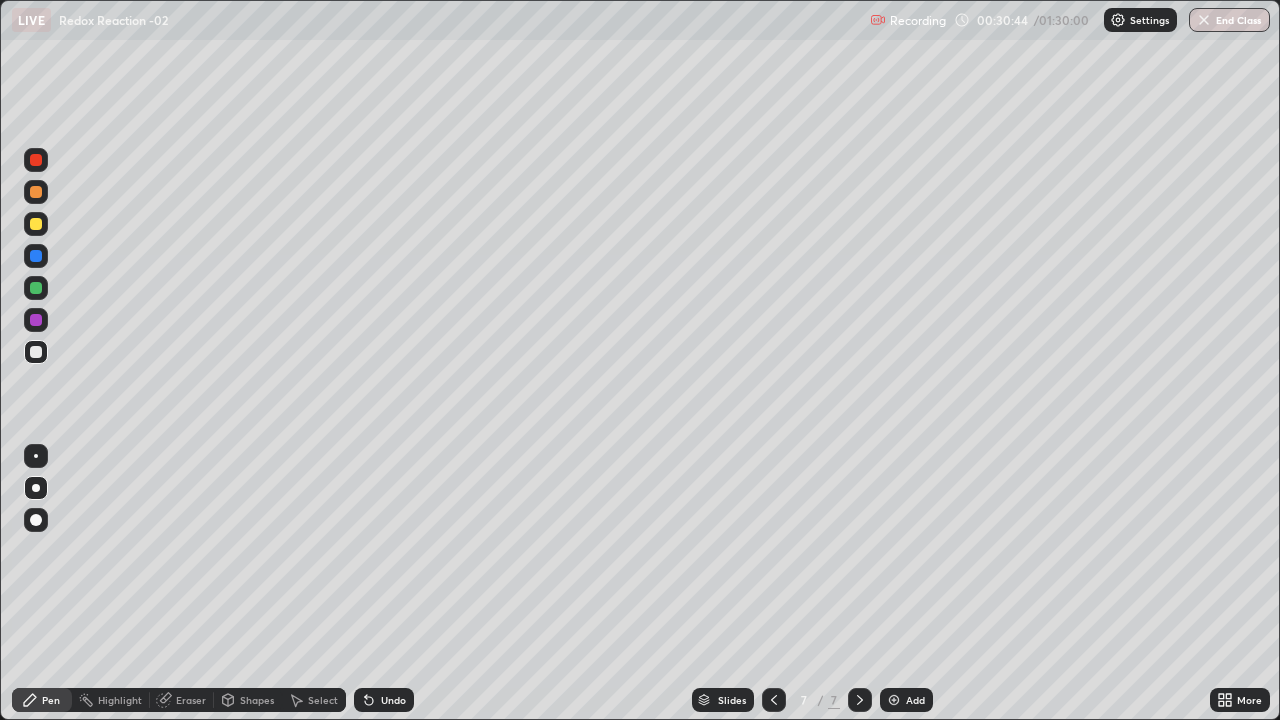 click at bounding box center [36, 224] 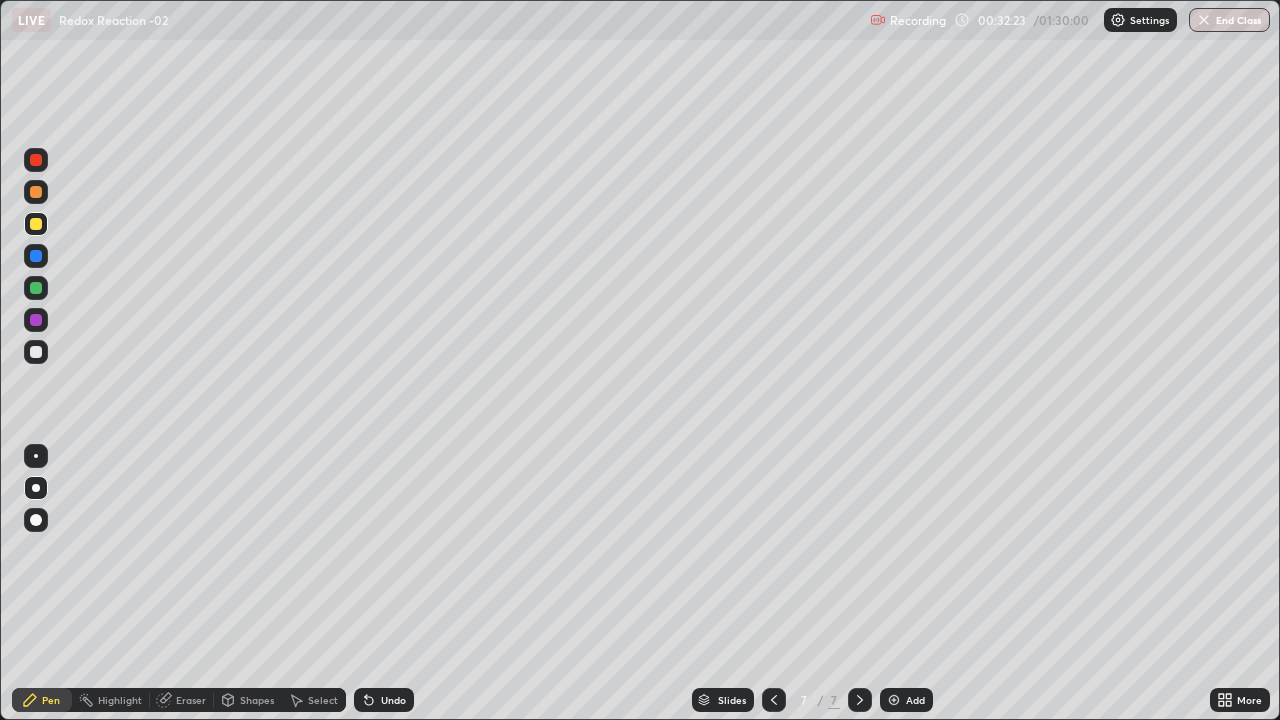 click at bounding box center (36, 352) 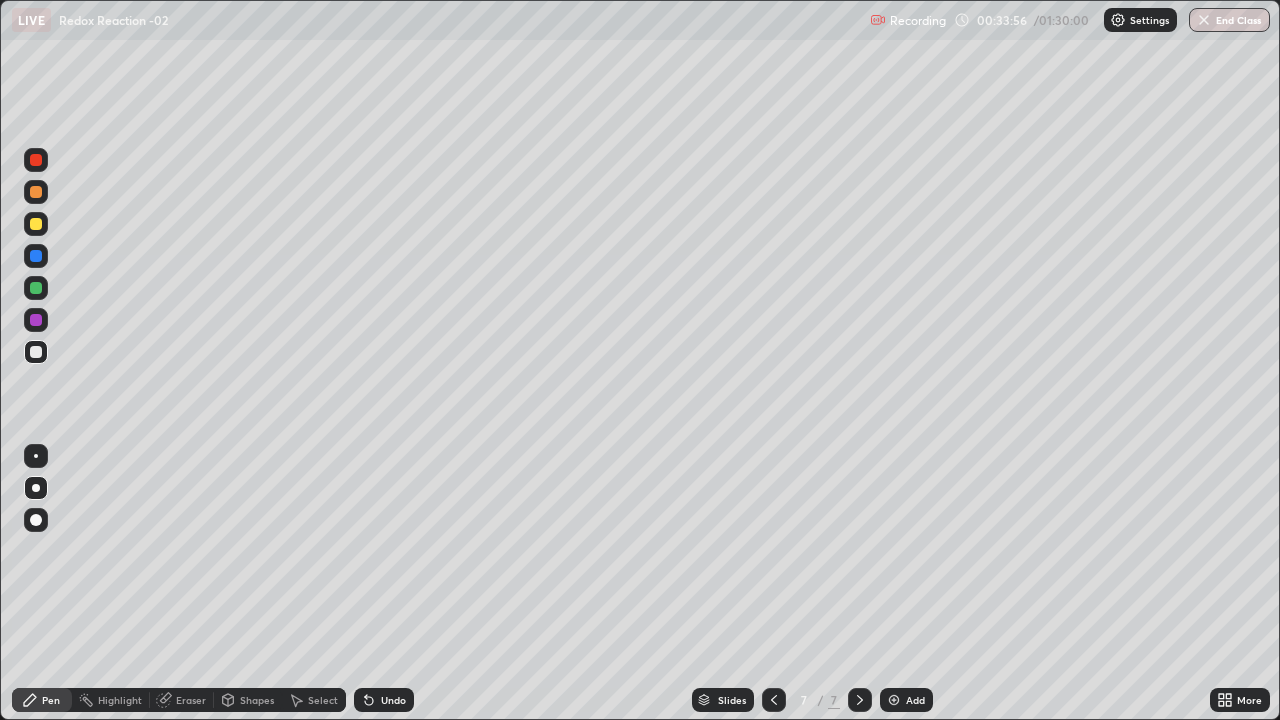 click at bounding box center (36, 224) 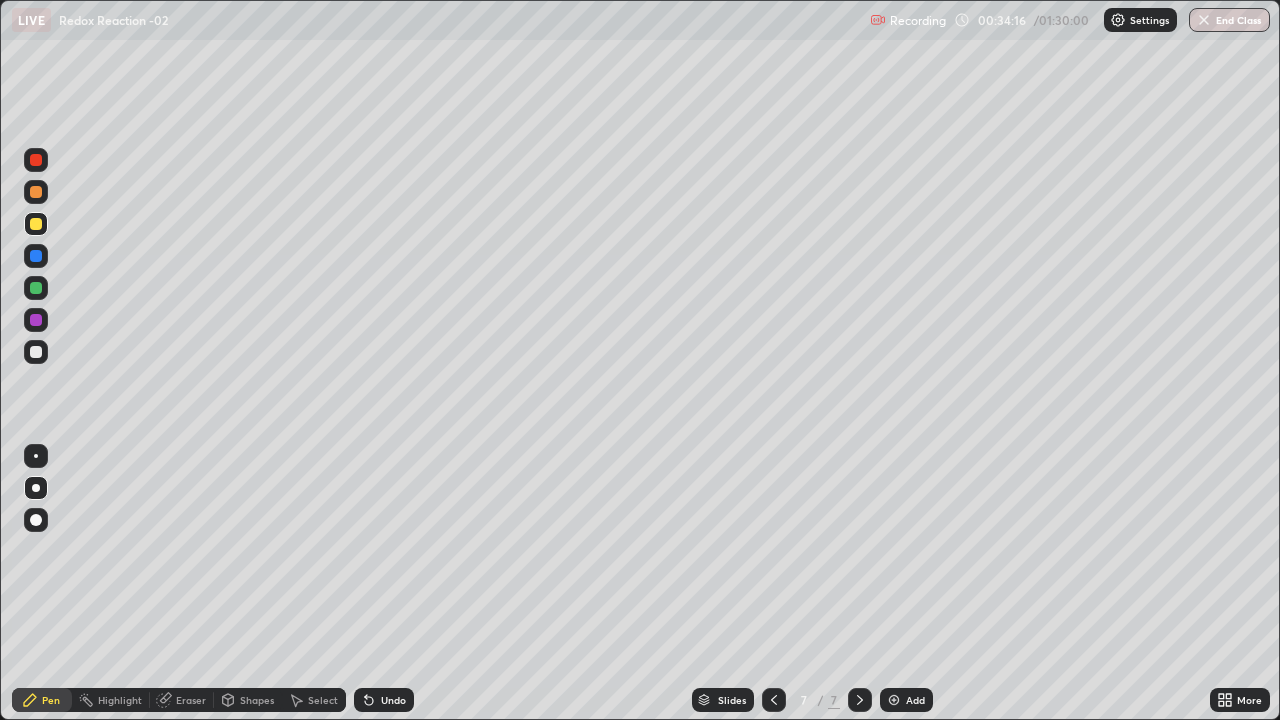 click at bounding box center (36, 288) 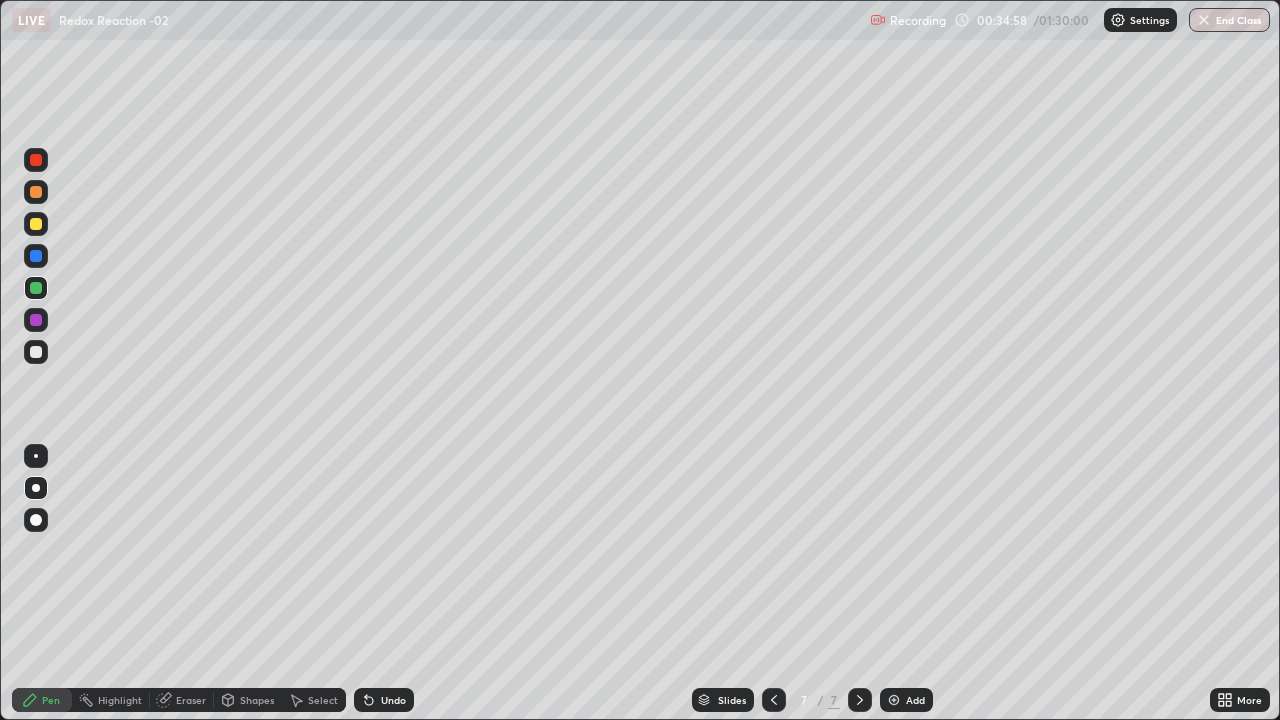 click at bounding box center (36, 352) 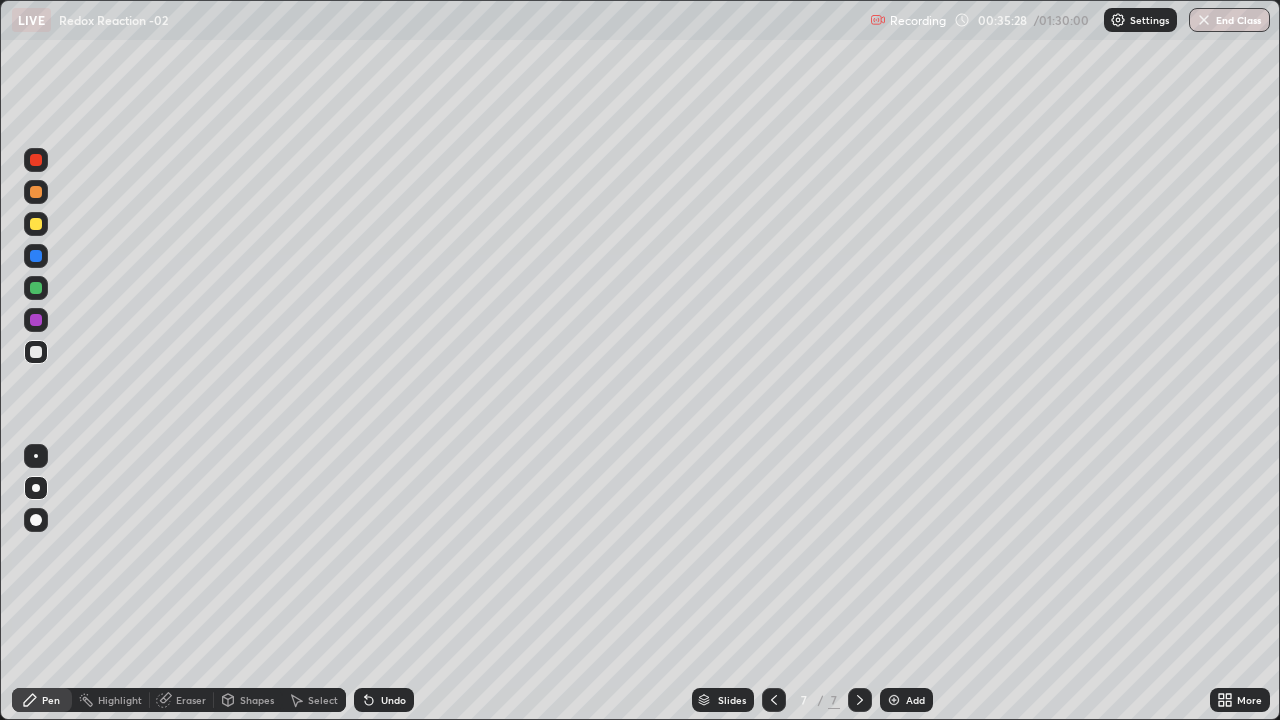 click at bounding box center (36, 352) 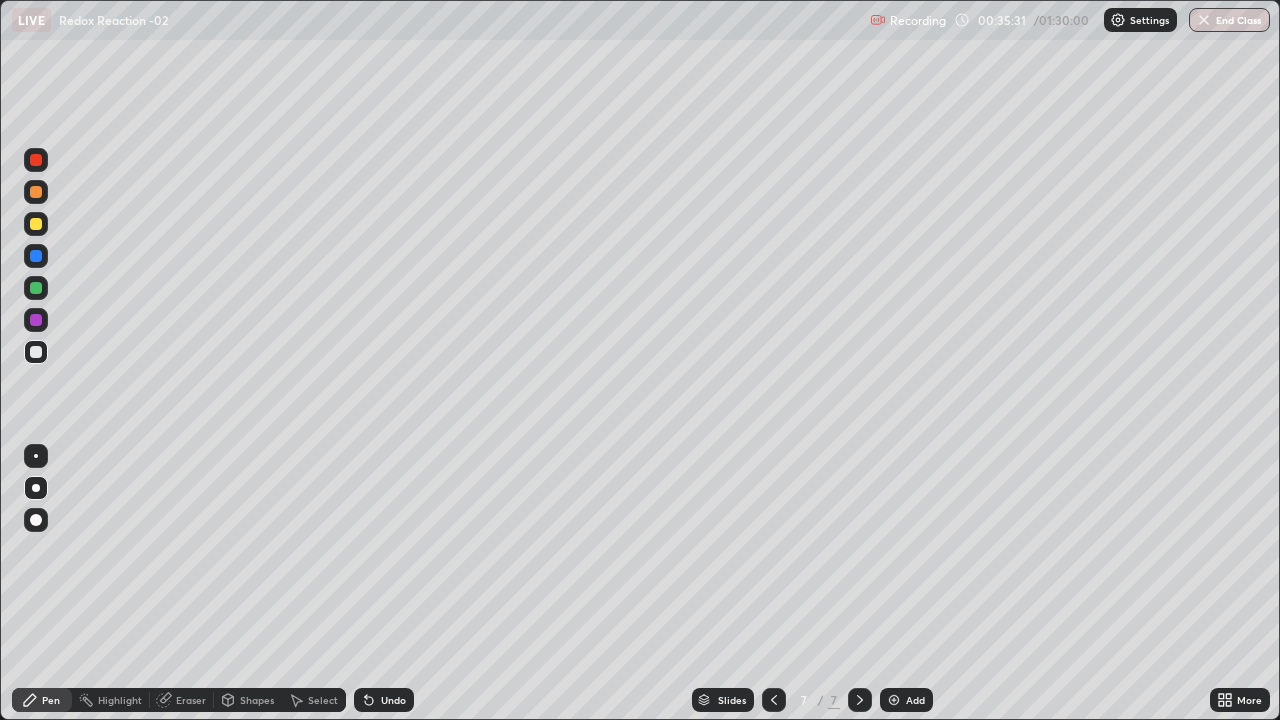 click at bounding box center (894, 700) 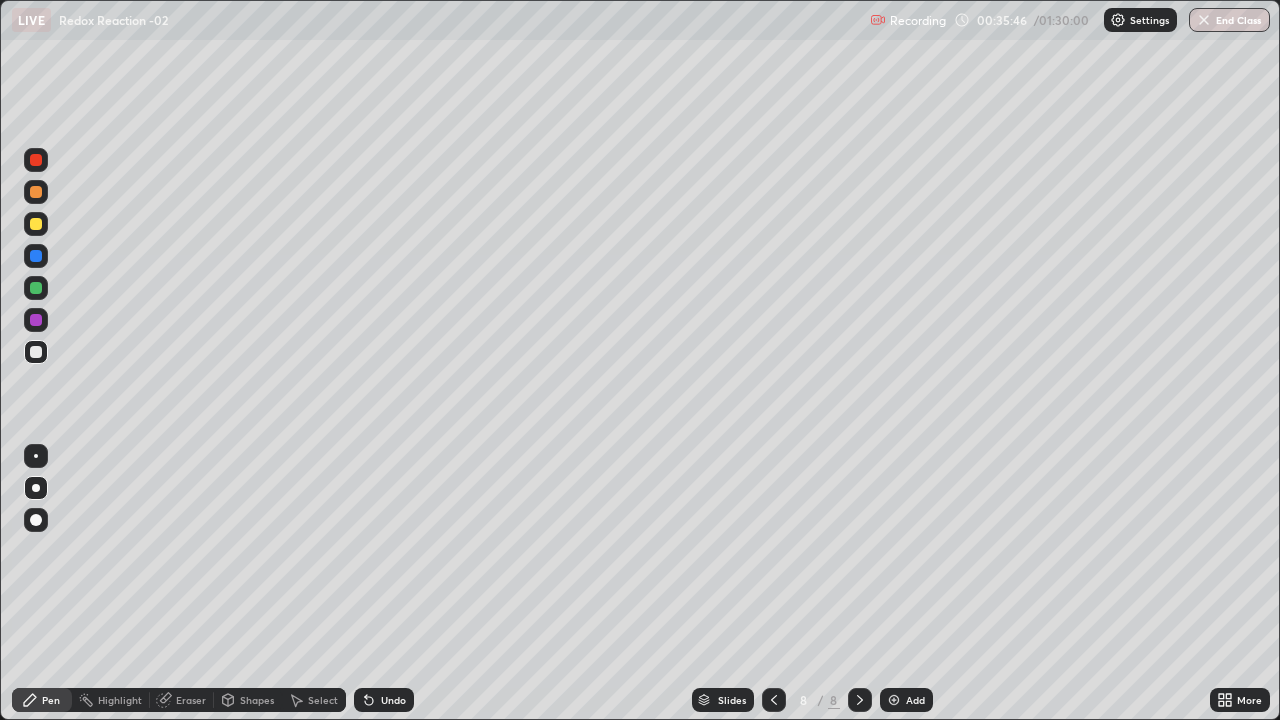 click at bounding box center [36, 288] 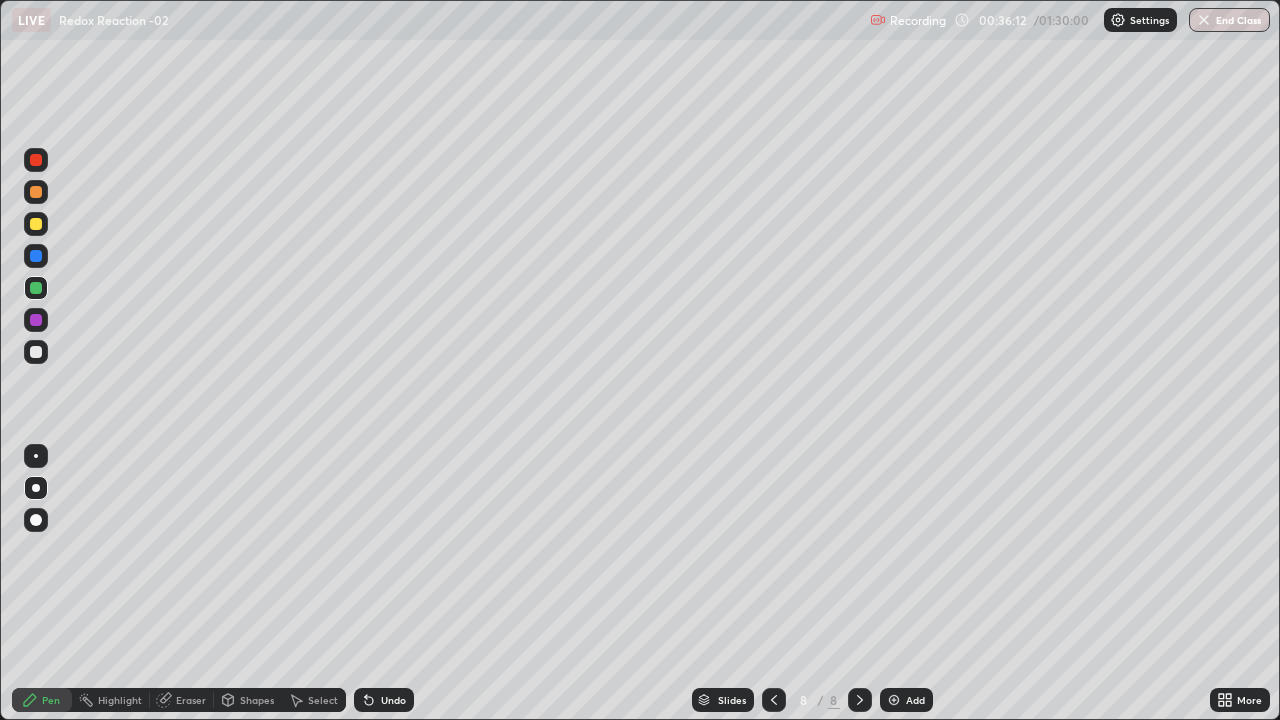 click at bounding box center (36, 352) 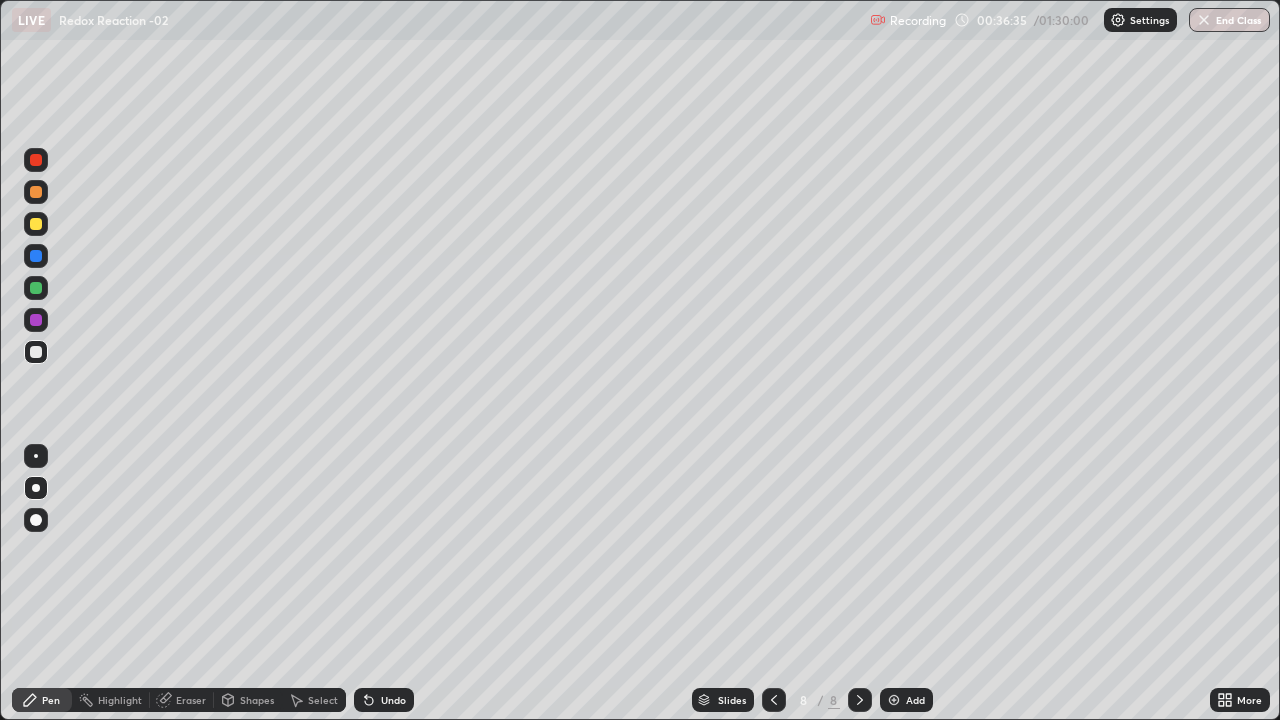 click on "Shapes" at bounding box center (257, 700) 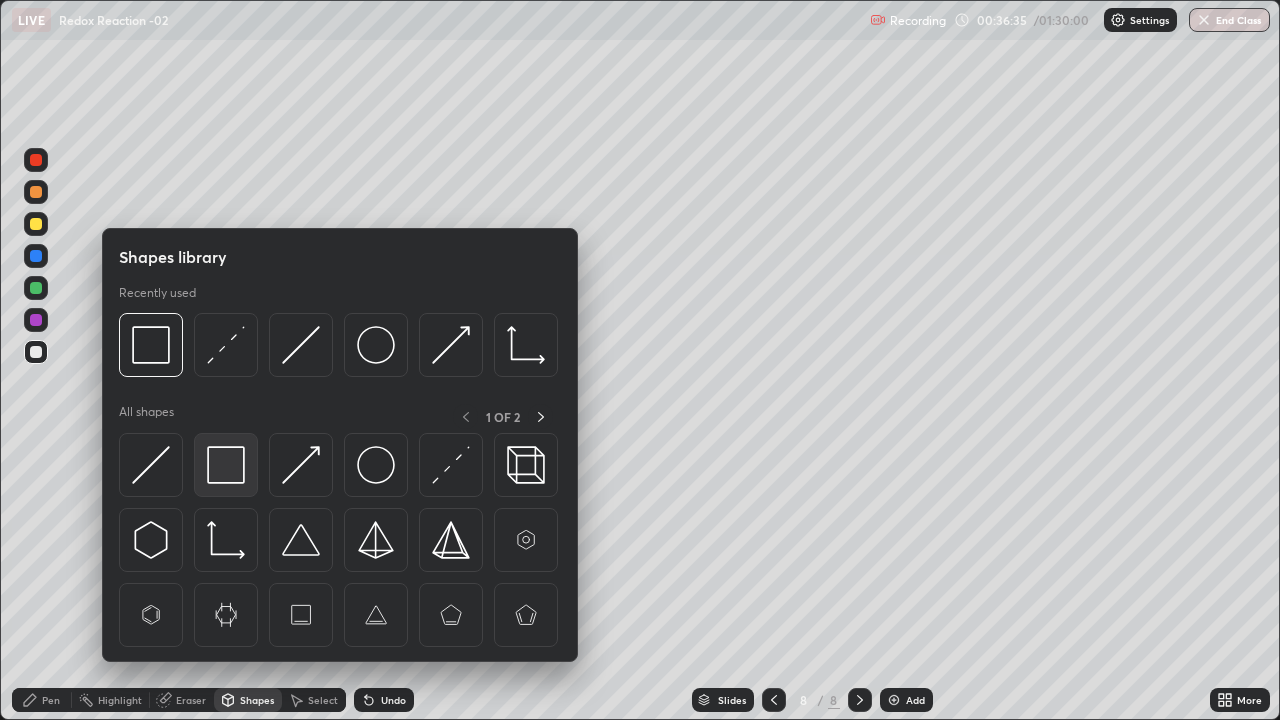 click at bounding box center (226, 465) 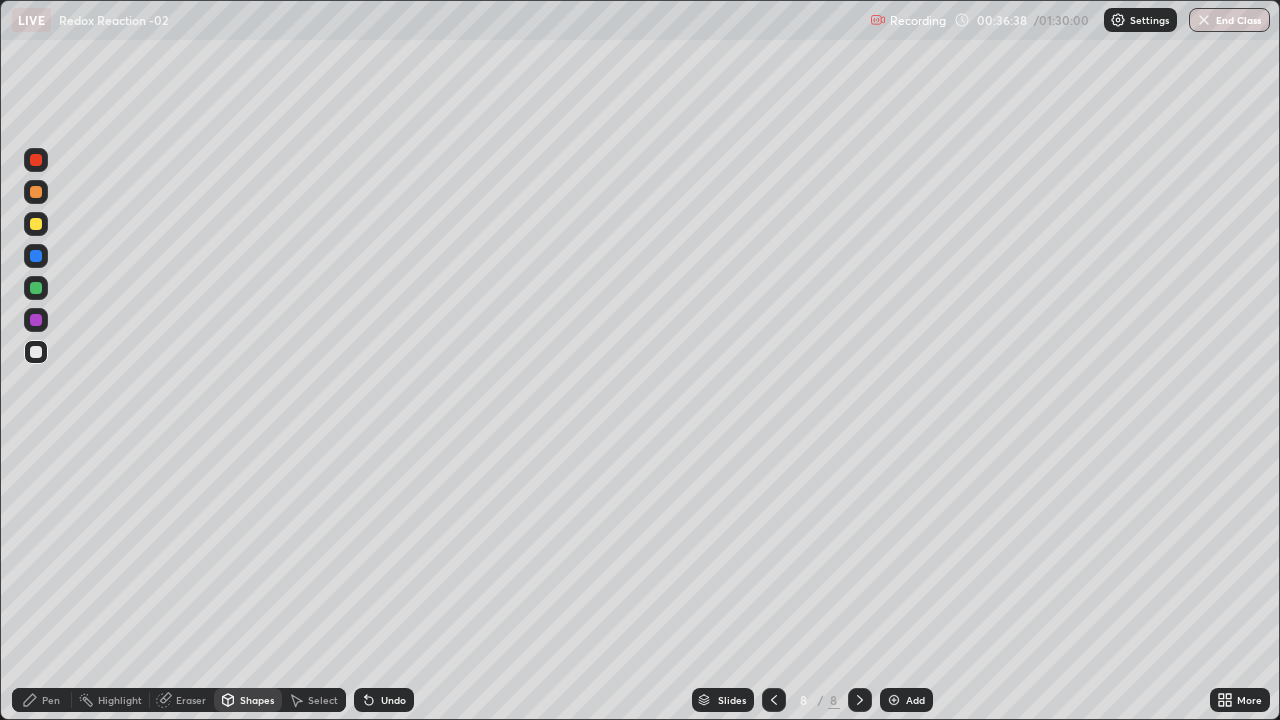 click 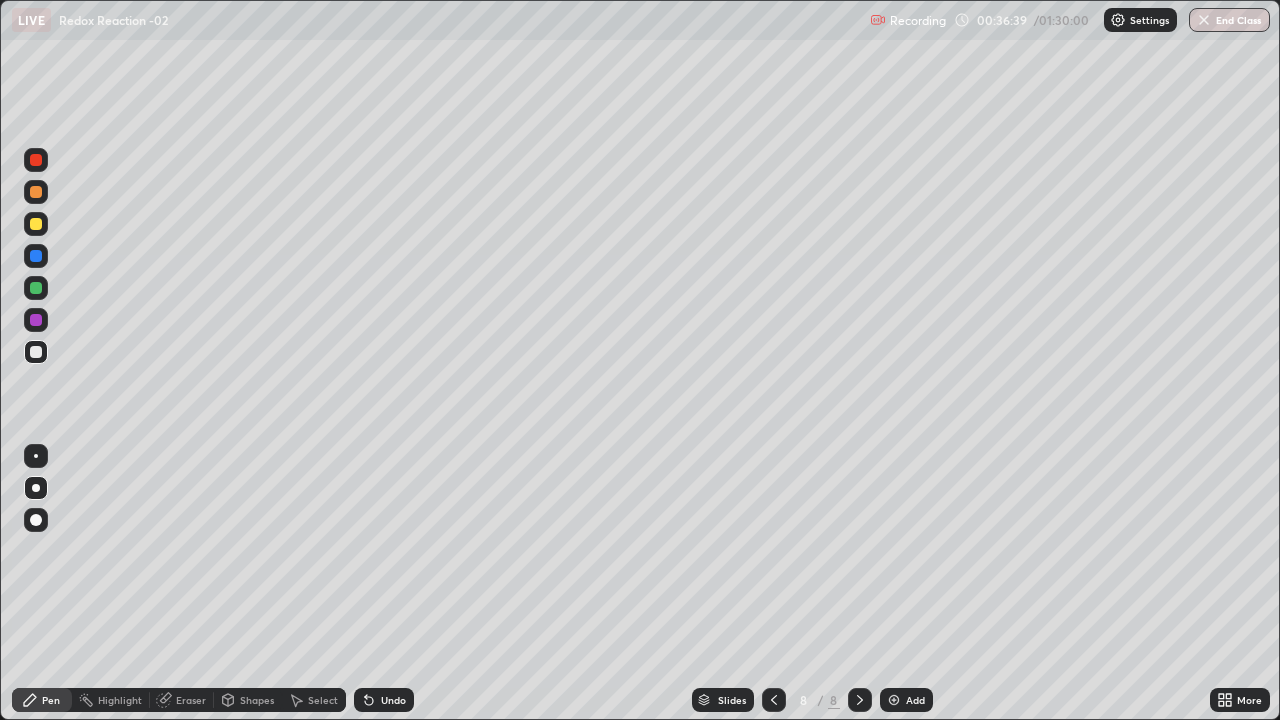 click at bounding box center [36, 288] 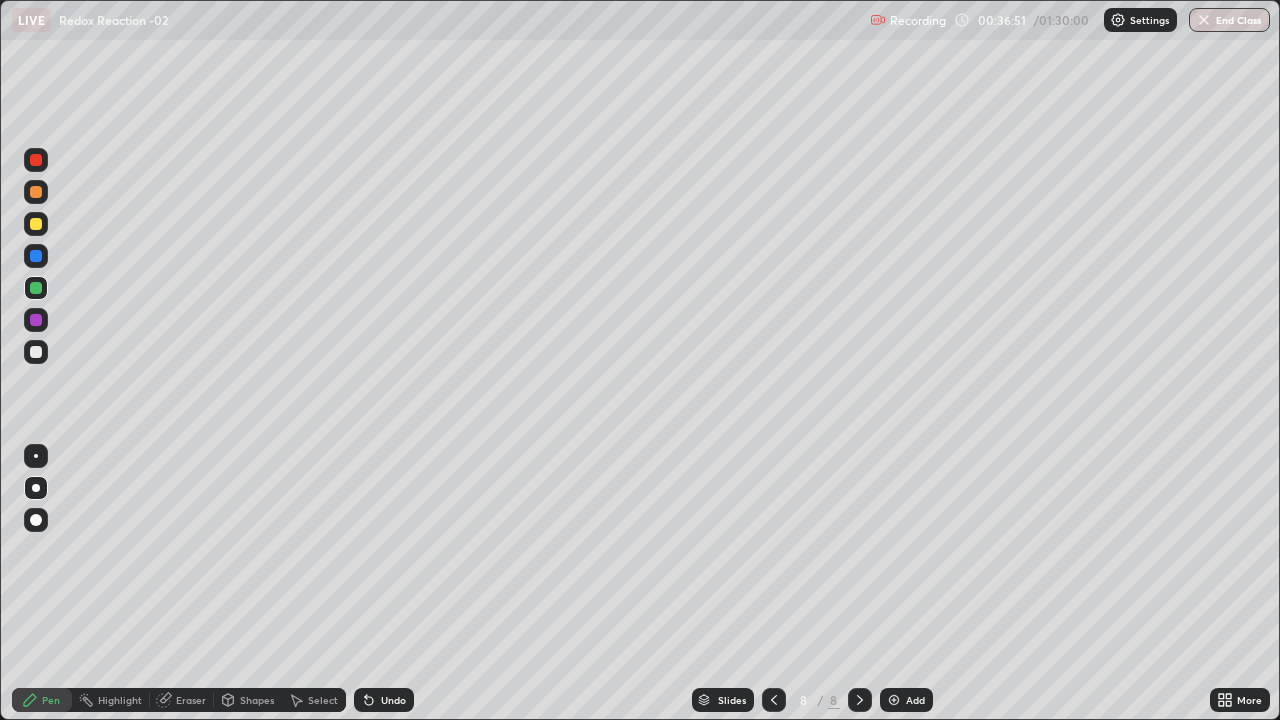 click at bounding box center (36, 352) 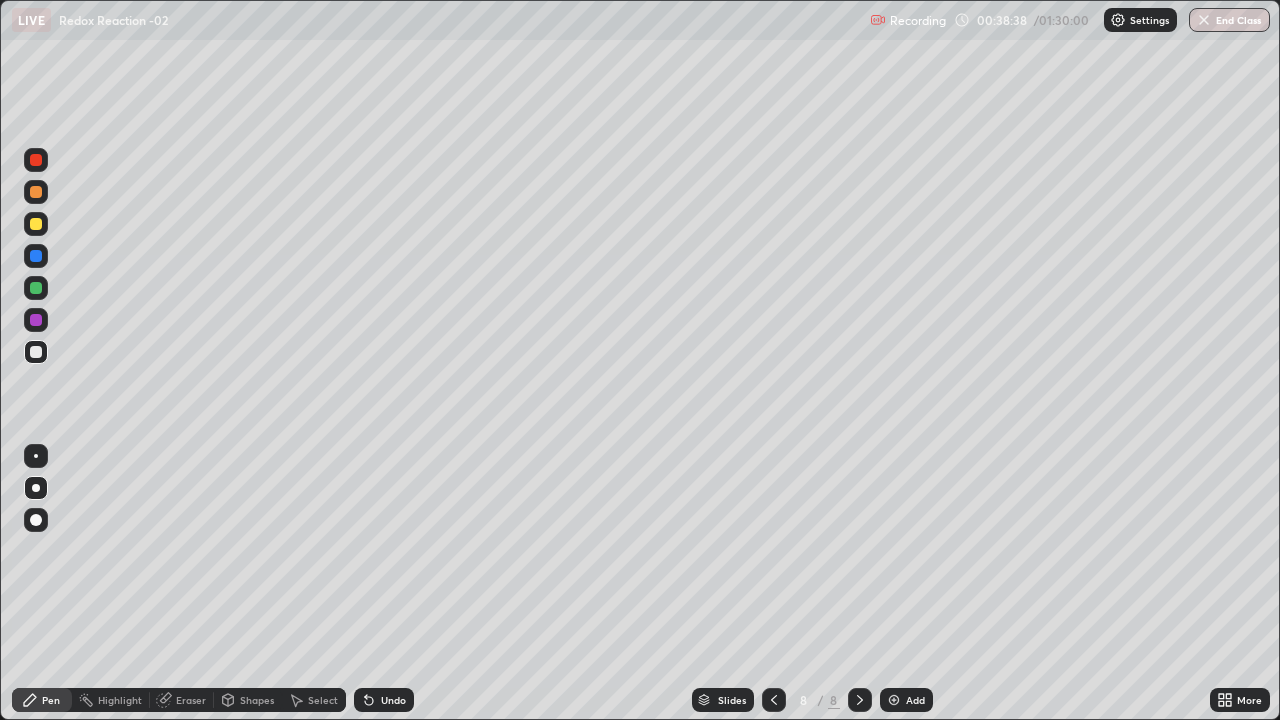 click at bounding box center [36, 288] 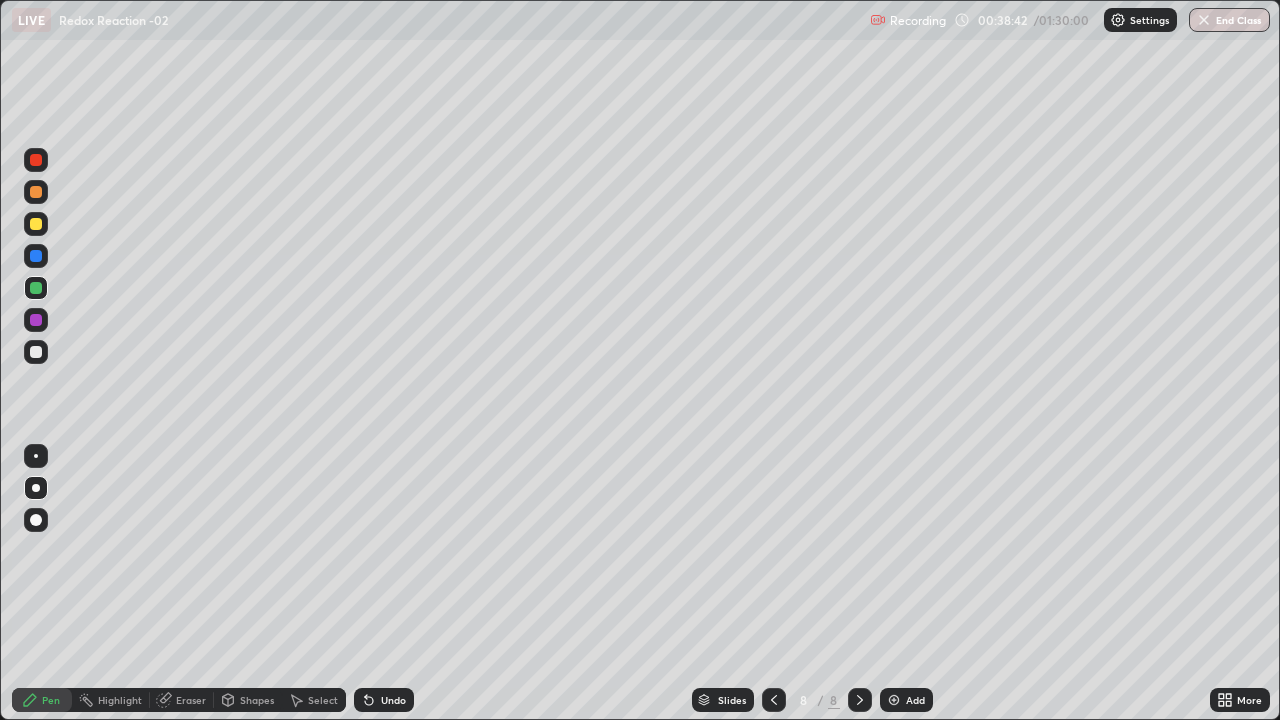 click 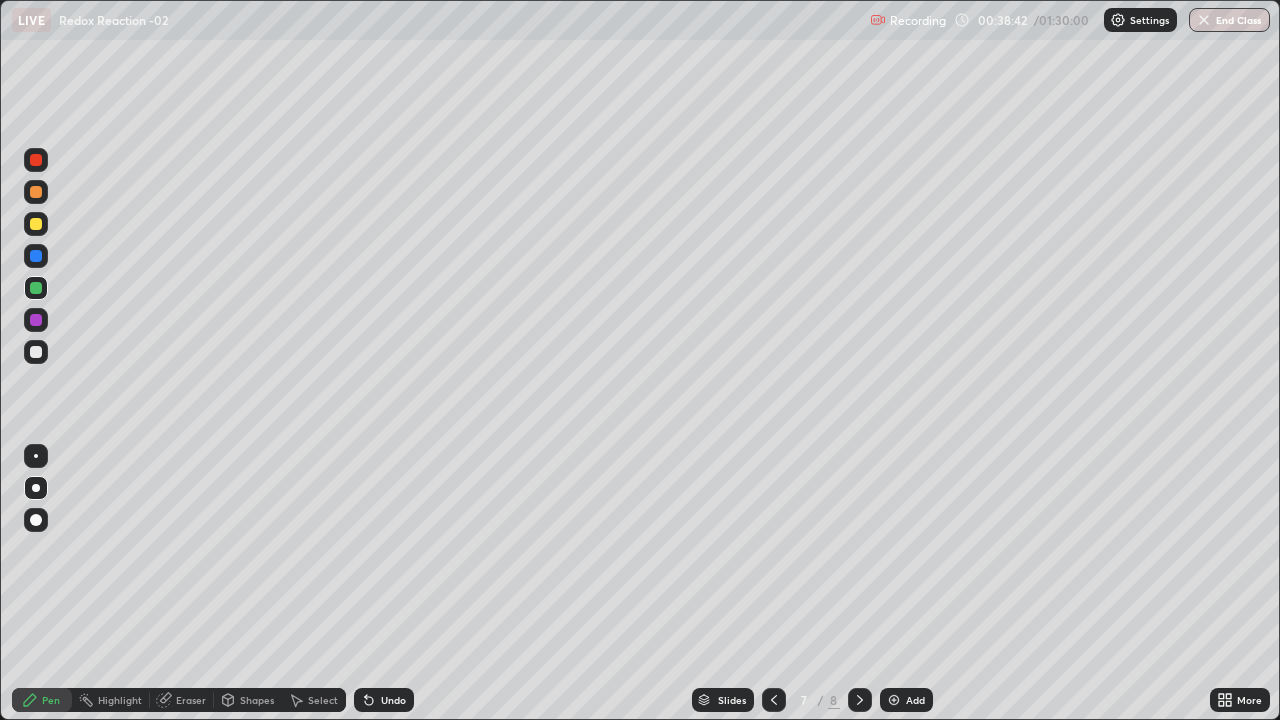 click 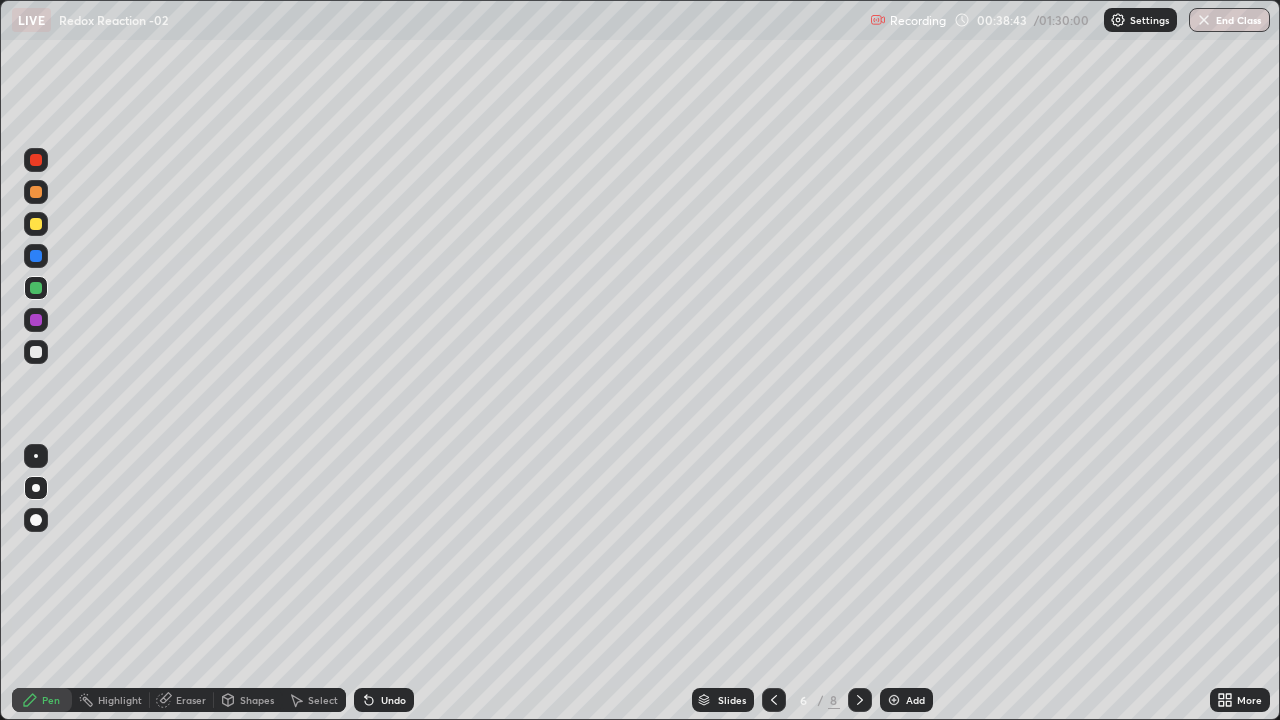 click 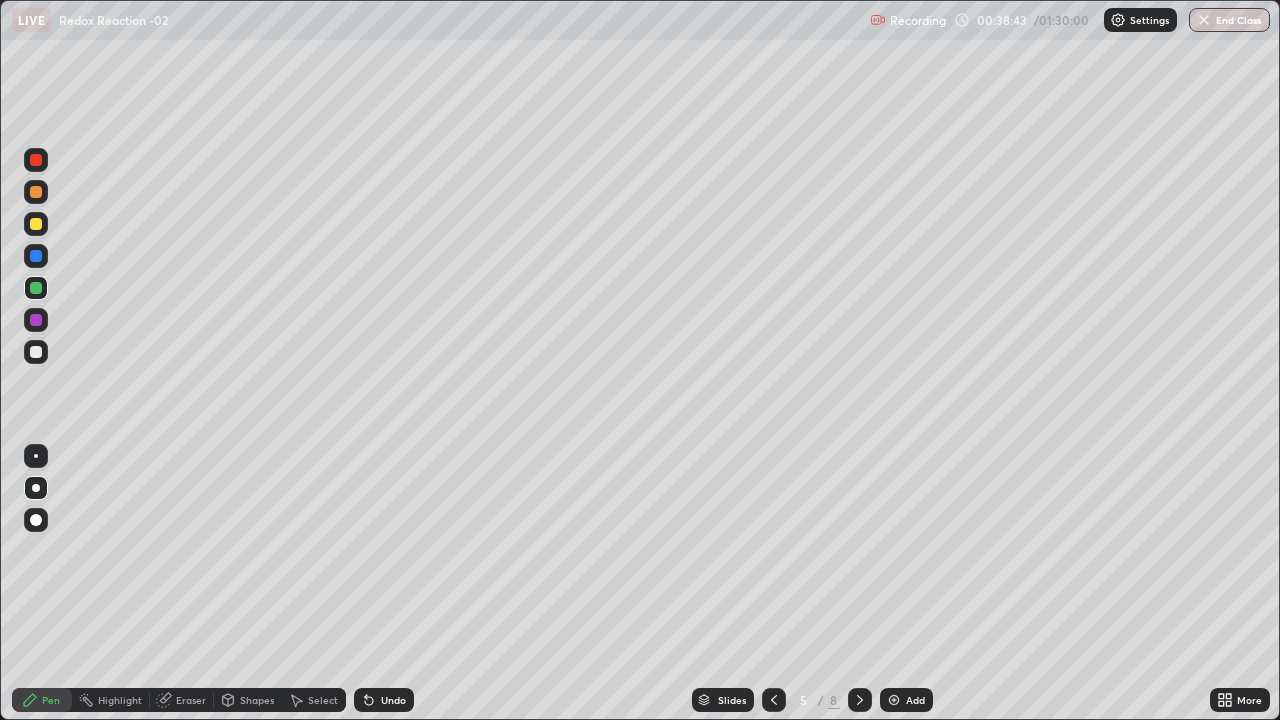 click 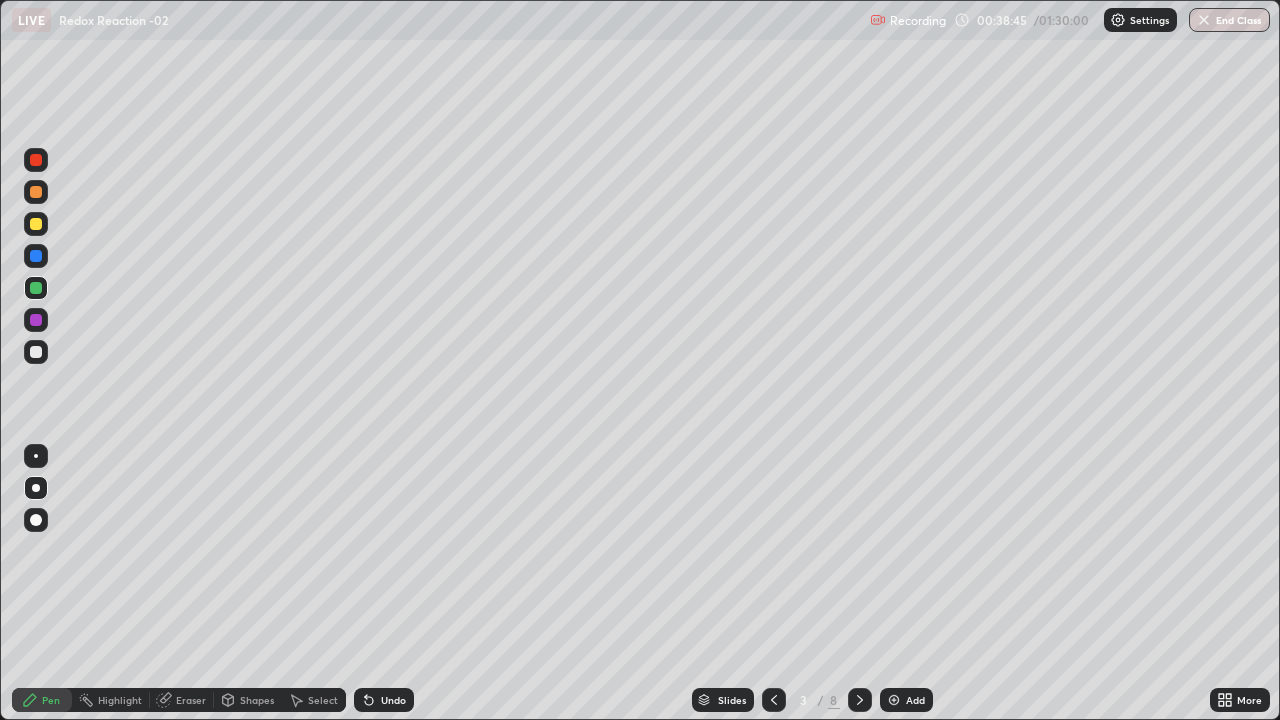 click 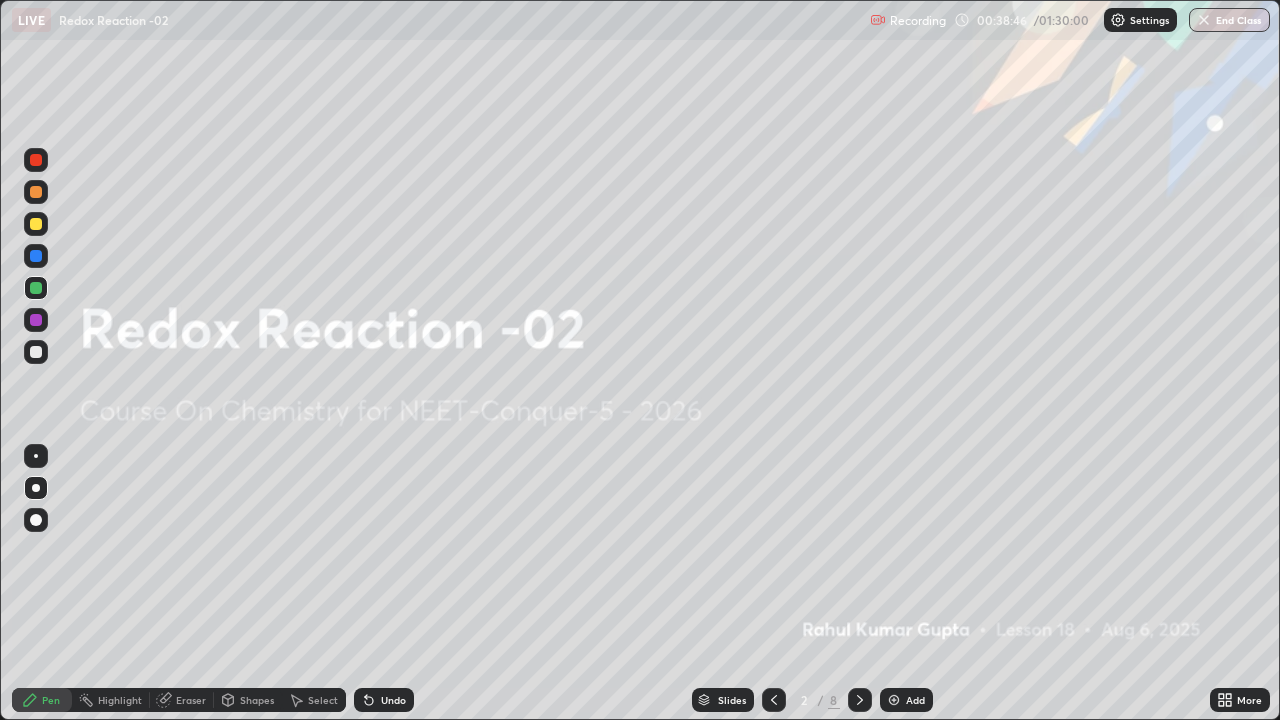click 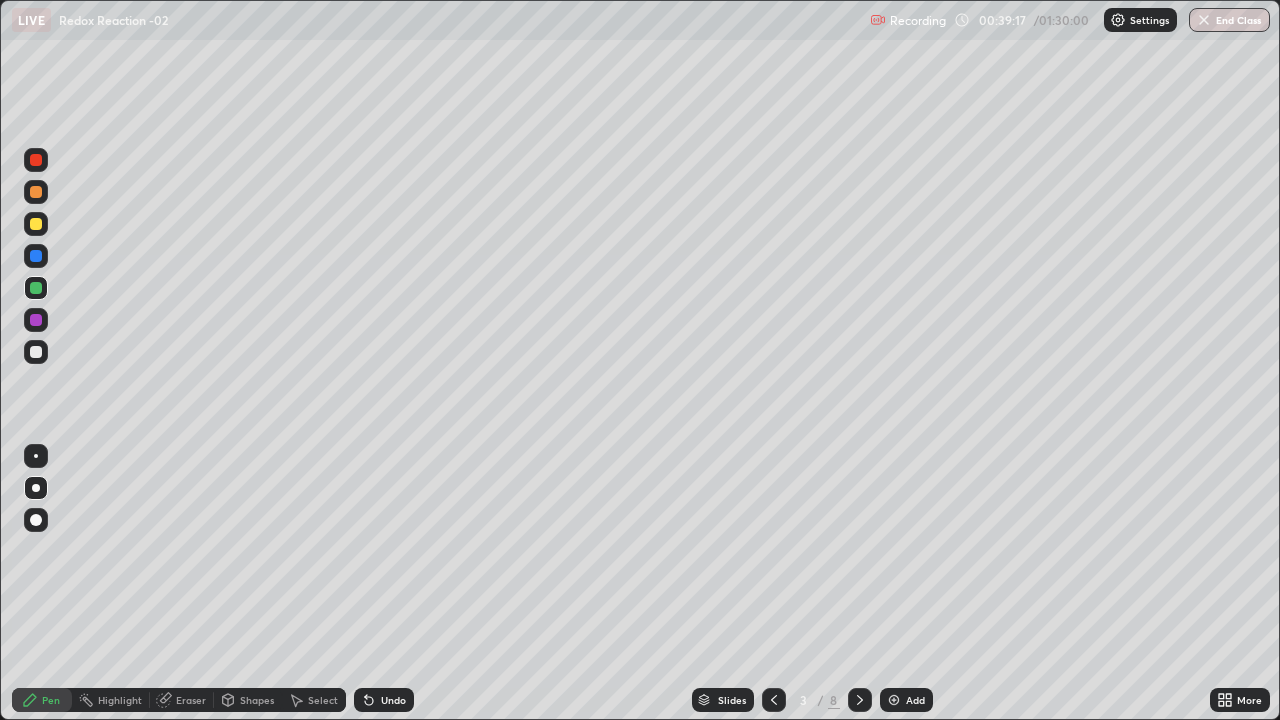 click 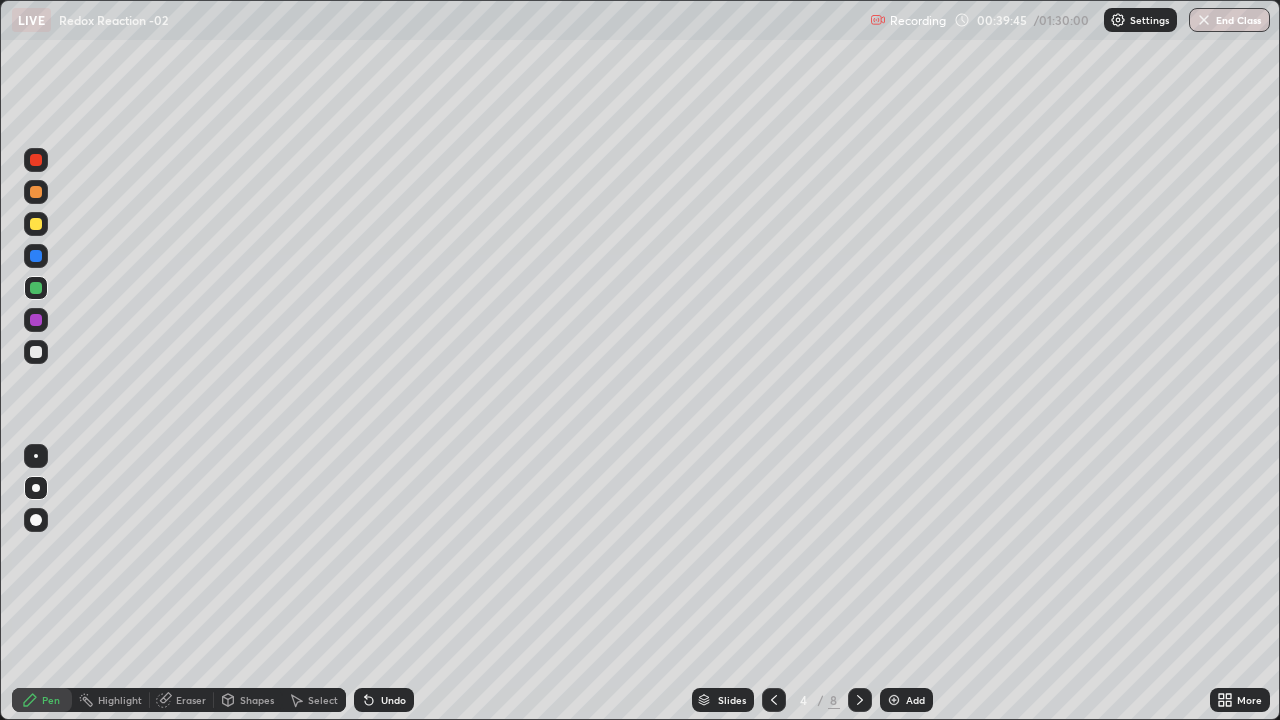 click 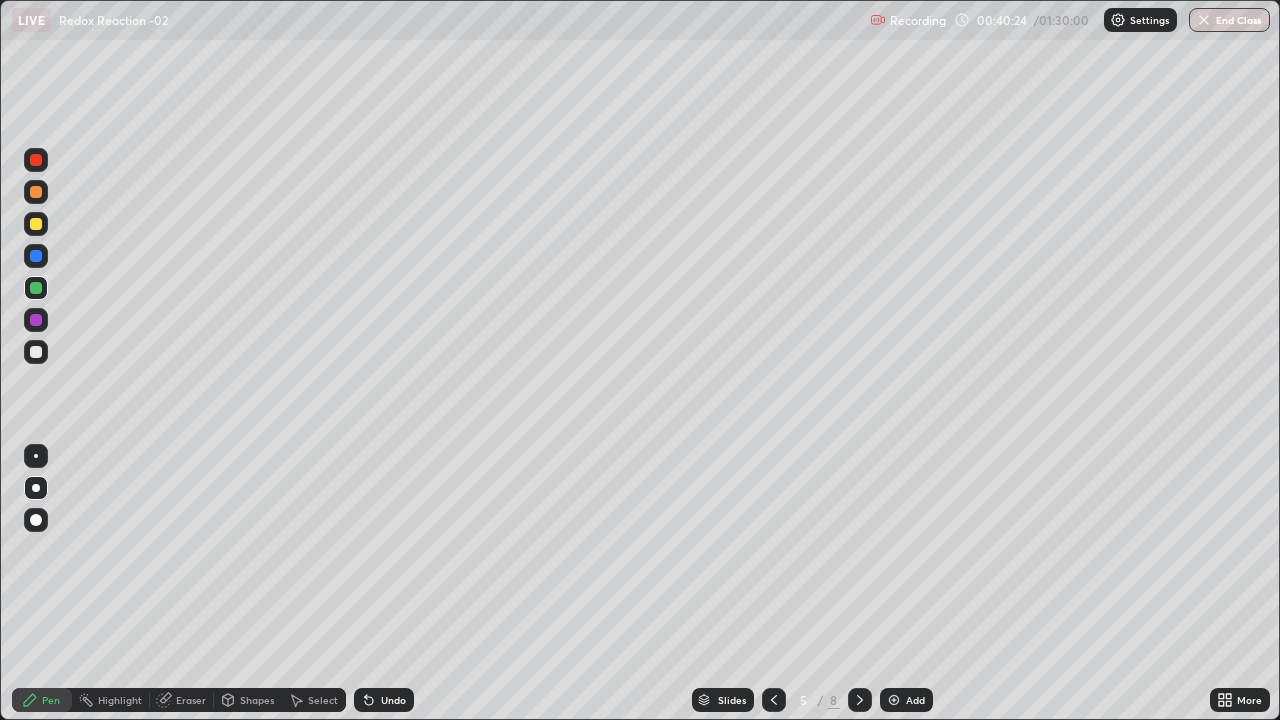 click 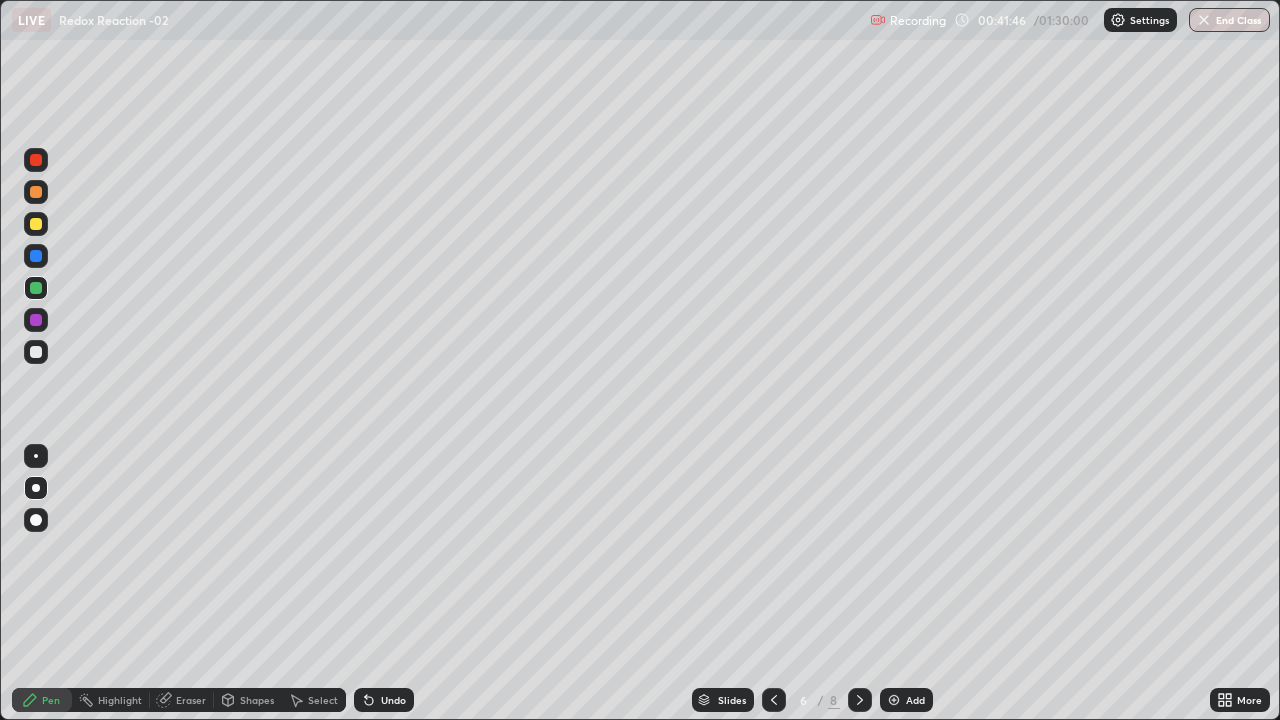 click 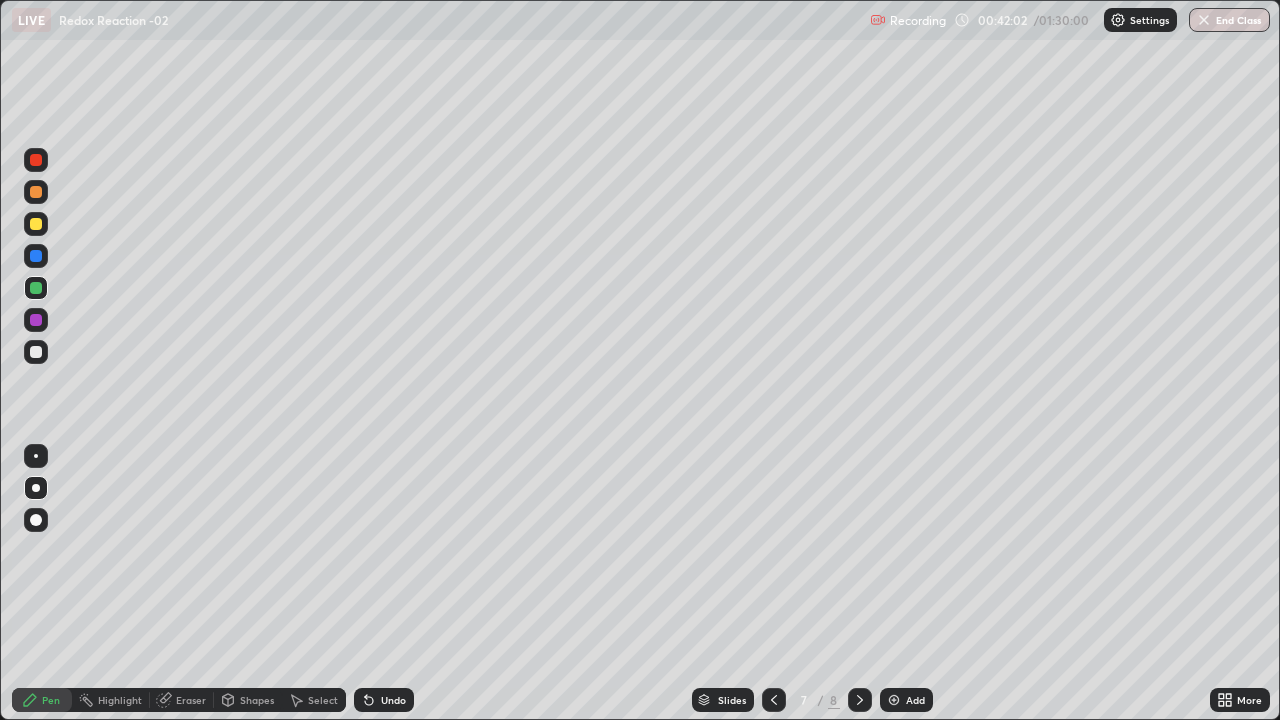 click 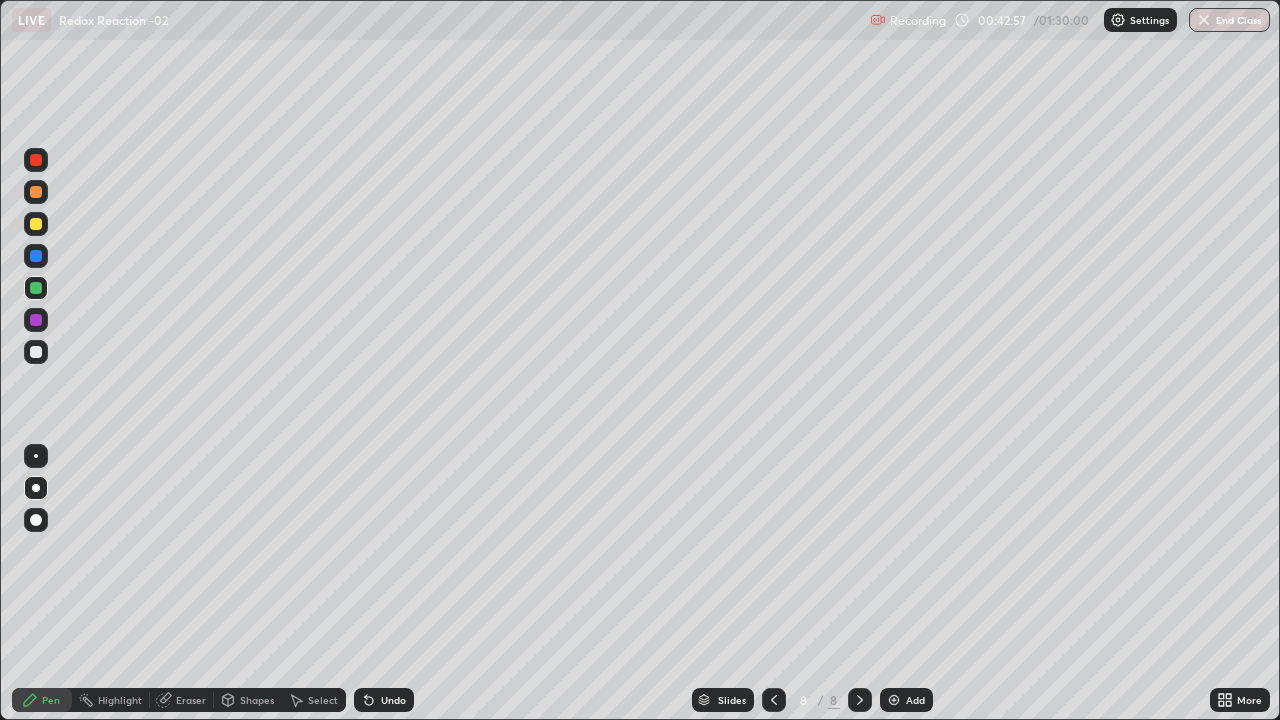 click at bounding box center [894, 700] 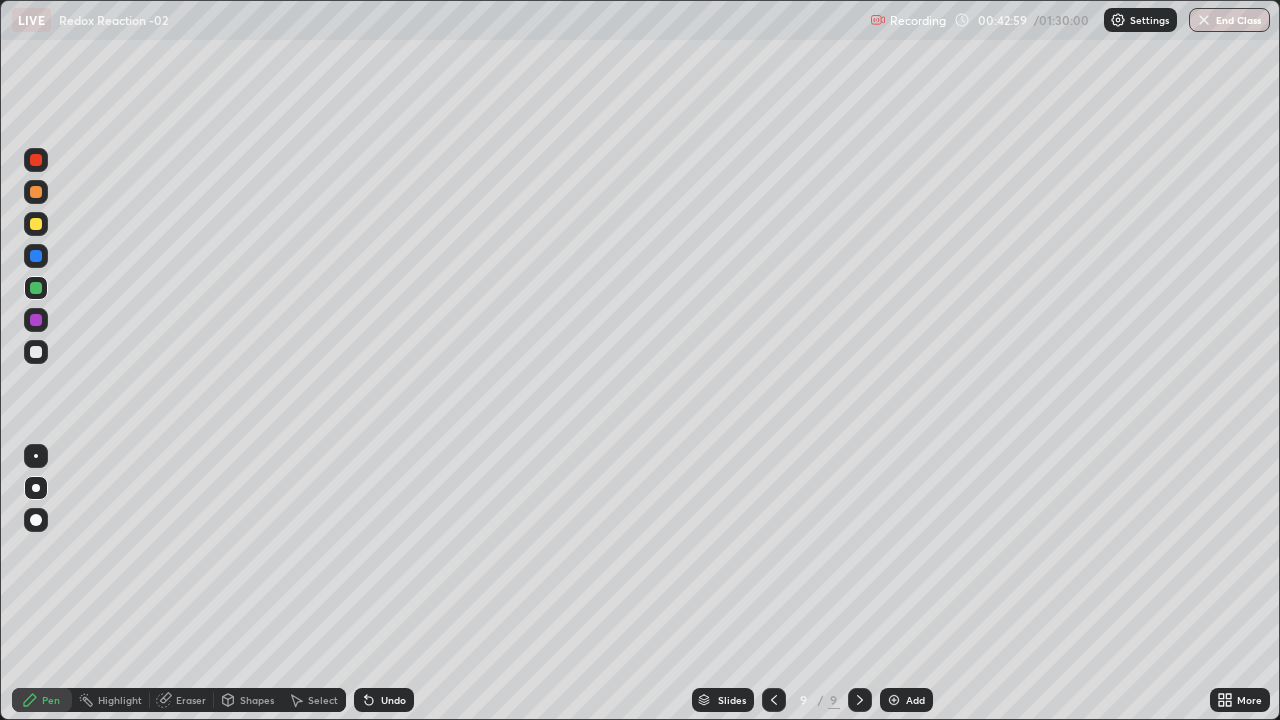 click at bounding box center [36, 352] 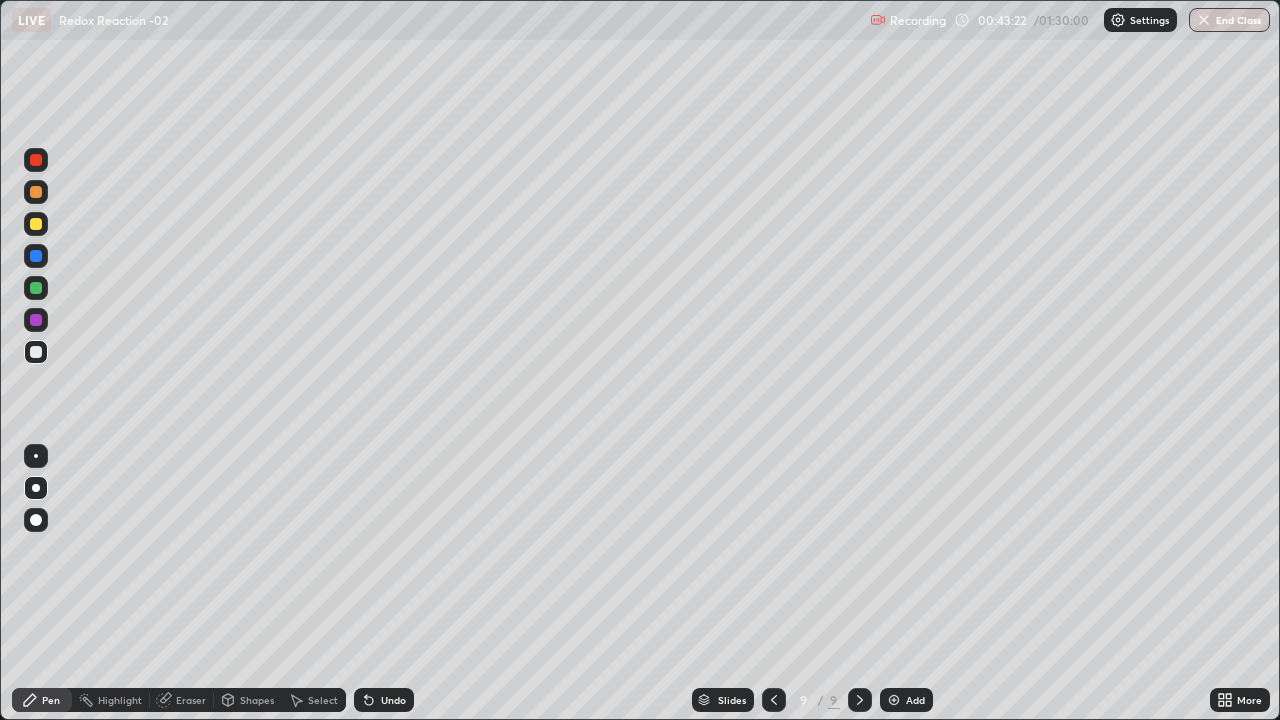 click at bounding box center [36, 224] 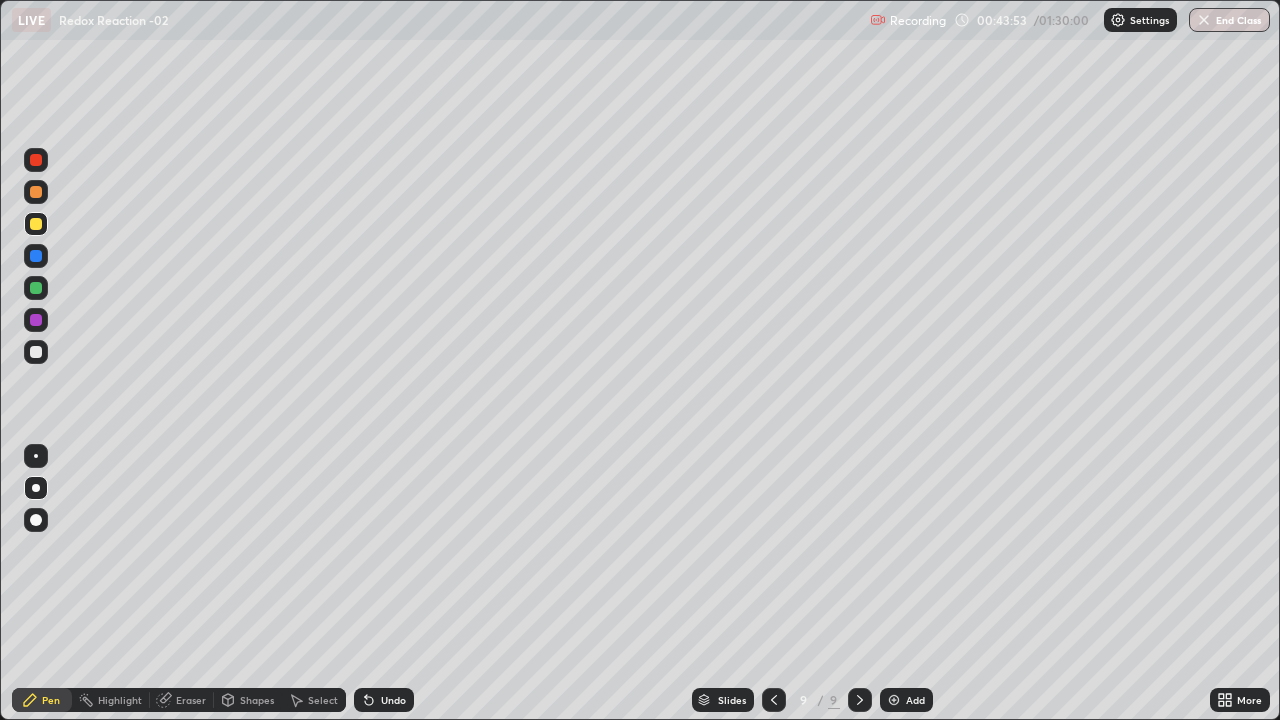 click at bounding box center (36, 352) 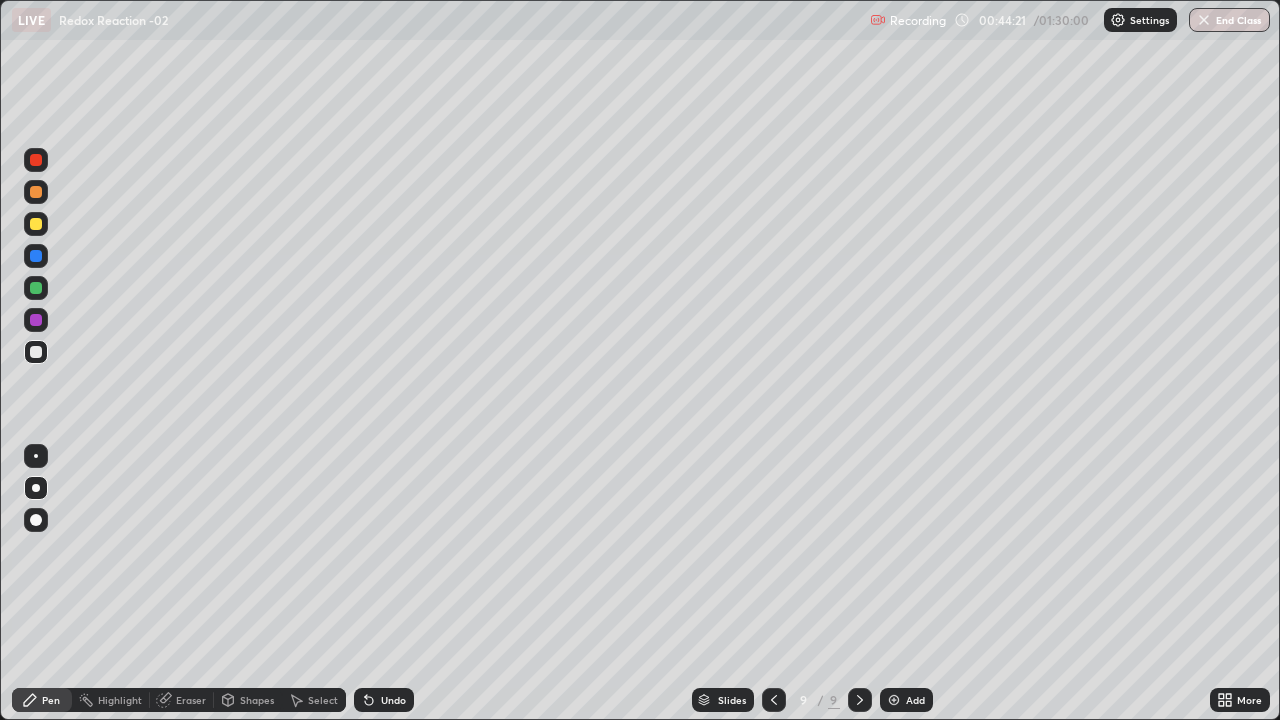 click at bounding box center (36, 288) 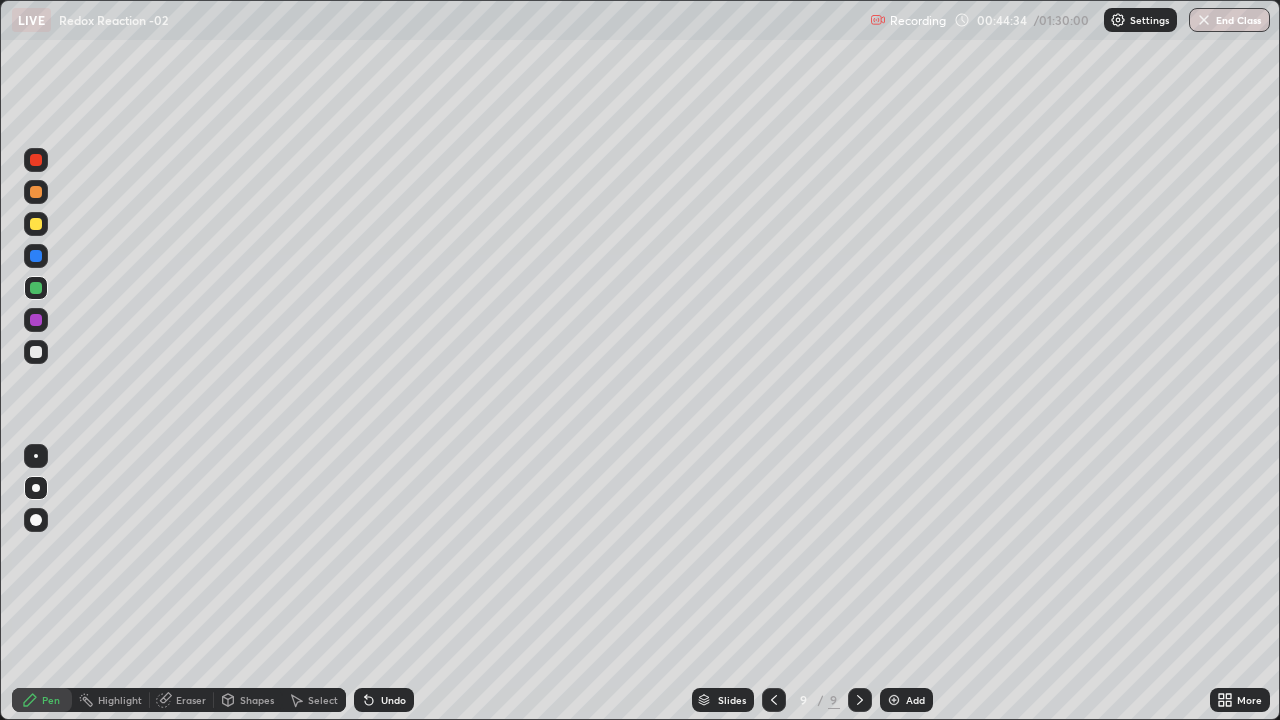 click at bounding box center [36, 224] 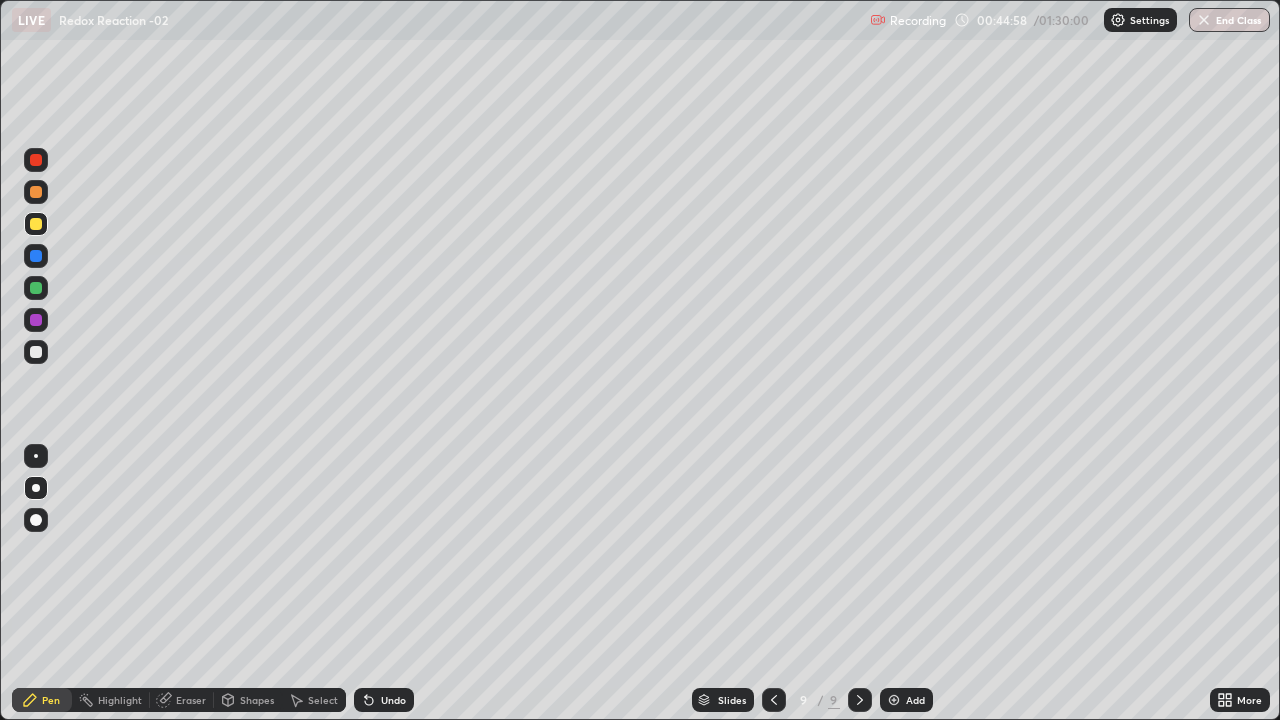 click at bounding box center [36, 352] 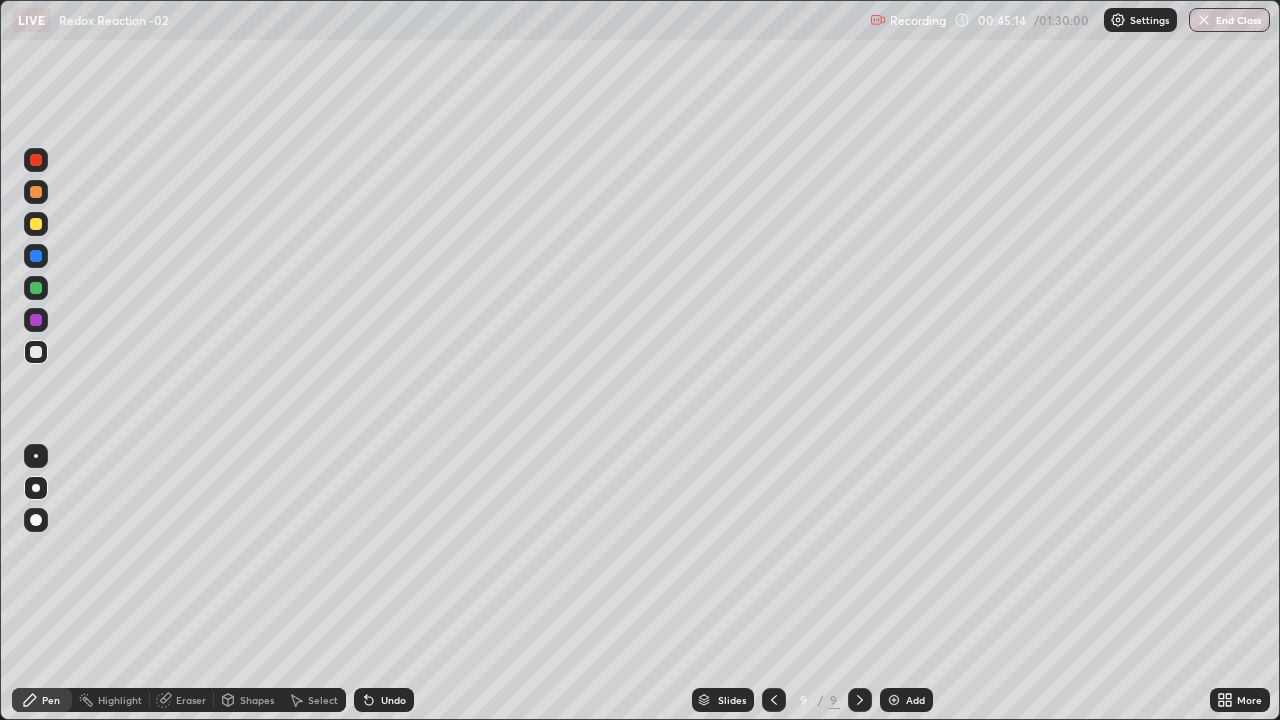 click at bounding box center [36, 288] 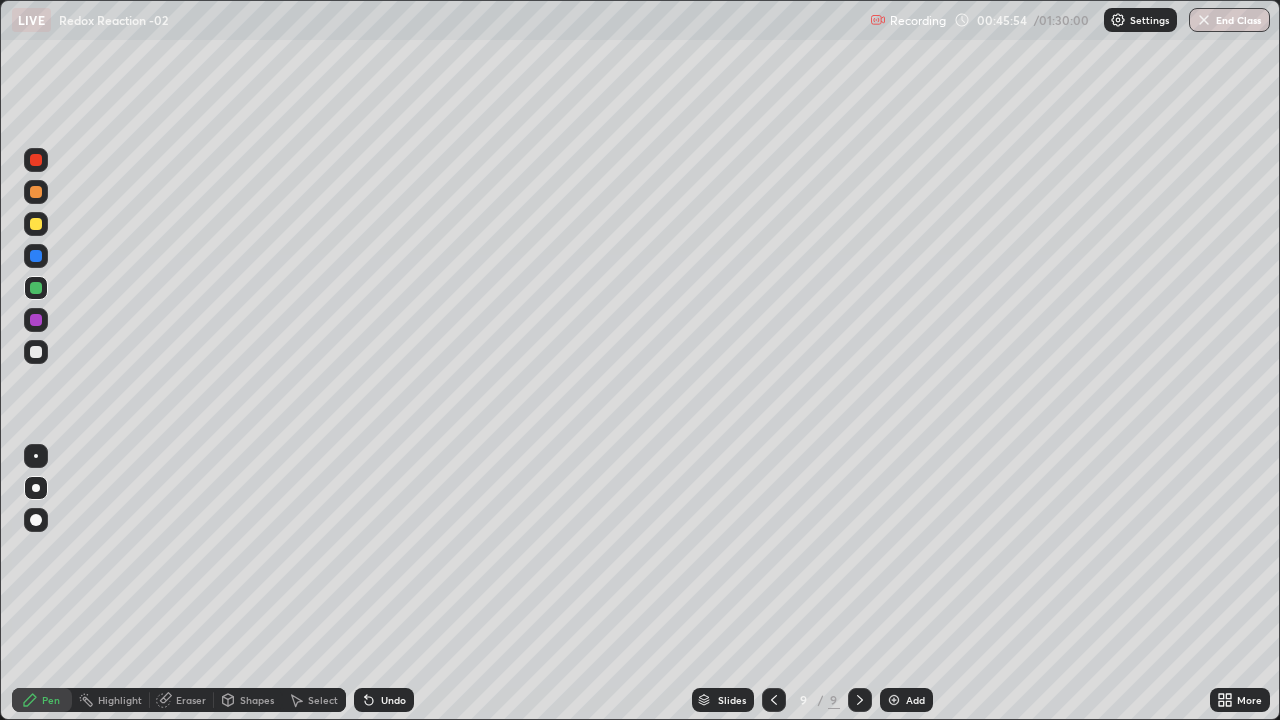 click at bounding box center [36, 352] 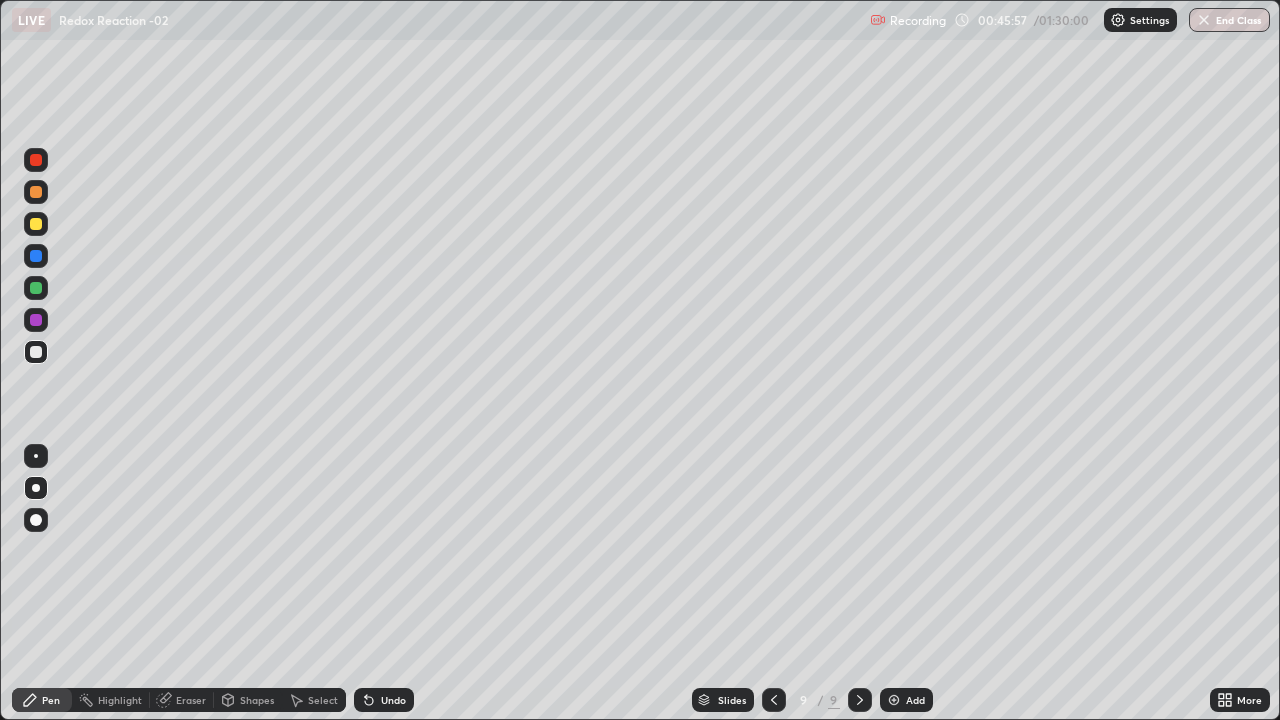 click at bounding box center (894, 700) 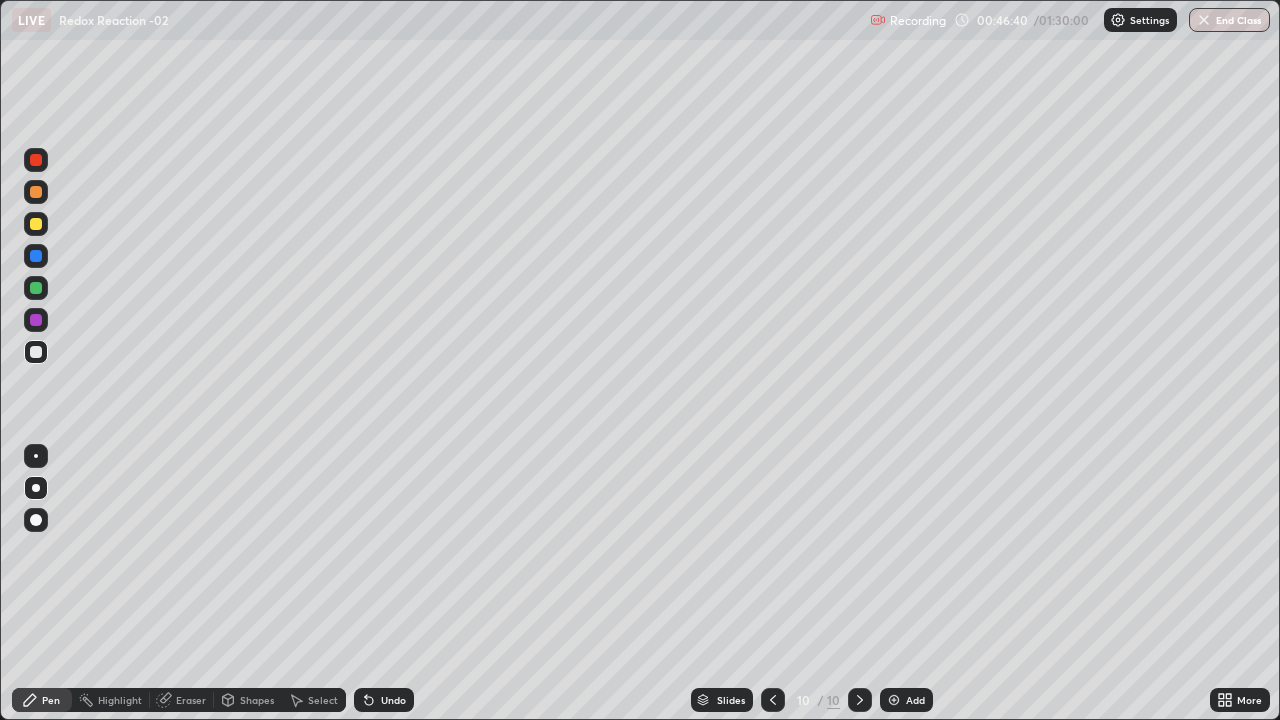 click at bounding box center [36, 288] 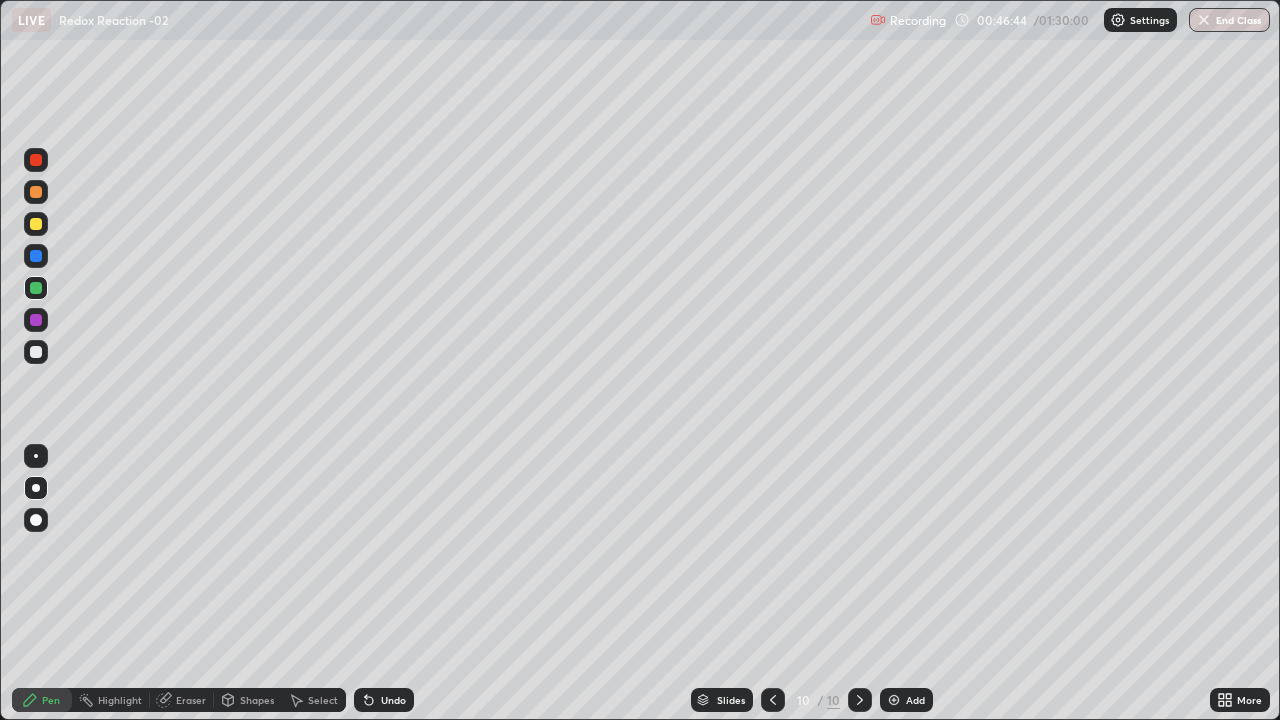 click at bounding box center [773, 700] 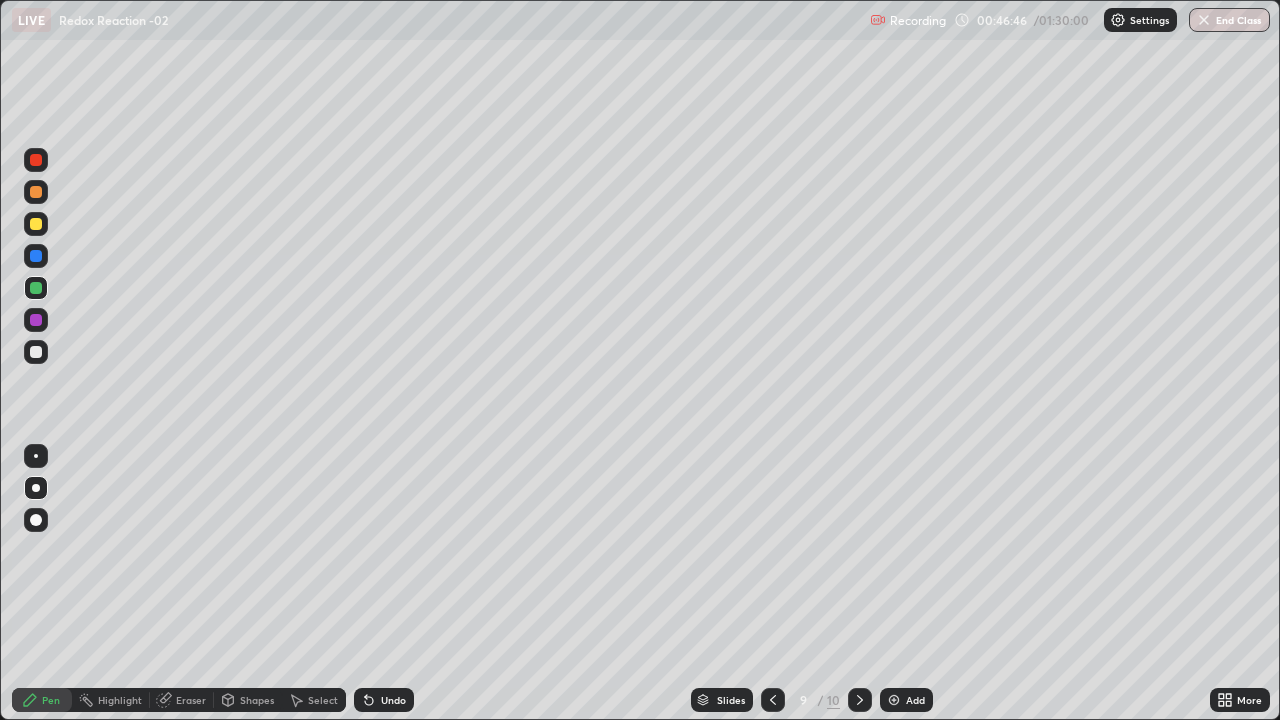 click 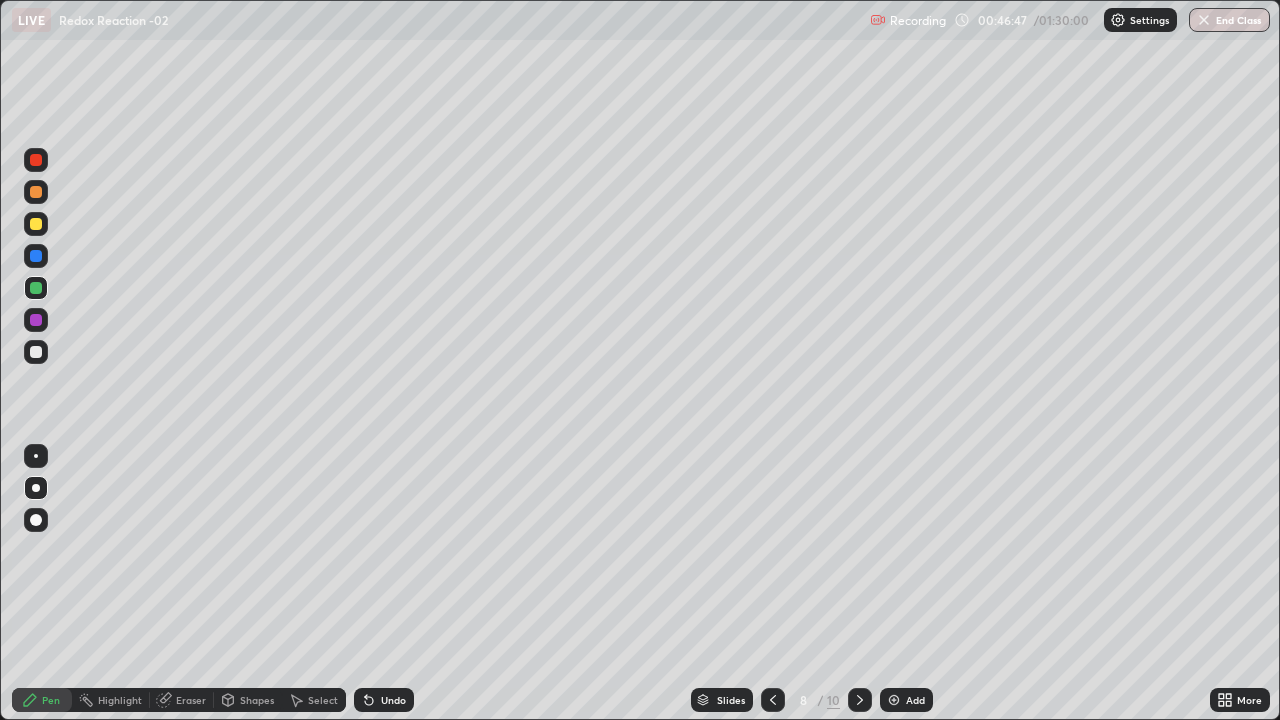 click at bounding box center (860, 700) 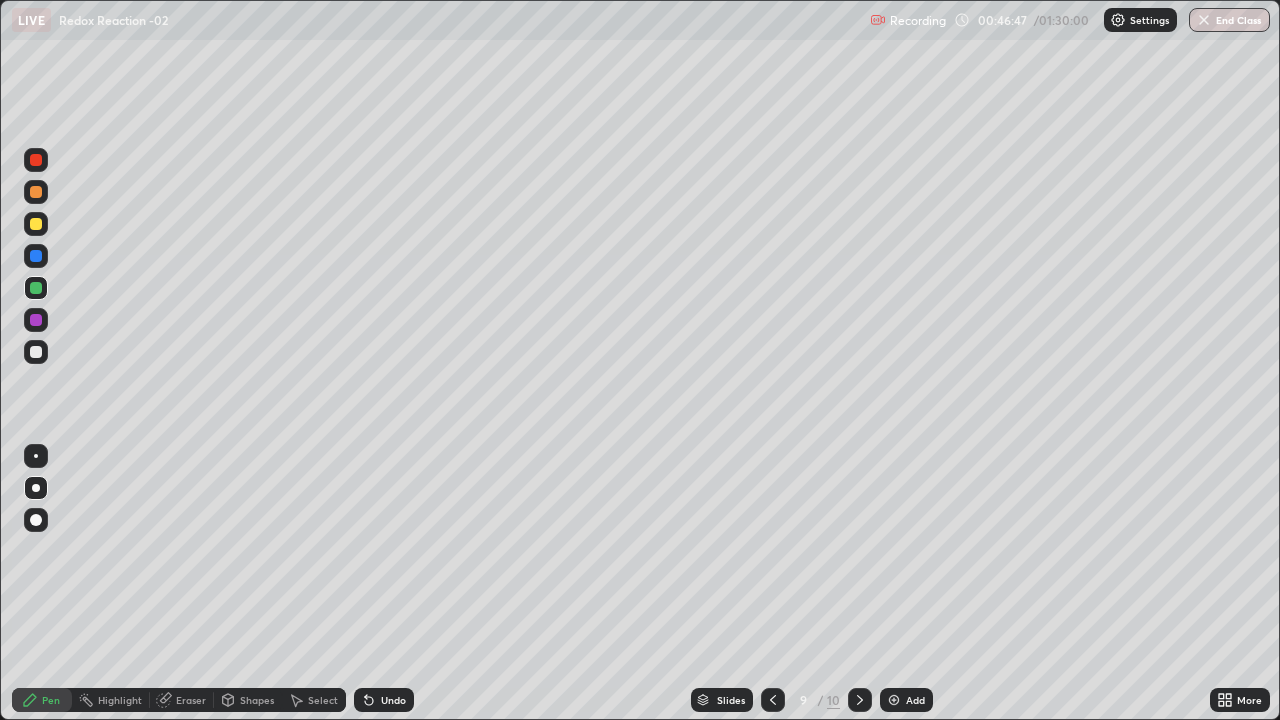 click 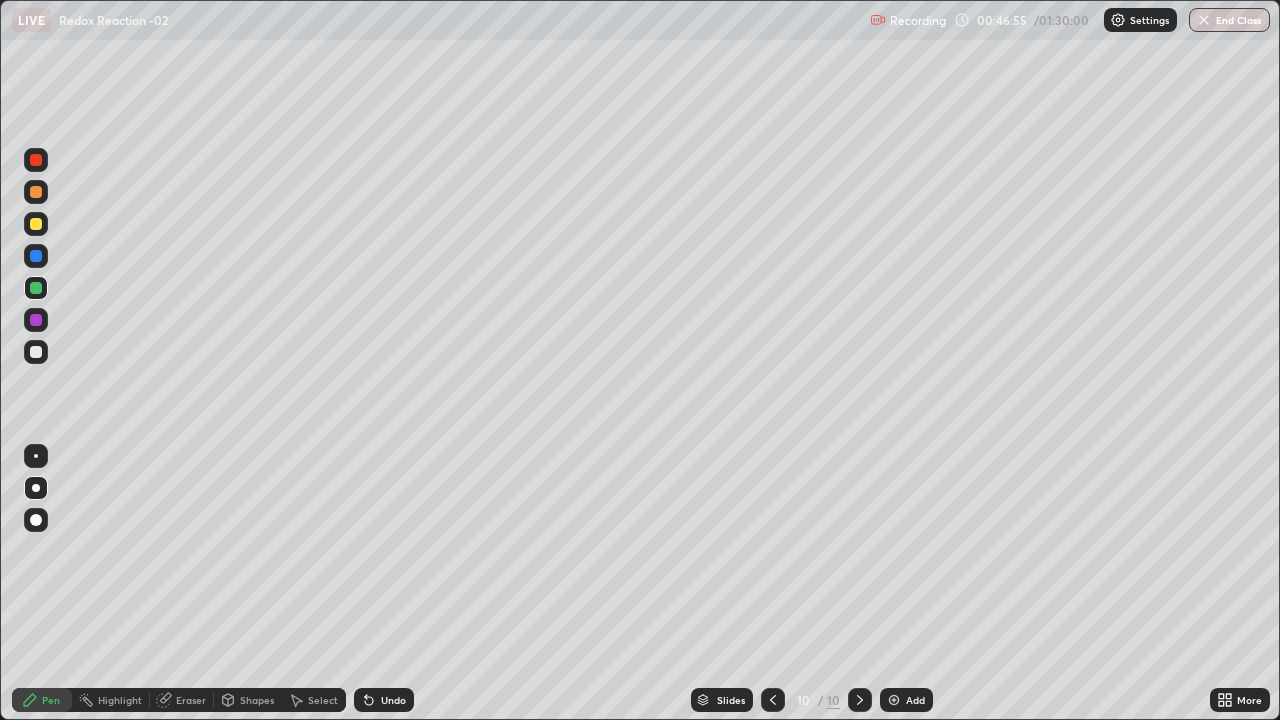 click at bounding box center (36, 352) 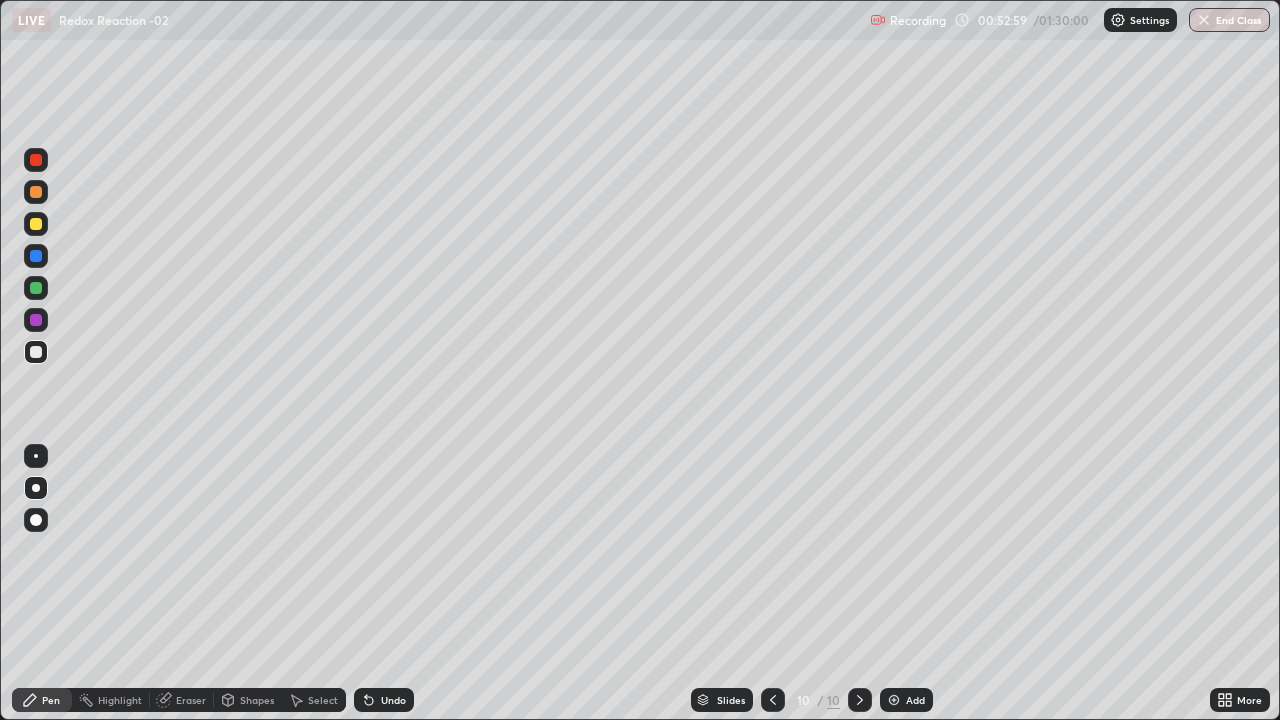 click on "Add" at bounding box center (906, 700) 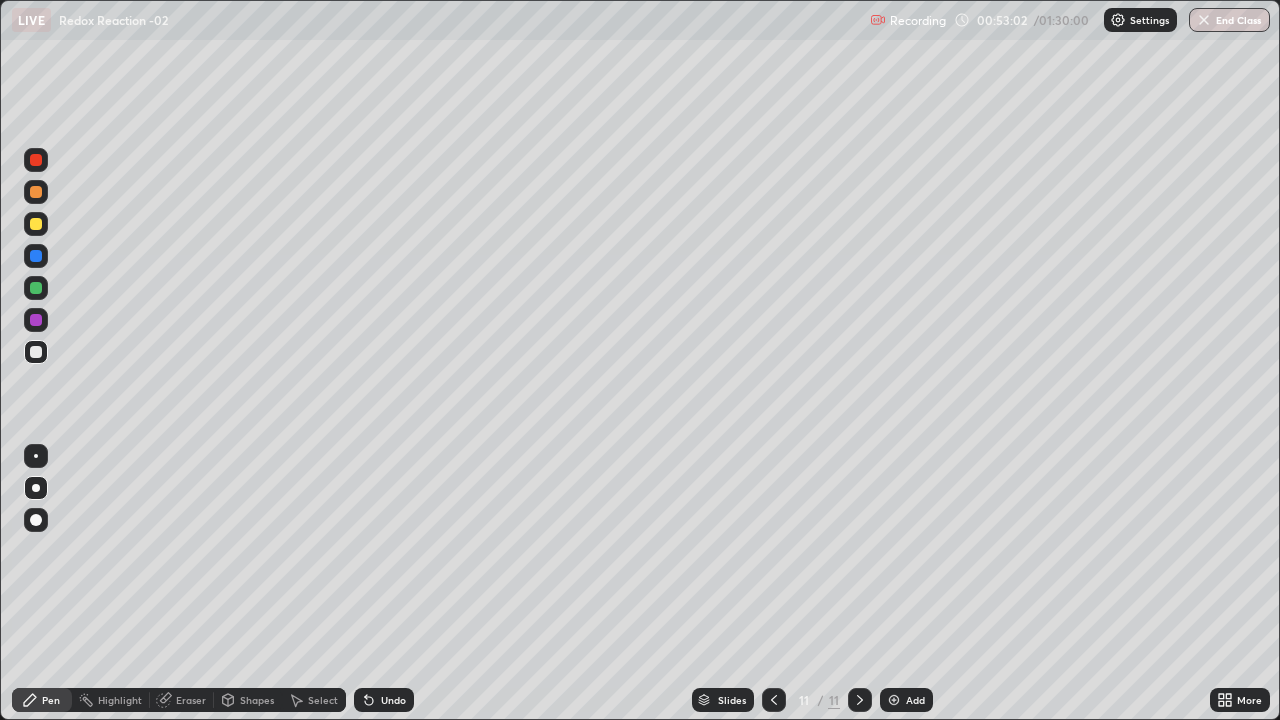 click at bounding box center (36, 224) 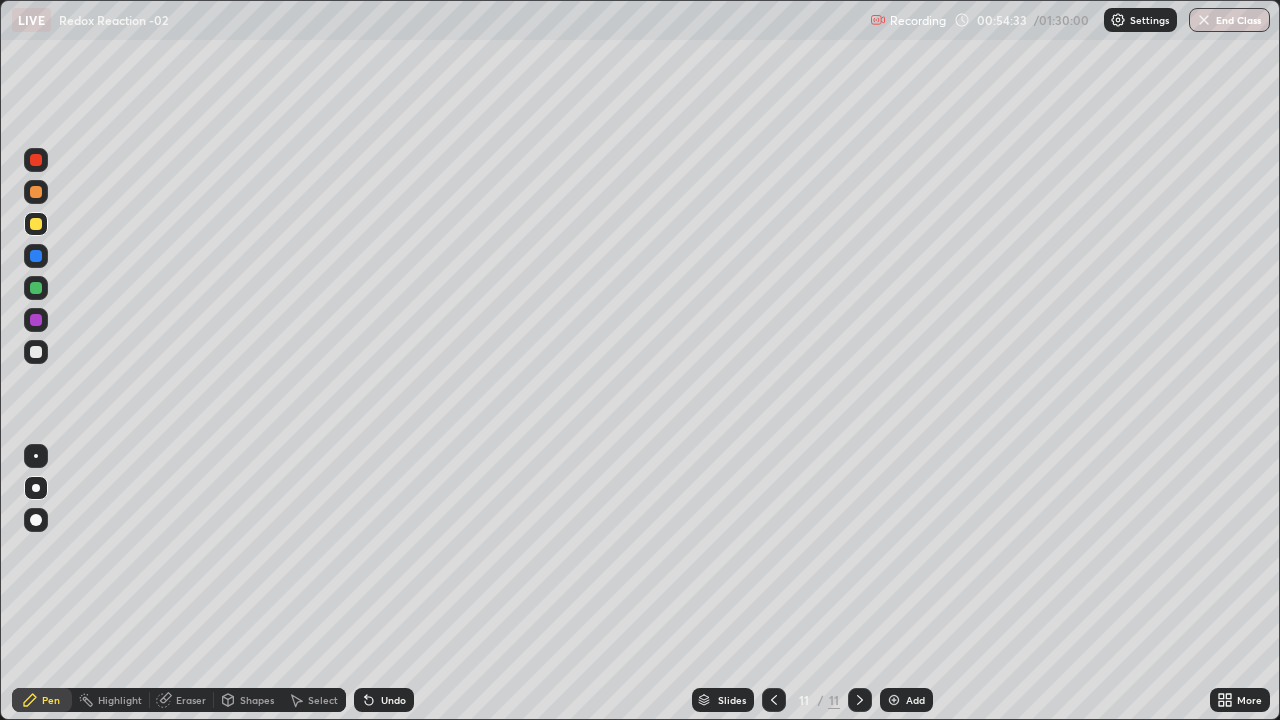 click on "Shapes" at bounding box center (248, 700) 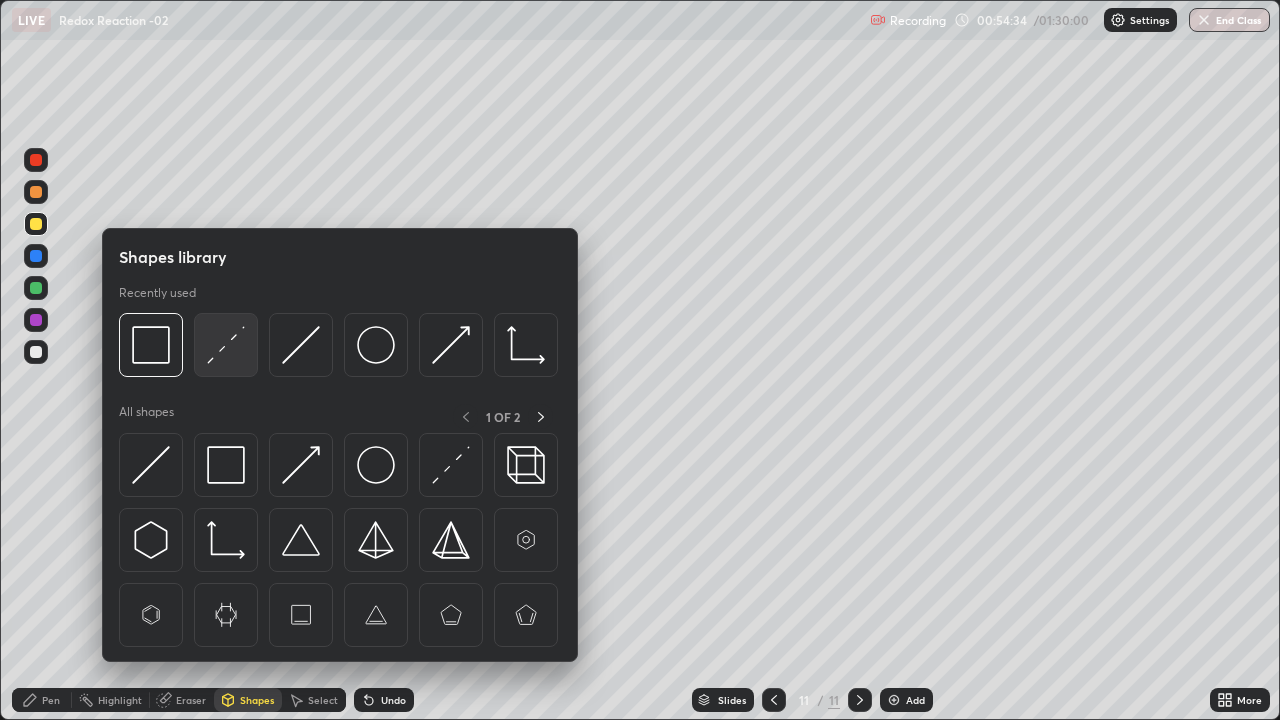 click at bounding box center (226, 345) 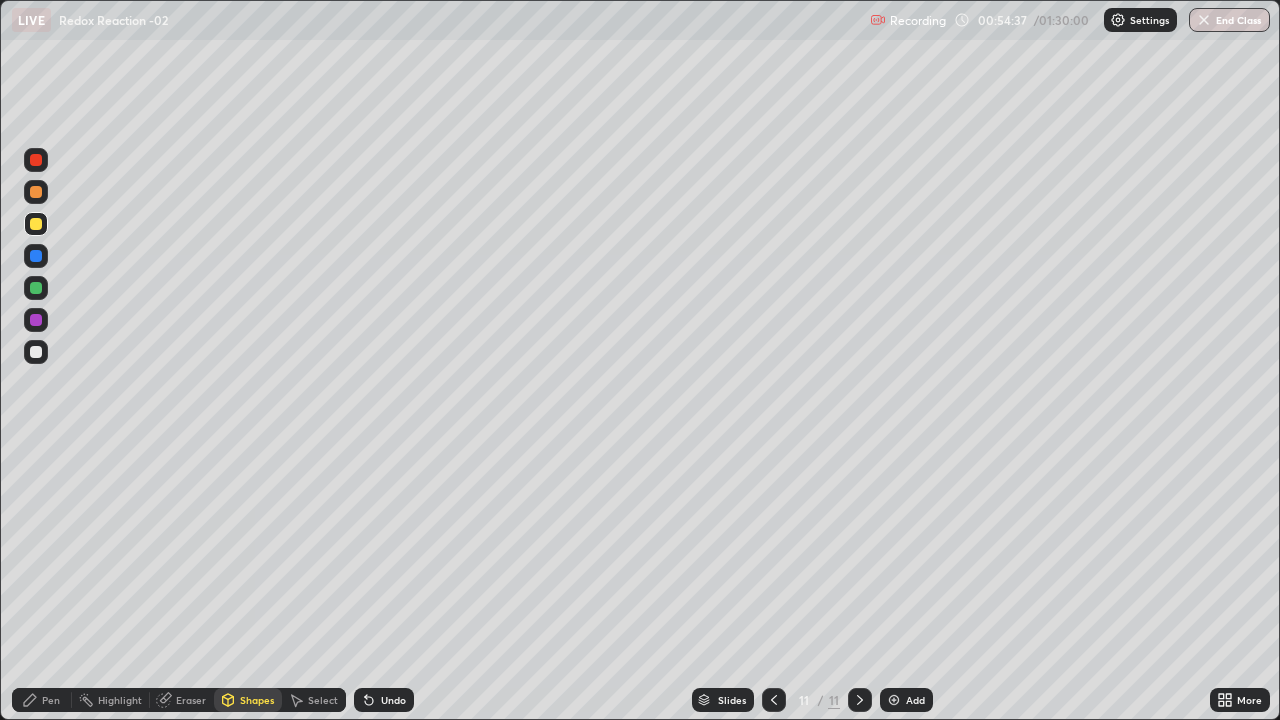 click on "Pen" at bounding box center [51, 700] 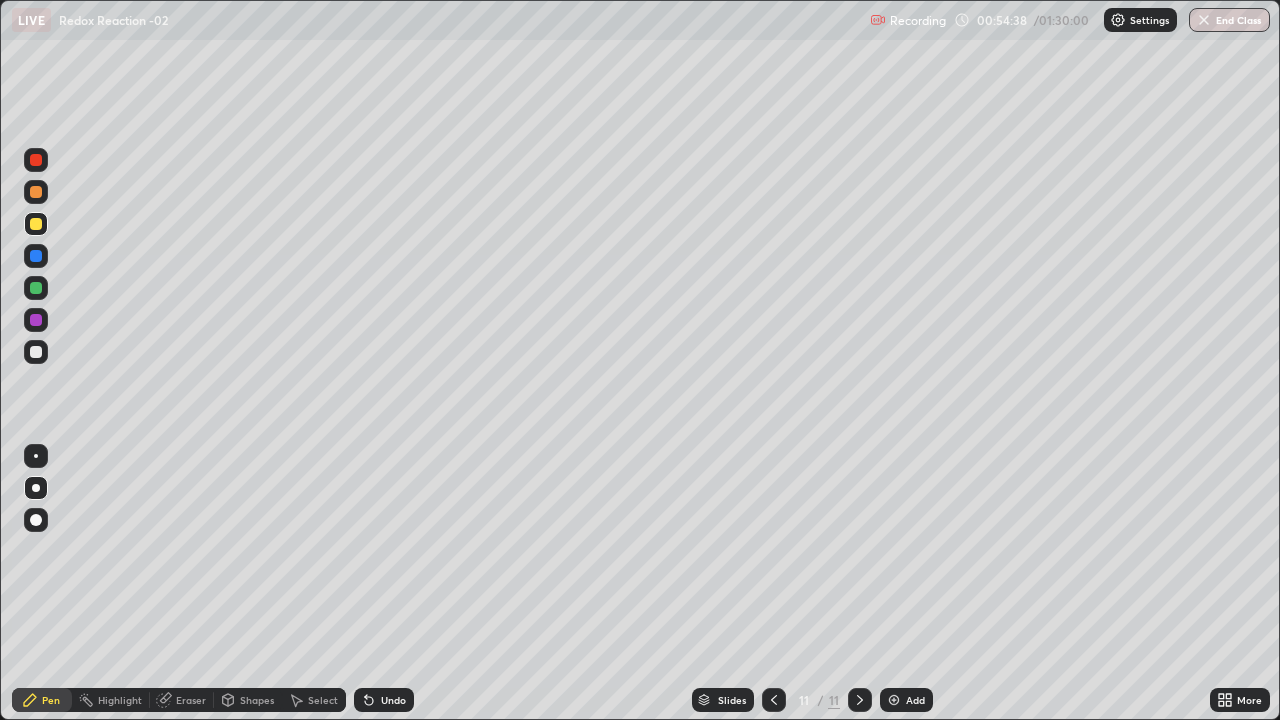 click at bounding box center (36, 352) 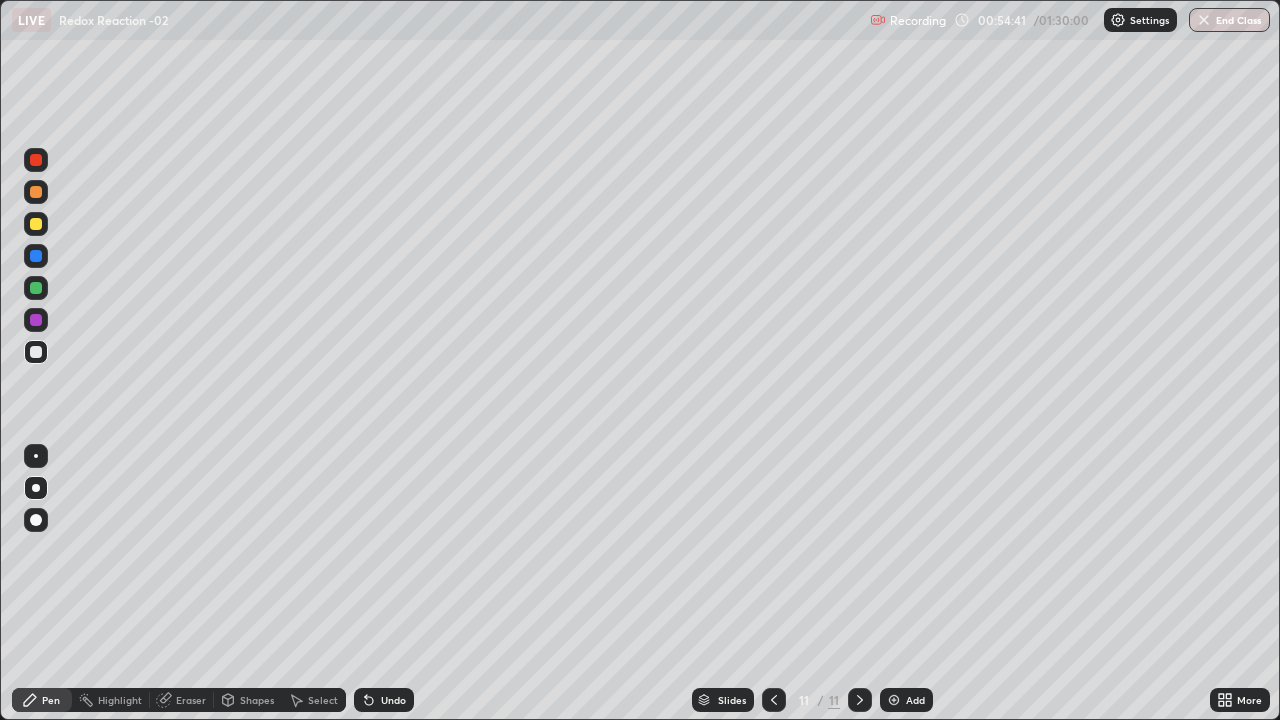 click at bounding box center [36, 288] 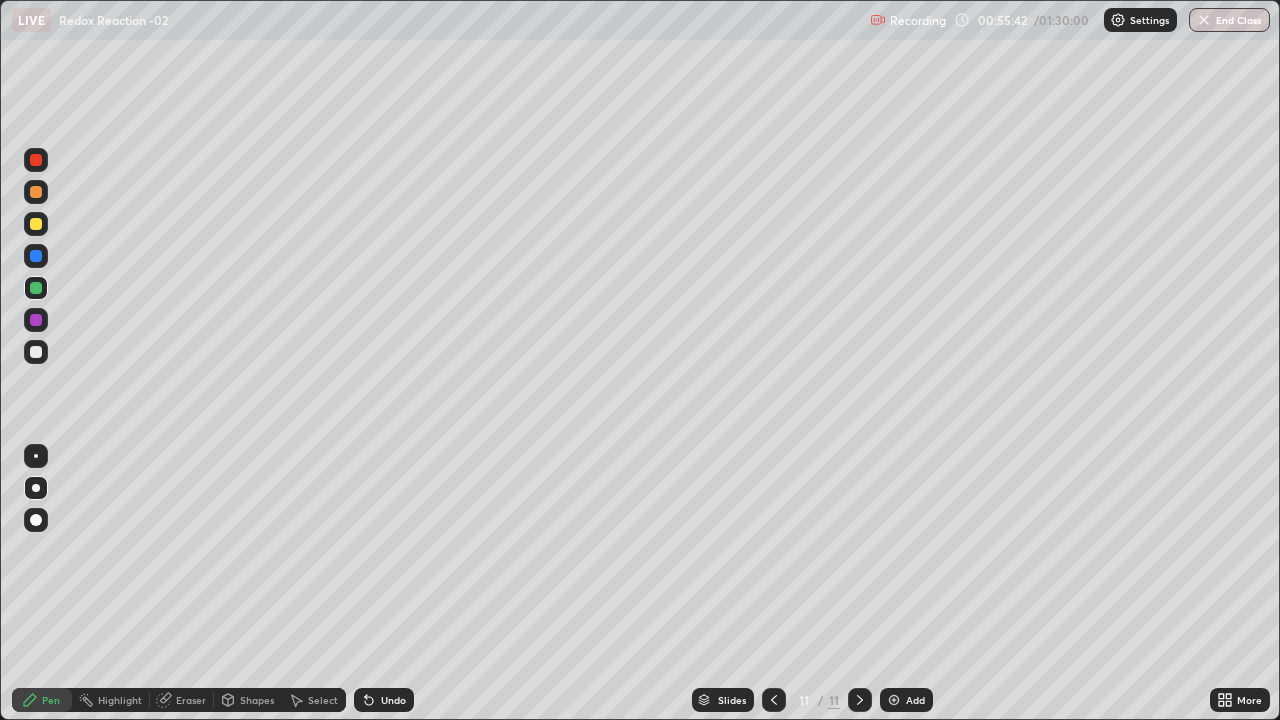 click at bounding box center (36, 352) 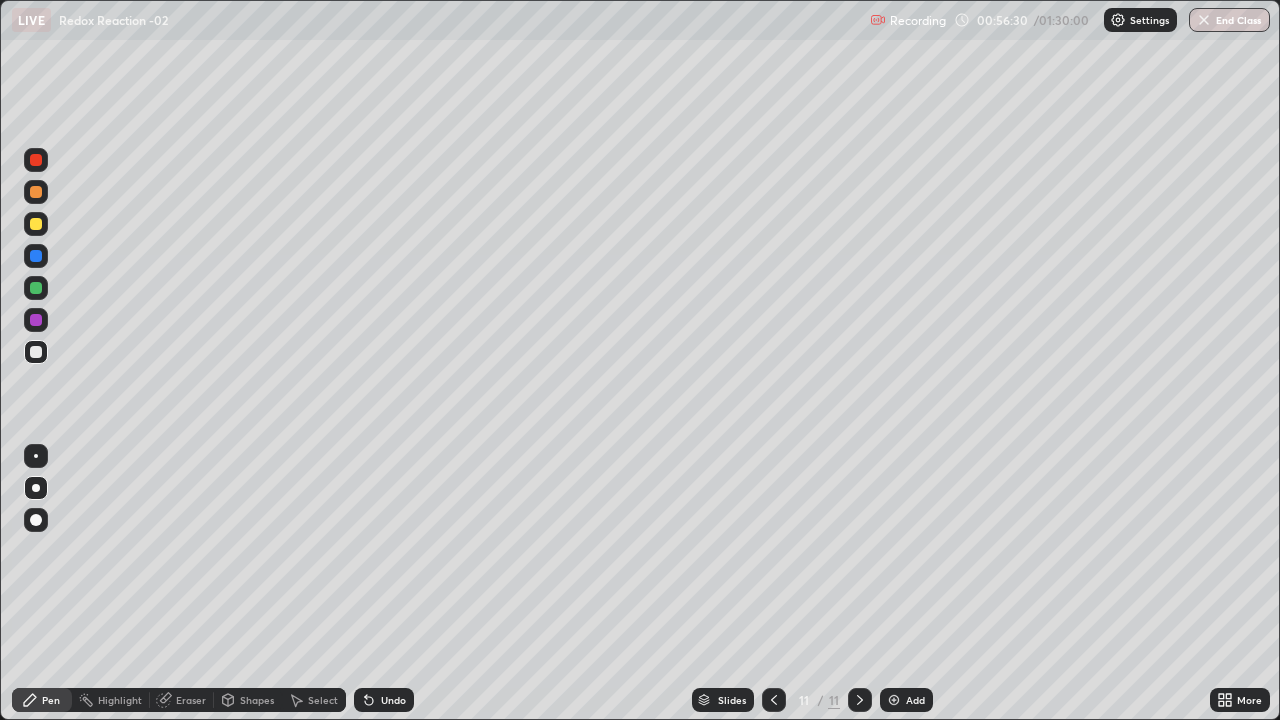 click at bounding box center (36, 288) 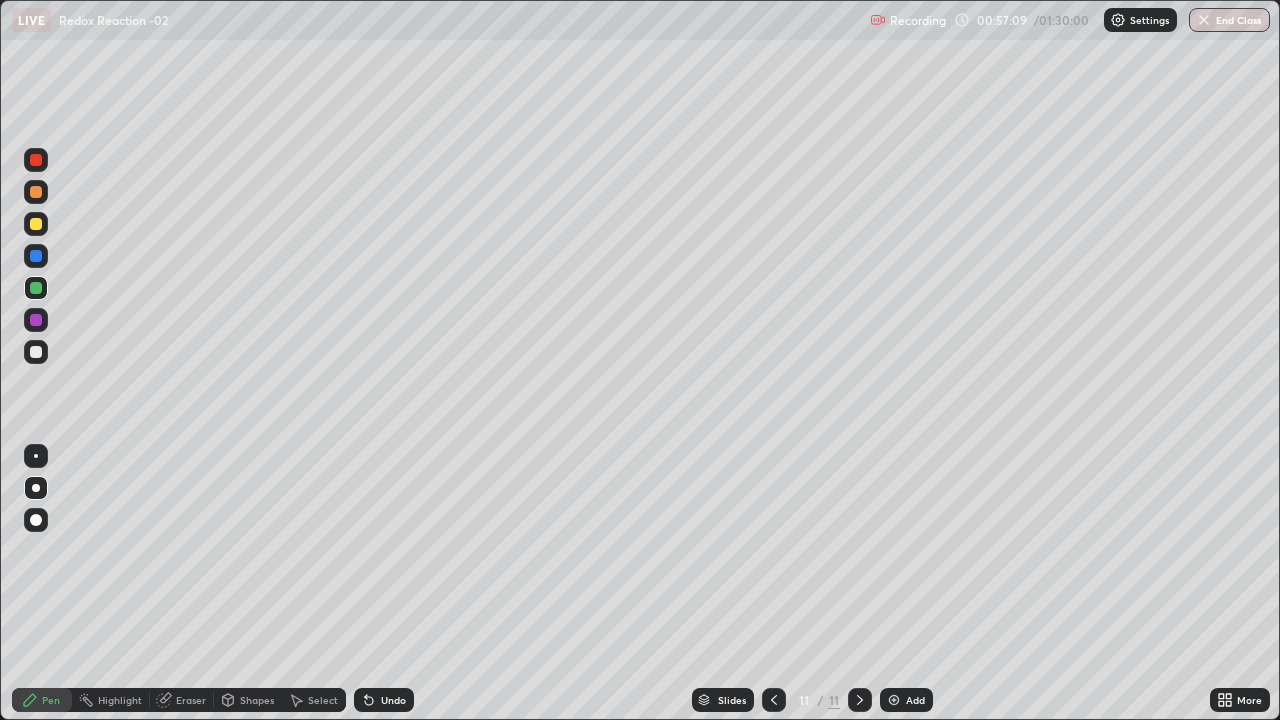 click at bounding box center (36, 352) 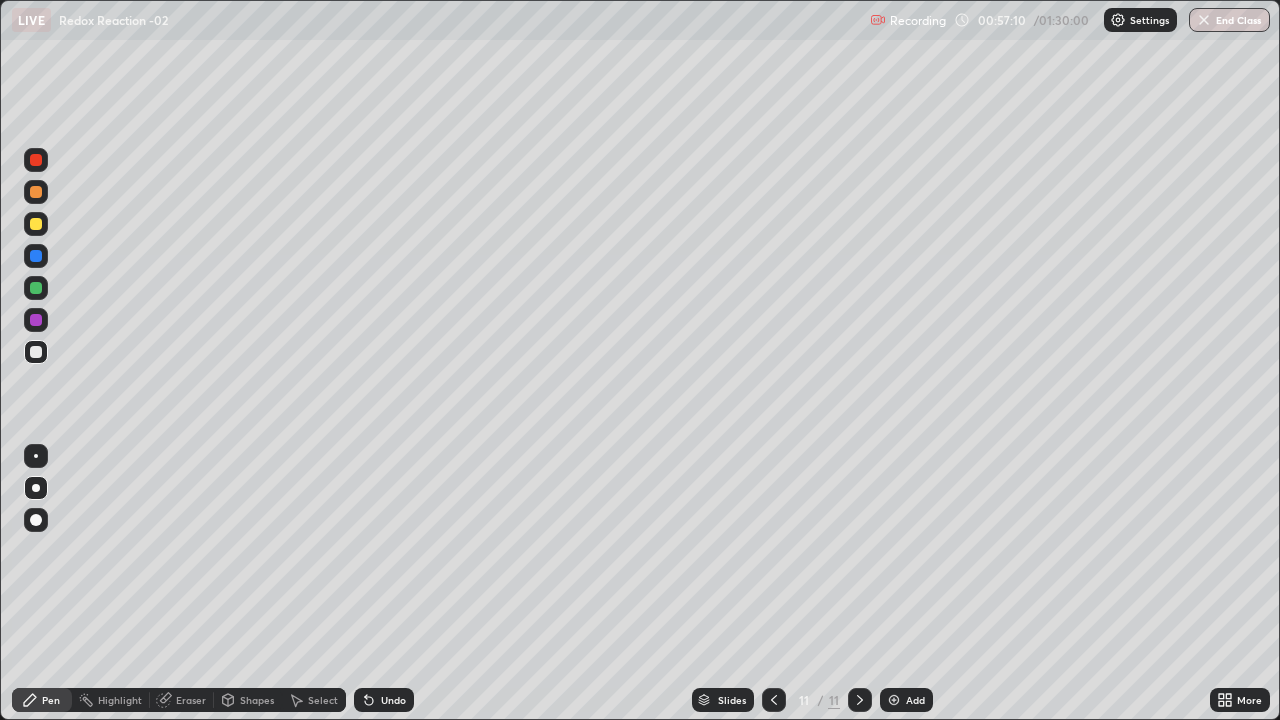 click at bounding box center [36, 256] 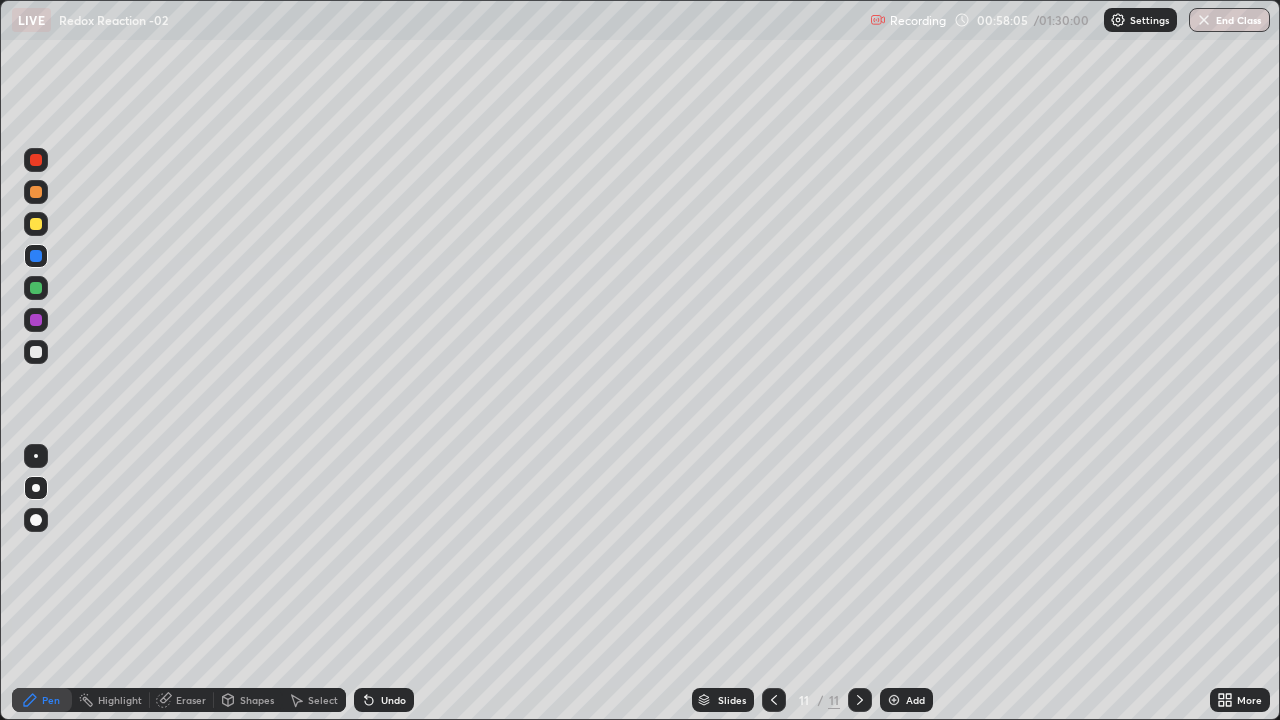 click at bounding box center [36, 352] 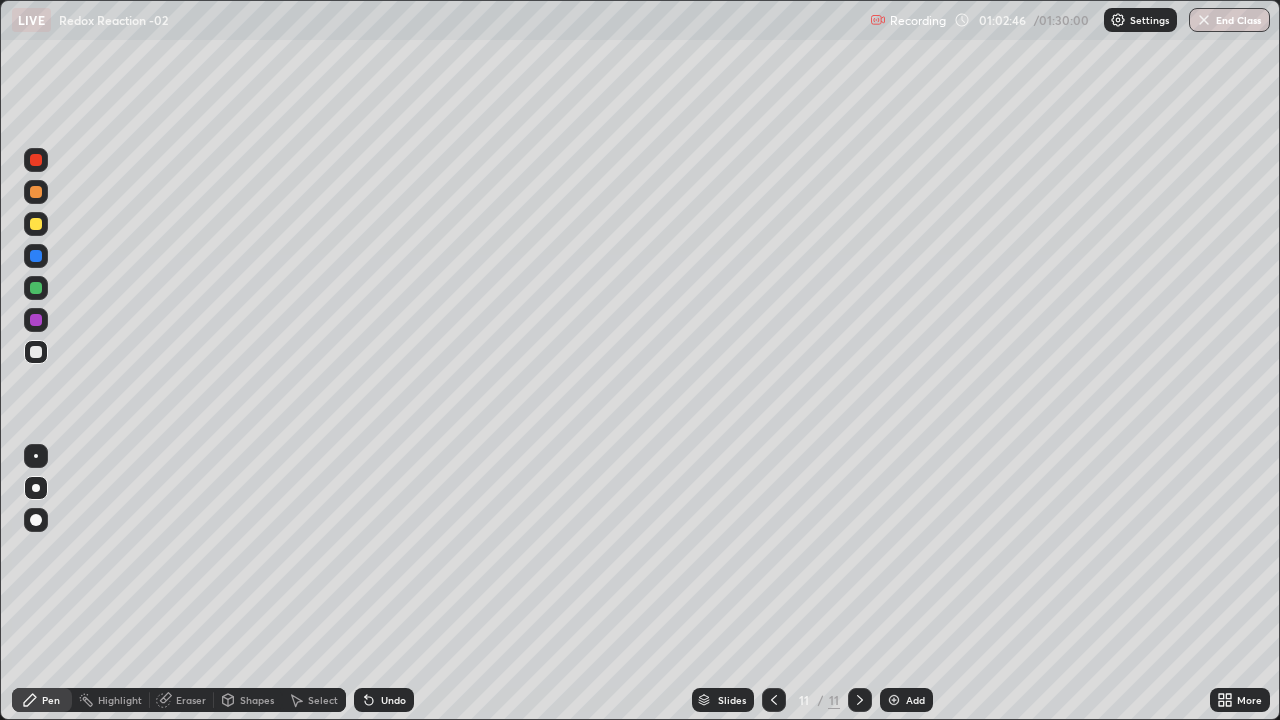 click on "Add" at bounding box center [906, 700] 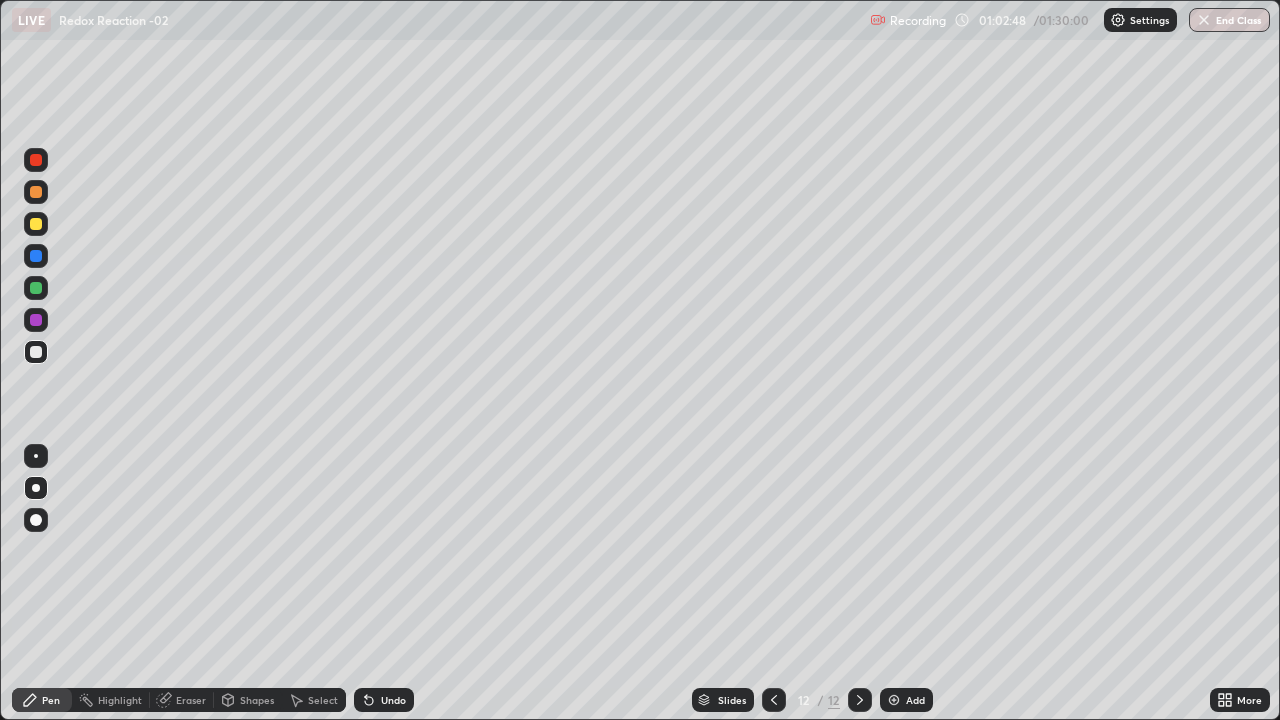 click at bounding box center [36, 224] 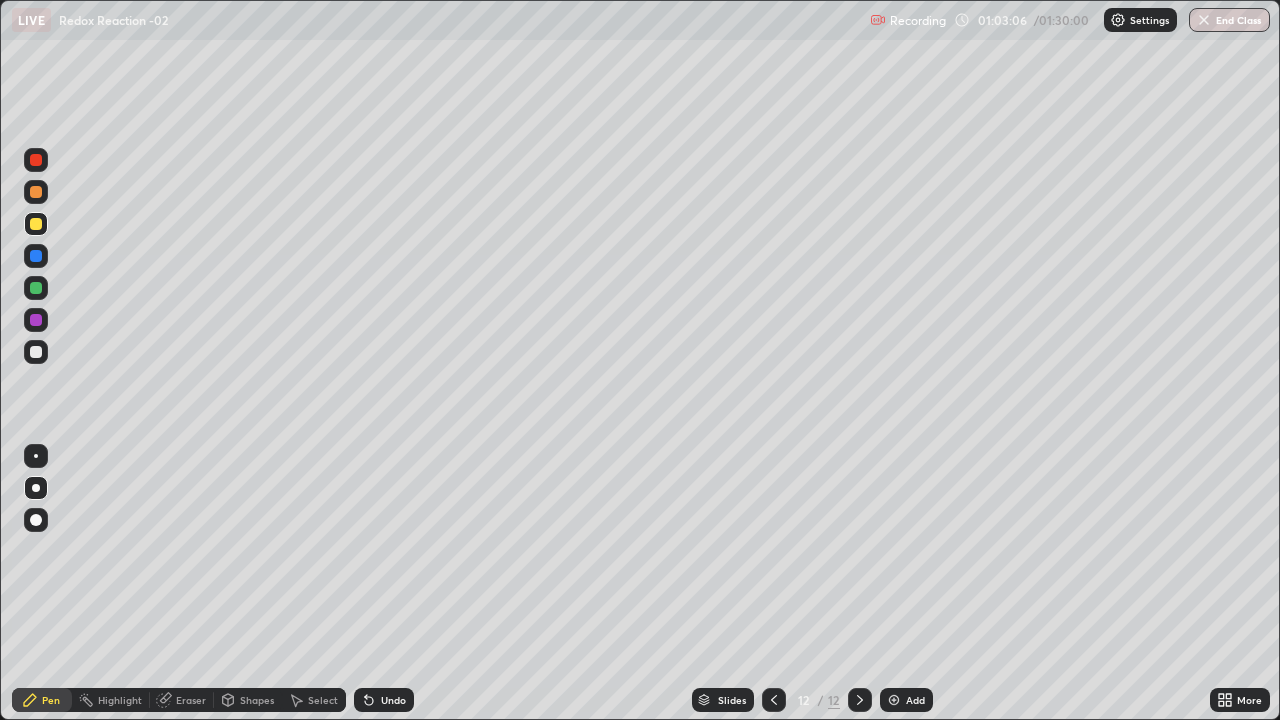 click on "Undo" at bounding box center (393, 700) 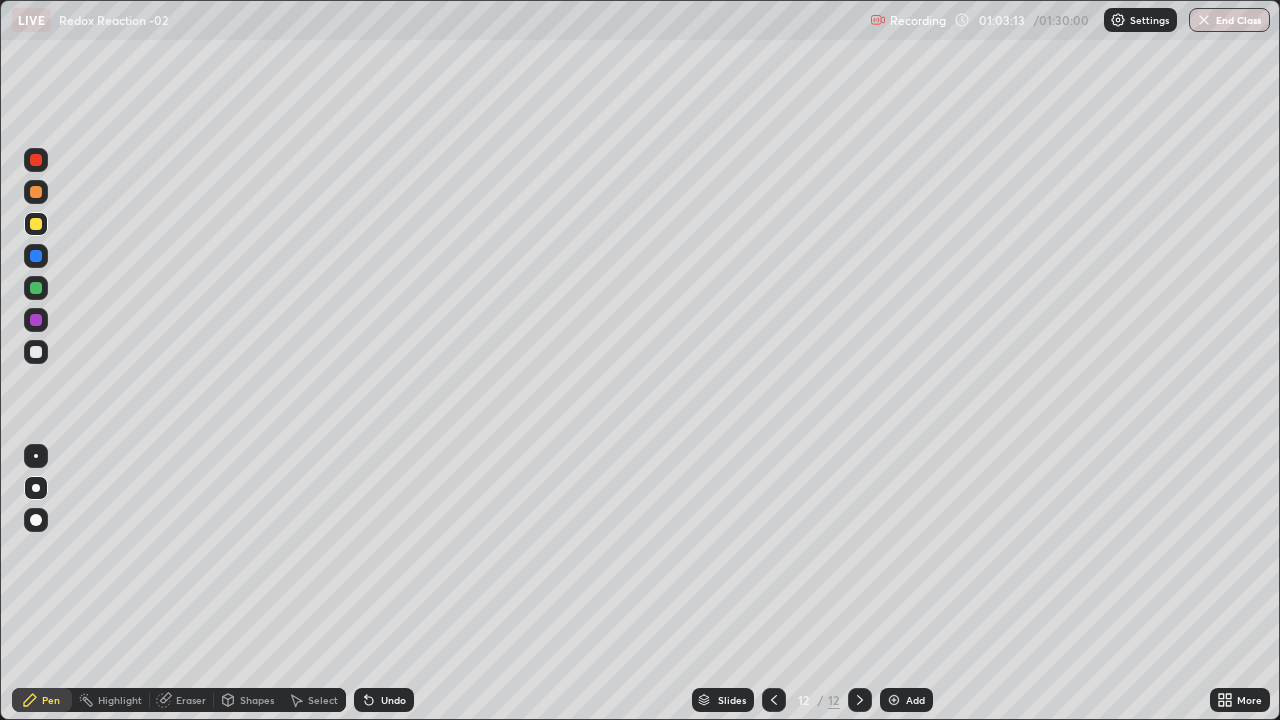 click on "Shapes" at bounding box center [248, 700] 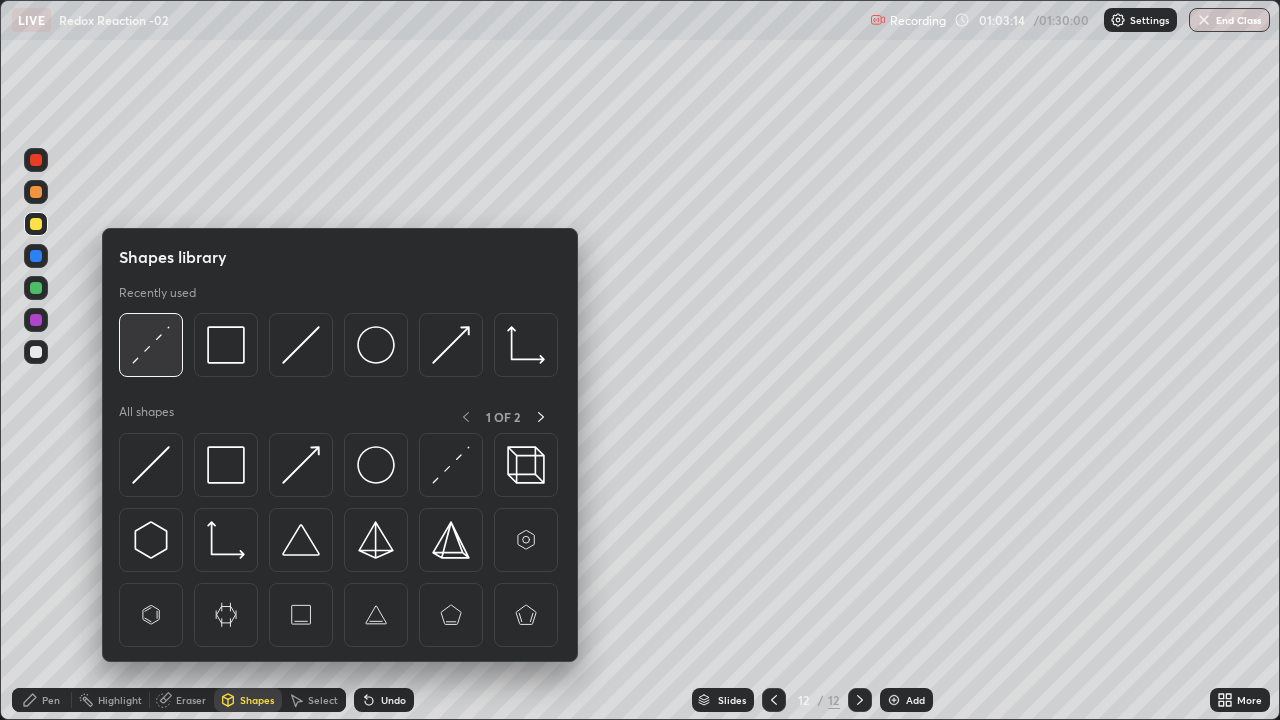 click at bounding box center (151, 345) 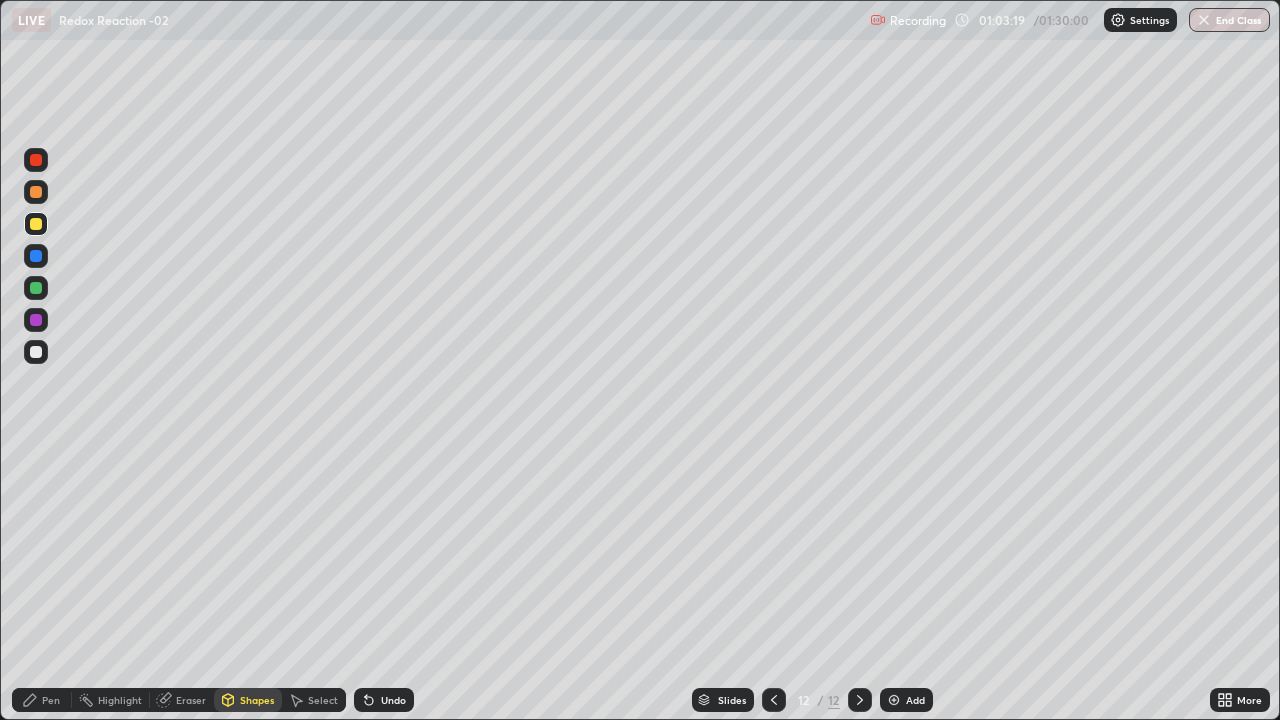 click on "Pen" at bounding box center [51, 700] 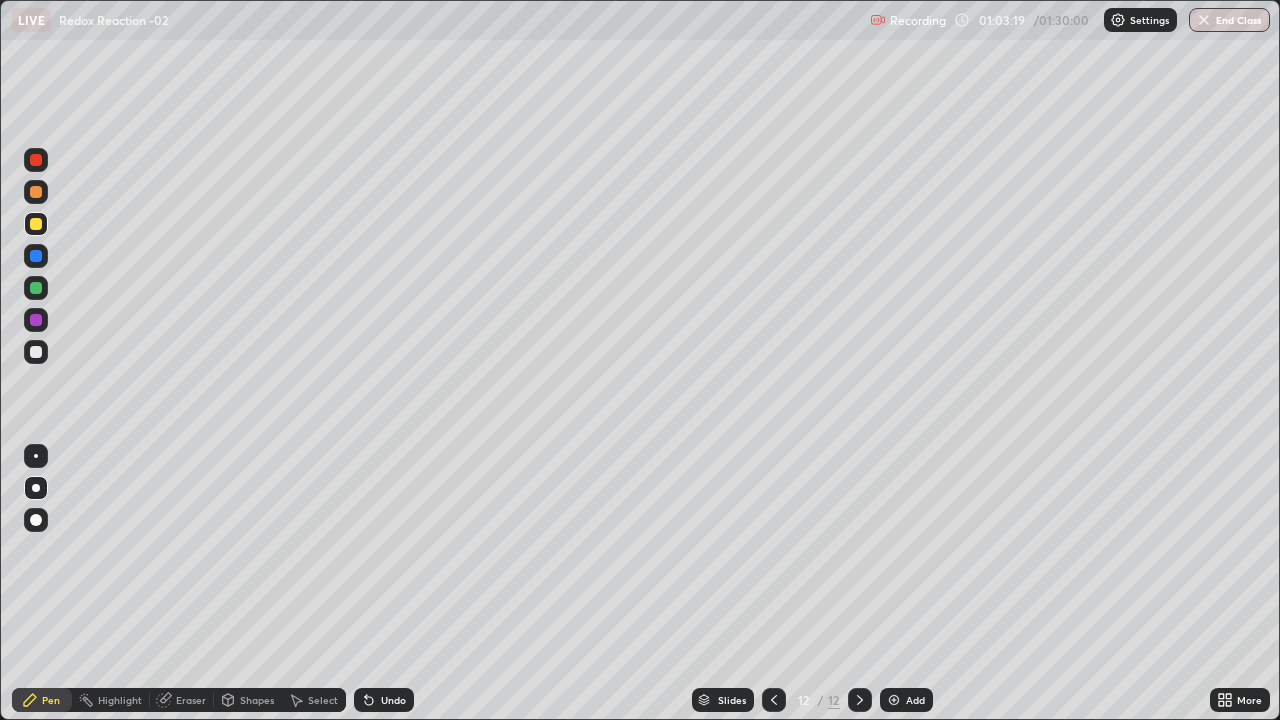 click at bounding box center [36, 352] 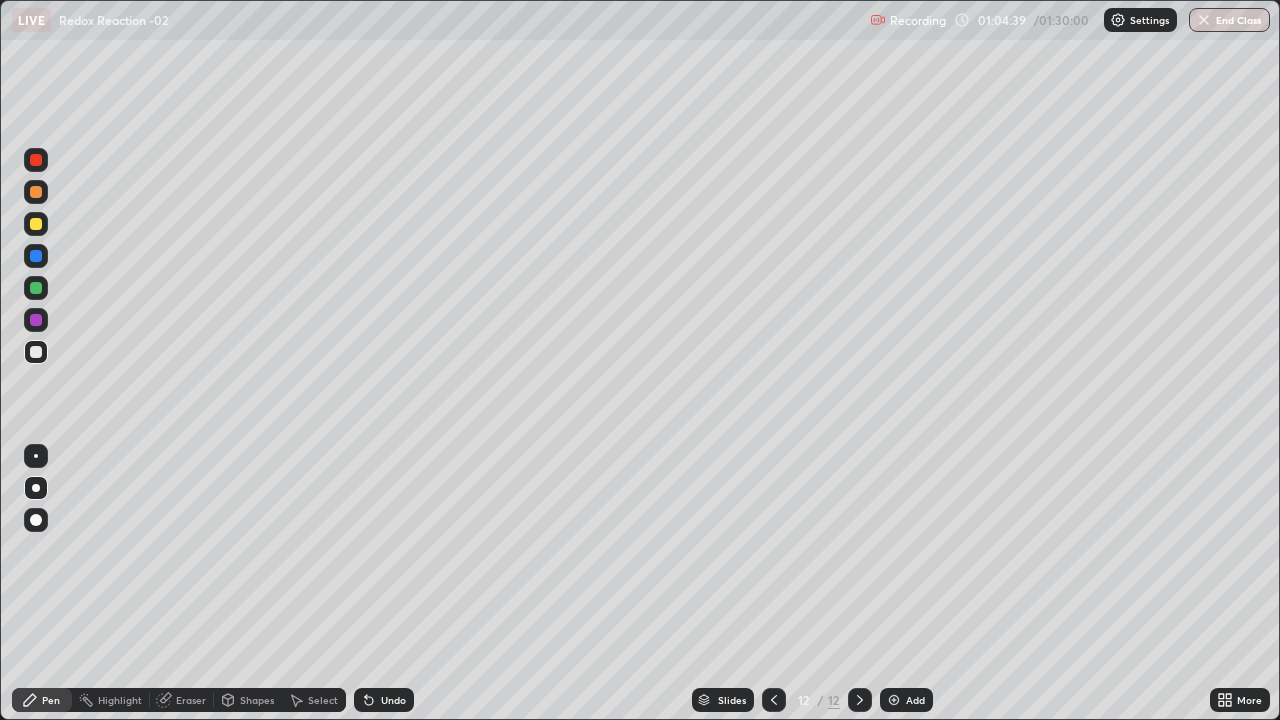 click at bounding box center (36, 288) 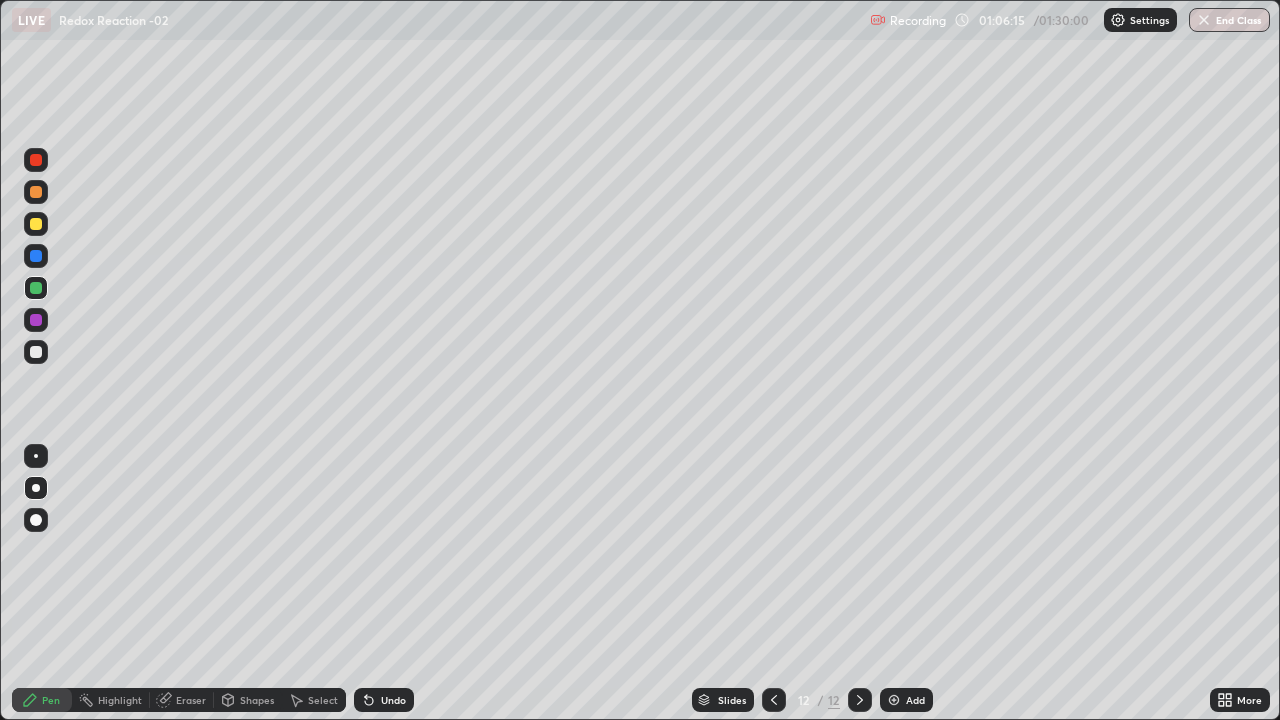 click at bounding box center (36, 352) 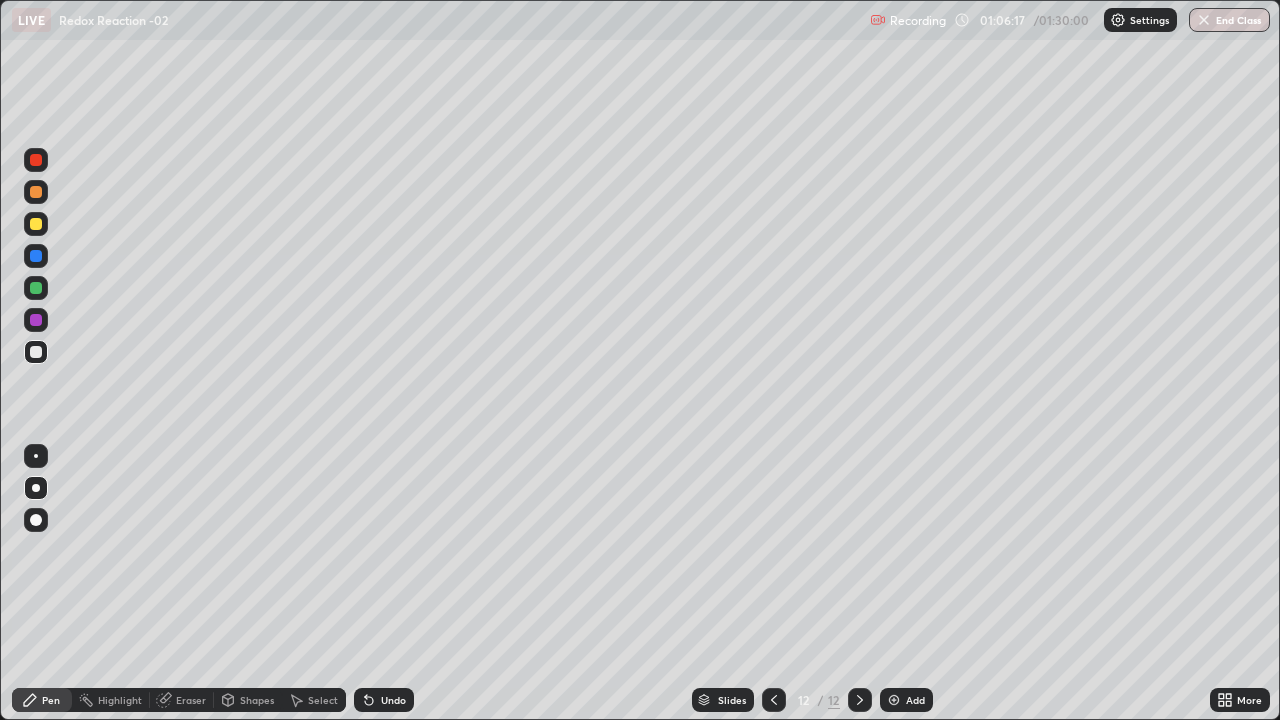 click at bounding box center (36, 224) 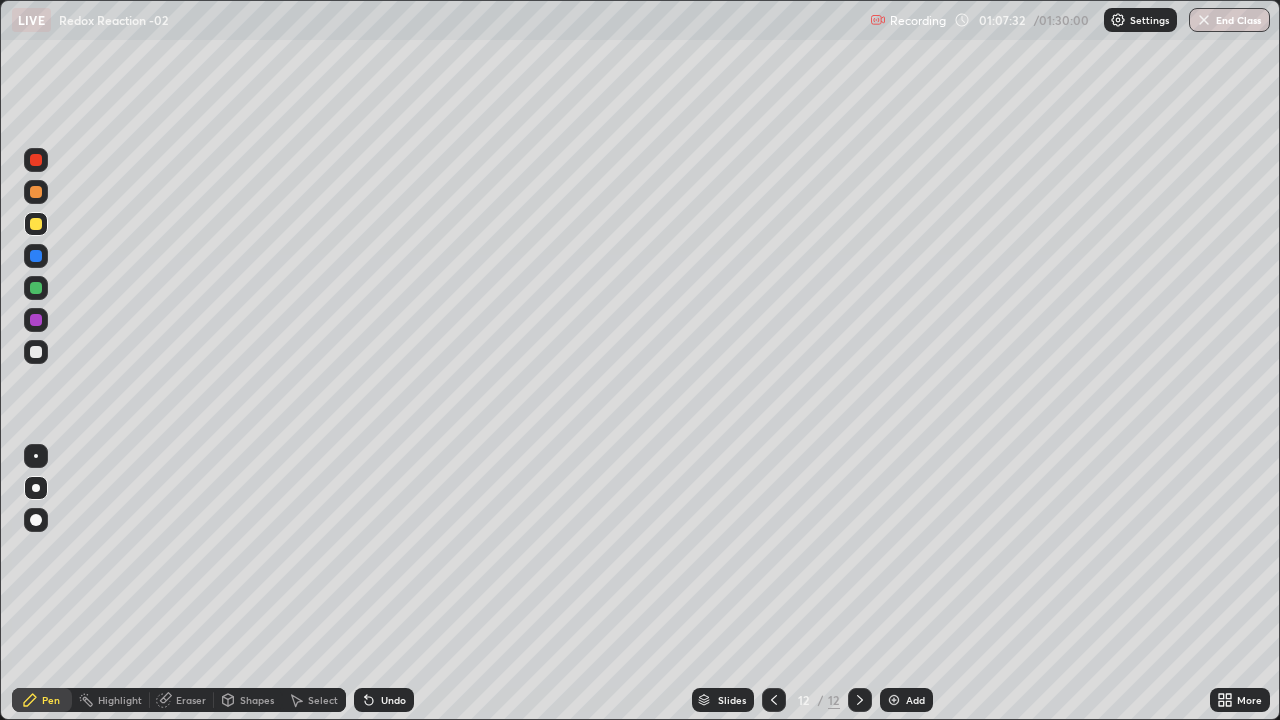 click at bounding box center [36, 352] 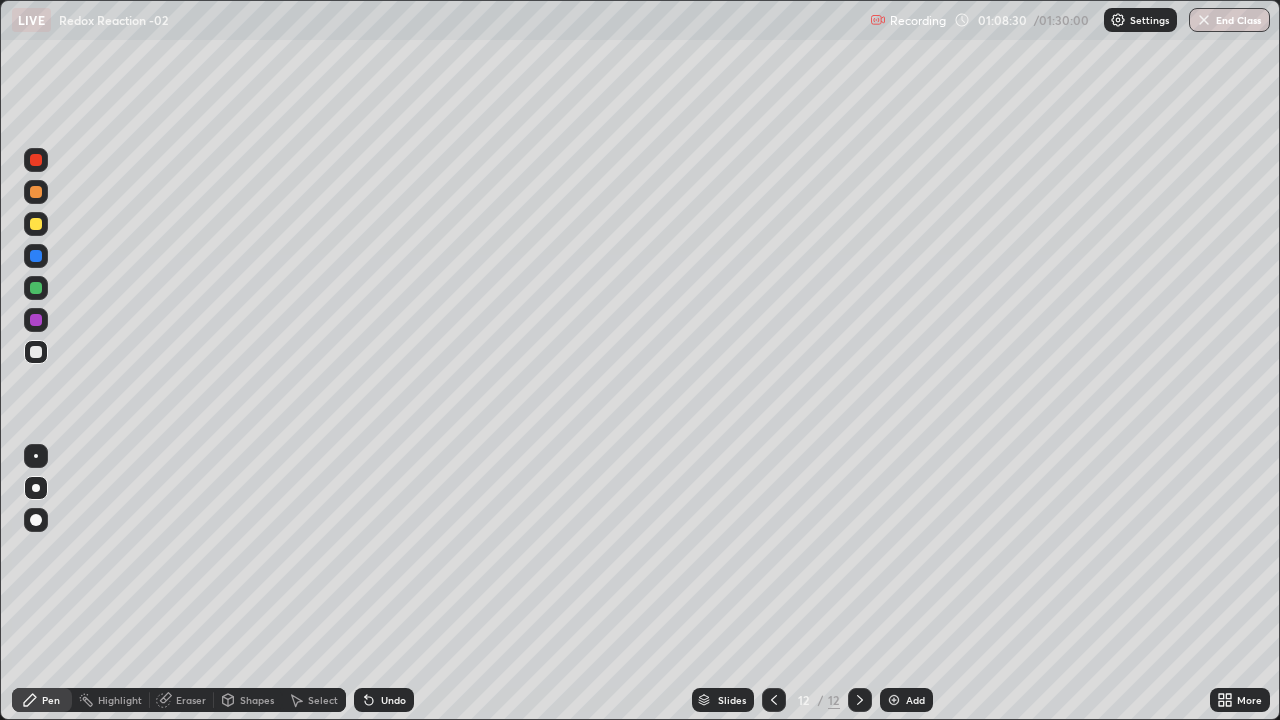 click at bounding box center (36, 224) 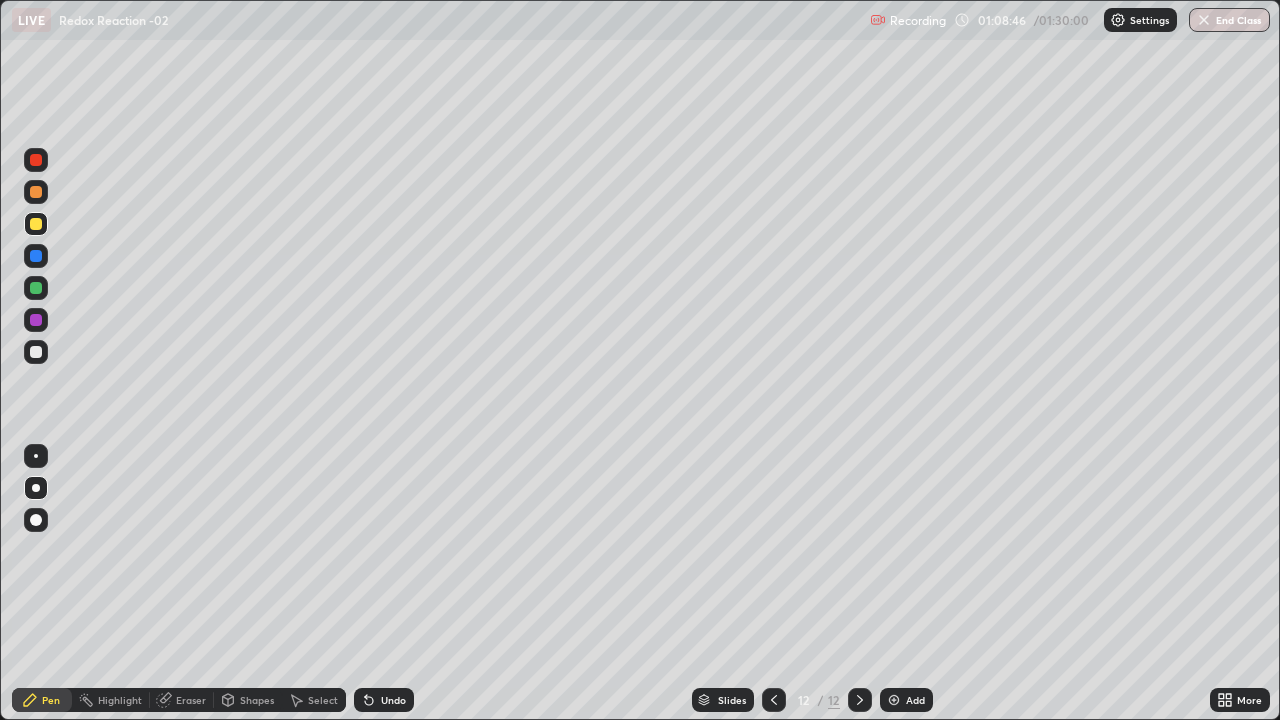 click at bounding box center (894, 700) 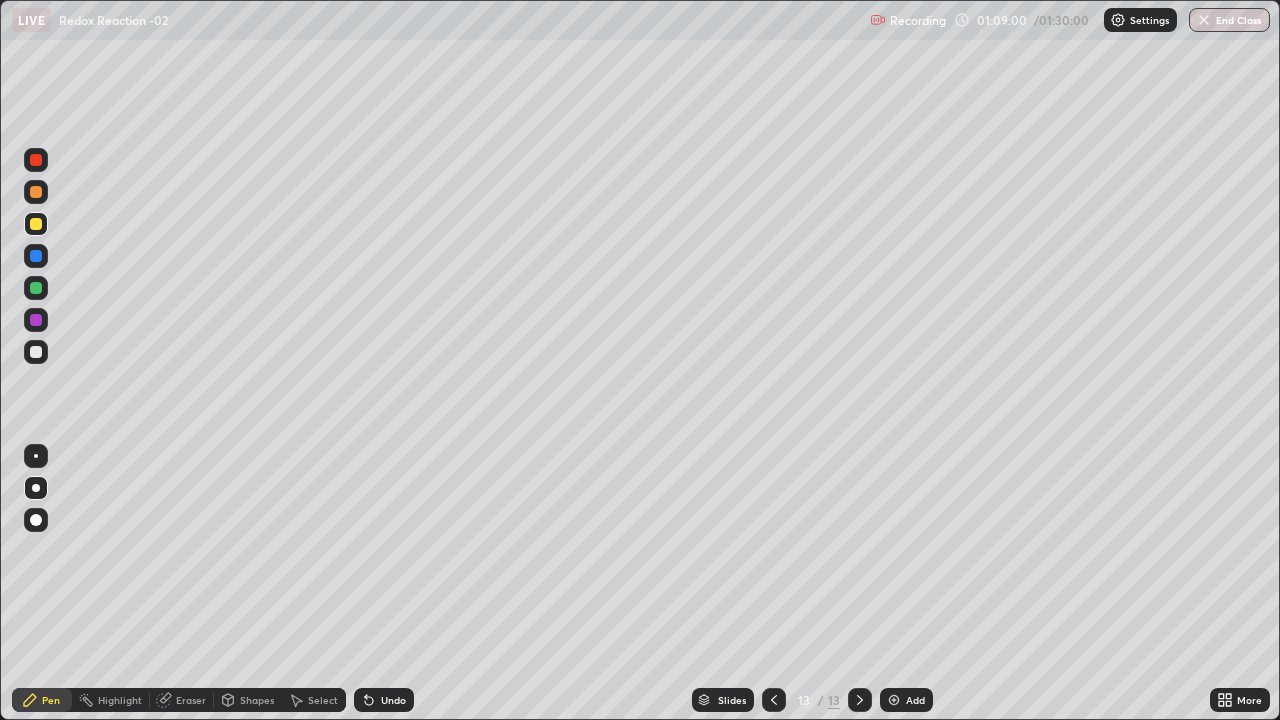 click at bounding box center (36, 352) 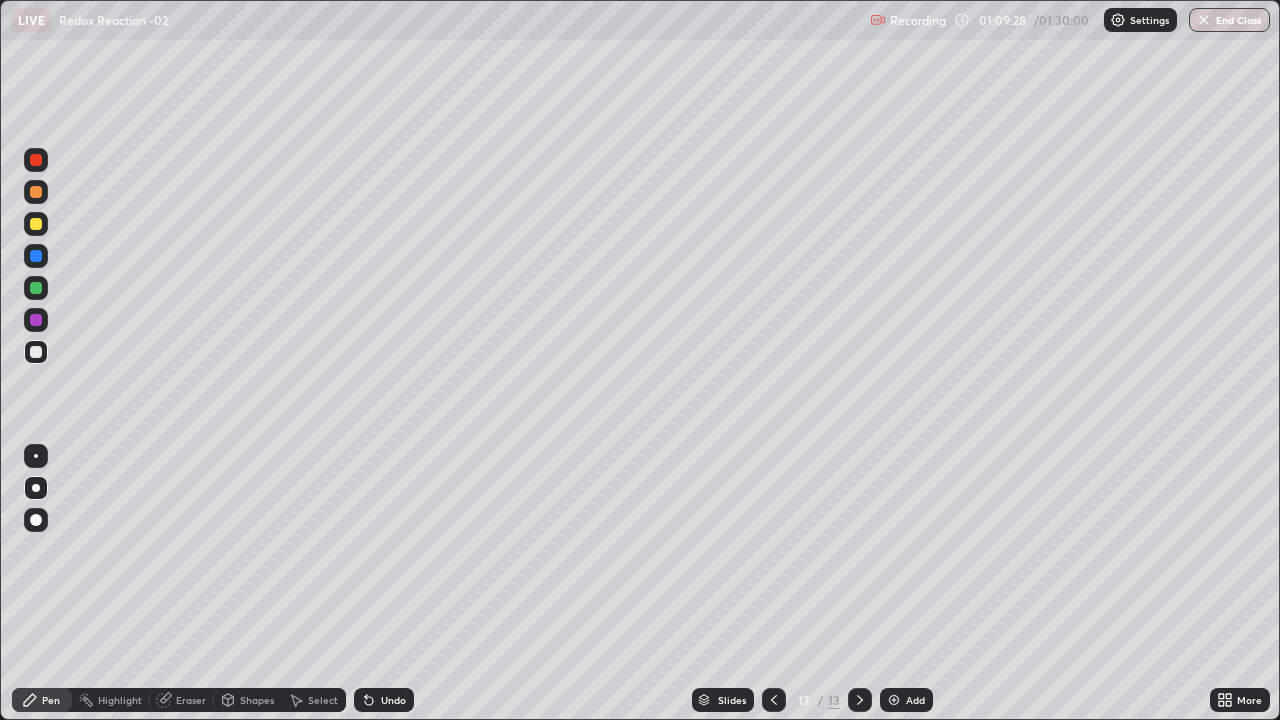 click at bounding box center [36, 288] 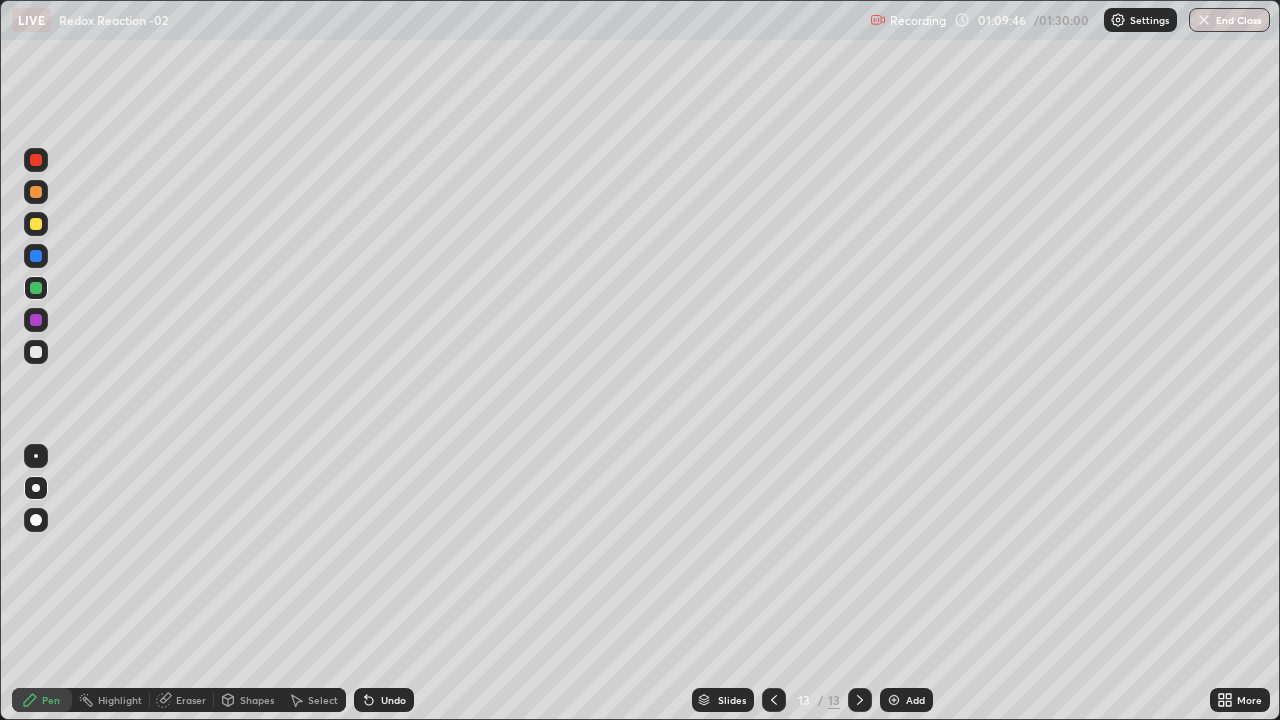 click 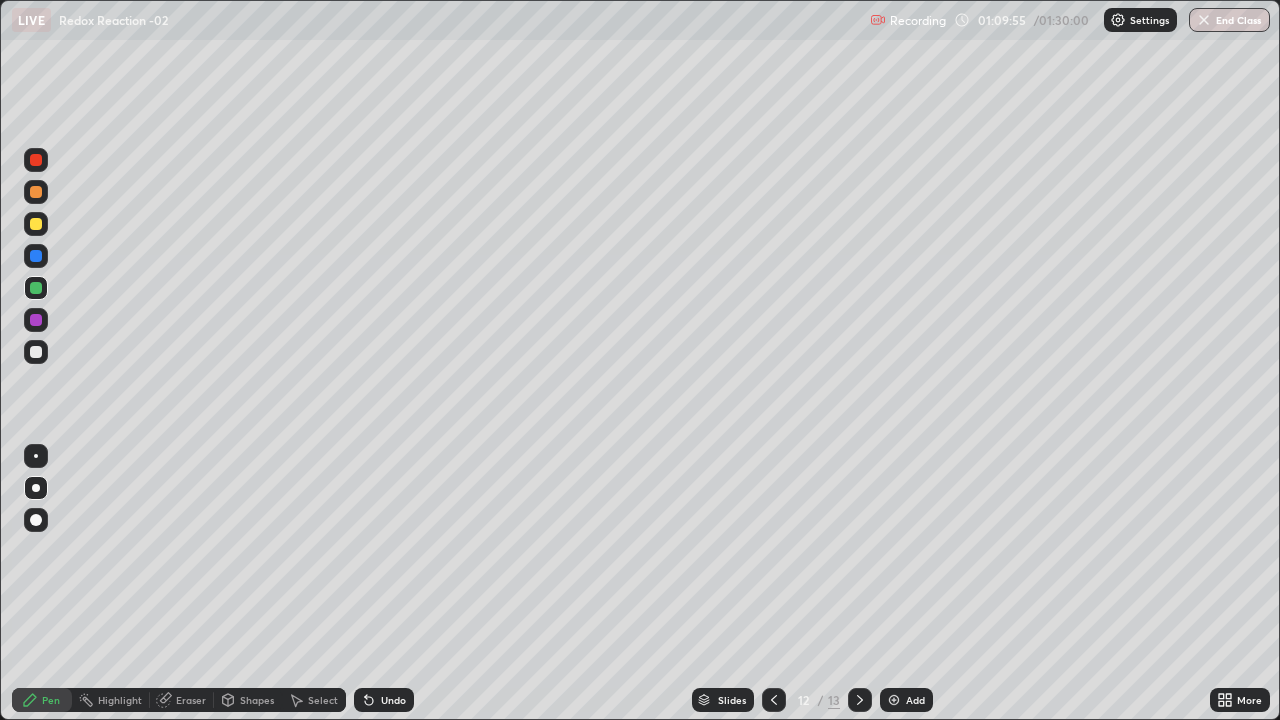 click 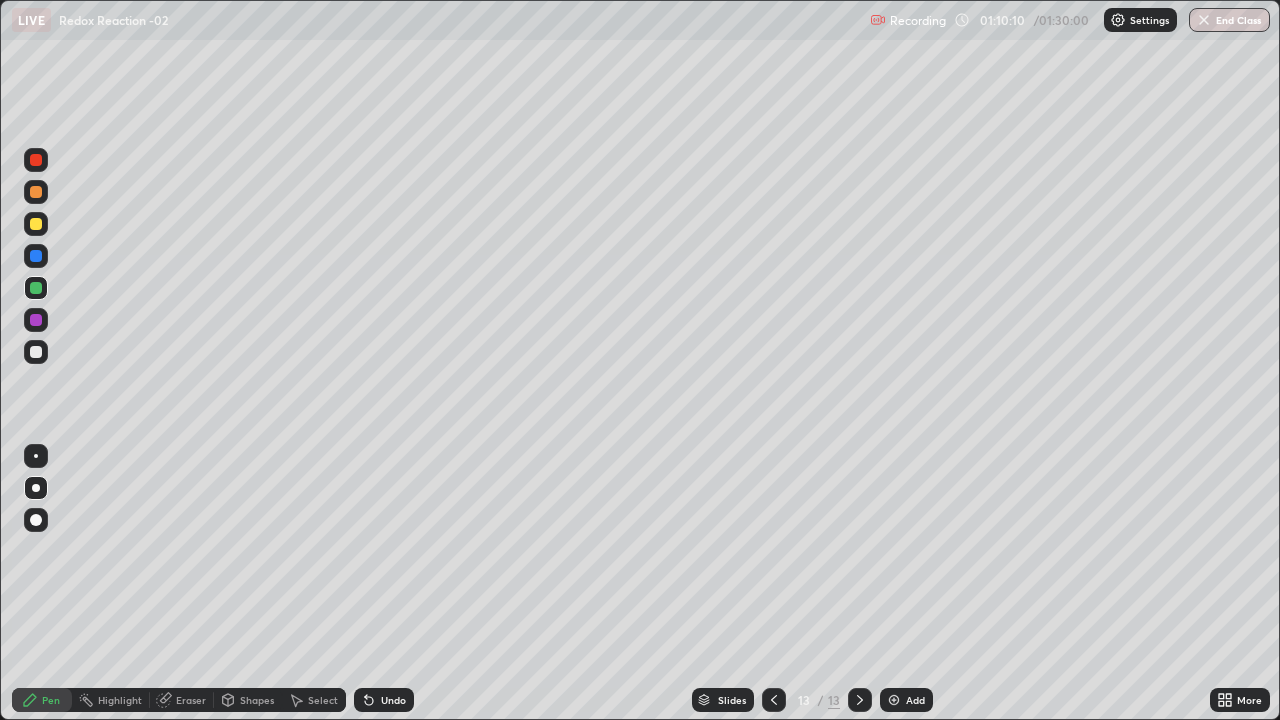 click on "Shapes" at bounding box center (257, 700) 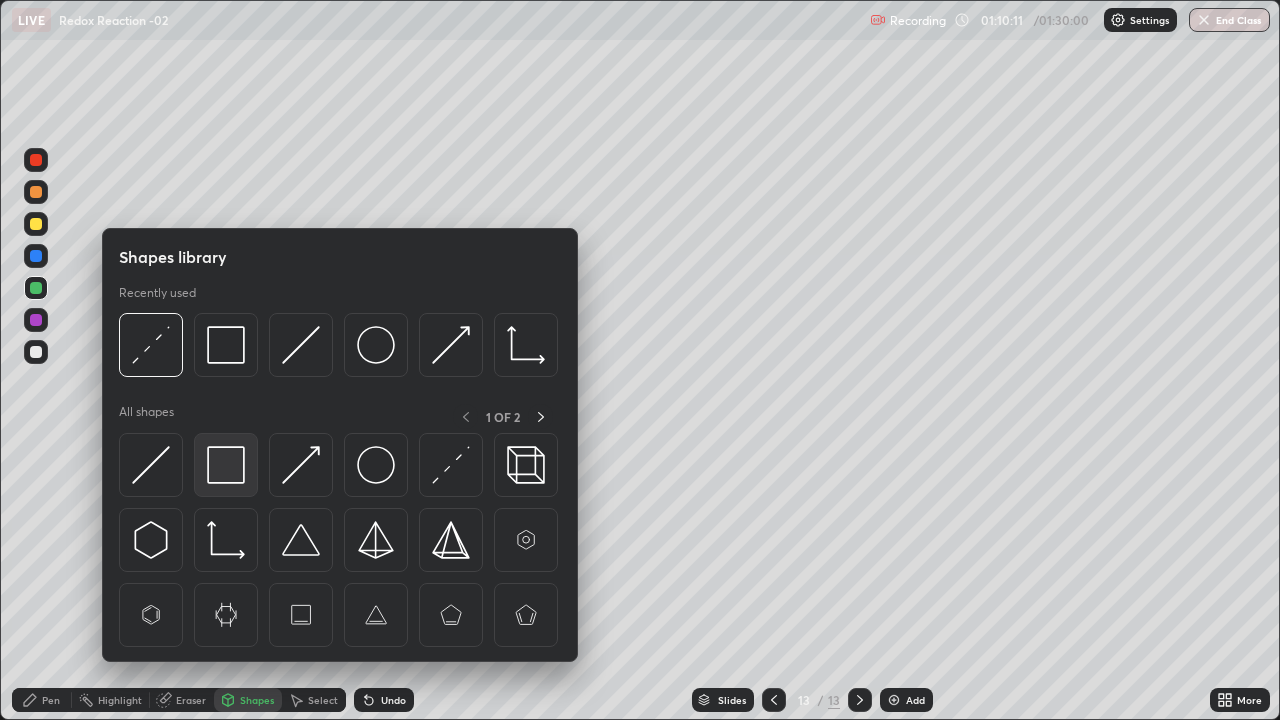click at bounding box center (226, 465) 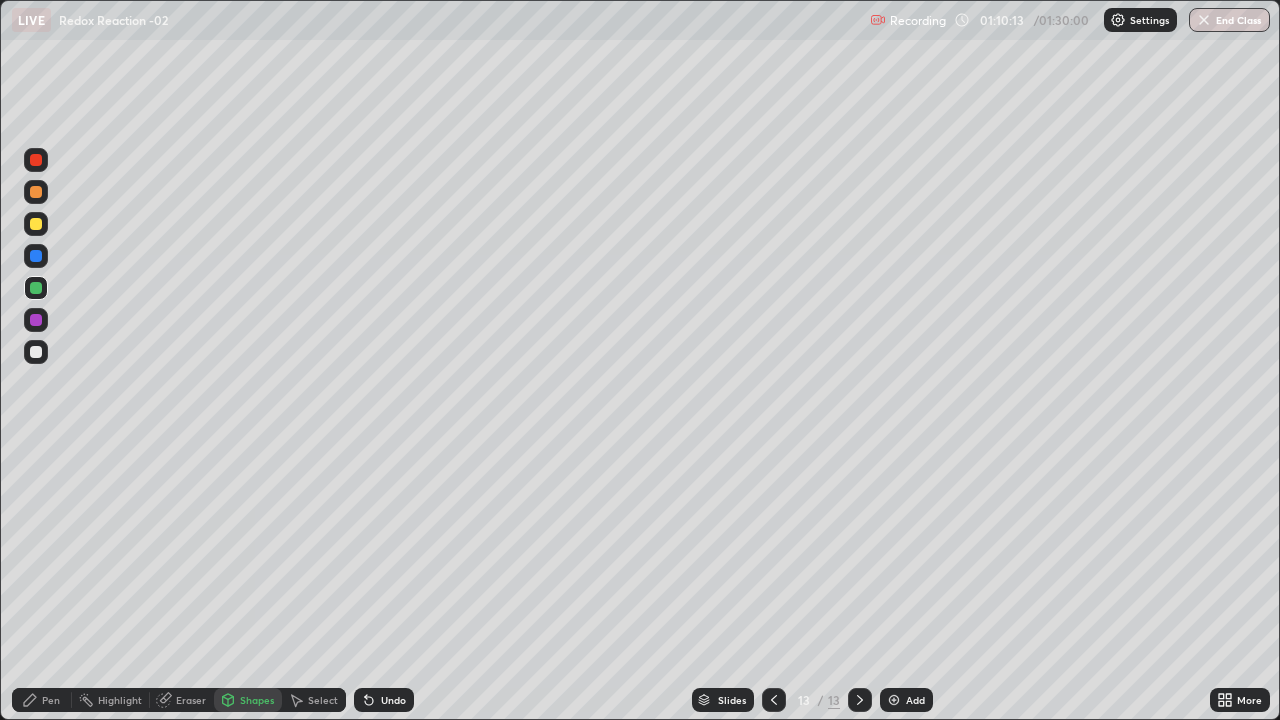 click on "Pen" at bounding box center (42, 700) 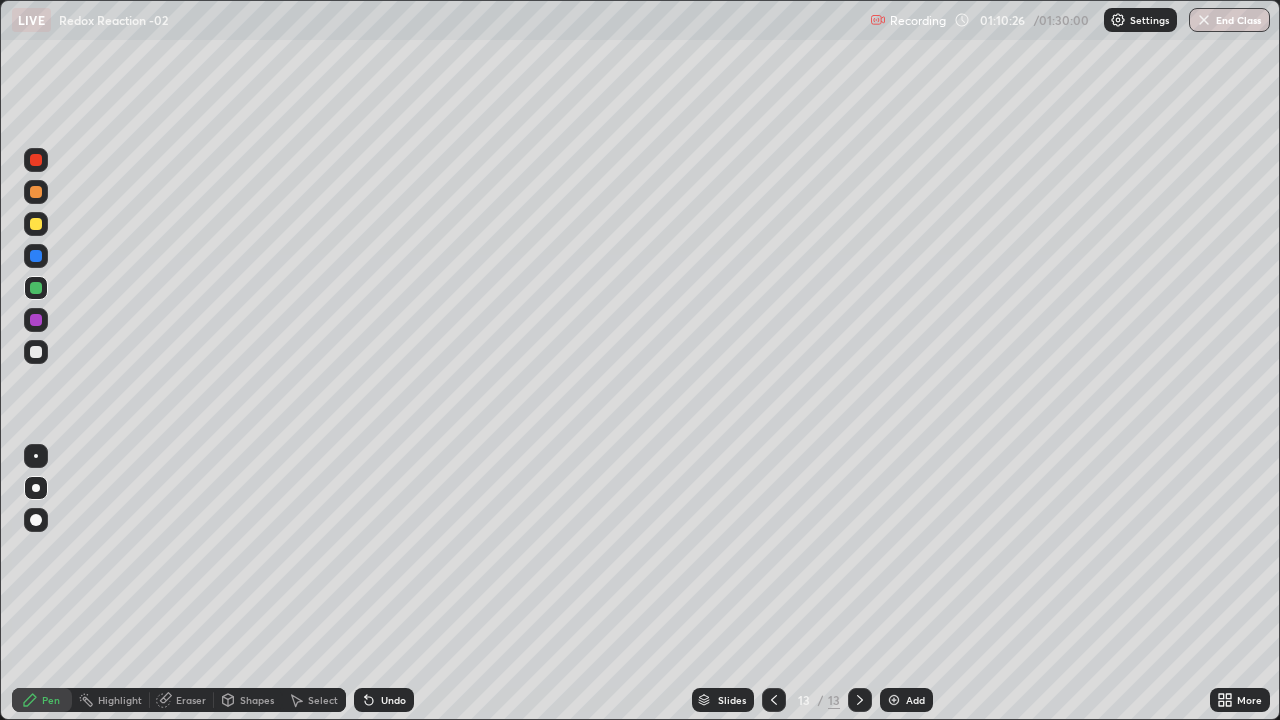 click at bounding box center (36, 352) 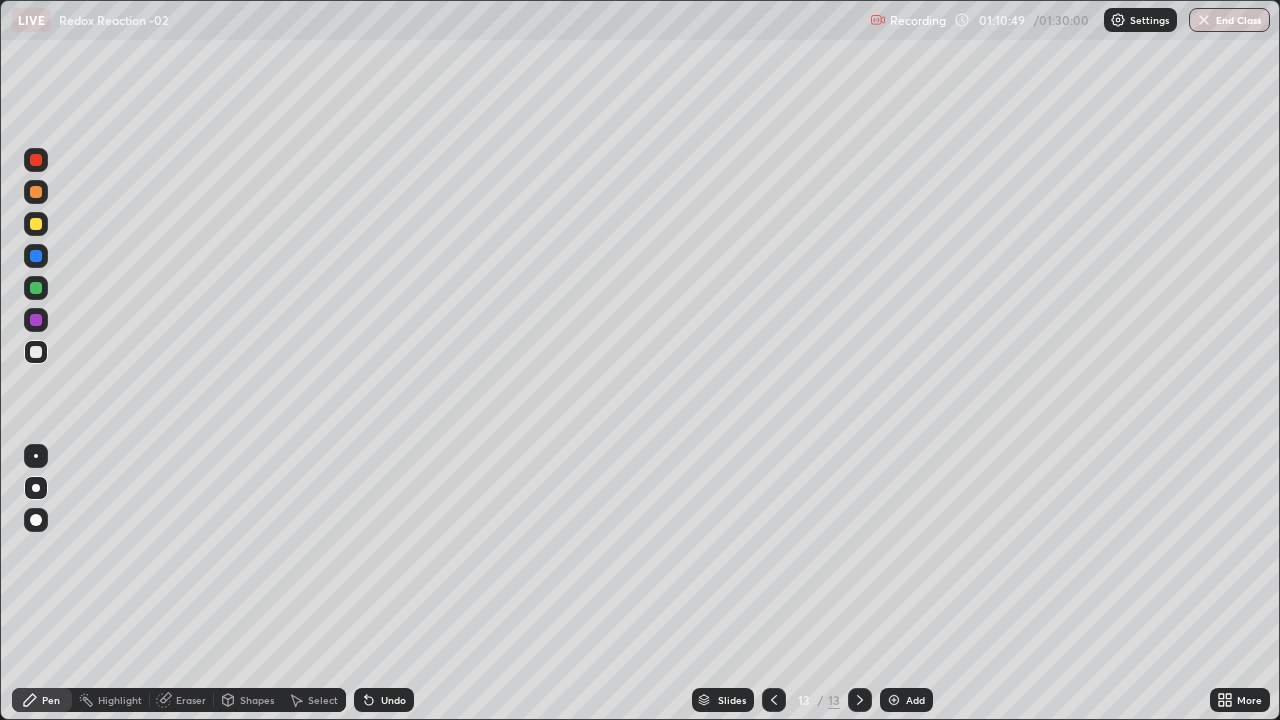 click on "Add" at bounding box center [906, 700] 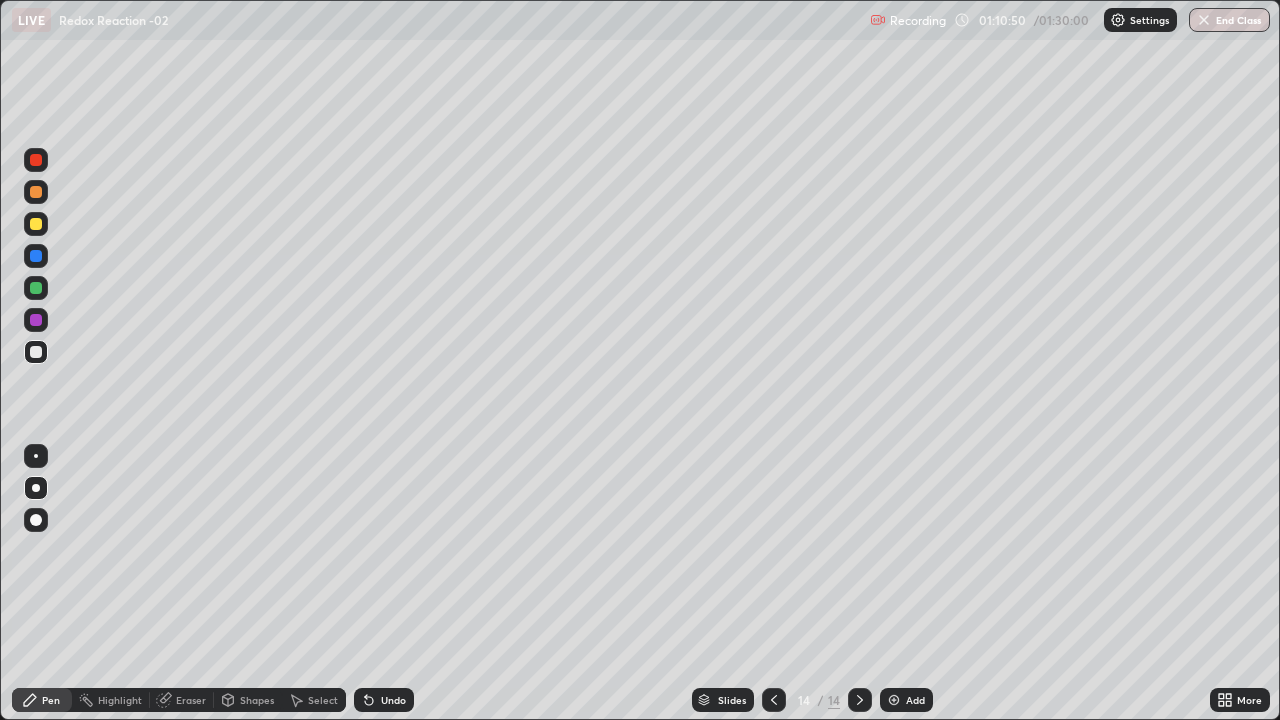 click at bounding box center [36, 224] 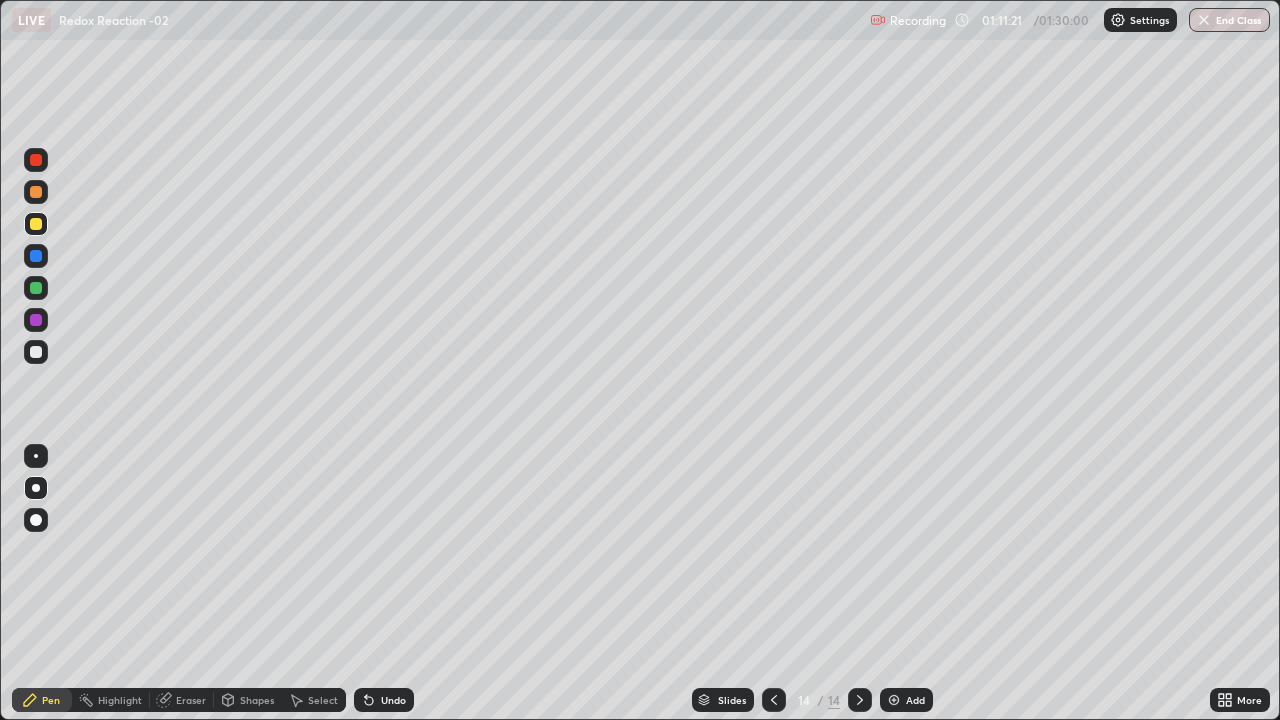 click on "Shapes" at bounding box center [257, 700] 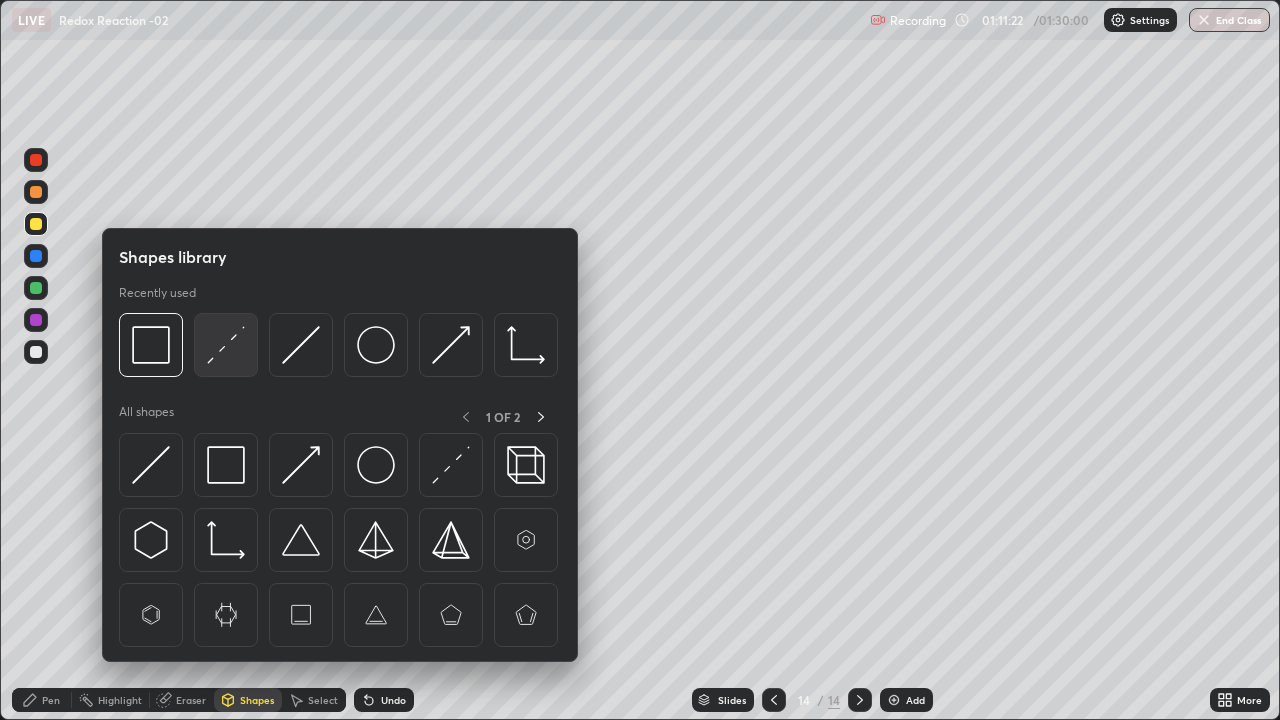 click at bounding box center (226, 345) 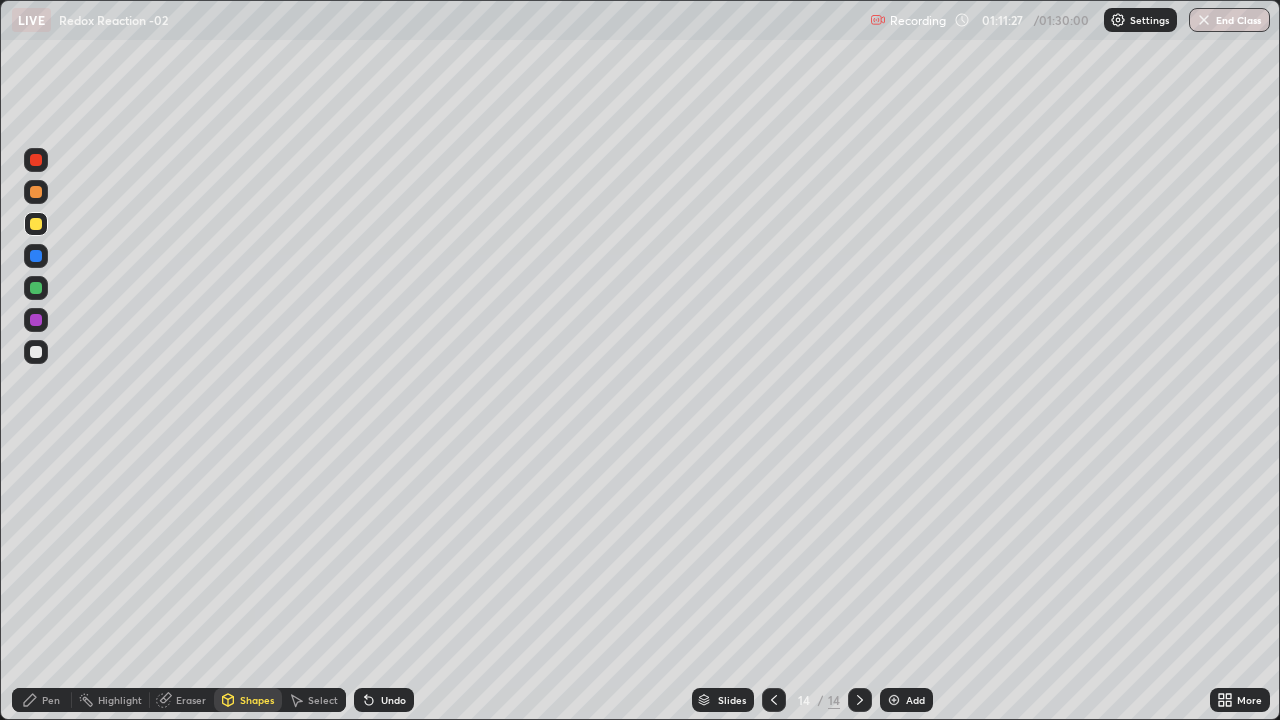click on "Pen" at bounding box center [51, 700] 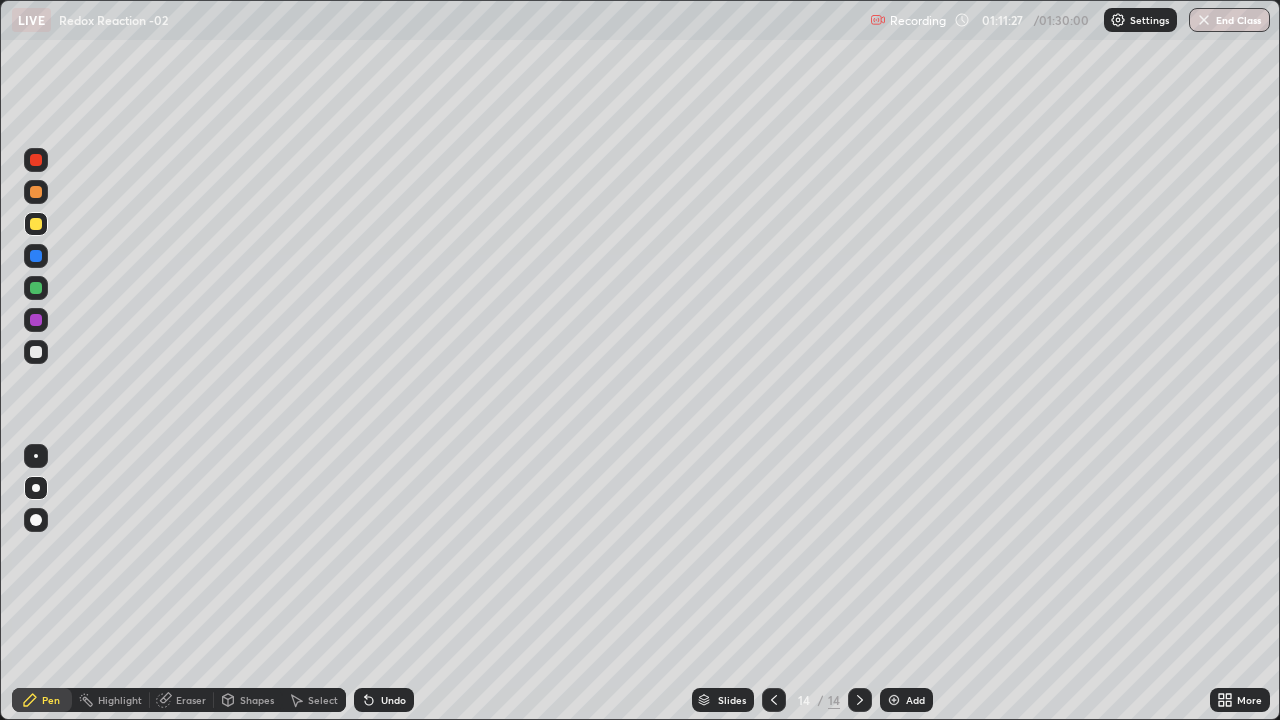 click at bounding box center (36, 352) 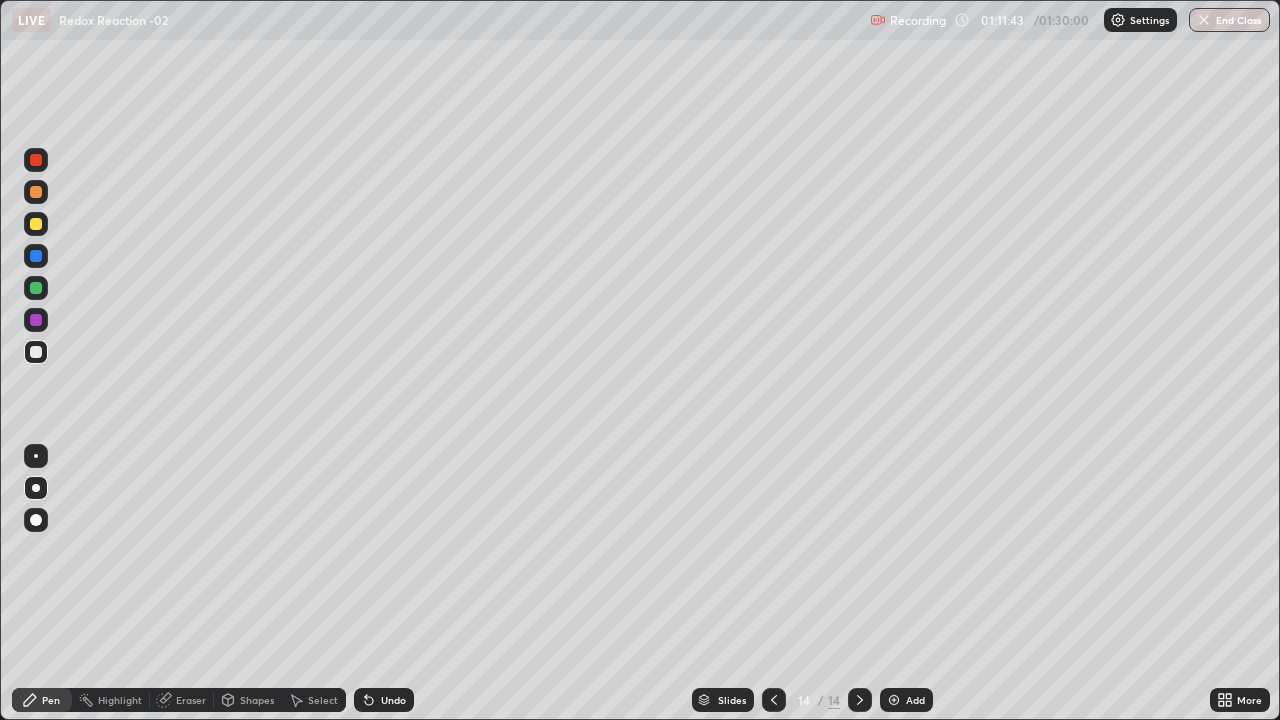 click at bounding box center (36, 288) 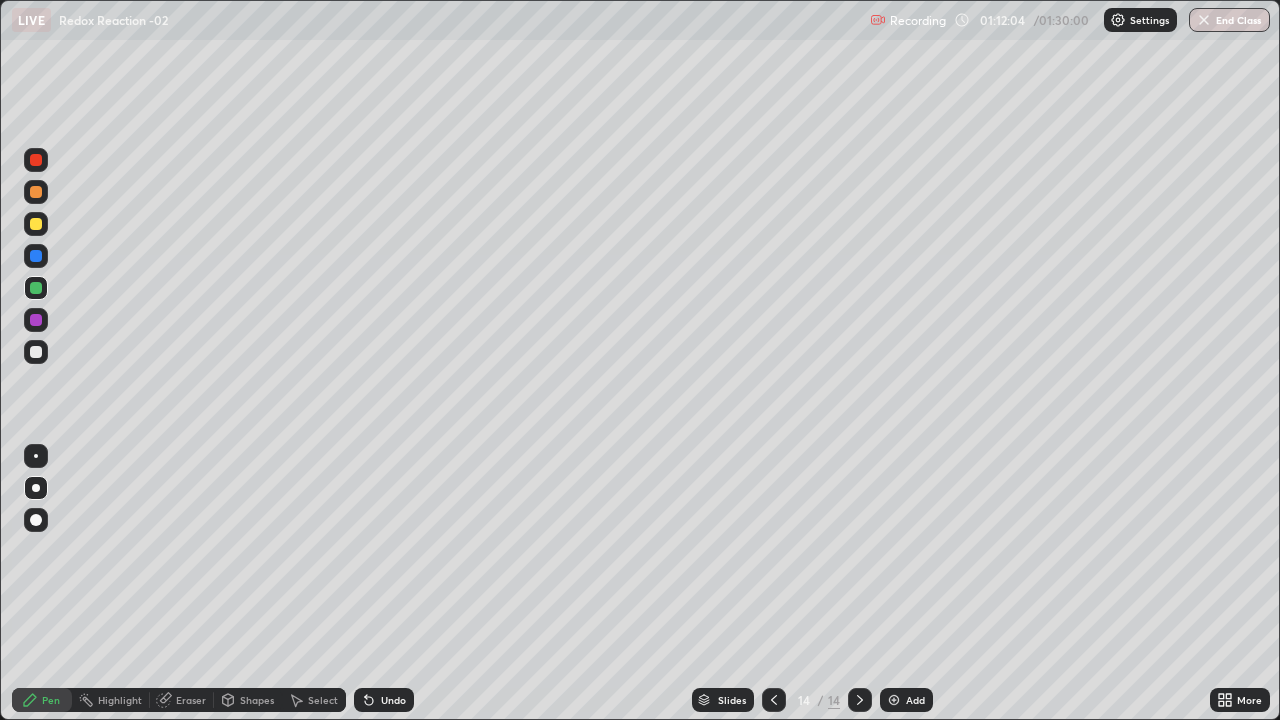 click at bounding box center [36, 352] 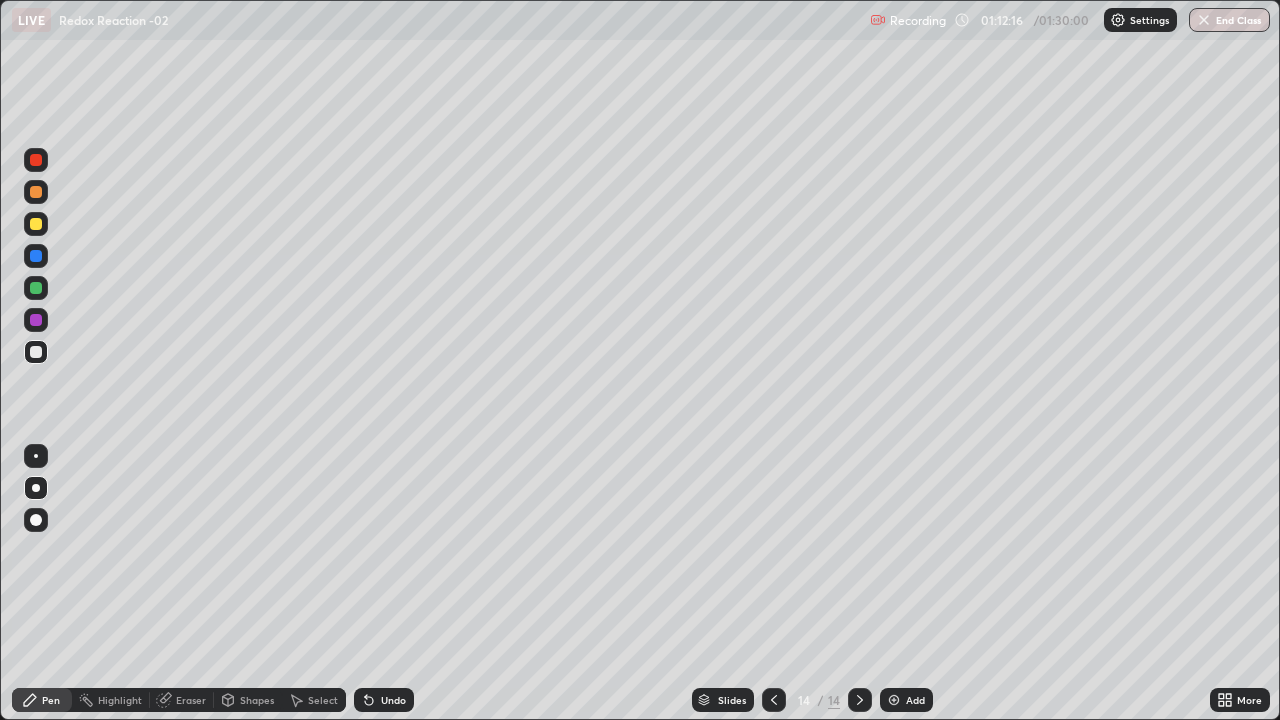 click at bounding box center [36, 256] 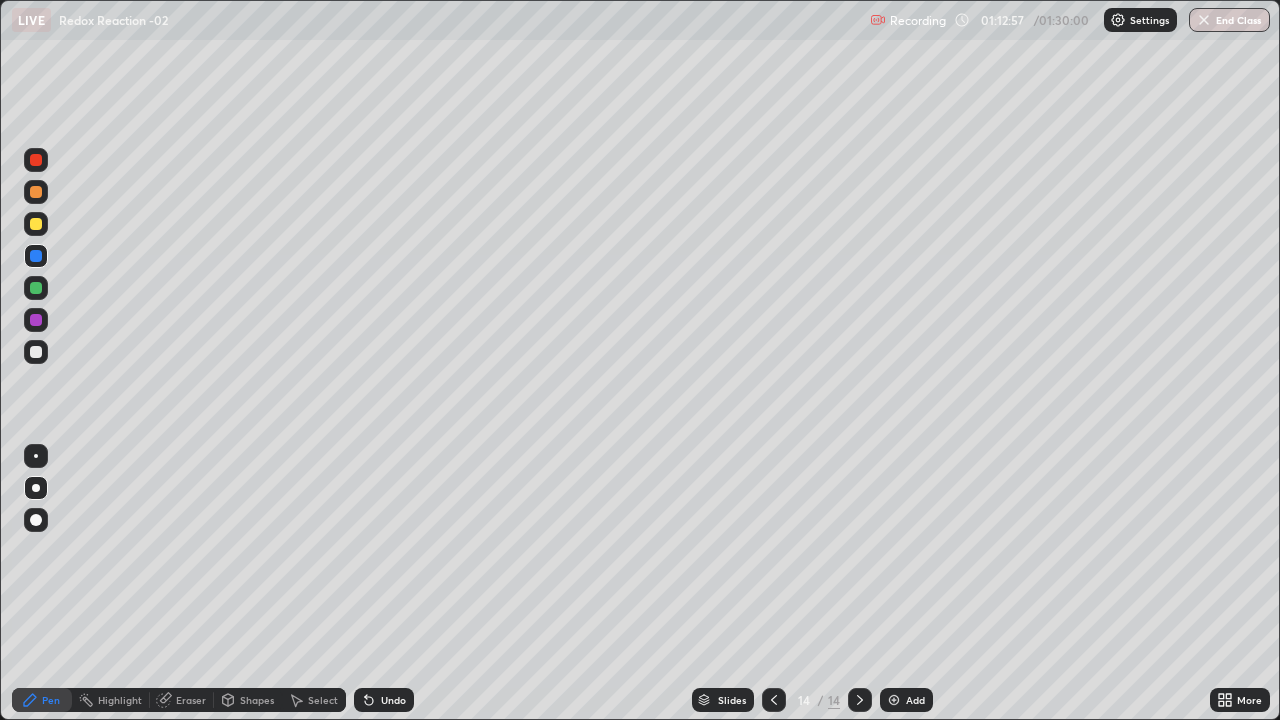 click at bounding box center [36, 320] 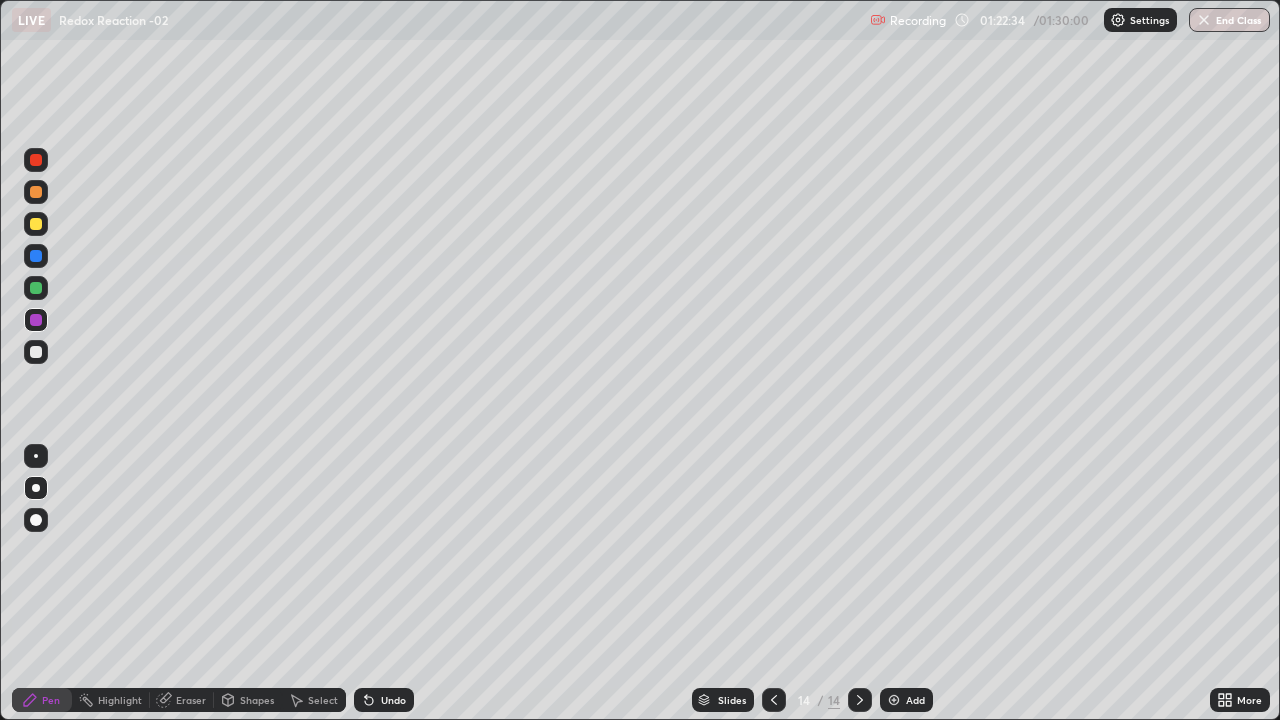 click at bounding box center [1204, 20] 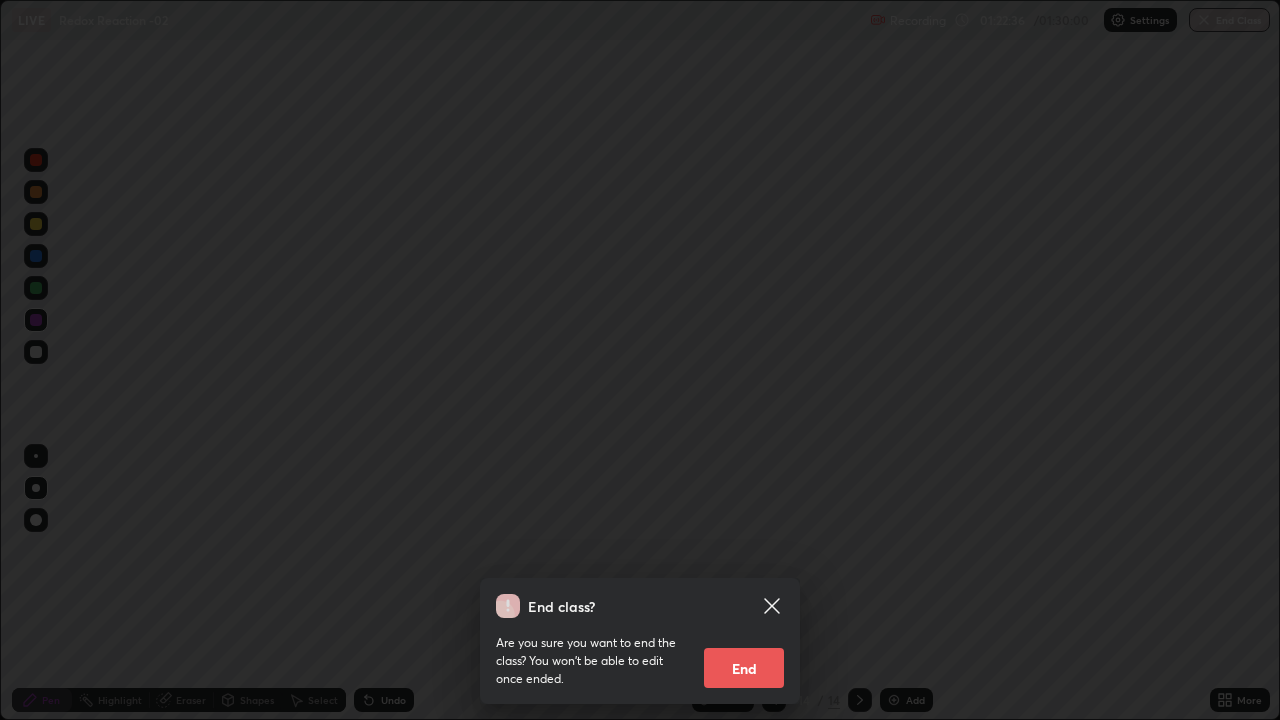 click on "End" at bounding box center (744, 668) 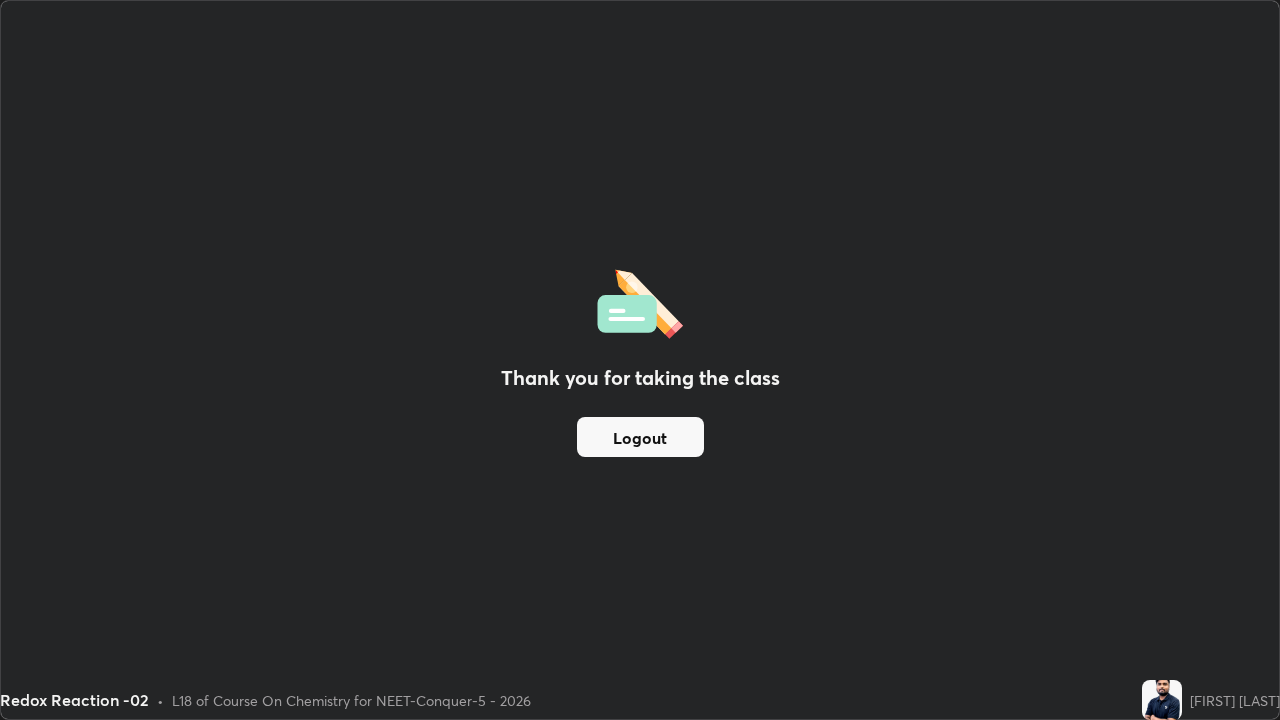 click on "Logout" at bounding box center (640, 437) 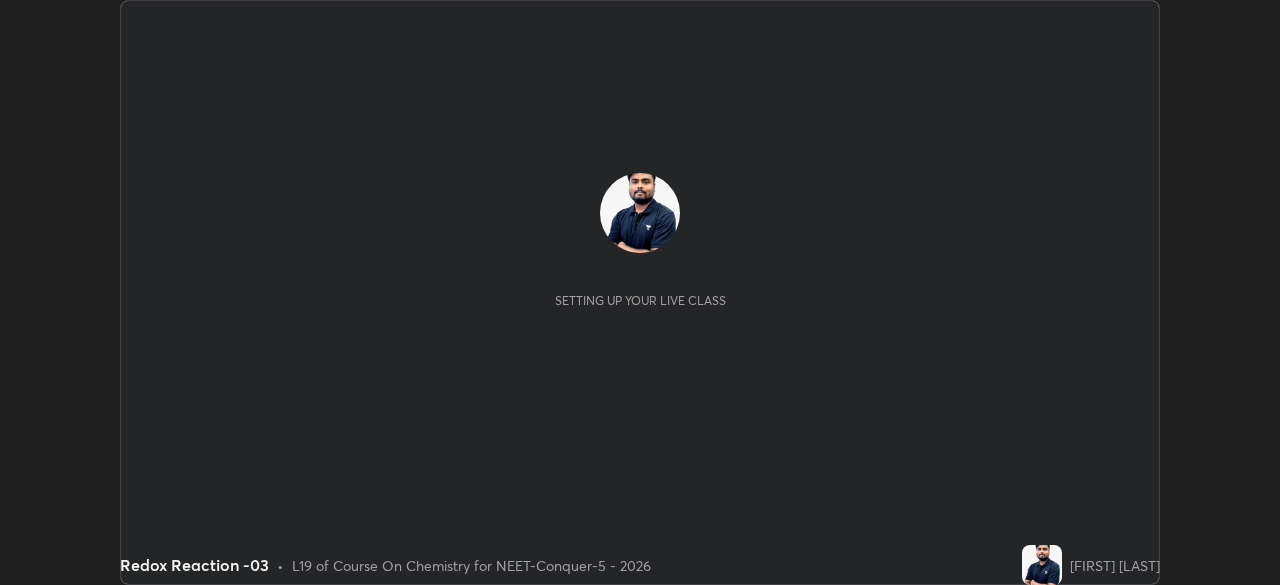 scroll, scrollTop: 0, scrollLeft: 0, axis: both 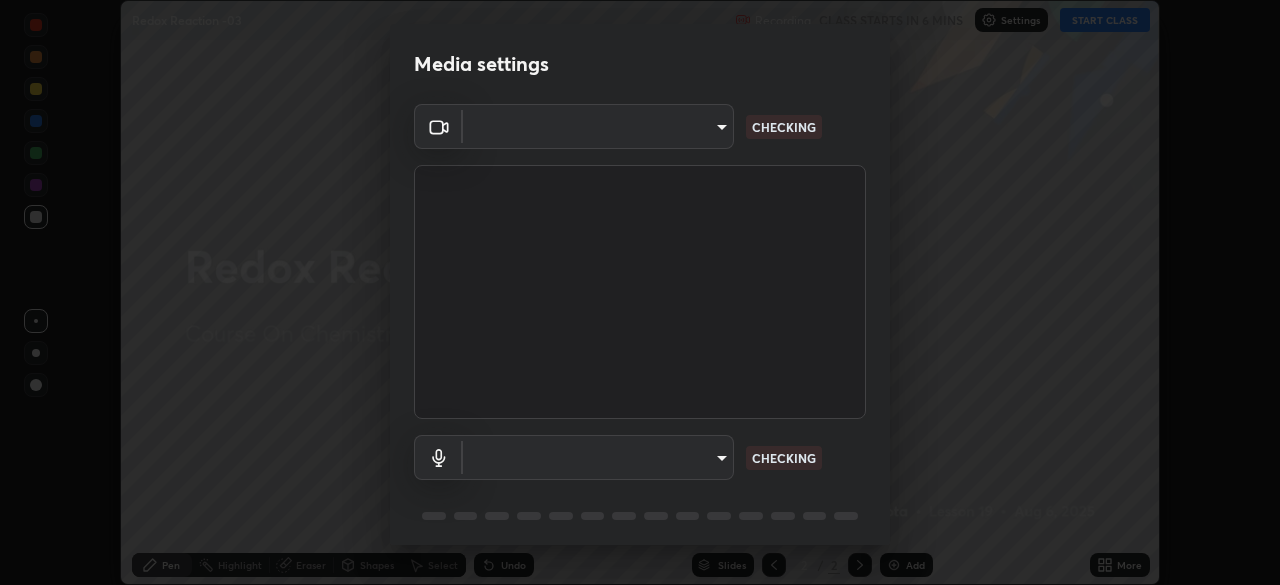 click on "Erase all Redox Reaction -03 Recording CLASS STARTS IN 6 MINS Settings START CLASS Setting up your live class Redox Reaction -03 • L19 of Course On Chemistry for NEET-Conquer-5 - 2026 [FIRST] [LAST] Pen Highlight Eraser Shapes Select Undo Slides 2 / 2 Add More No doubts shared Encourage your learners to ask a doubt for better clarity Report an issue Reason for reporting Buffering Chat not working Audio - Video sync issue Educator video quality low ​ Attach an image Report Media settings ​ CHECKING ​ CHECKING 1 / 5 Next" at bounding box center [640, 292] 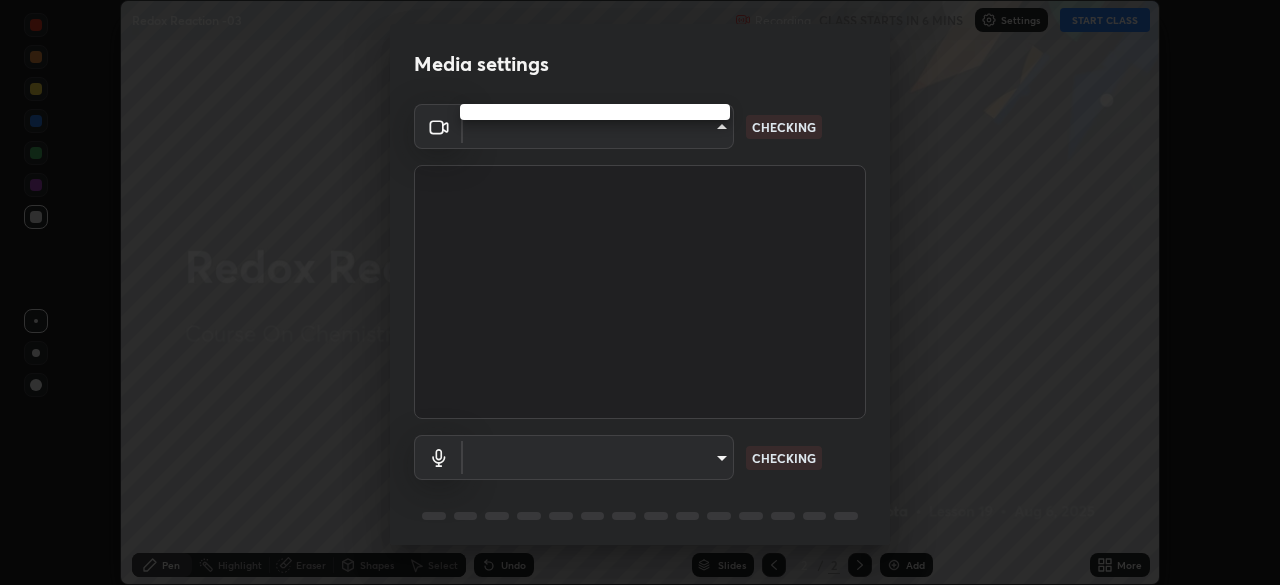 click at bounding box center [640, 292] 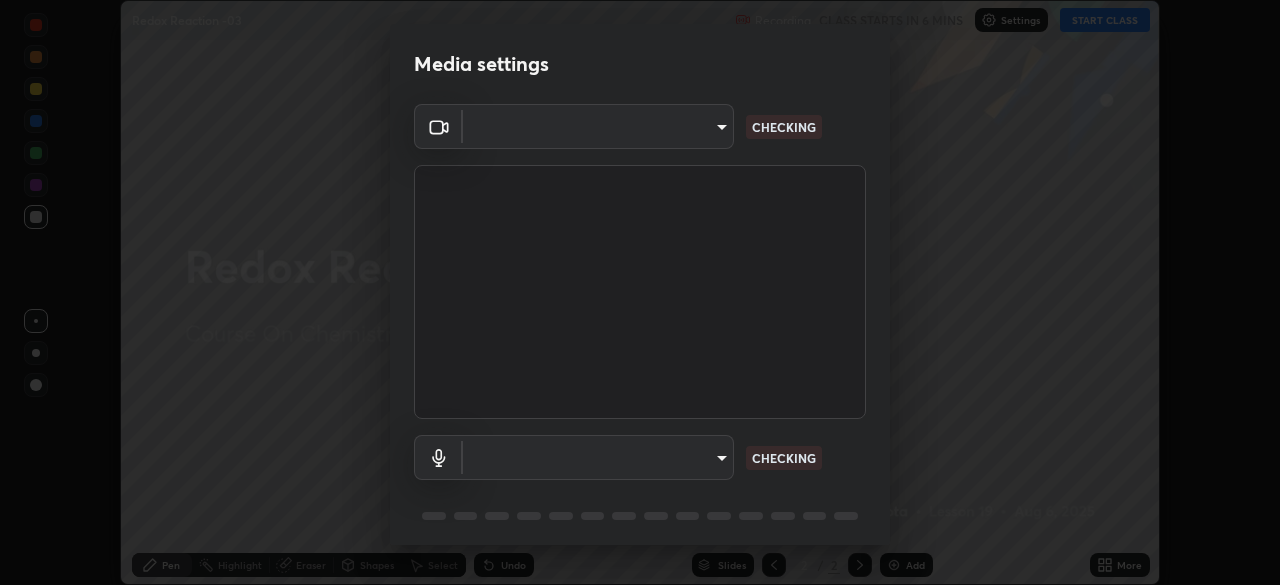 type on "bfa13ec11e3806c3eb92bf3b7126344263004e7e0ebf3fc0325b0f534c832c89" 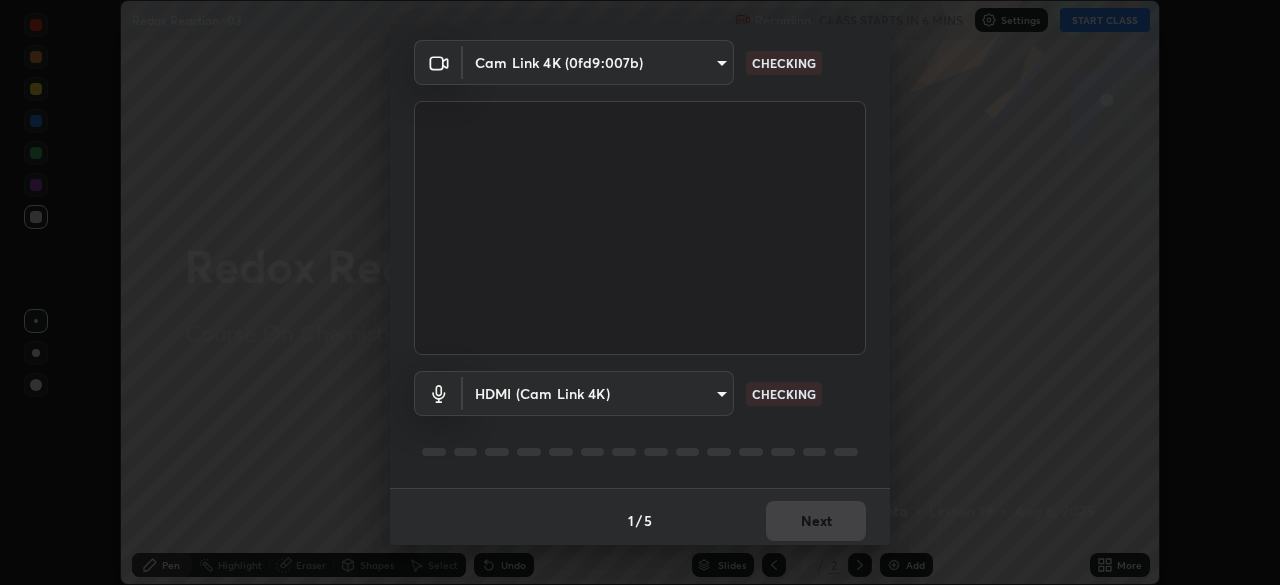 scroll, scrollTop: 71, scrollLeft: 0, axis: vertical 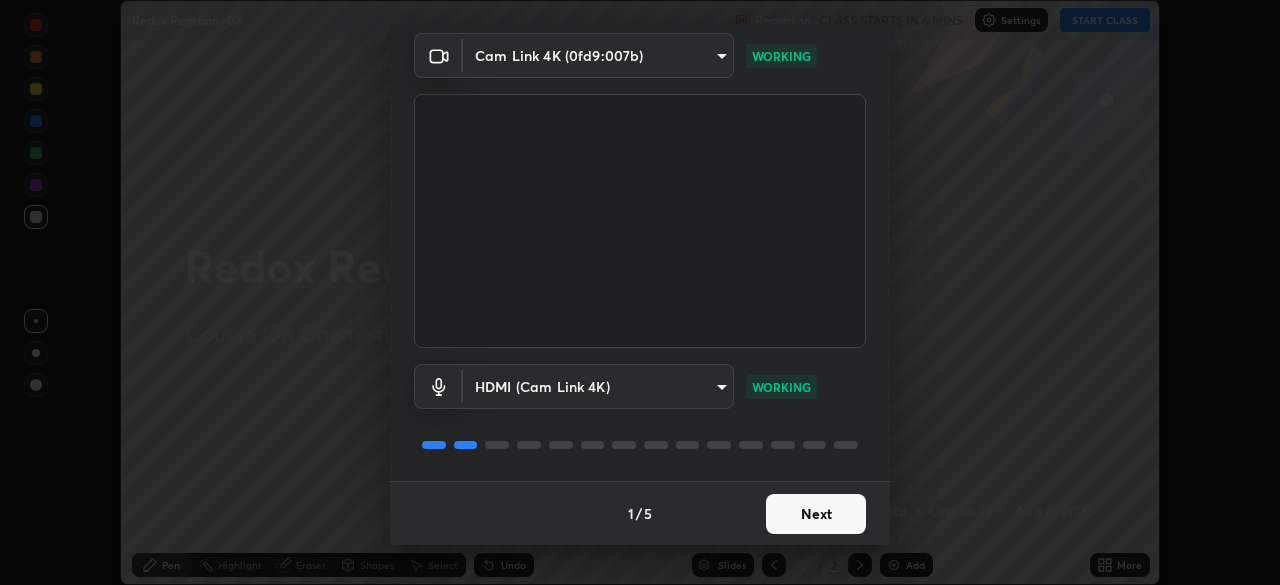 click on "Next" at bounding box center (816, 514) 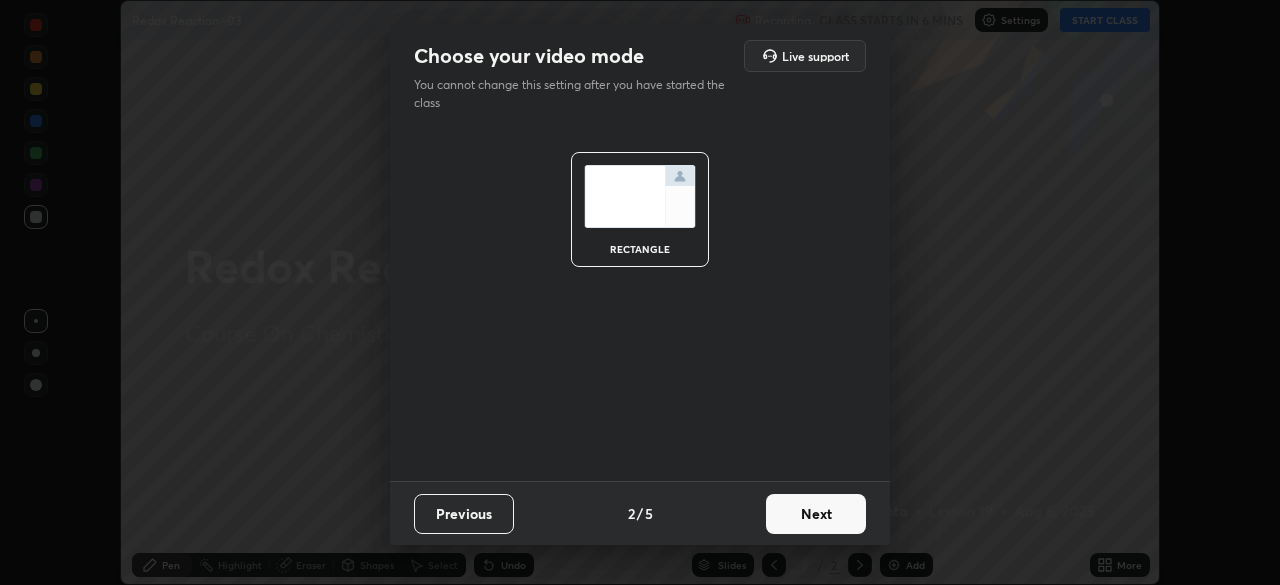 scroll, scrollTop: 0, scrollLeft: 0, axis: both 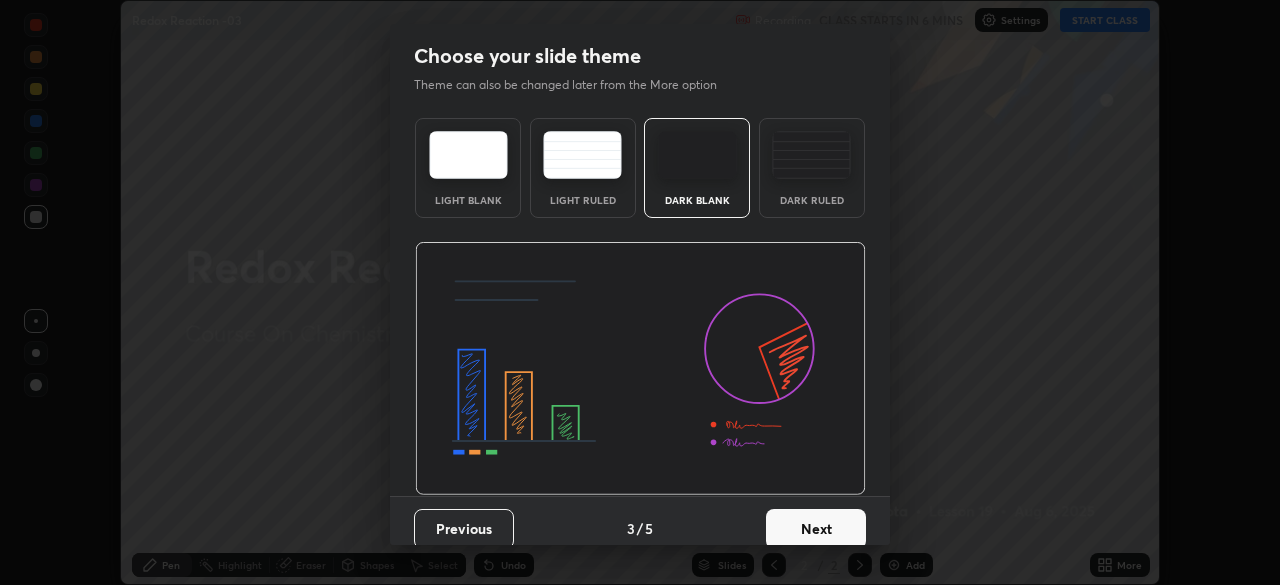 click on "Next" at bounding box center [816, 529] 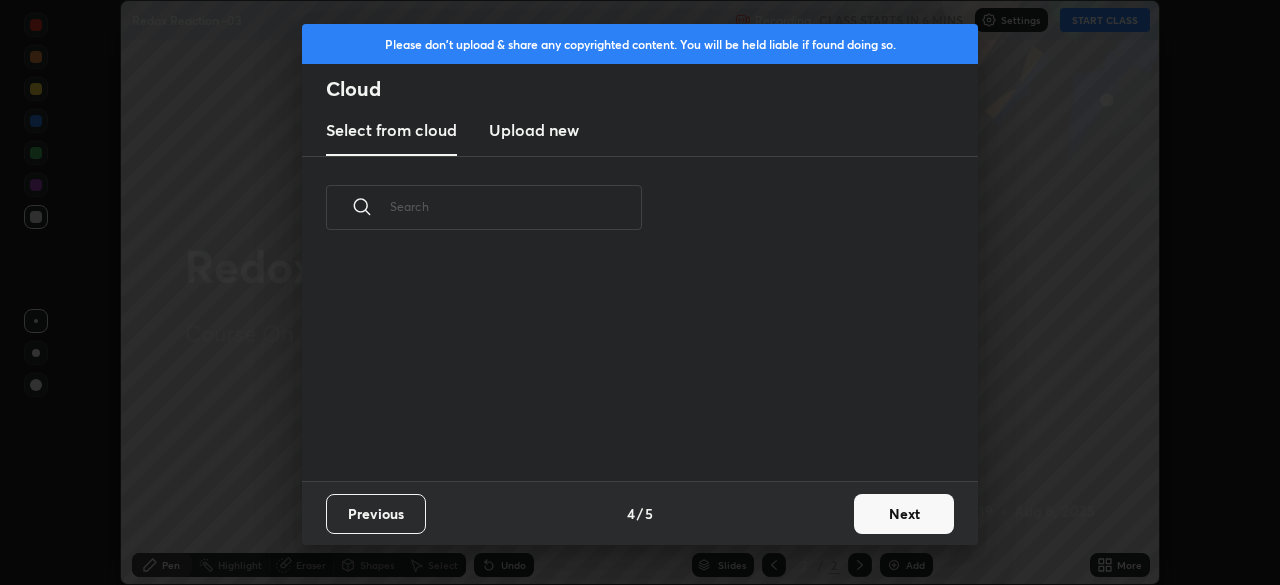 click on "Previous 4 / 5 Next" at bounding box center [640, 513] 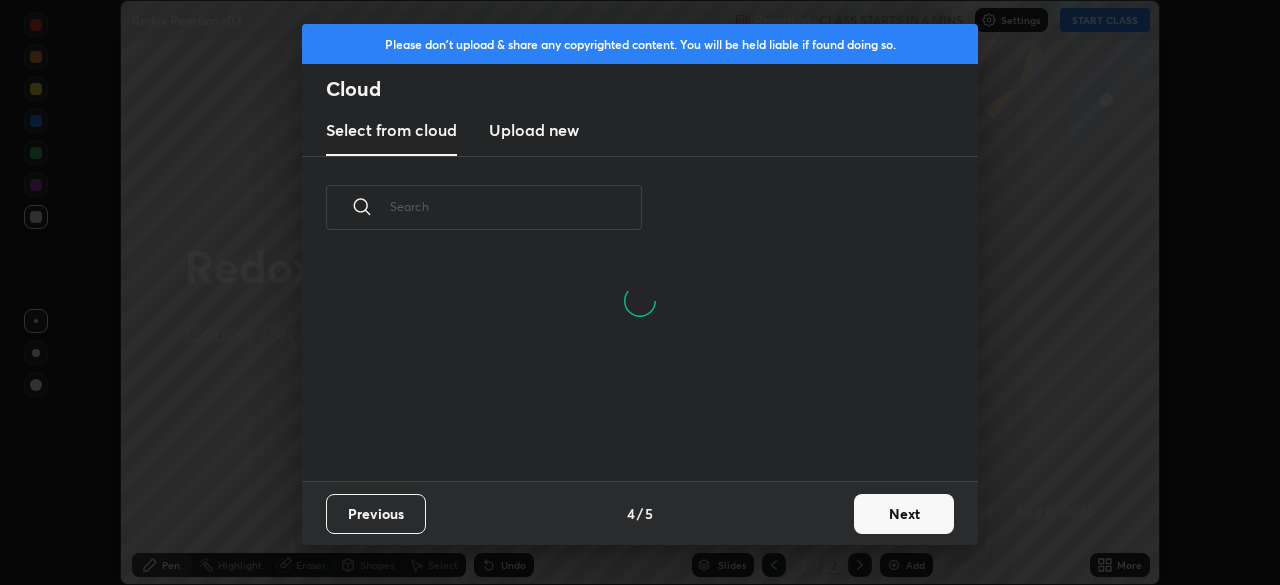 scroll, scrollTop: 126, scrollLeft: 642, axis: both 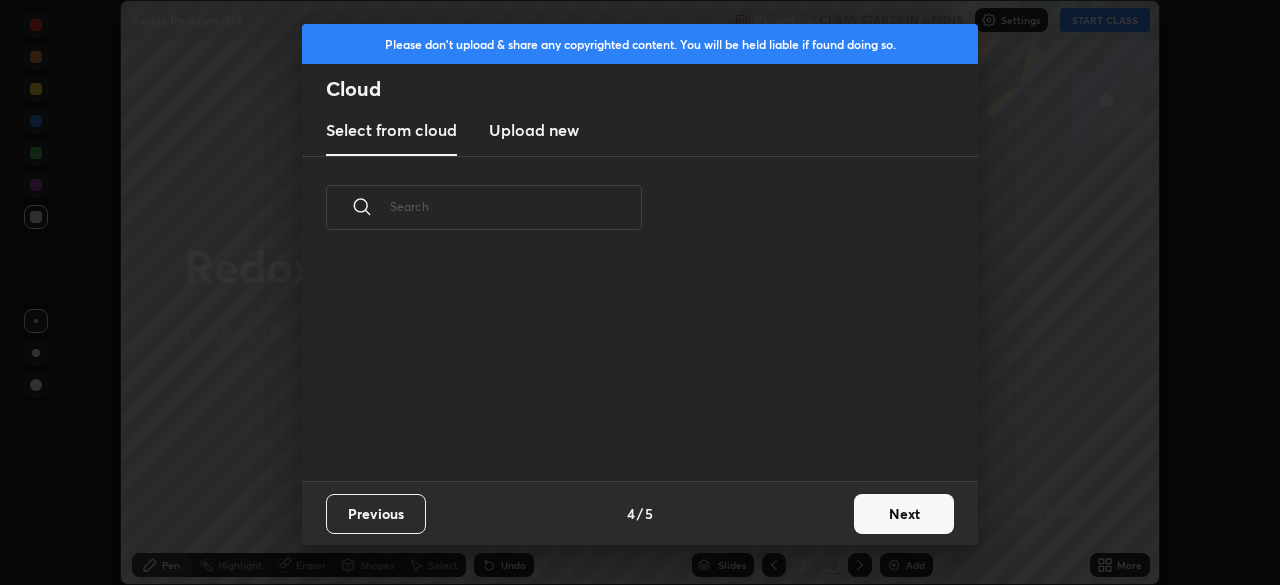 click on "Next" at bounding box center [904, 514] 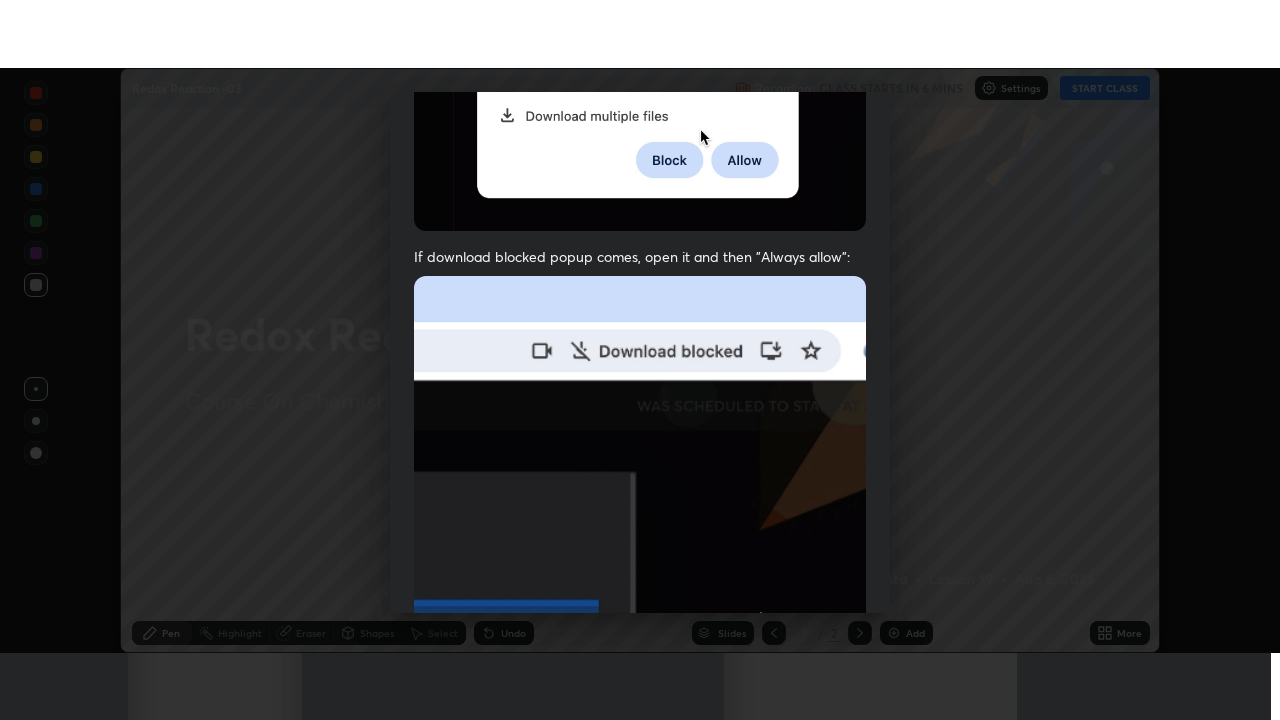 scroll, scrollTop: 479, scrollLeft: 0, axis: vertical 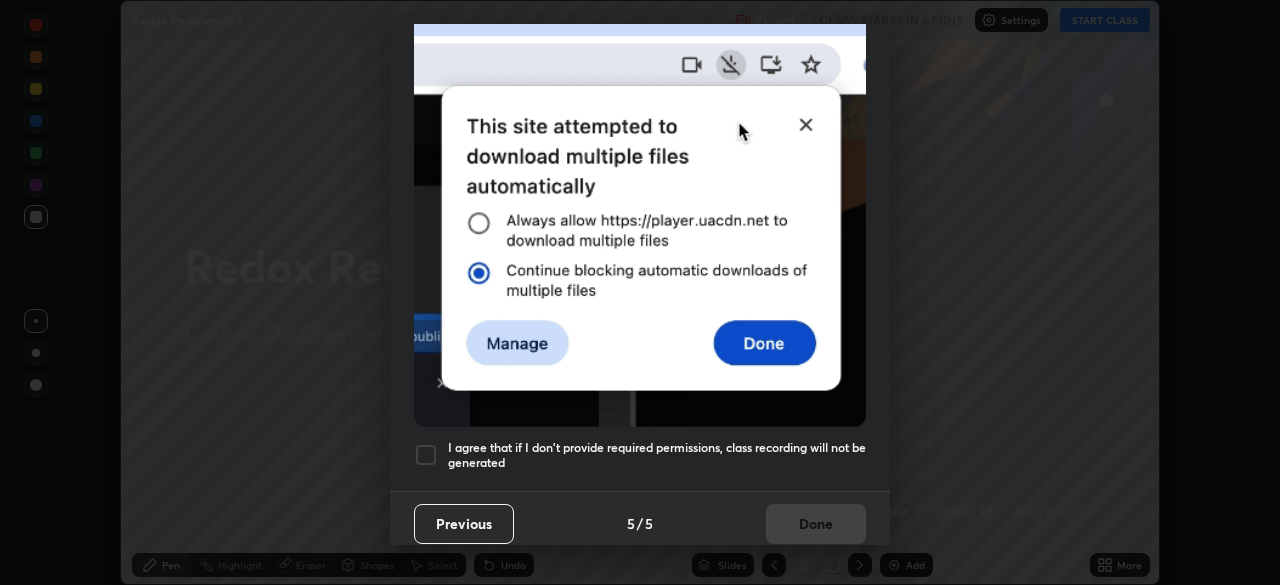 click at bounding box center (426, 455) 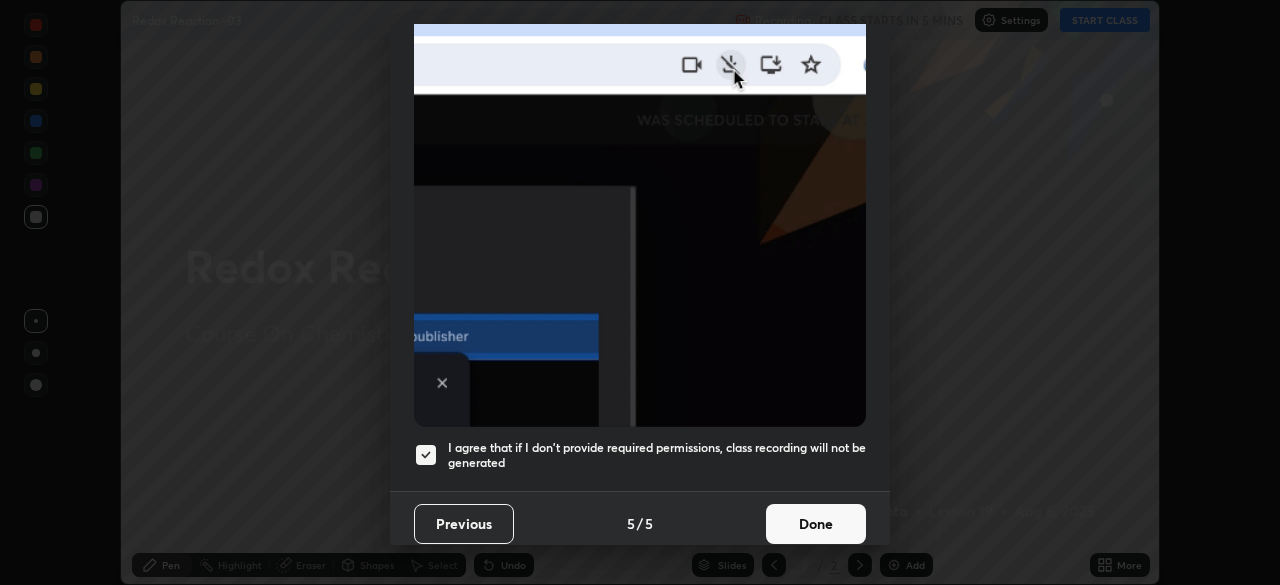click on "Done" at bounding box center [816, 524] 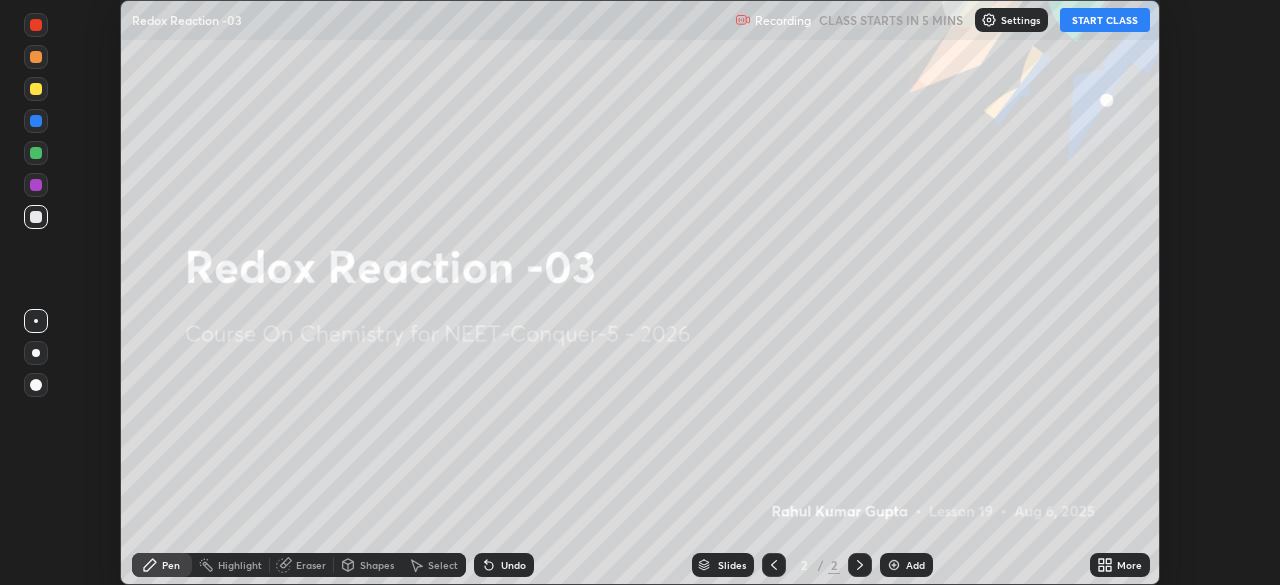 click 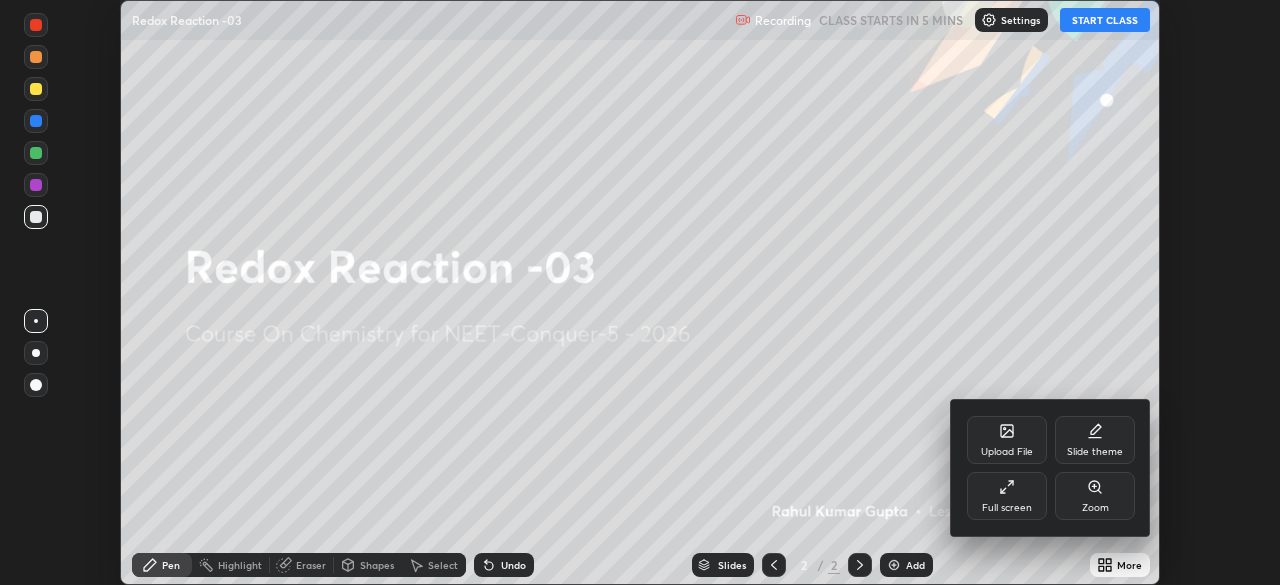 click on "Full screen" at bounding box center (1007, 496) 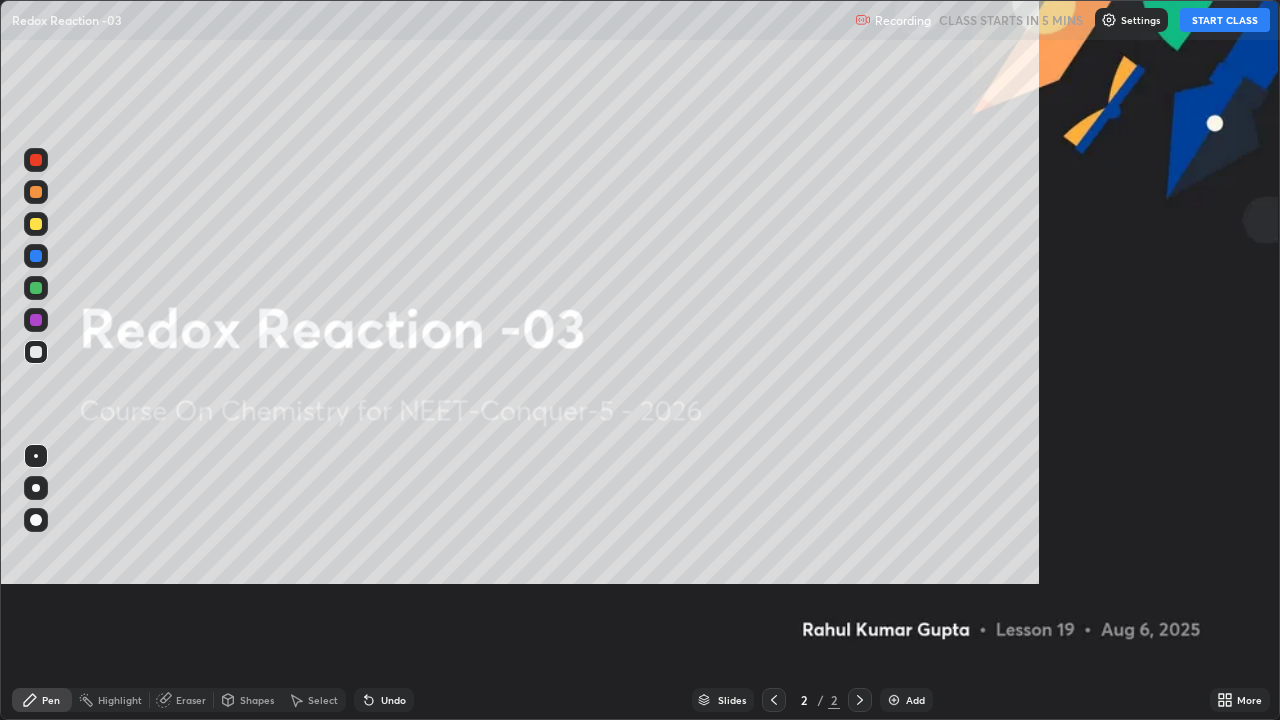scroll, scrollTop: 99280, scrollLeft: 98720, axis: both 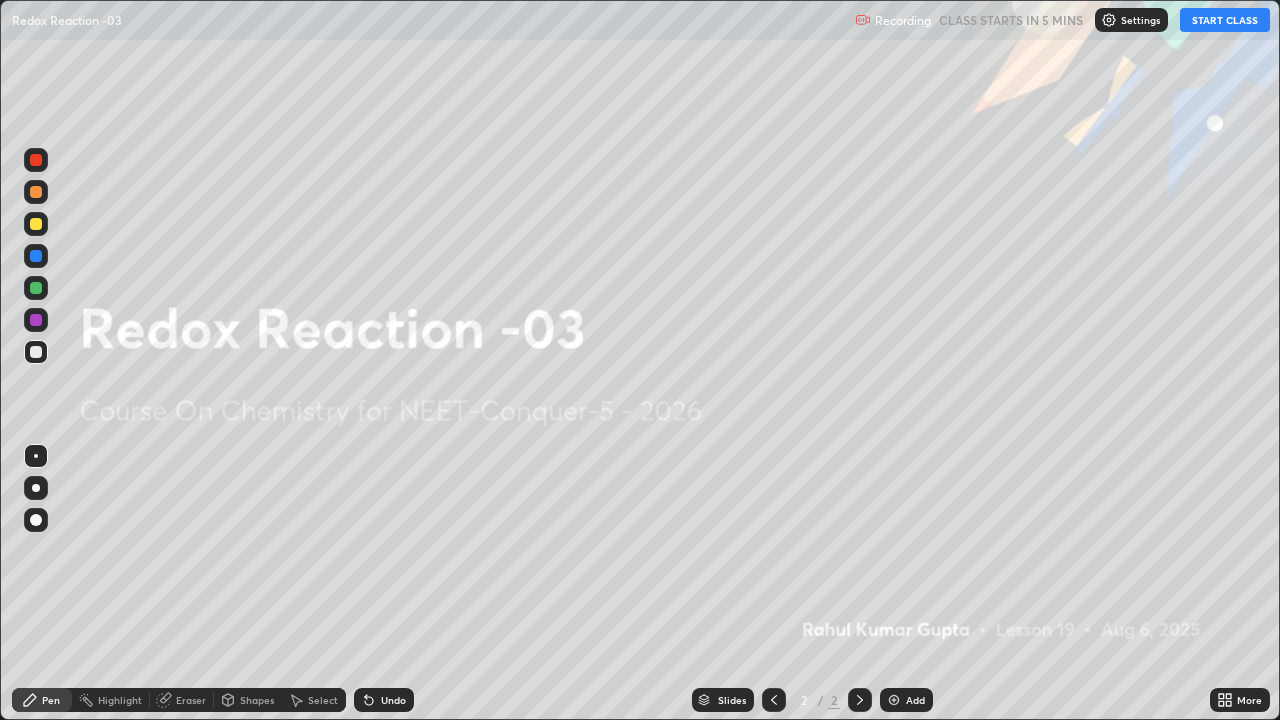 click on "Settings" at bounding box center [1131, 20] 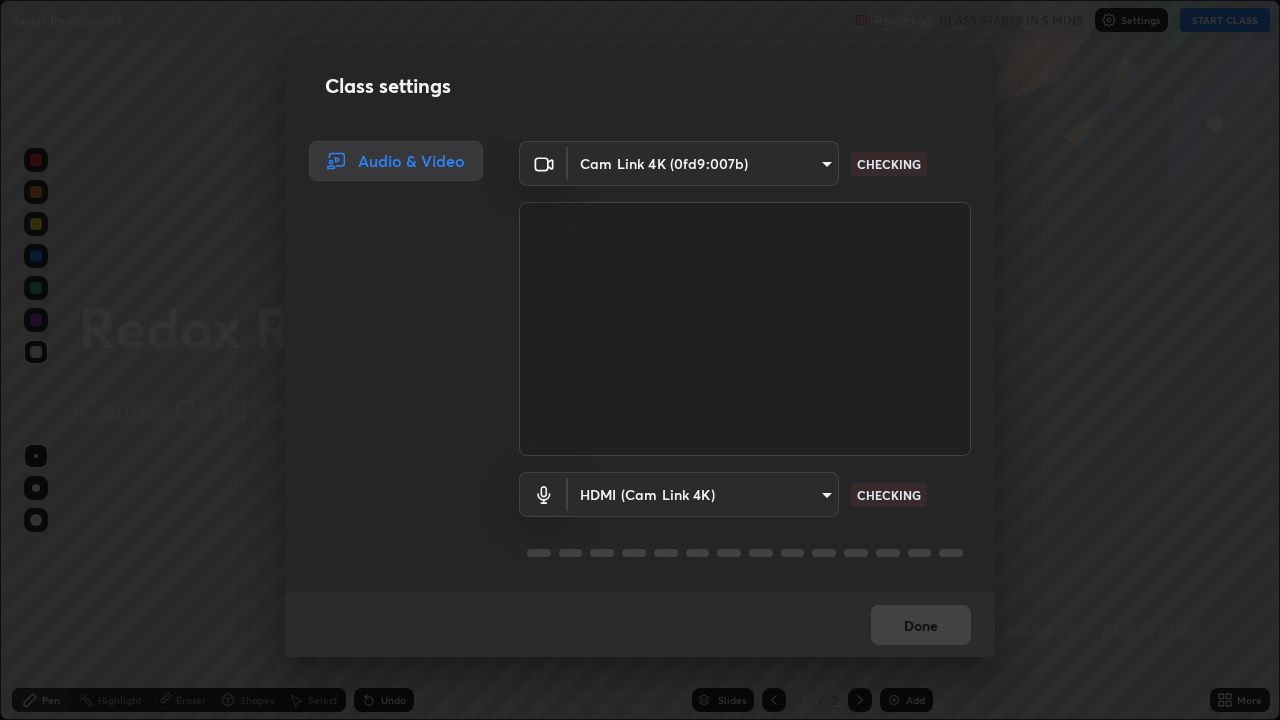 scroll, scrollTop: 2, scrollLeft: 0, axis: vertical 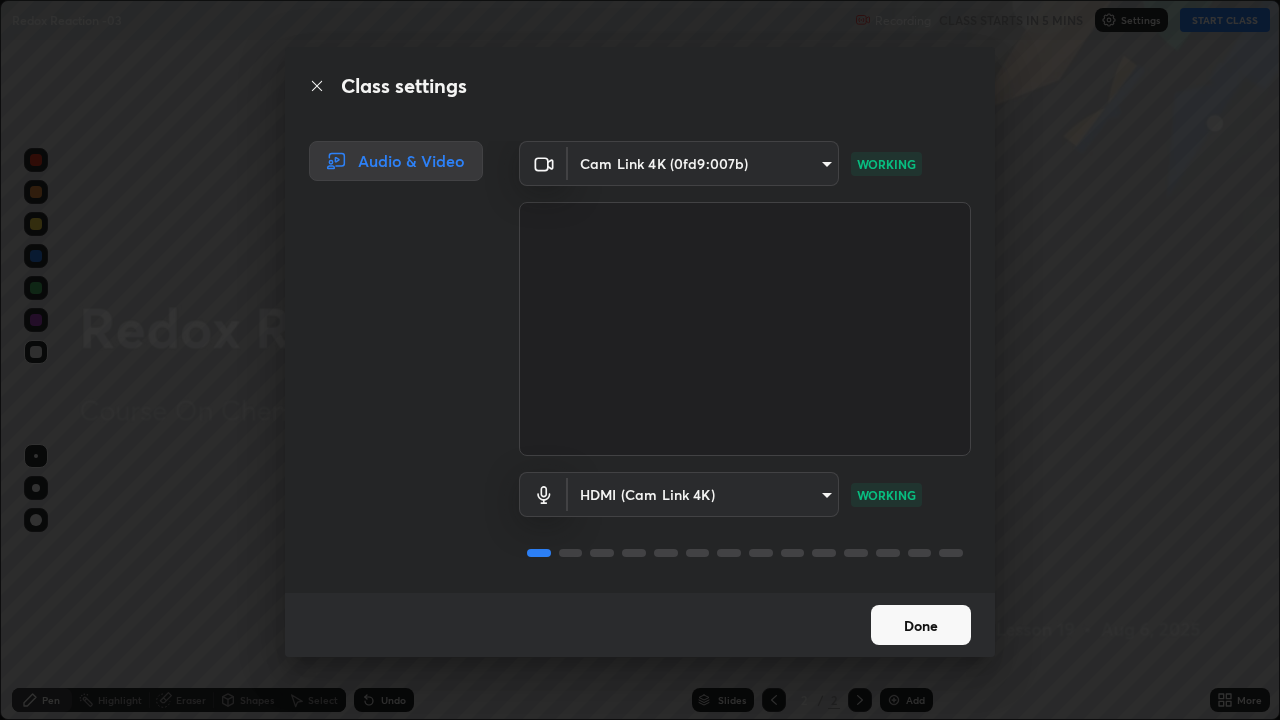 click on "Done" at bounding box center (921, 625) 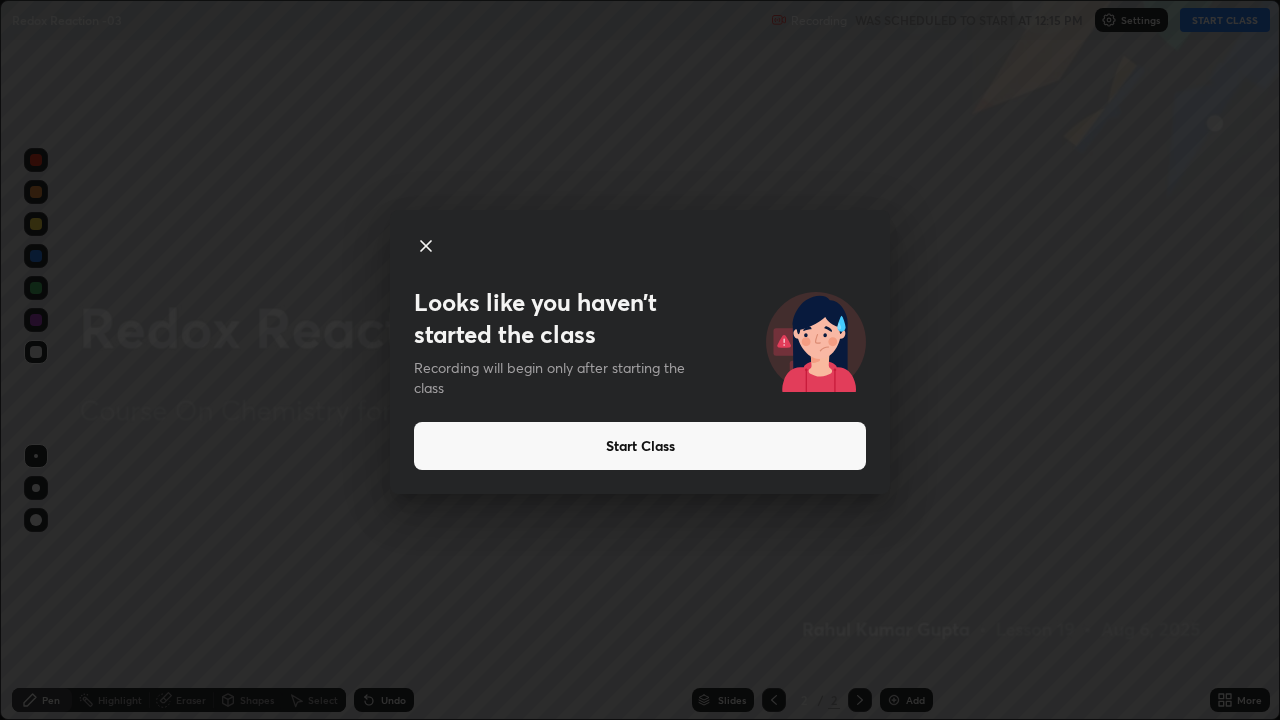 click on "Start Class" at bounding box center [640, 446] 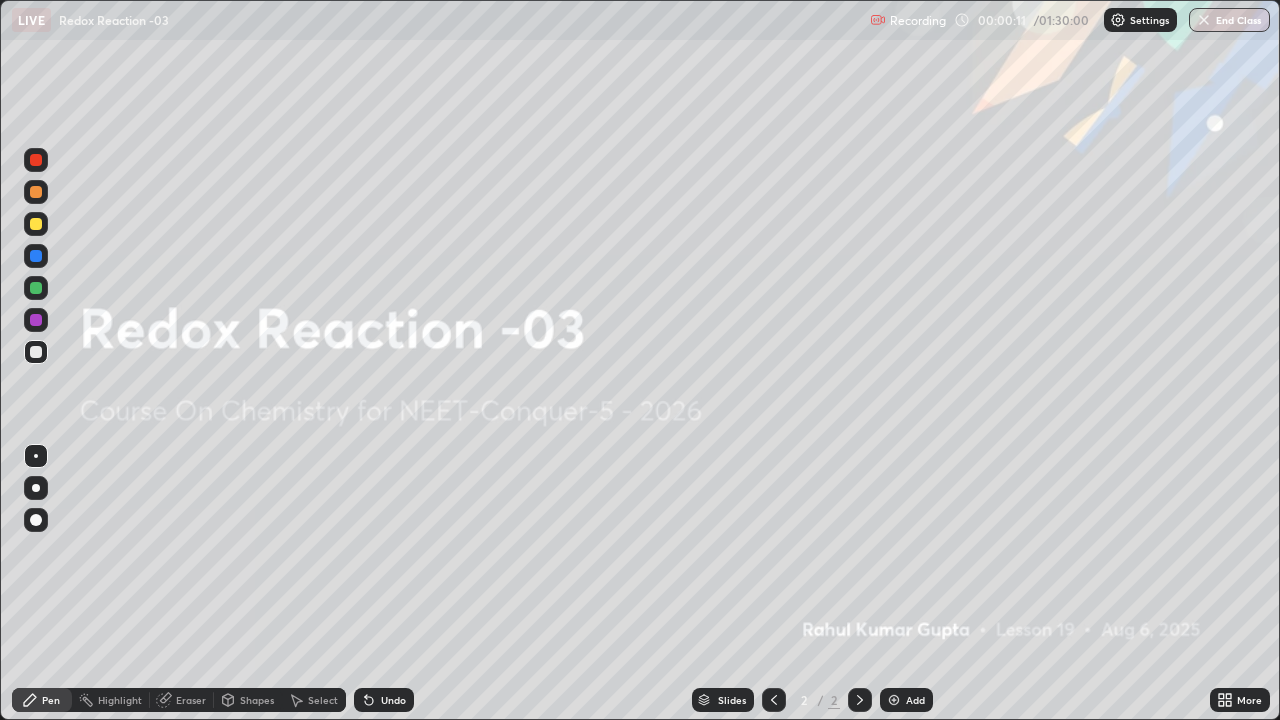 click on "Add" at bounding box center [906, 700] 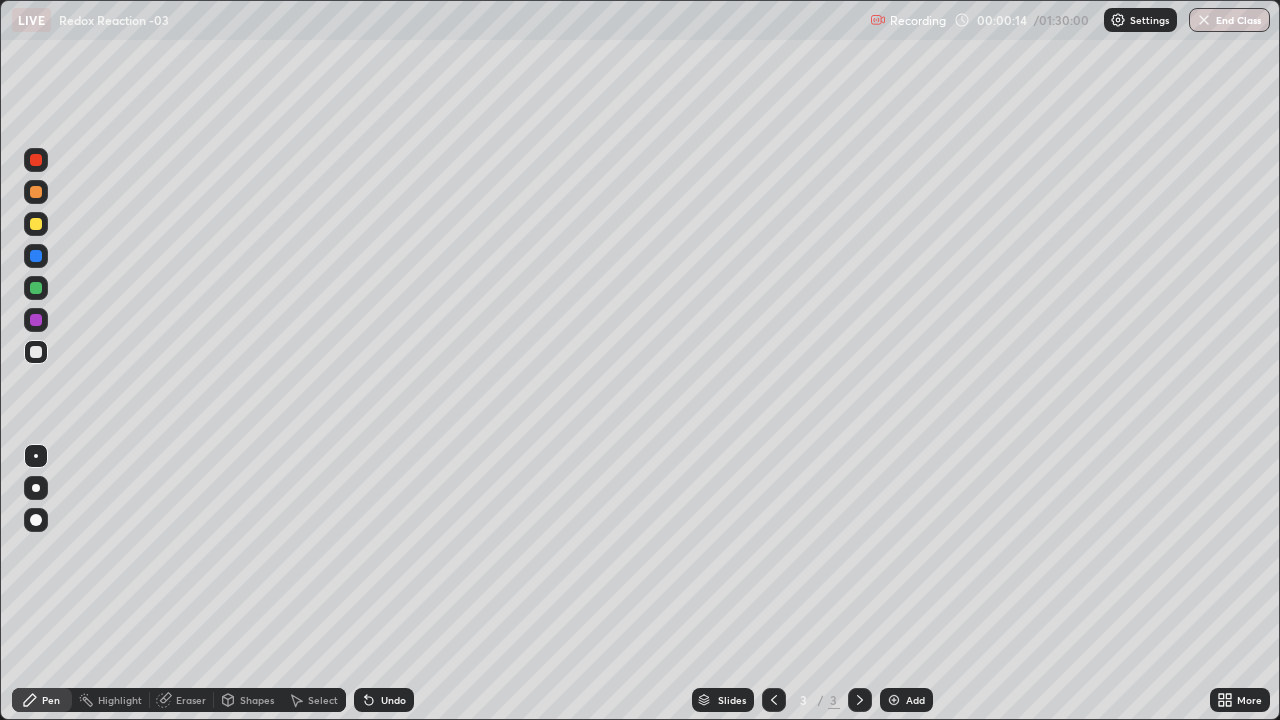 click at bounding box center (36, 488) 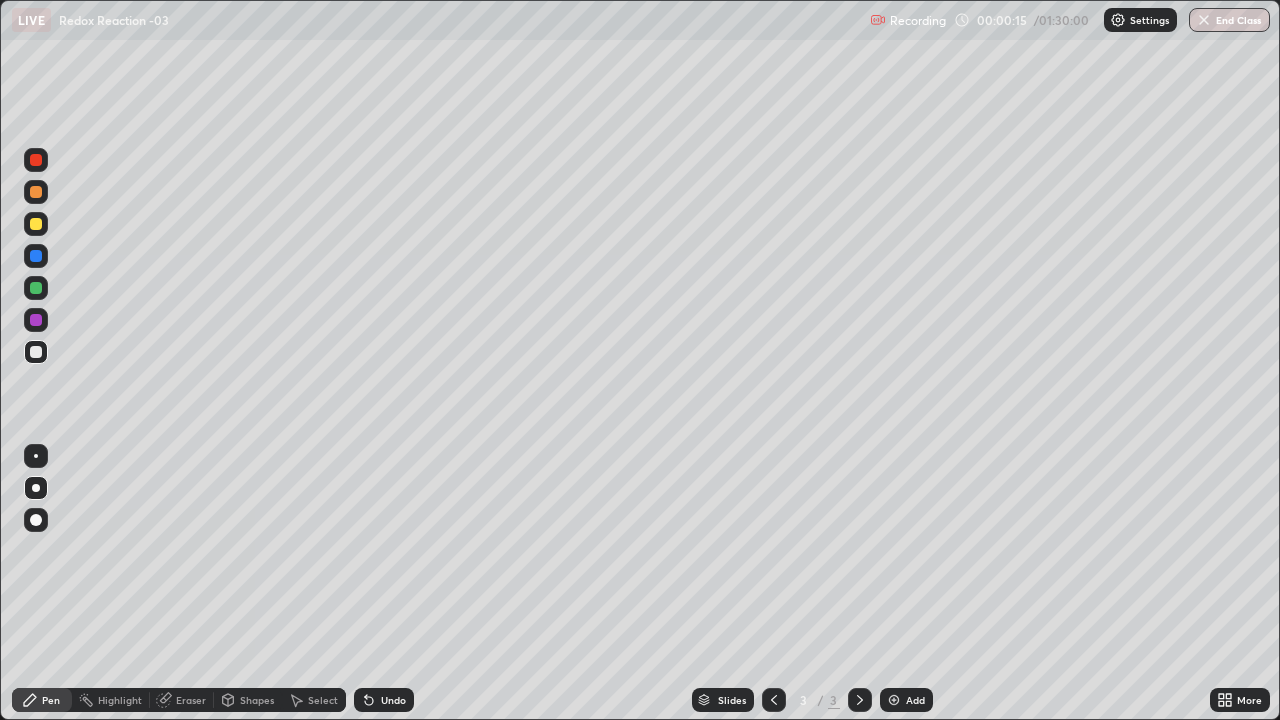 click at bounding box center [36, 192] 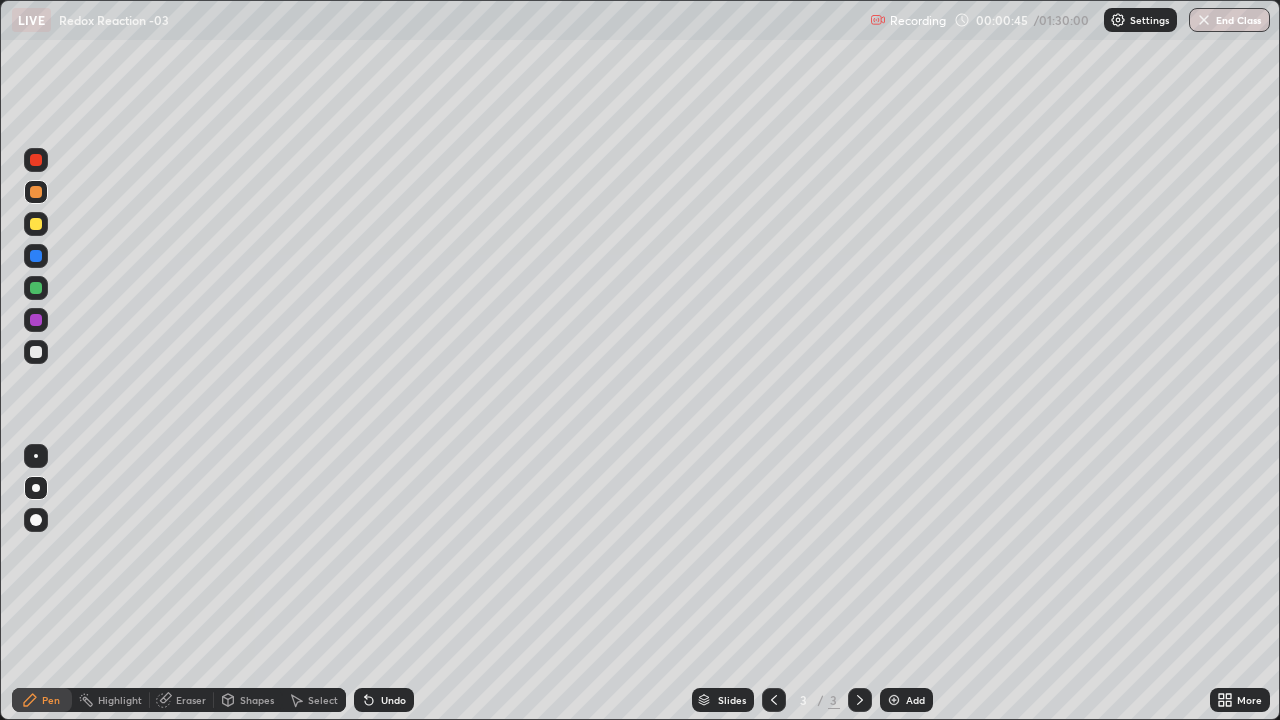 click at bounding box center (36, 224) 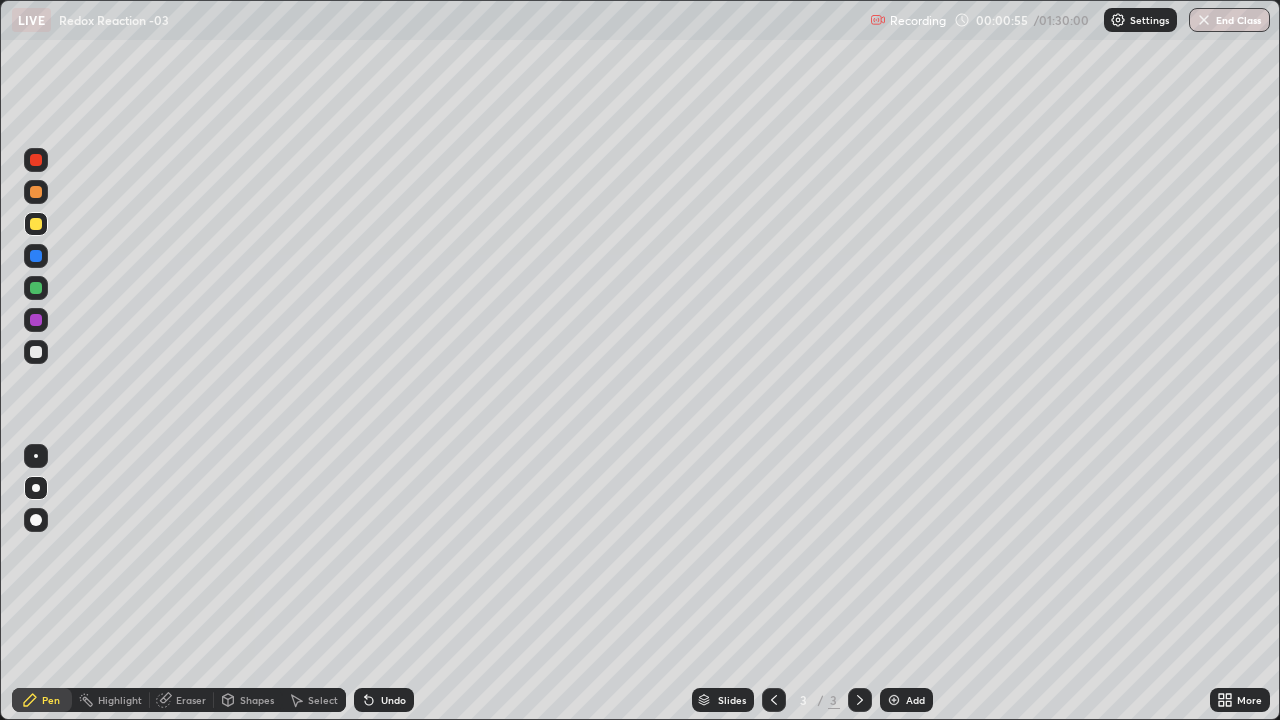 click on "Shapes" at bounding box center (257, 700) 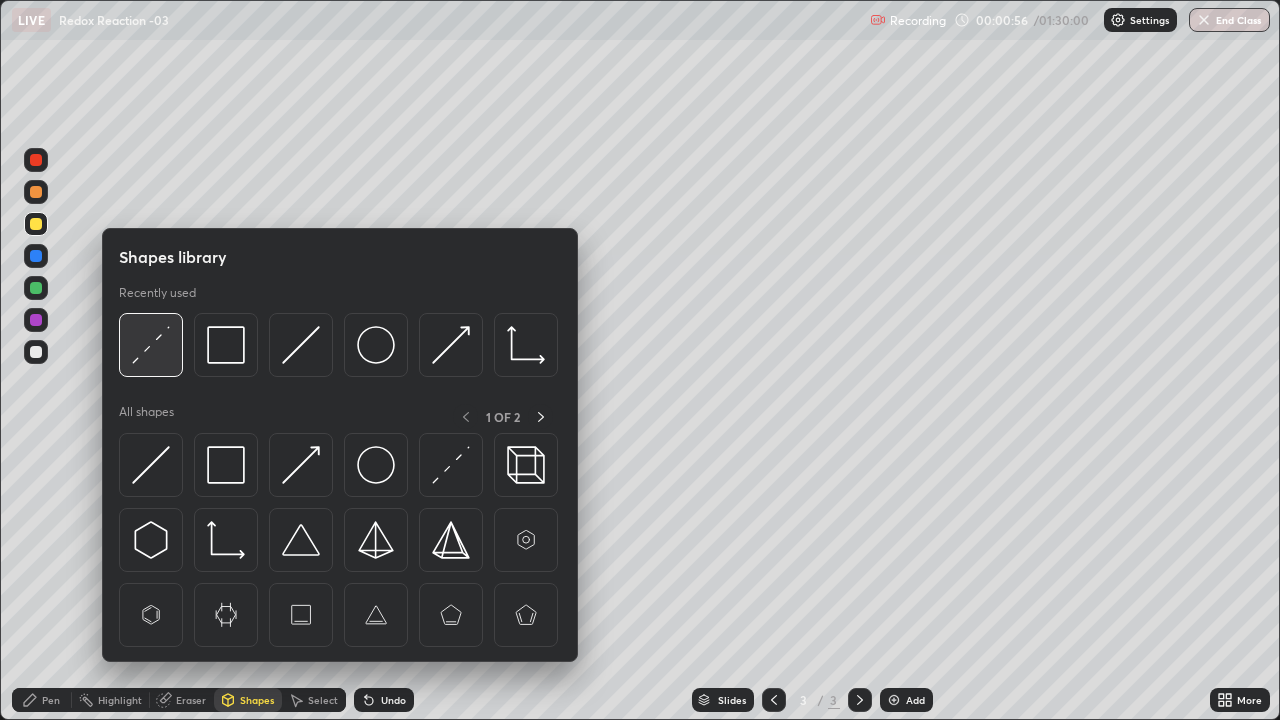 click at bounding box center [151, 345] 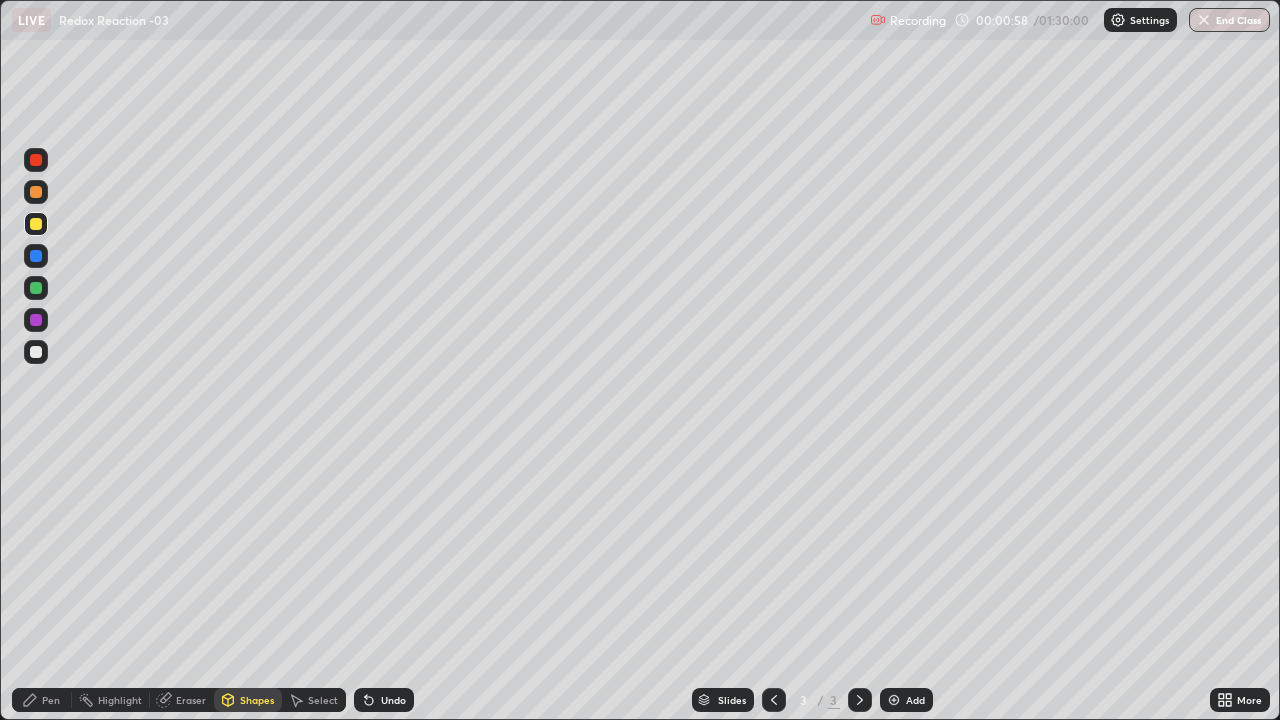 click on "Pen" at bounding box center [42, 700] 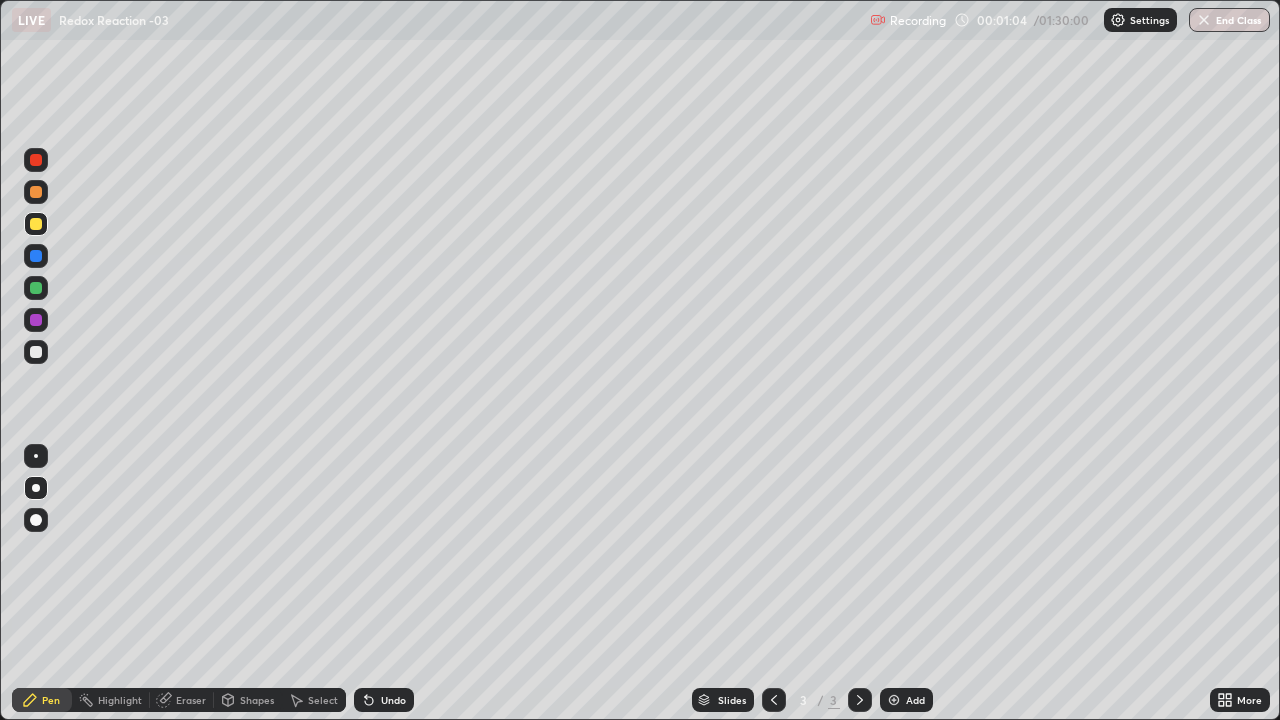 click at bounding box center (36, 352) 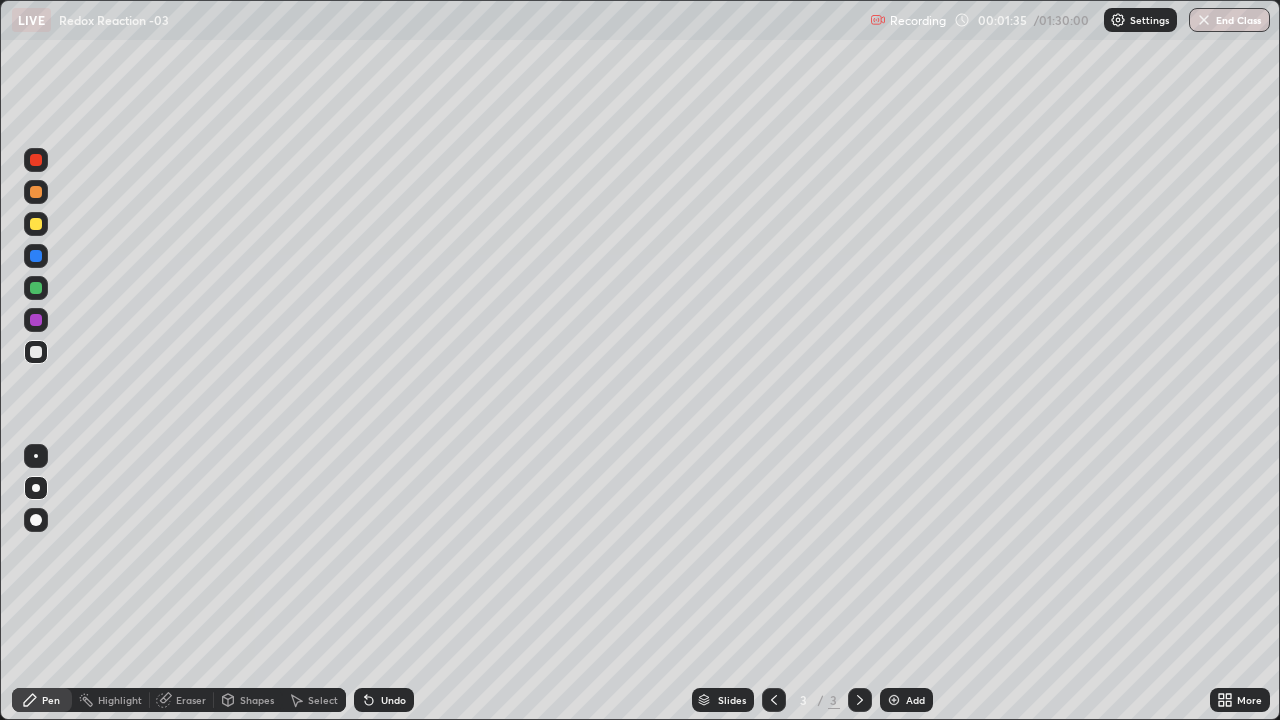 click at bounding box center [36, 224] 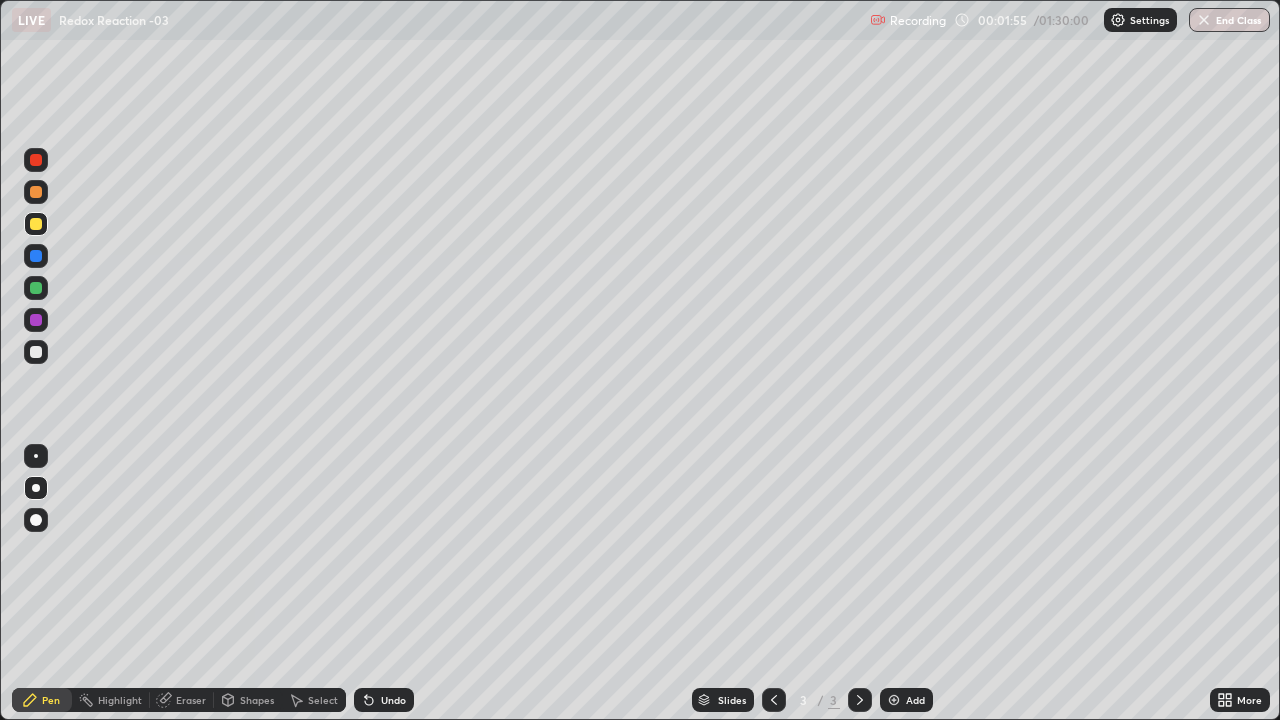 click at bounding box center (36, 352) 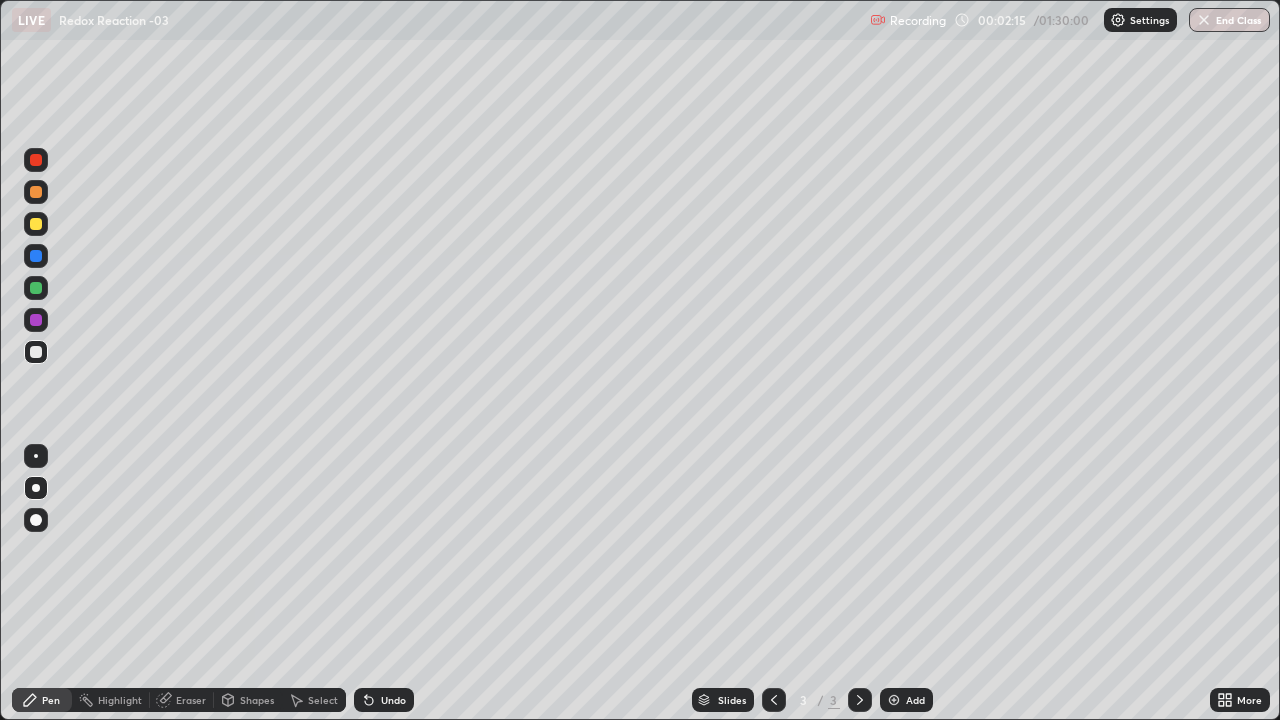 click at bounding box center [36, 288] 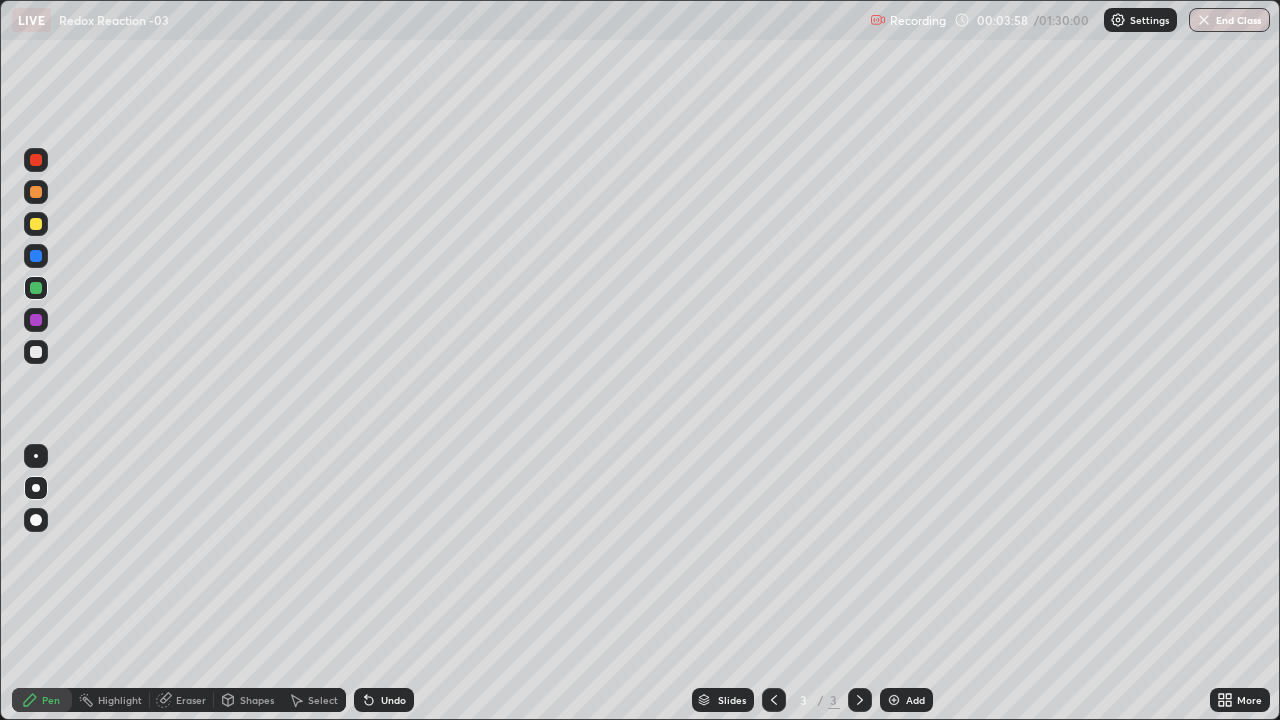 click at bounding box center [36, 352] 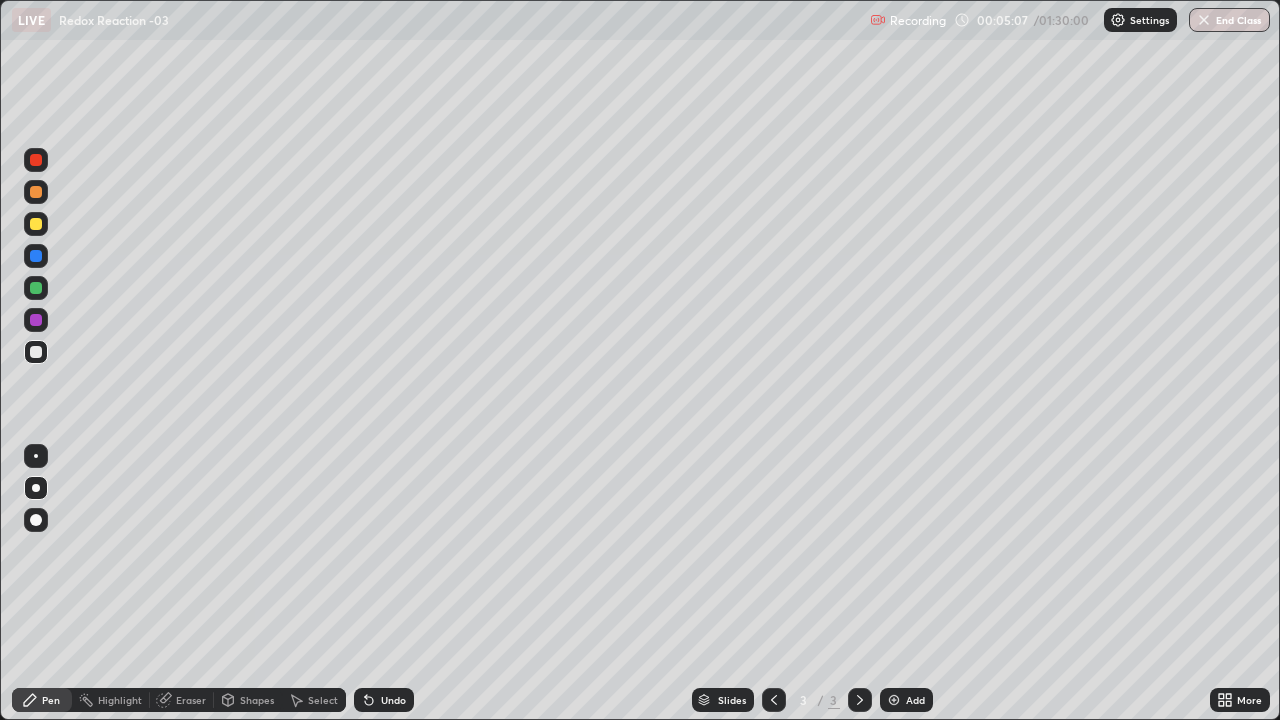 click at bounding box center (894, 700) 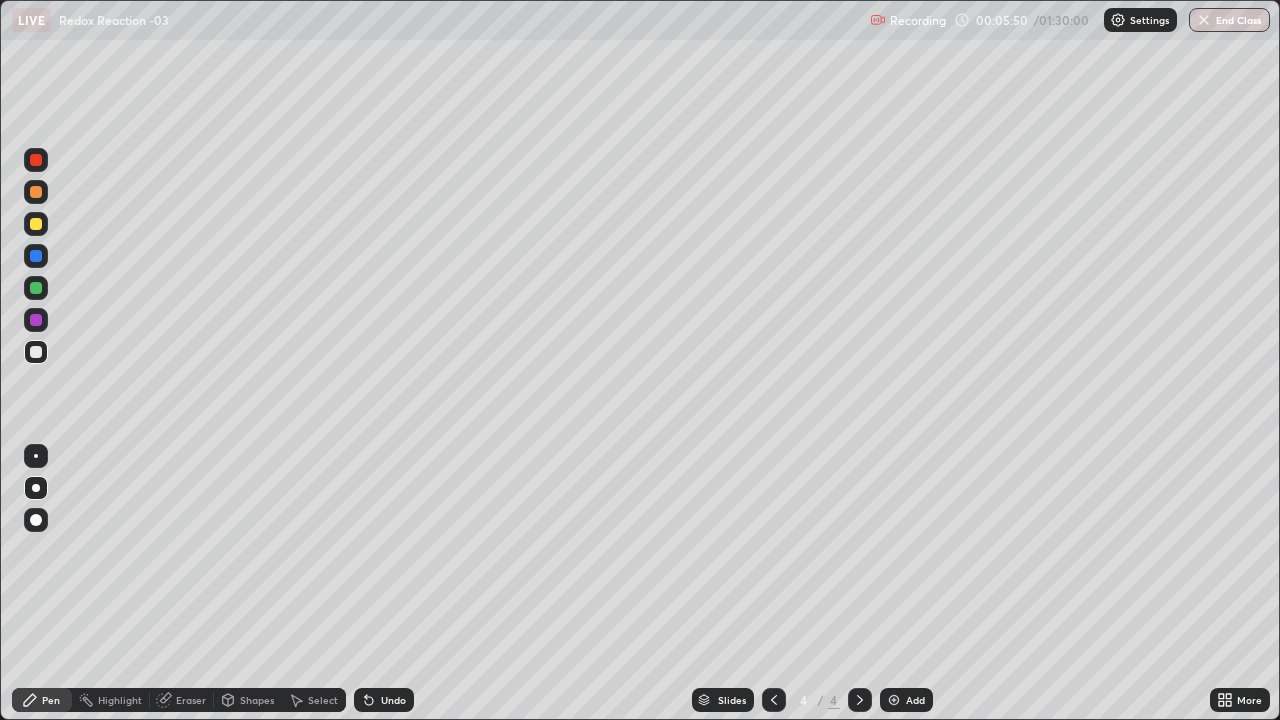 click at bounding box center [36, 224] 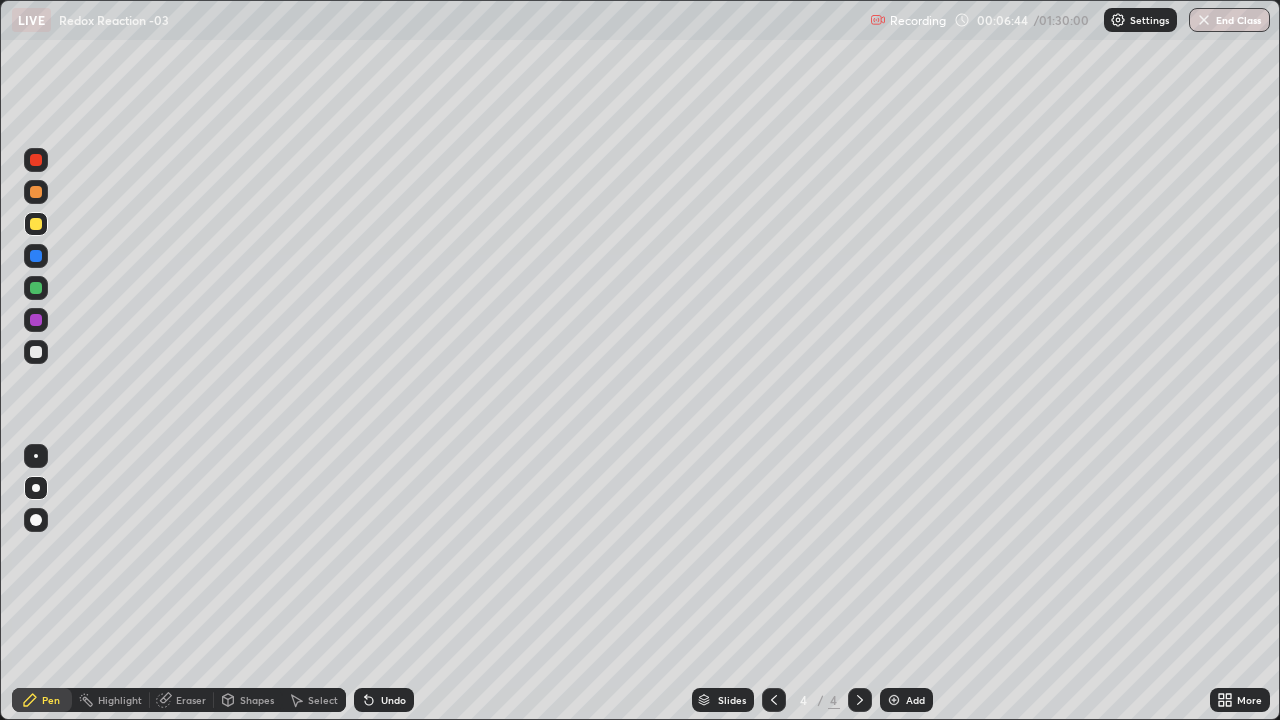 click at bounding box center (36, 192) 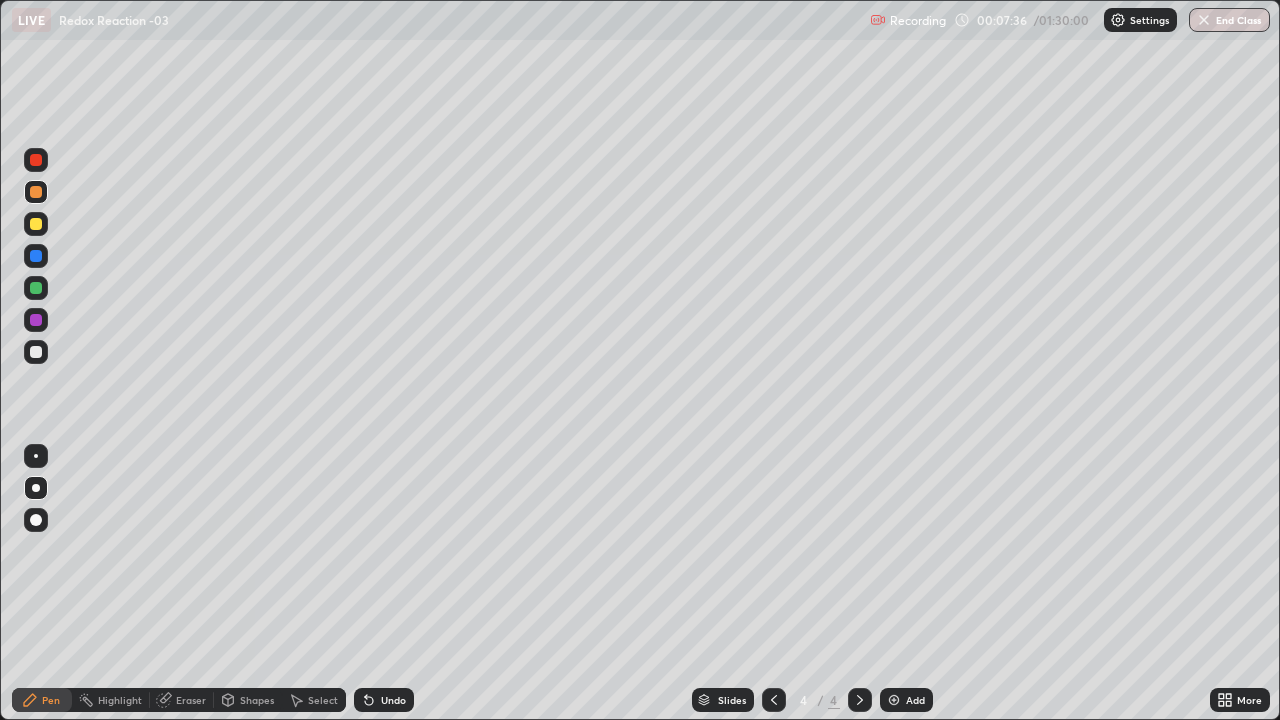 click at bounding box center [36, 352] 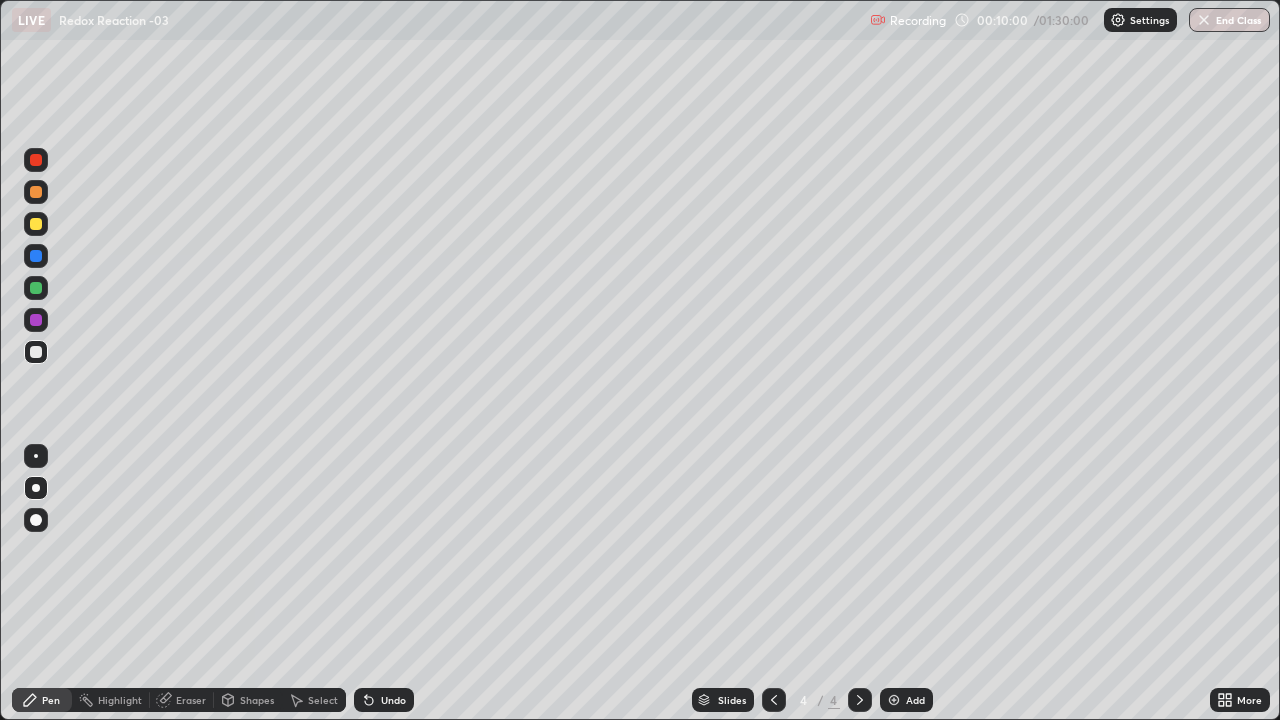 click at bounding box center [894, 700] 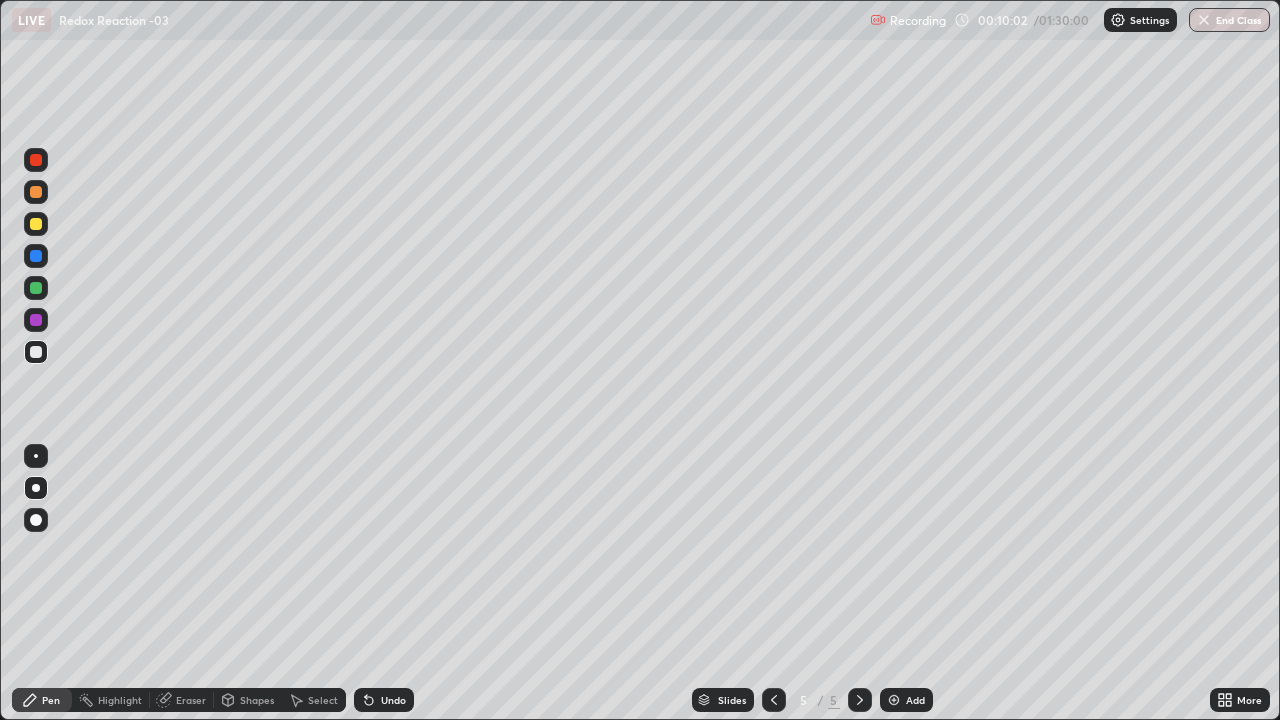 click at bounding box center [36, 224] 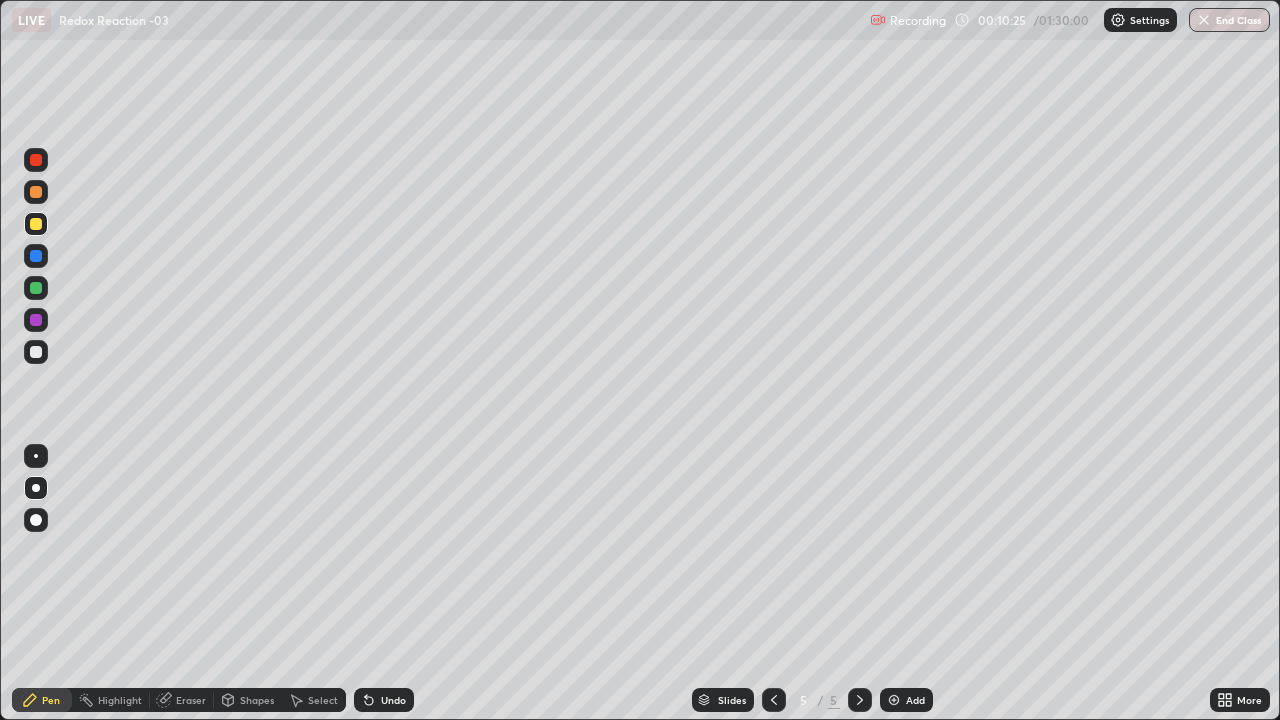 click on "Undo" at bounding box center [393, 700] 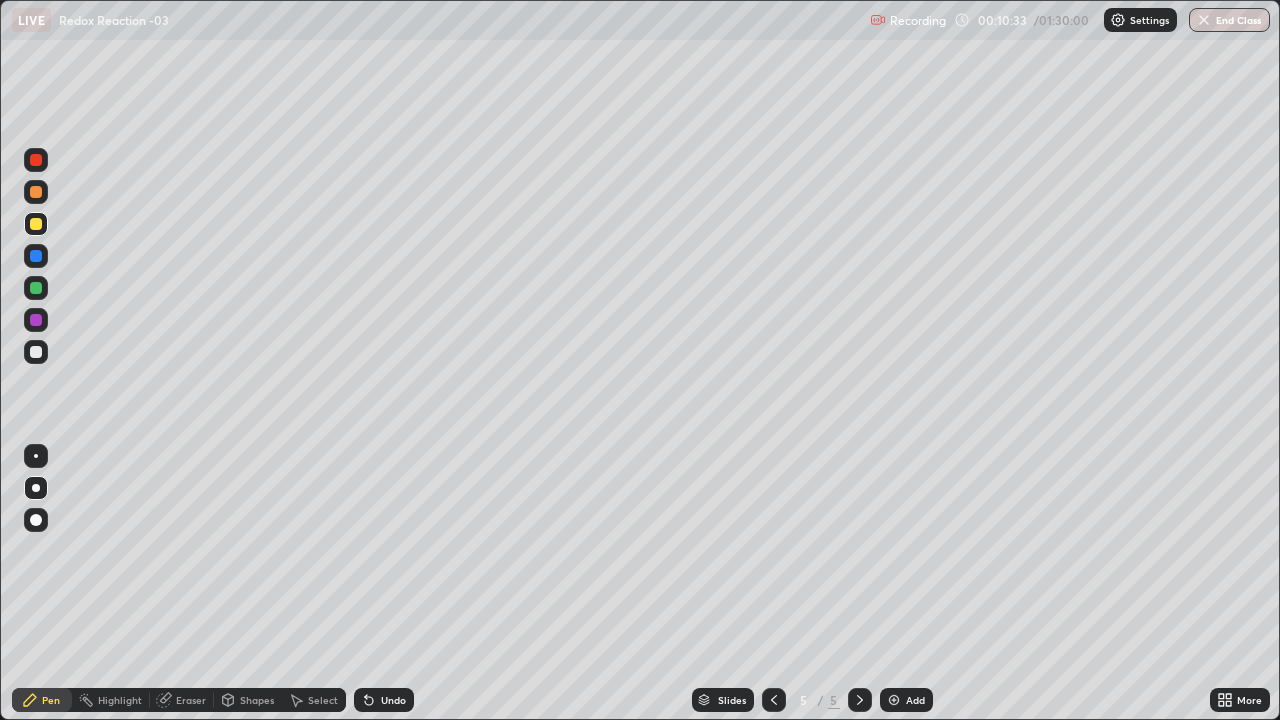 click at bounding box center (36, 352) 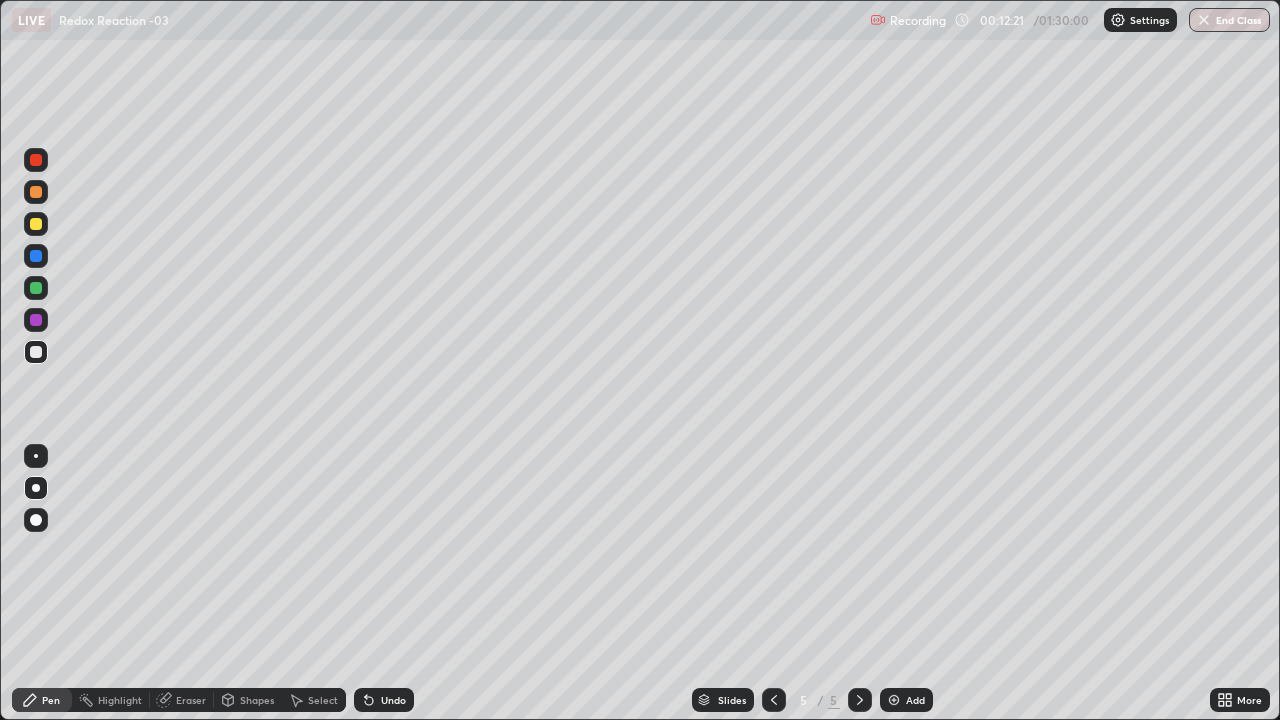 click at bounding box center [36, 288] 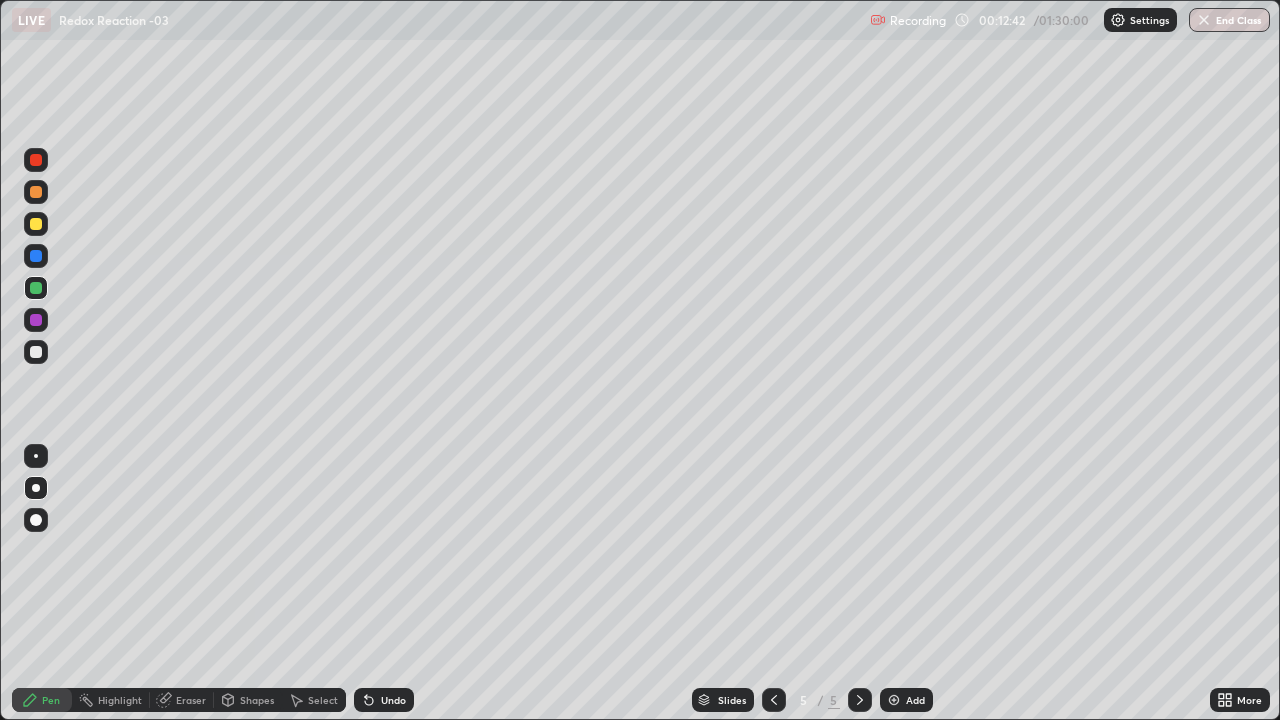 click at bounding box center [36, 352] 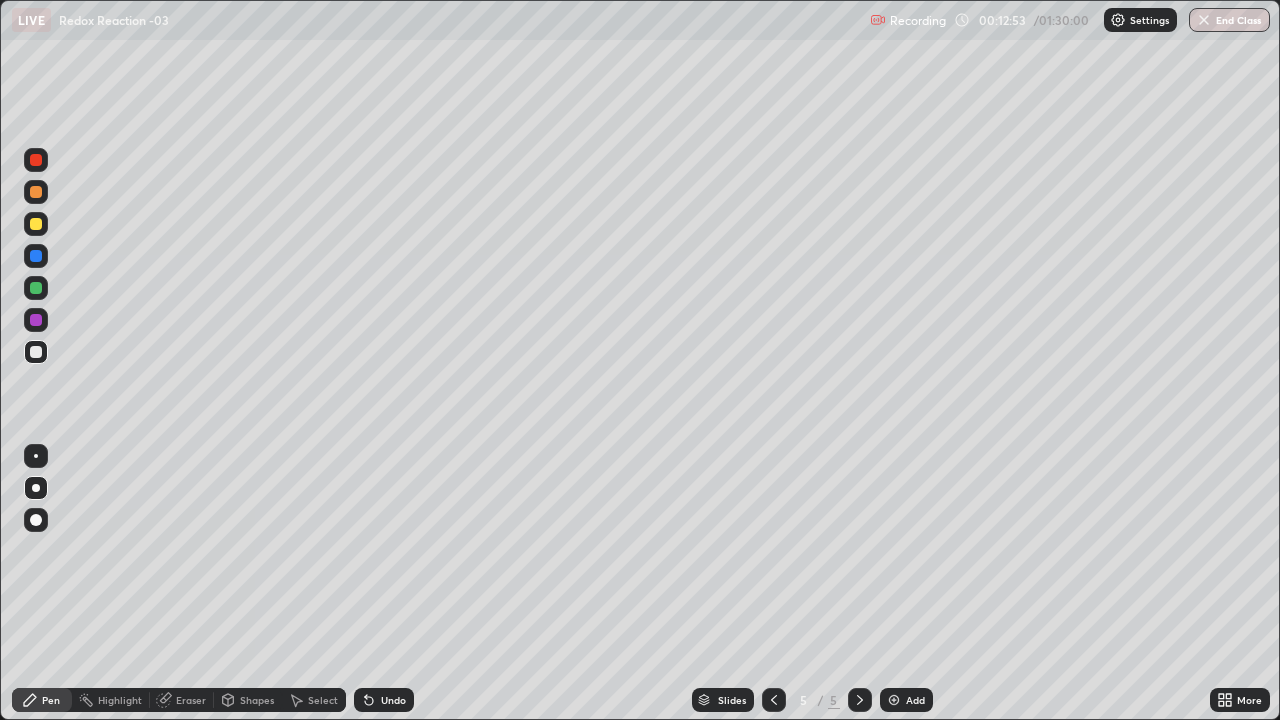 click at bounding box center [36, 288] 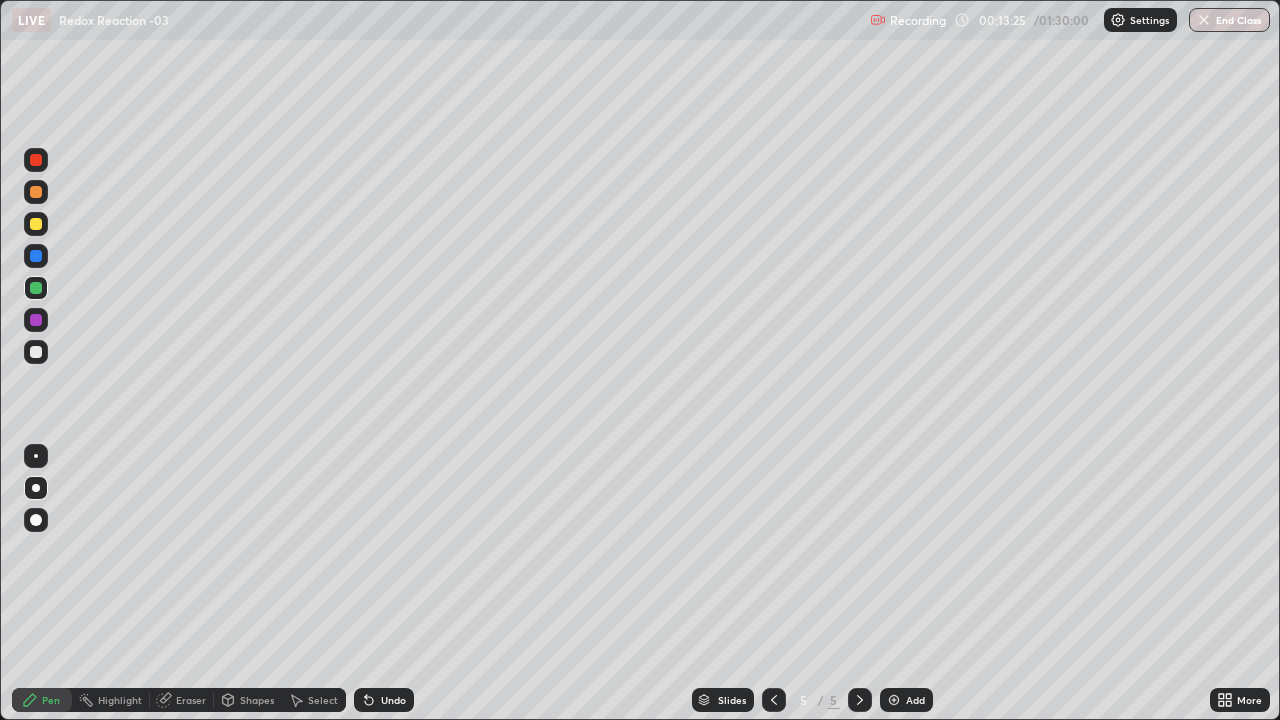 click 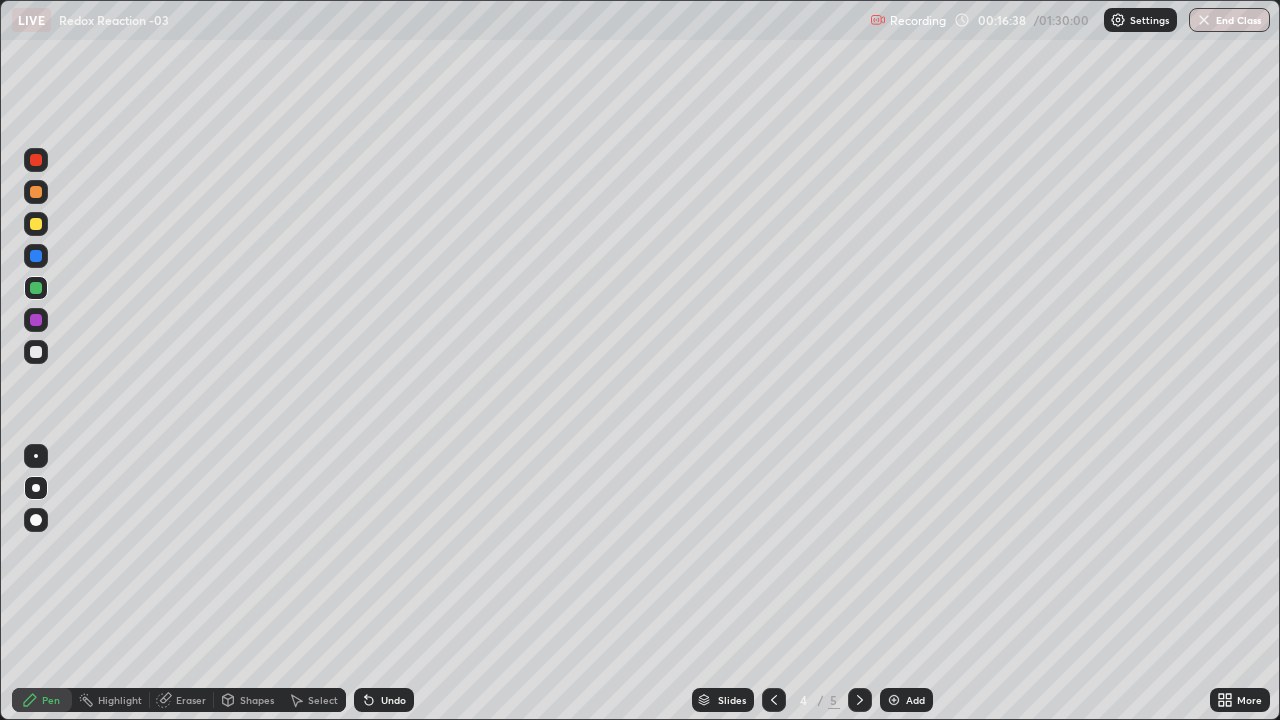click 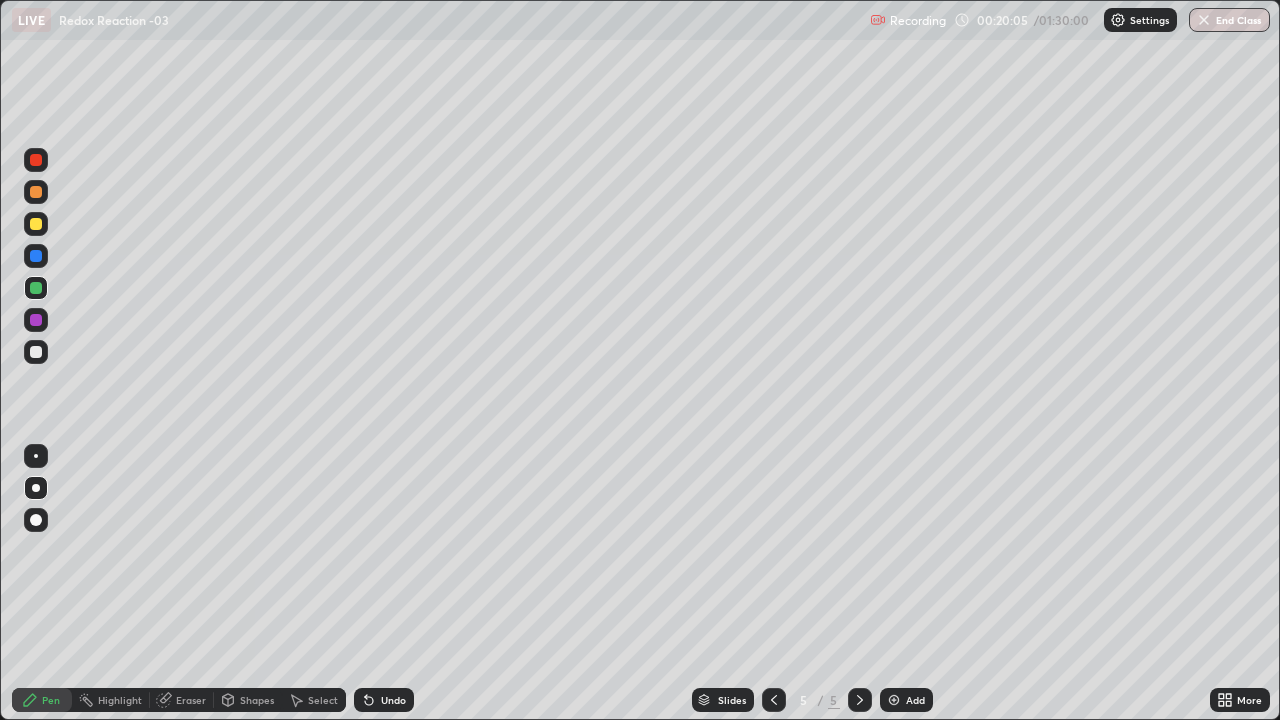 click at bounding box center [36, 320] 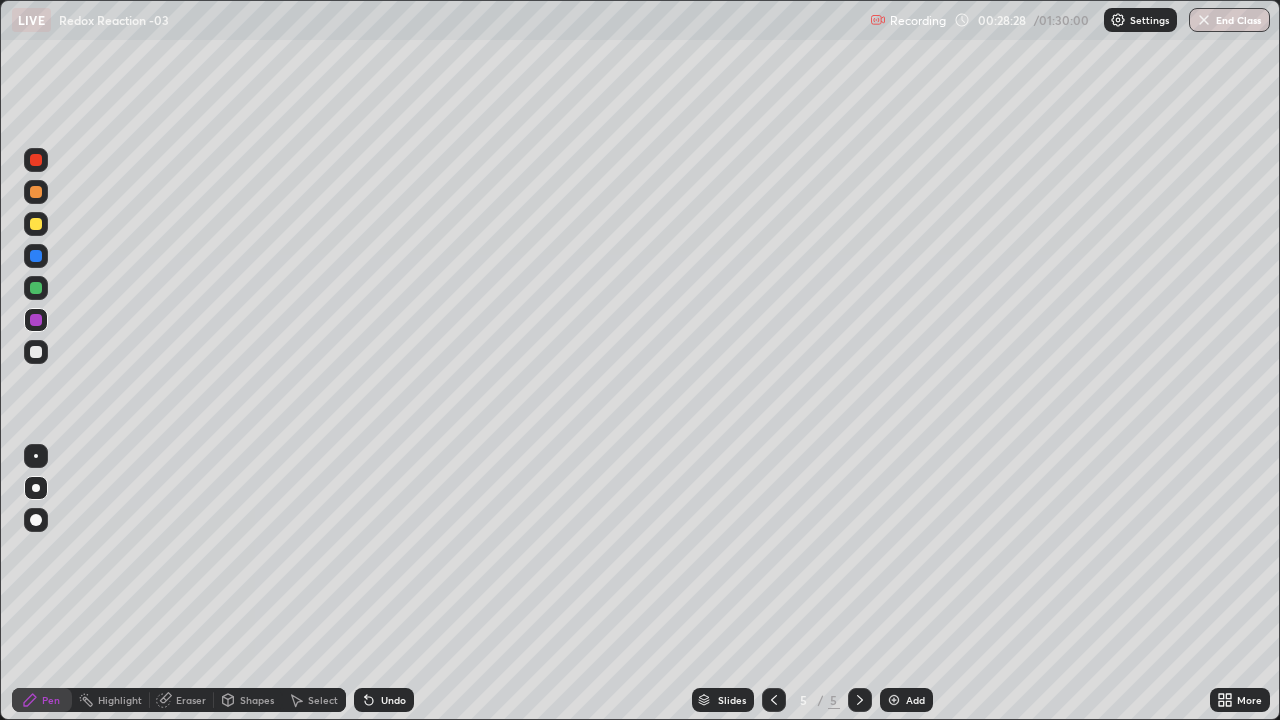 click at bounding box center (894, 700) 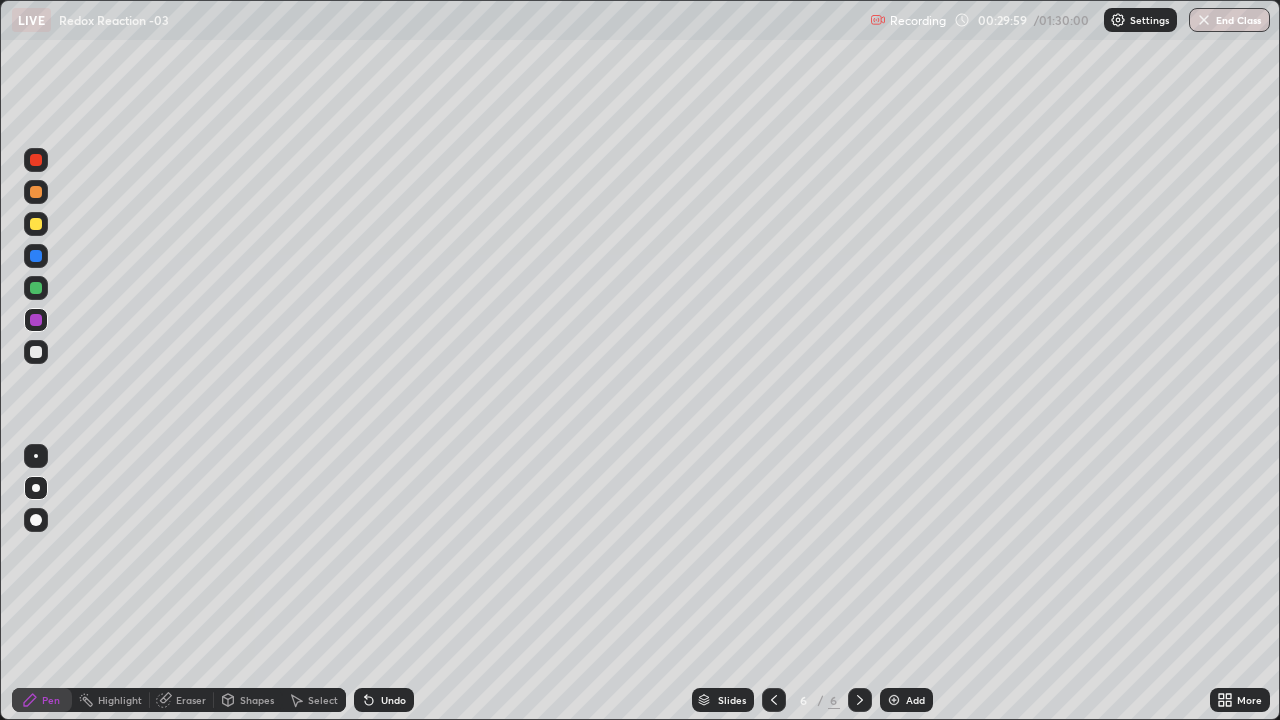 click at bounding box center [36, 352] 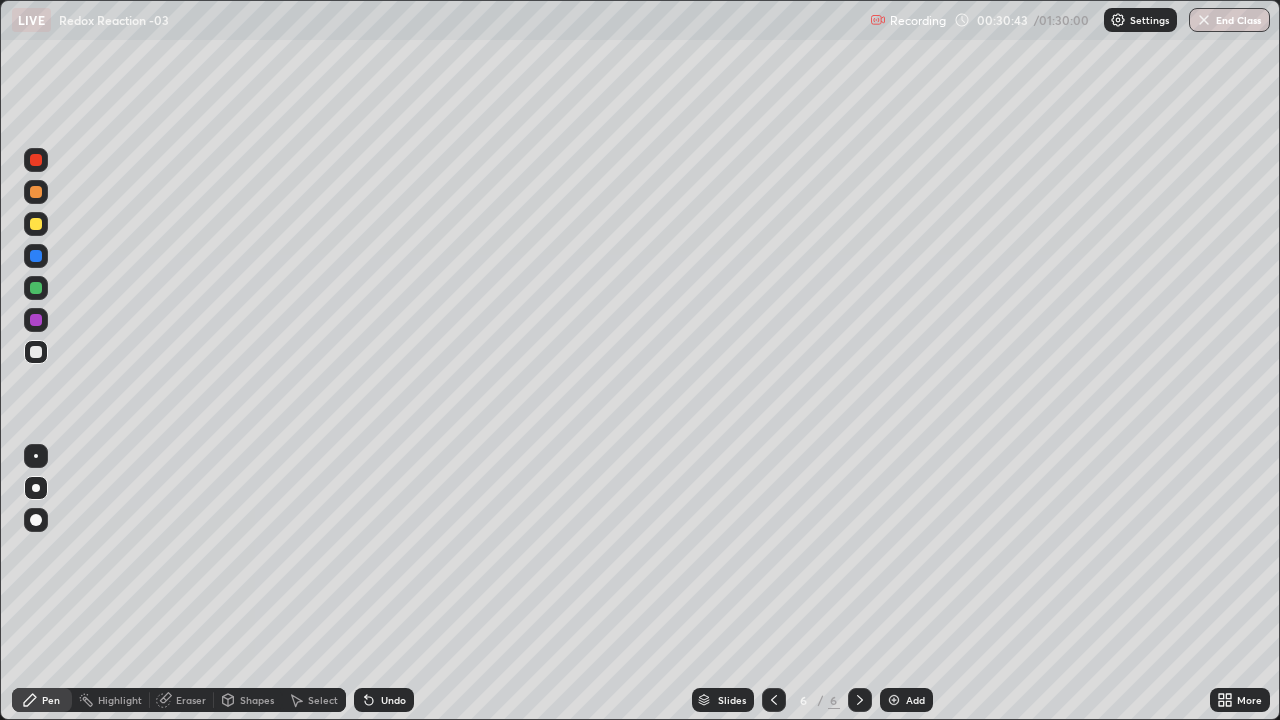 click at bounding box center [36, 288] 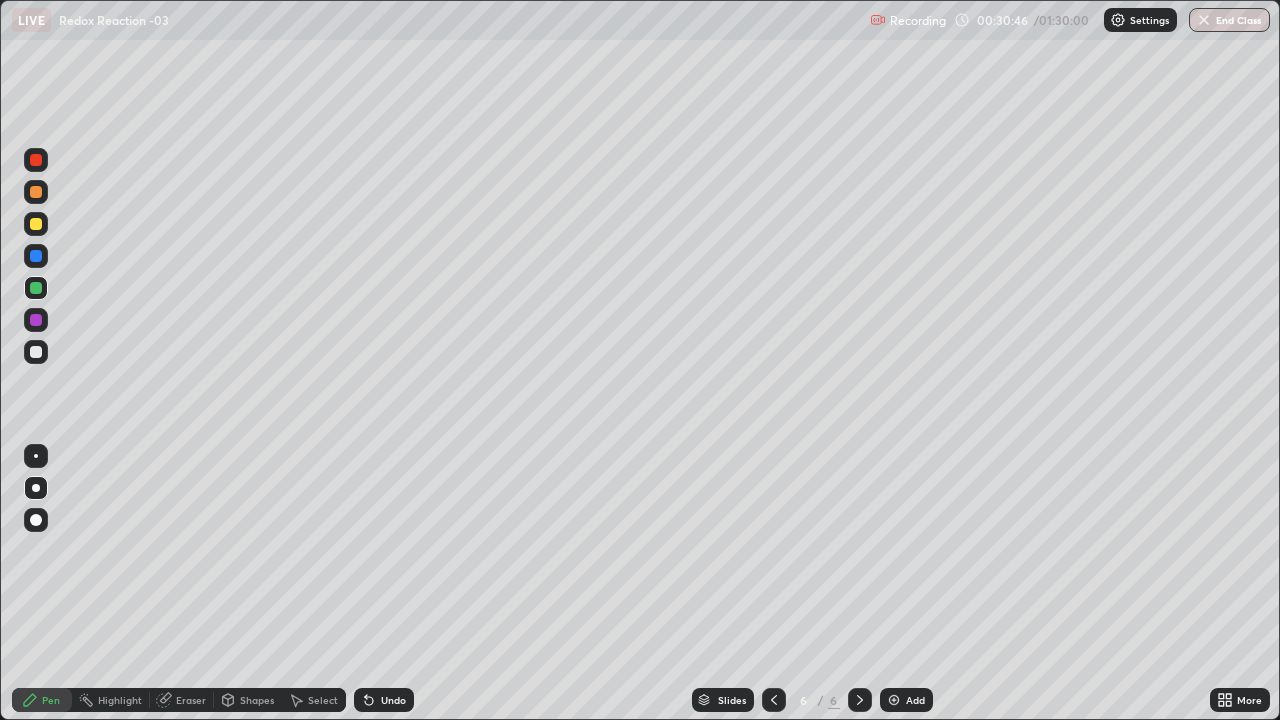 click on "Add" at bounding box center [906, 700] 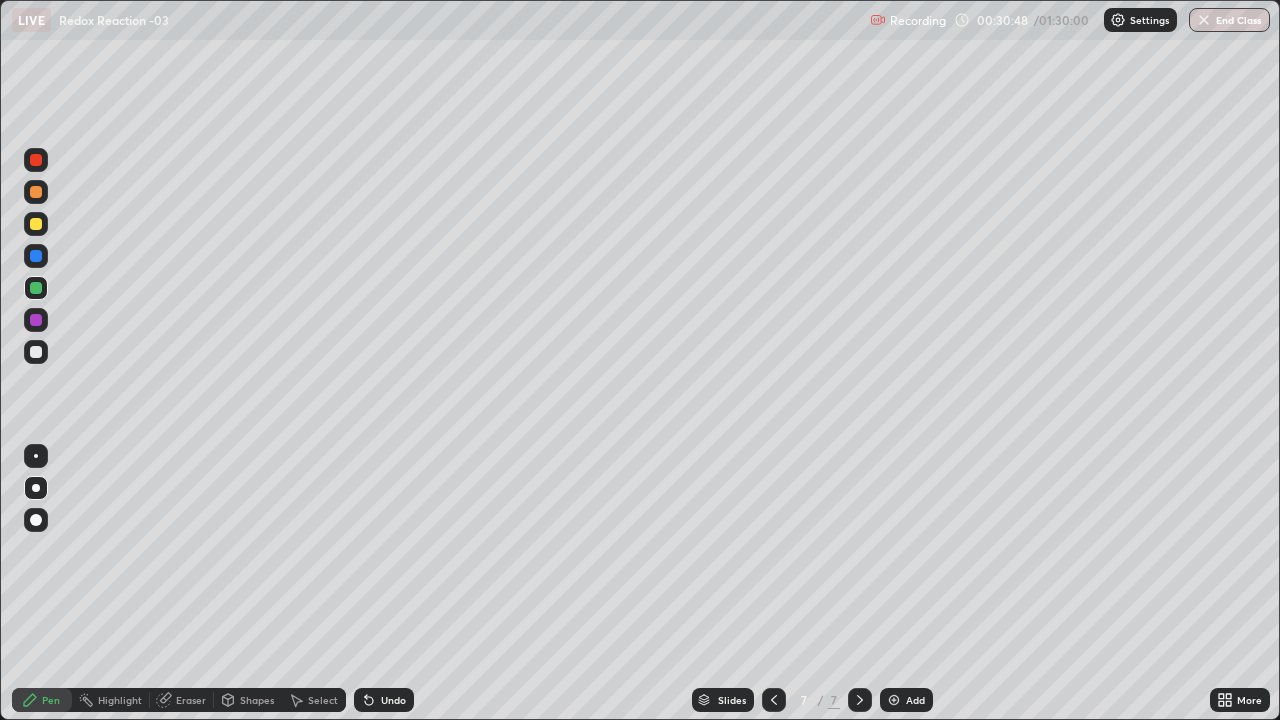 click at bounding box center (36, 192) 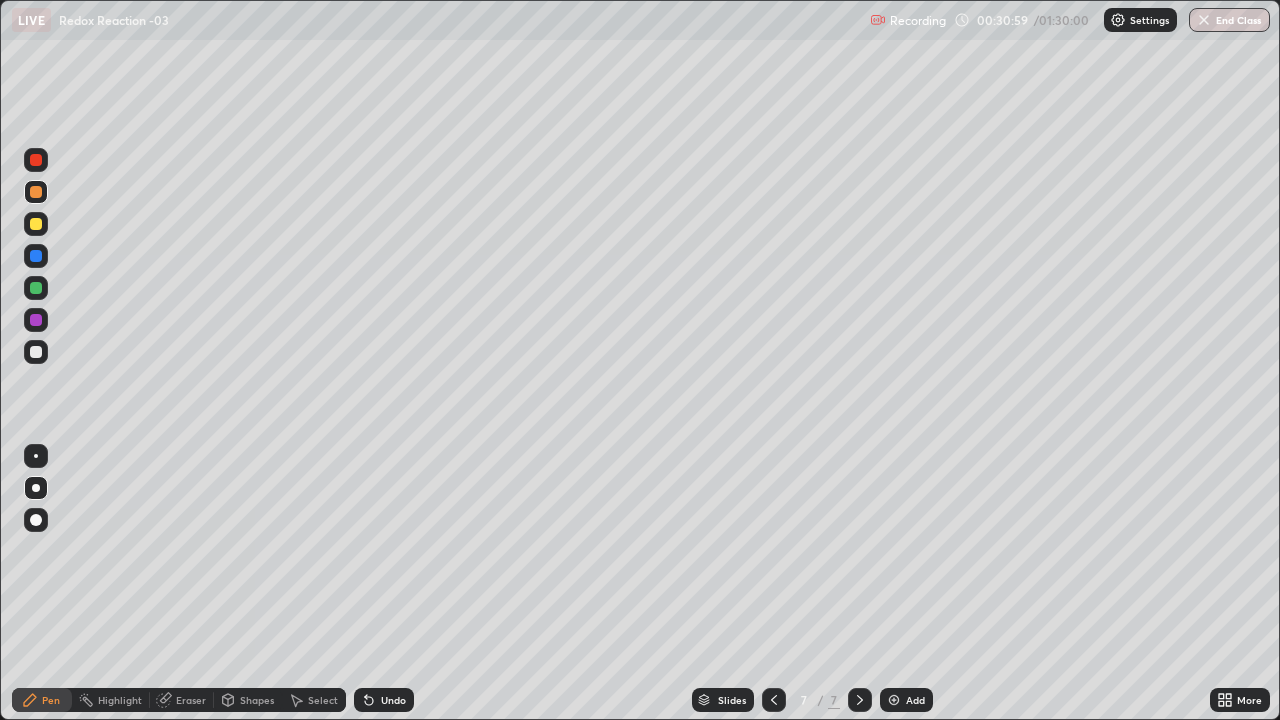 click on "Shapes" at bounding box center (248, 700) 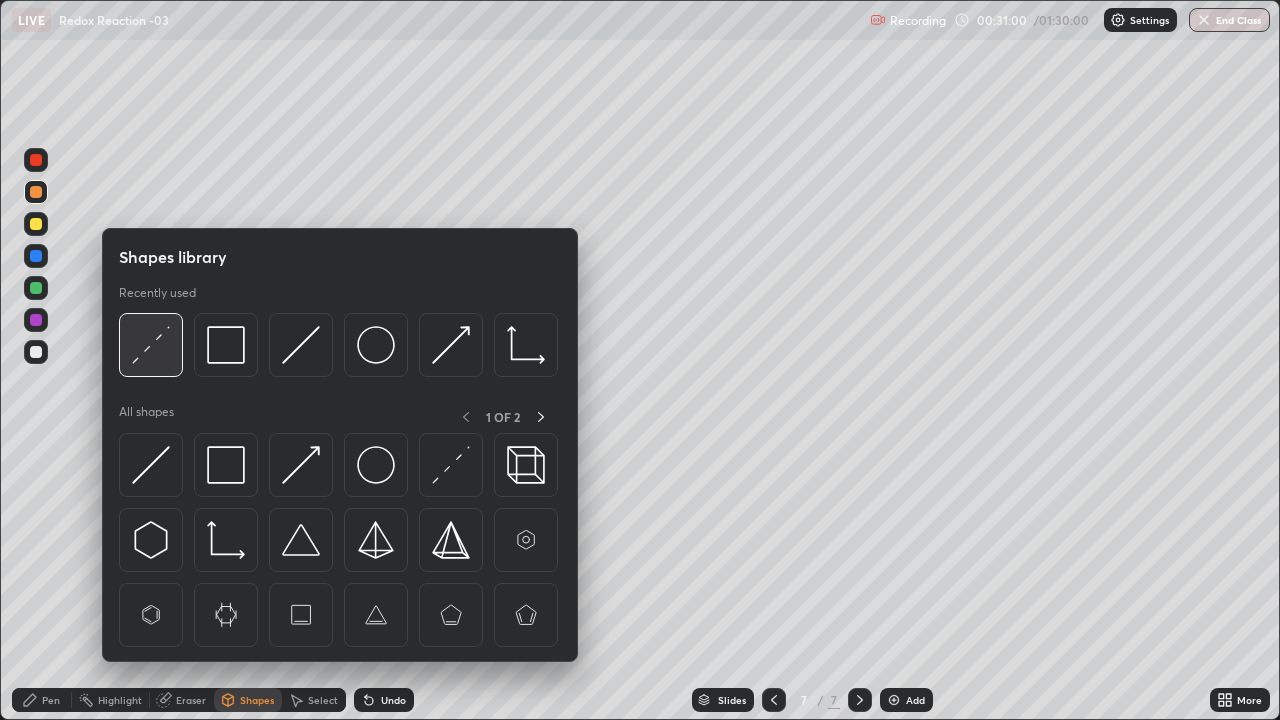 click at bounding box center (151, 345) 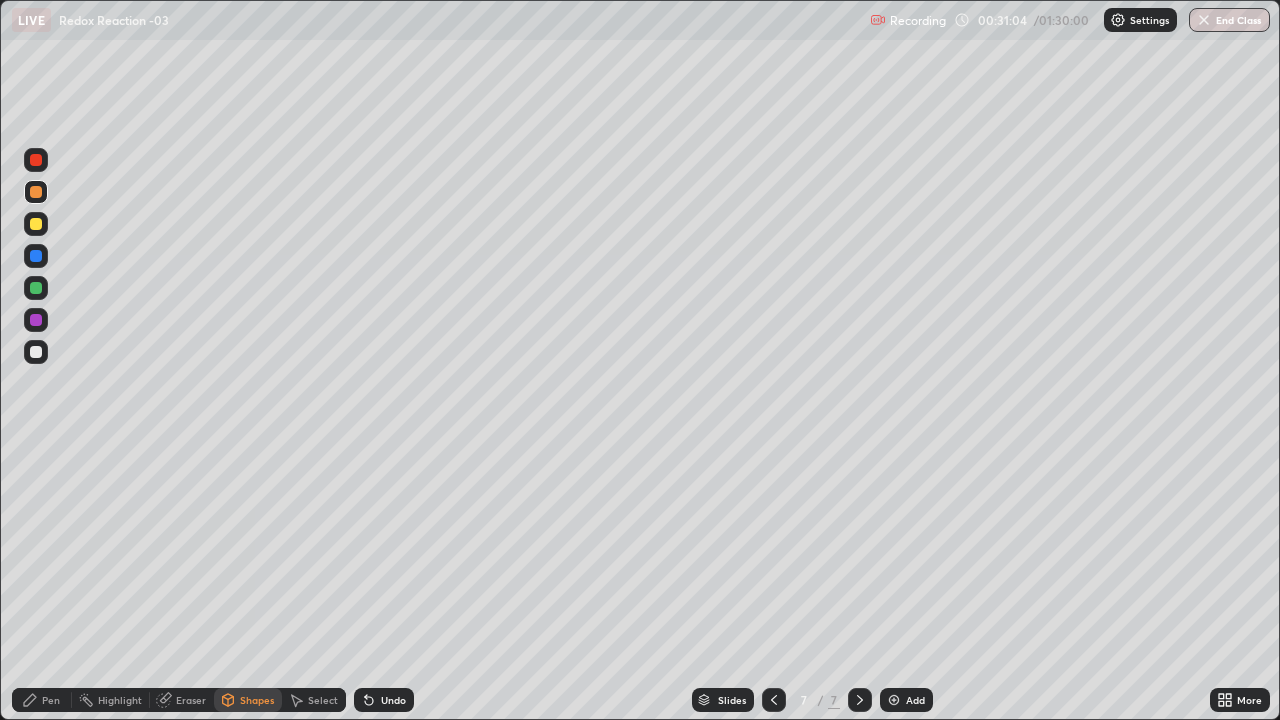 click on "Pen" at bounding box center [51, 700] 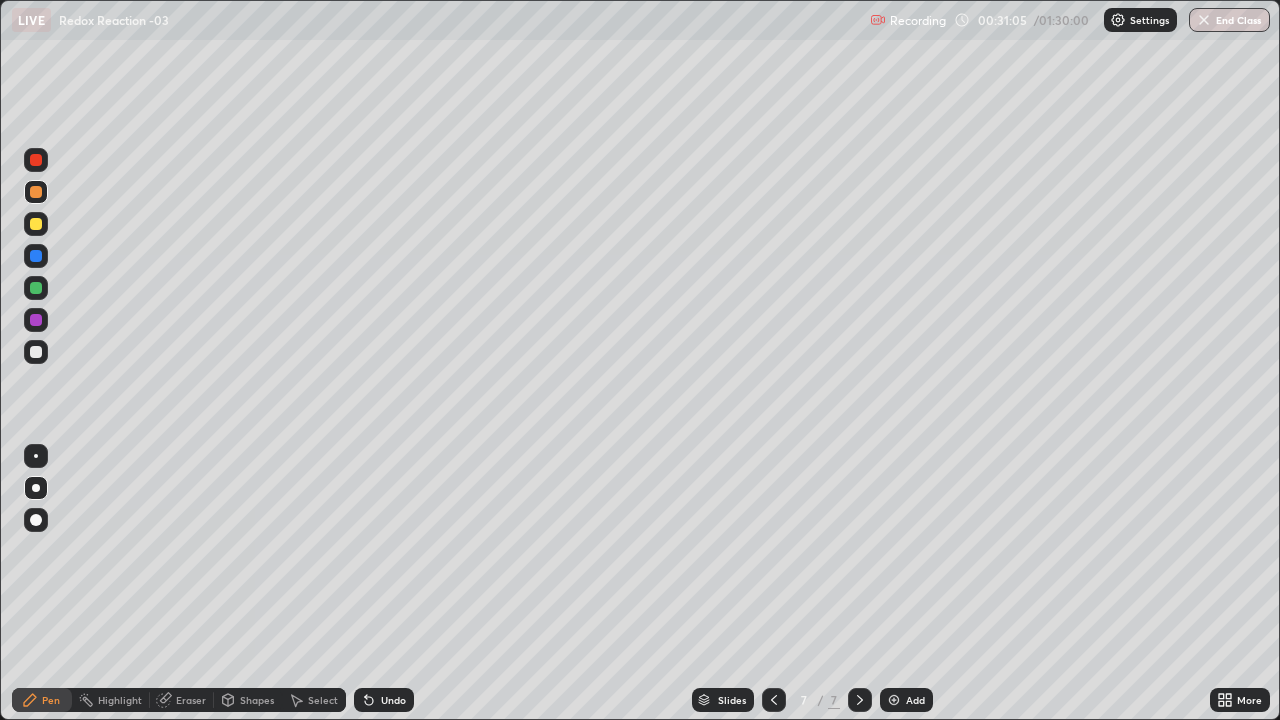 click at bounding box center [36, 352] 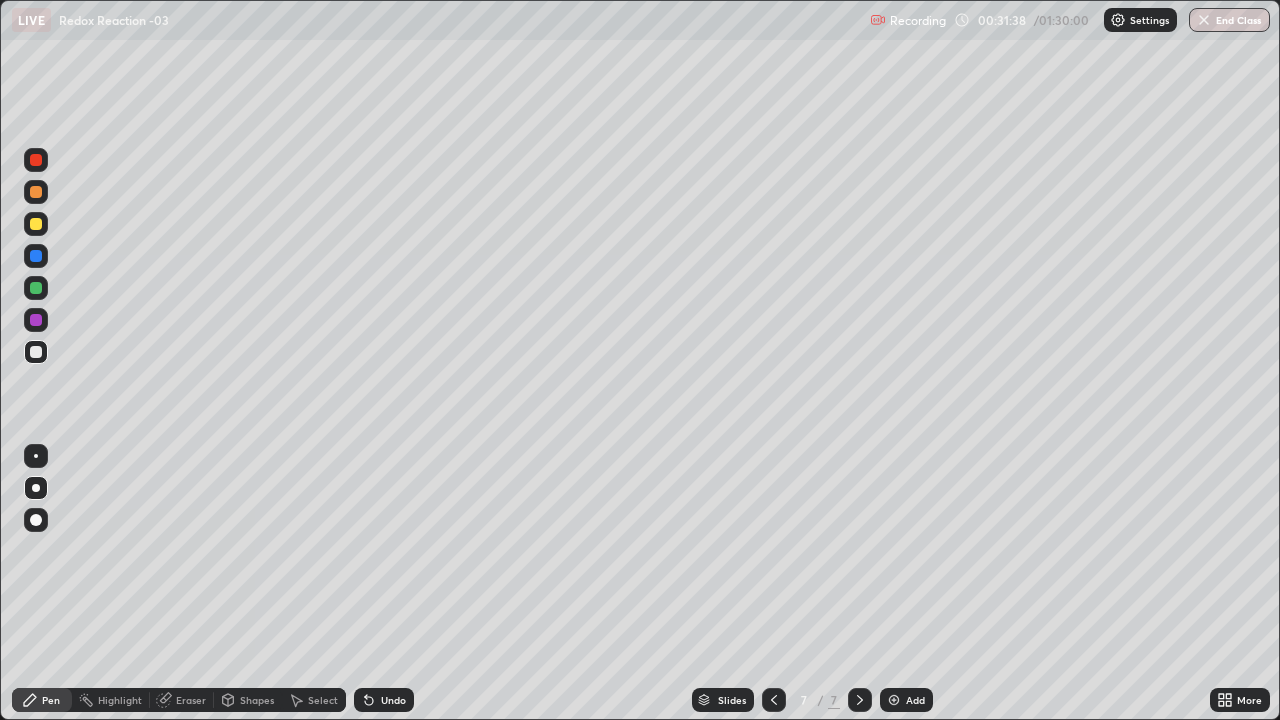 click on "Shapes" at bounding box center [257, 700] 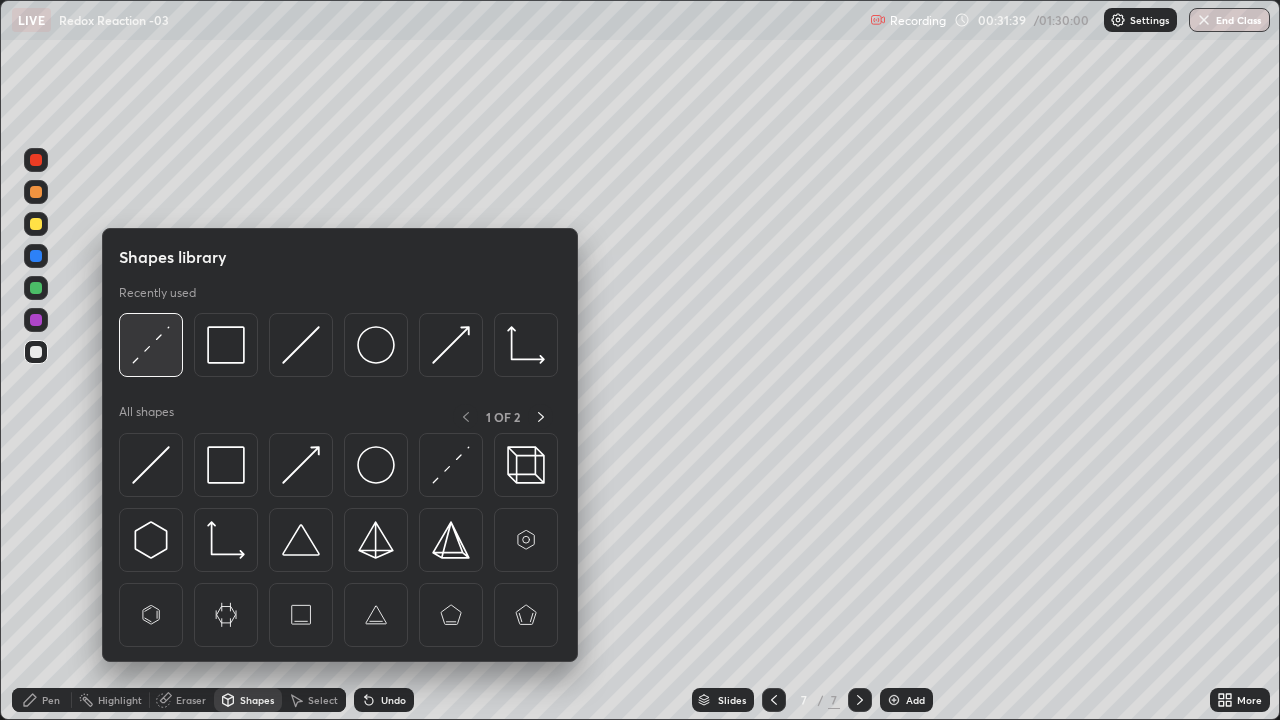 click at bounding box center (151, 345) 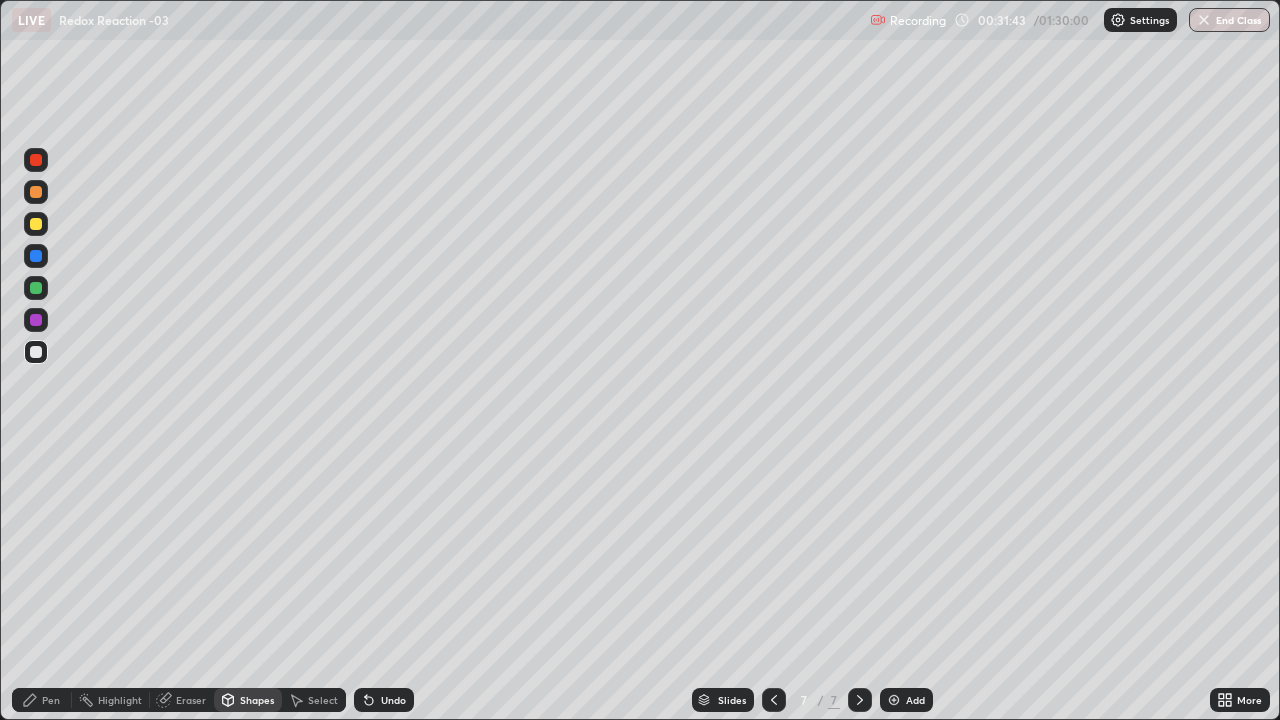 click 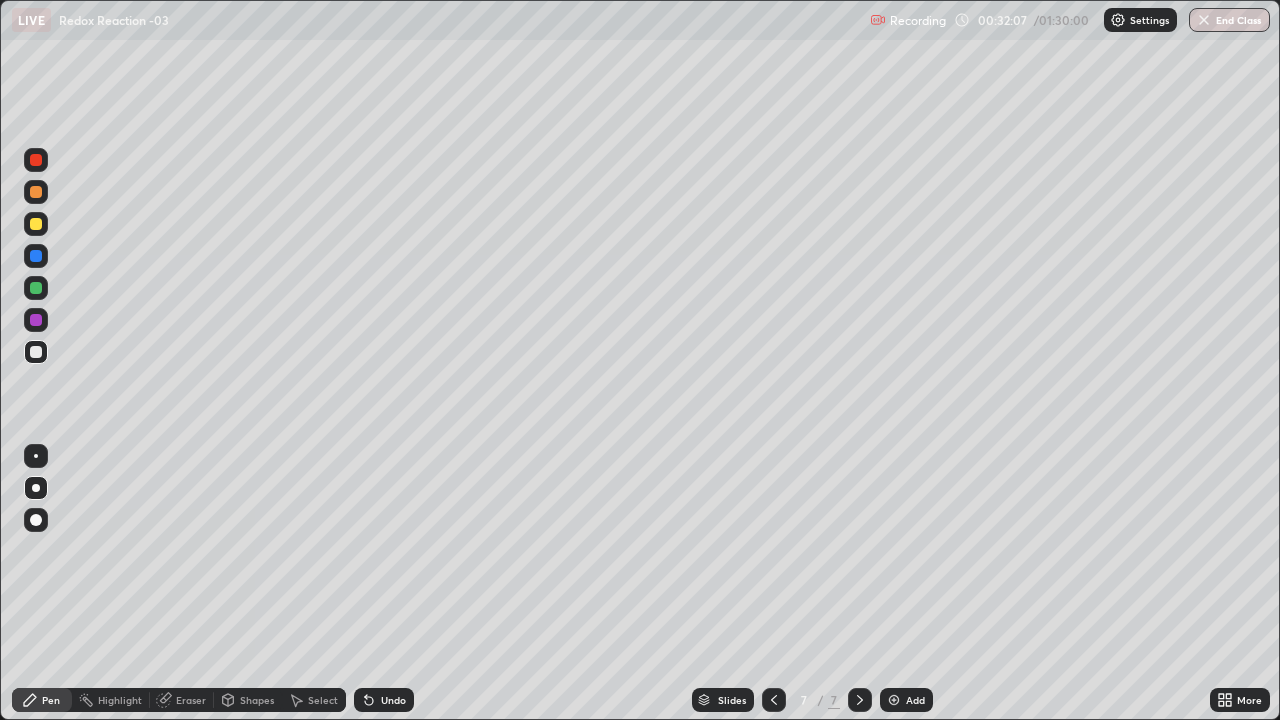 click at bounding box center [36, 288] 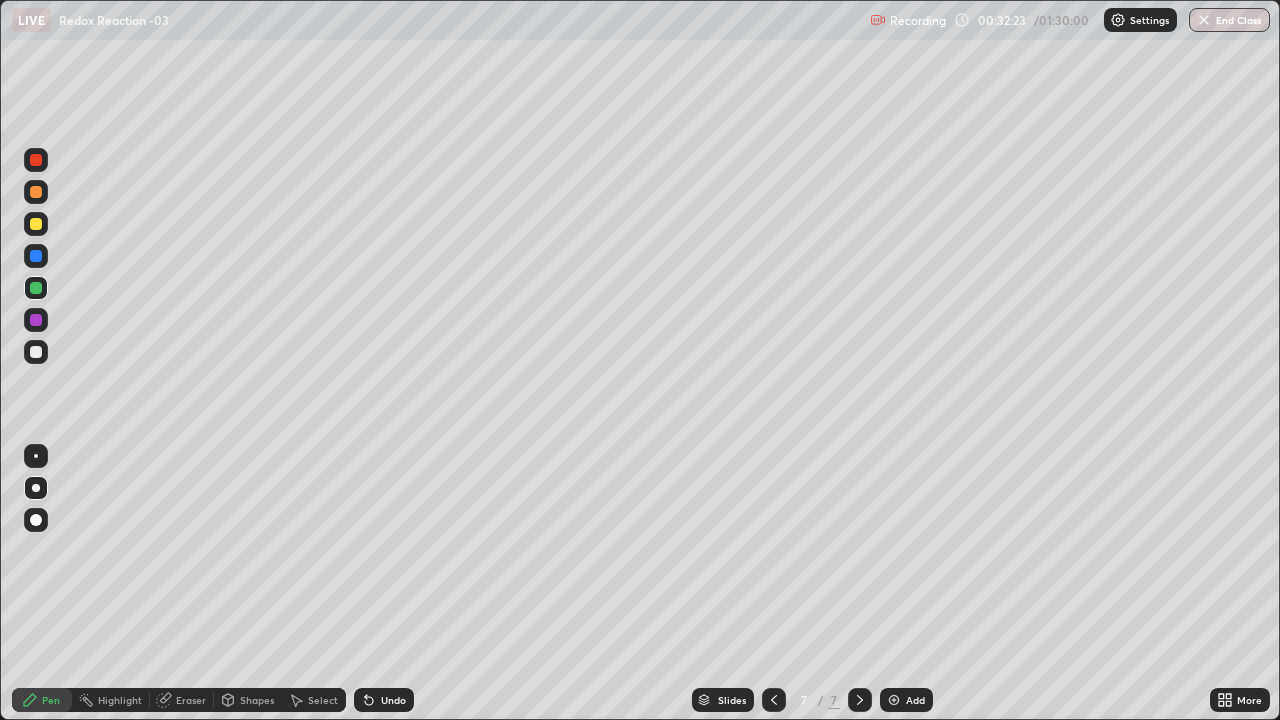 click at bounding box center (36, 352) 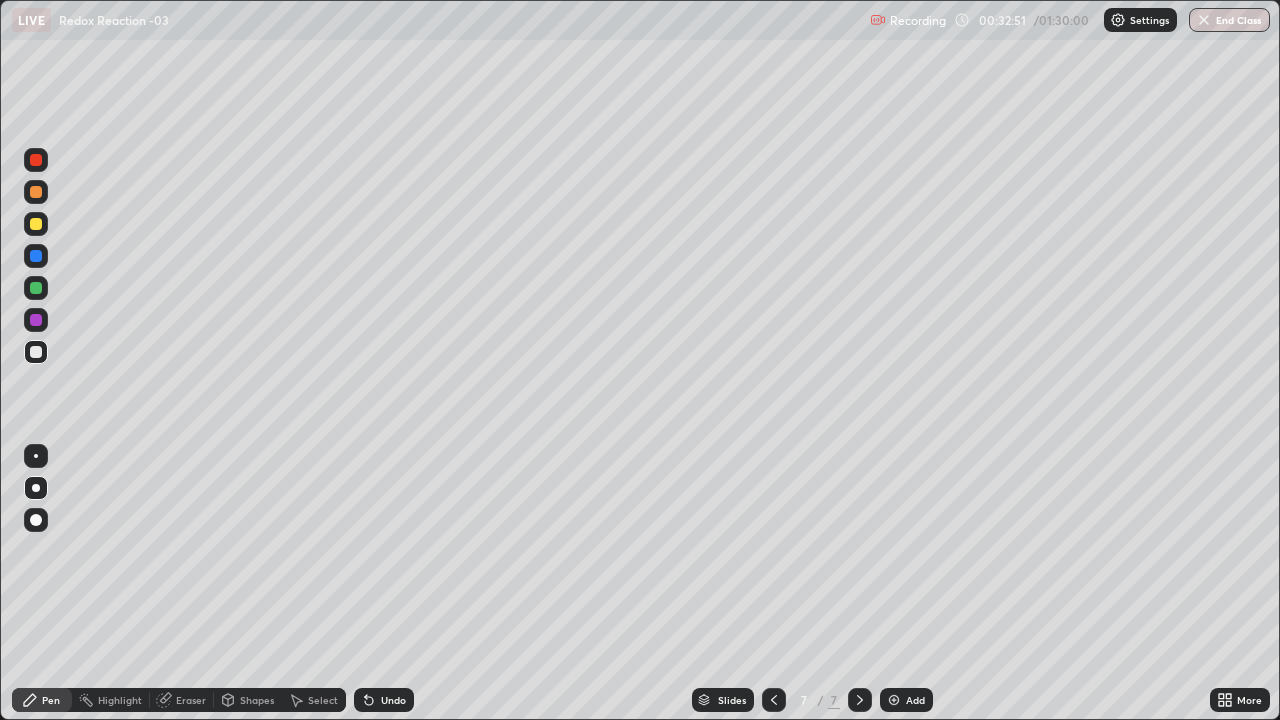 click at bounding box center [36, 288] 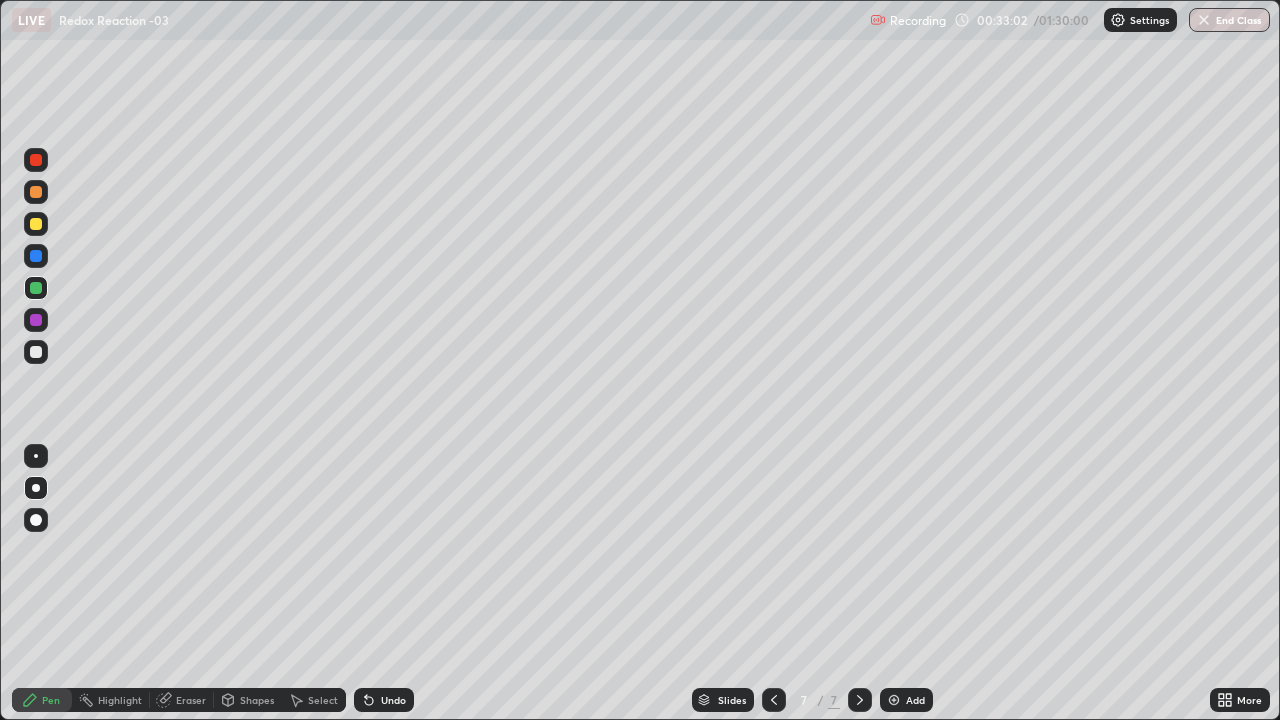 click on "Undo" at bounding box center [393, 700] 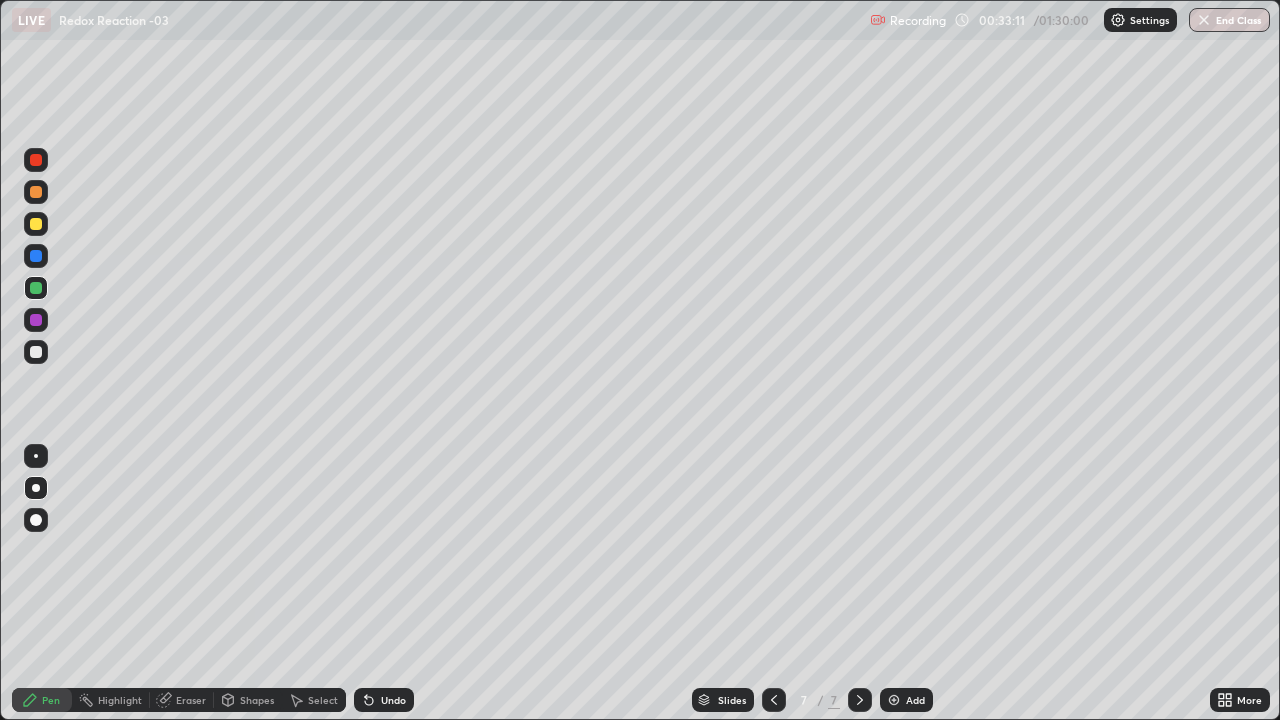 click on "Undo" at bounding box center [393, 700] 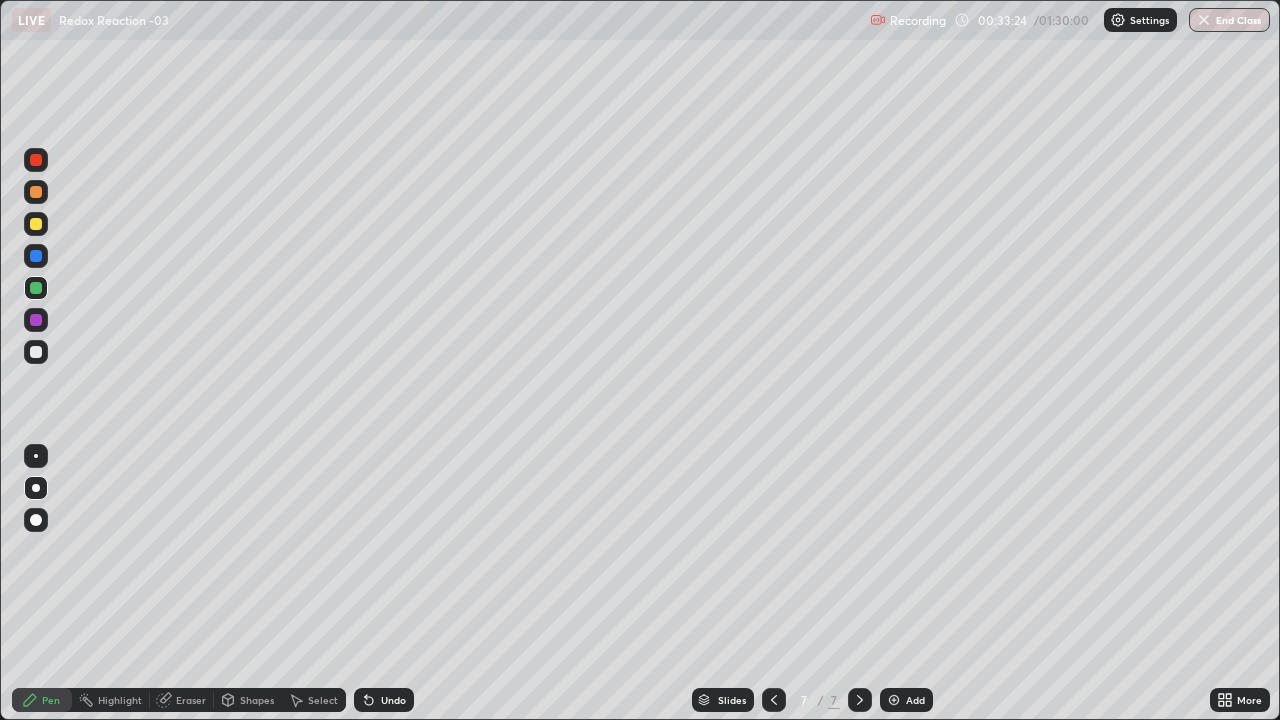 click at bounding box center (36, 352) 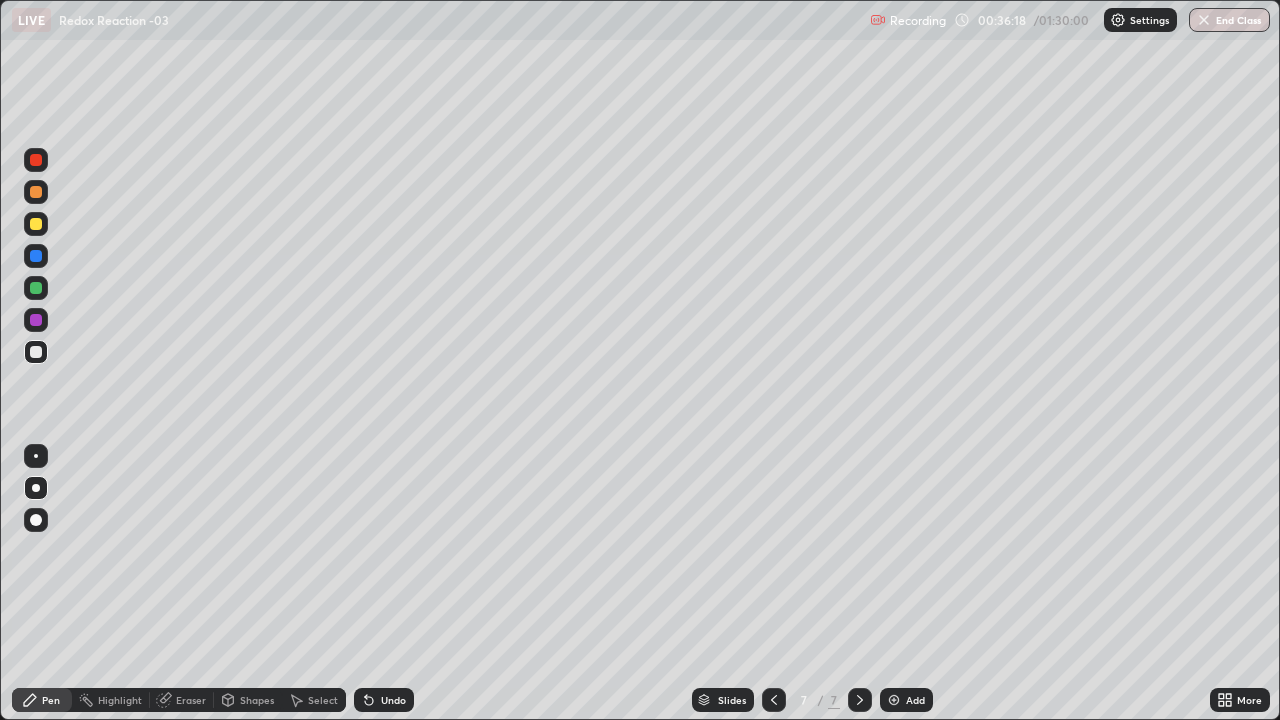 click at bounding box center (36, 224) 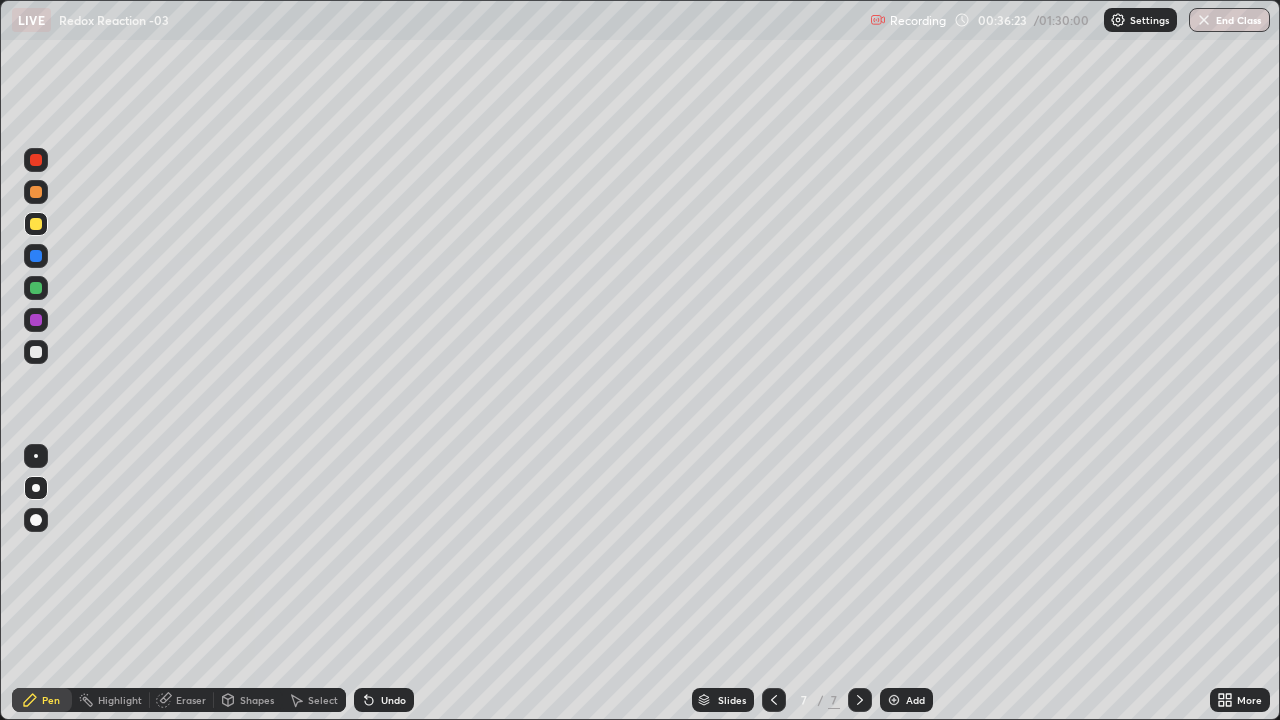 click at bounding box center [36, 352] 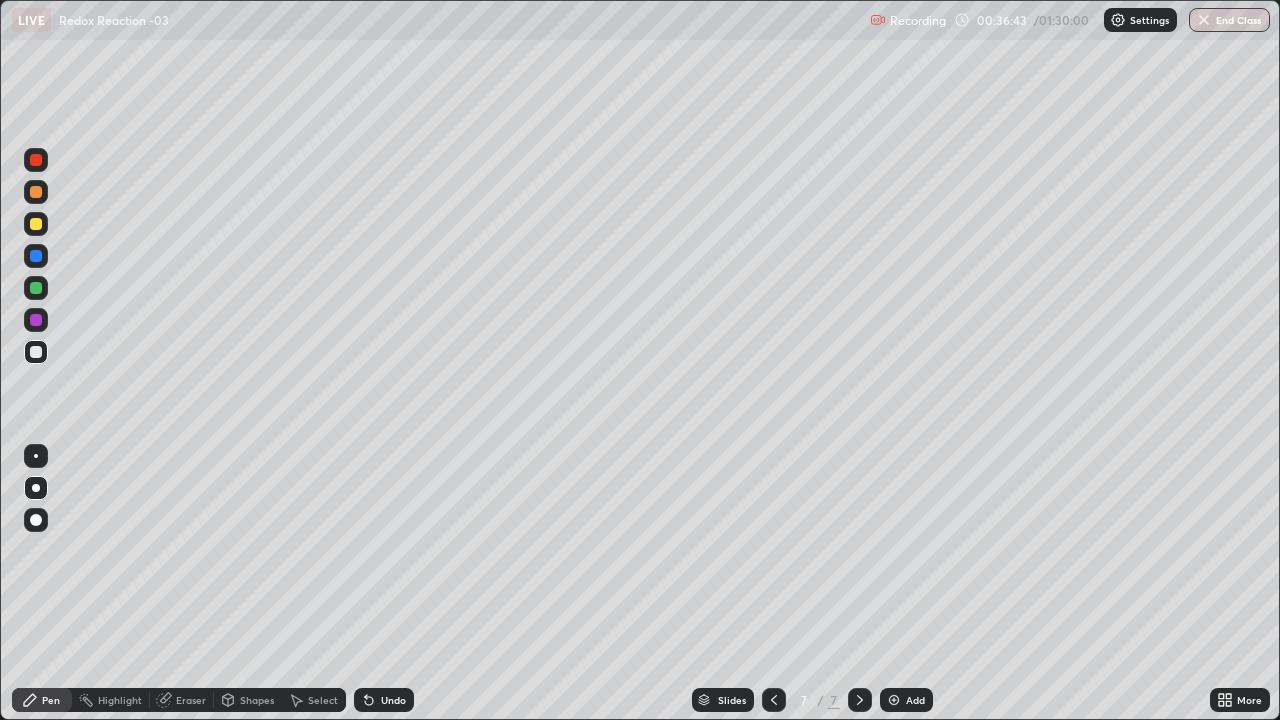 click at bounding box center [894, 700] 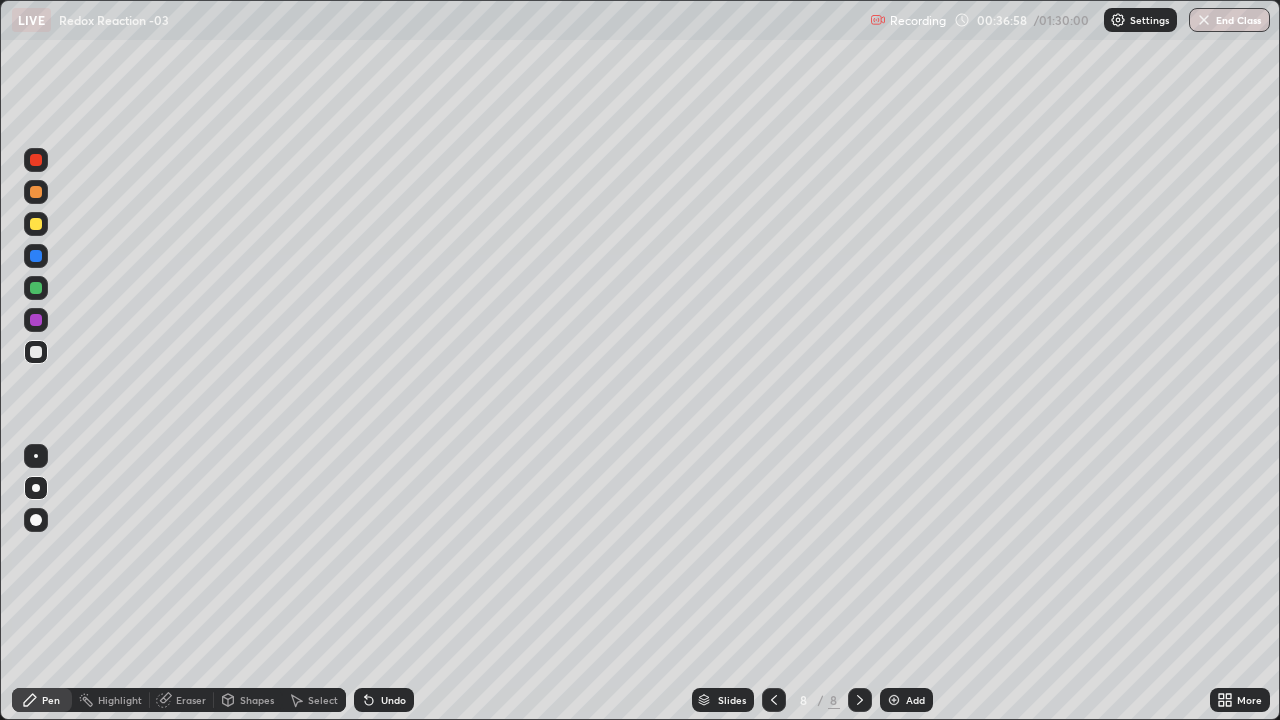 click on "Shapes" at bounding box center [257, 700] 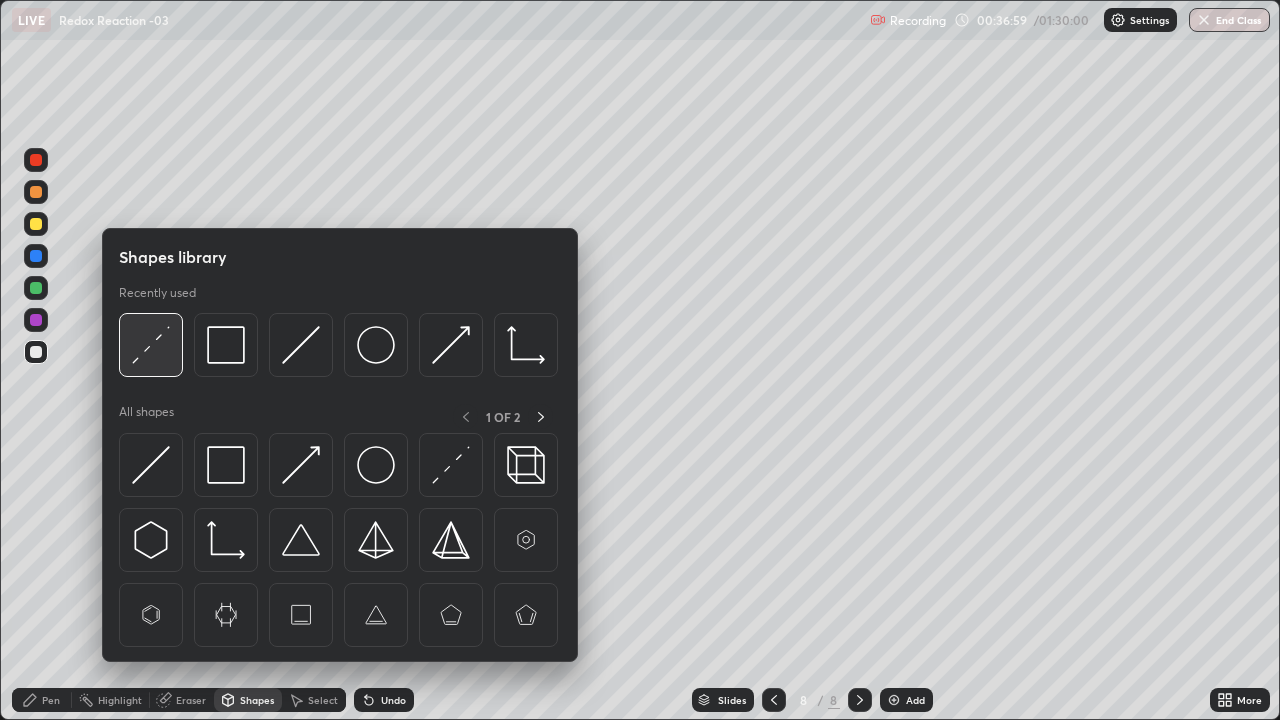 click at bounding box center [151, 345] 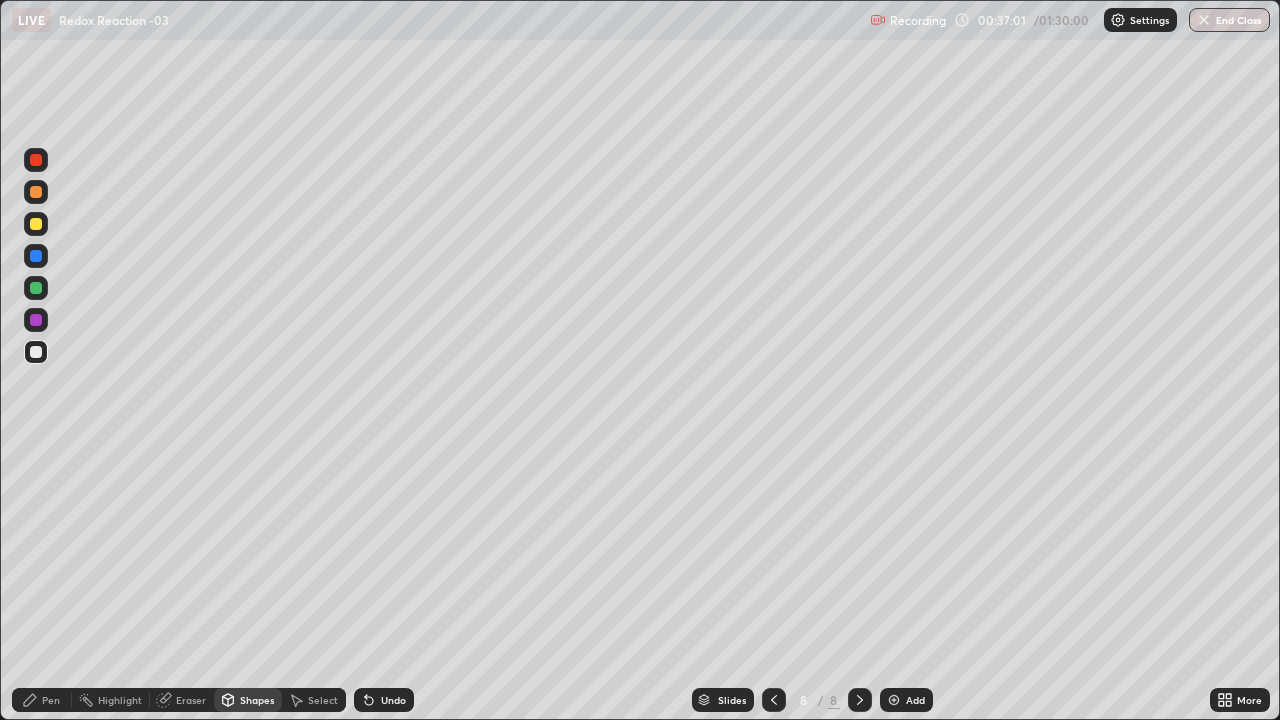 click on "Pen" at bounding box center [42, 700] 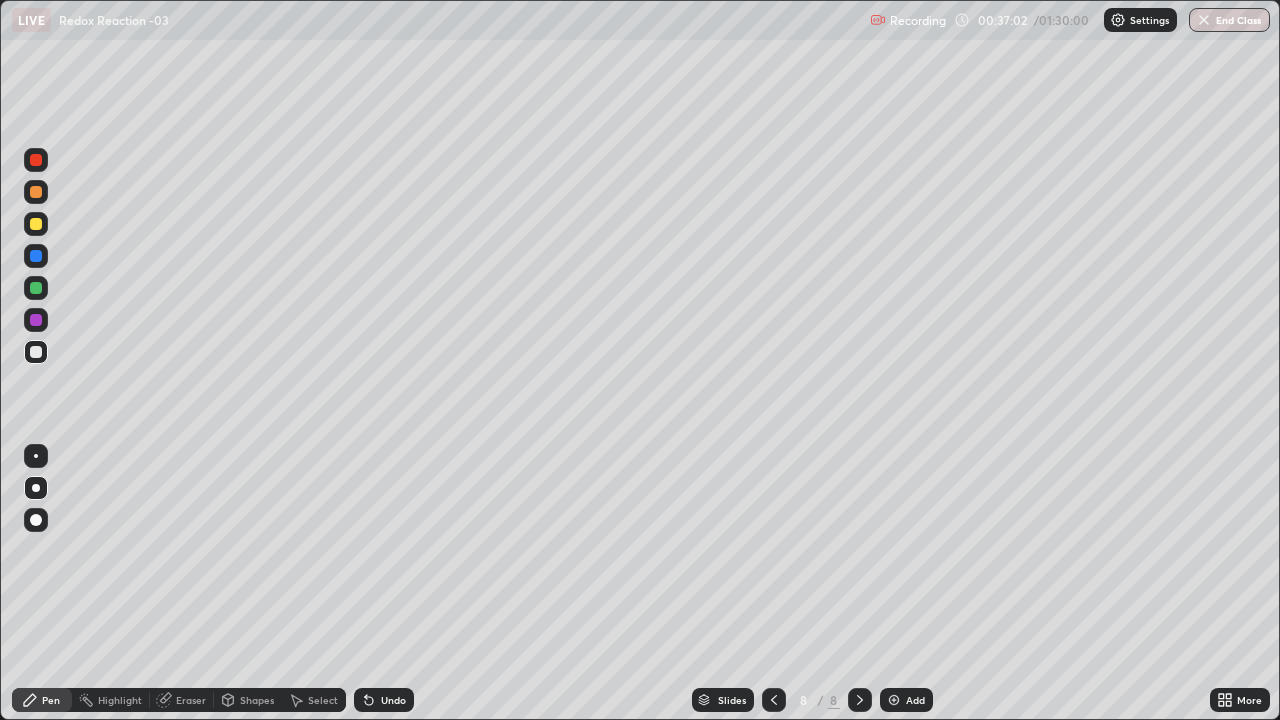 click at bounding box center [36, 288] 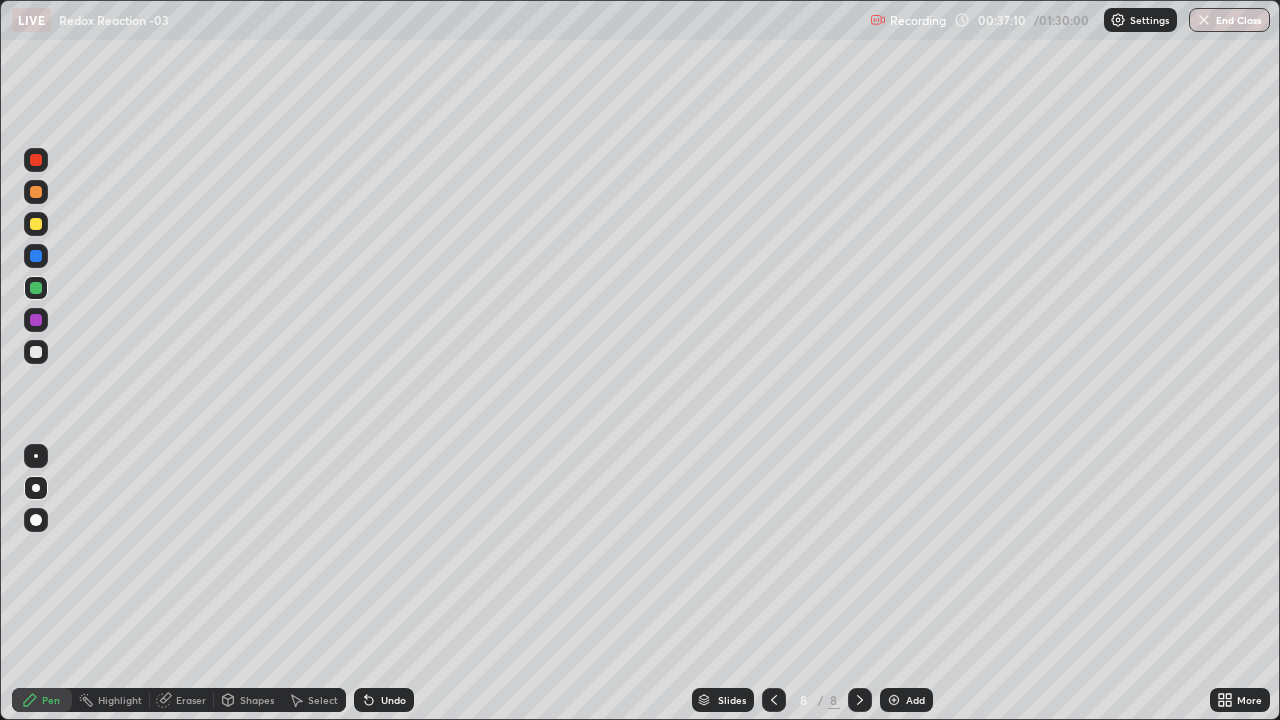 click at bounding box center [36, 352] 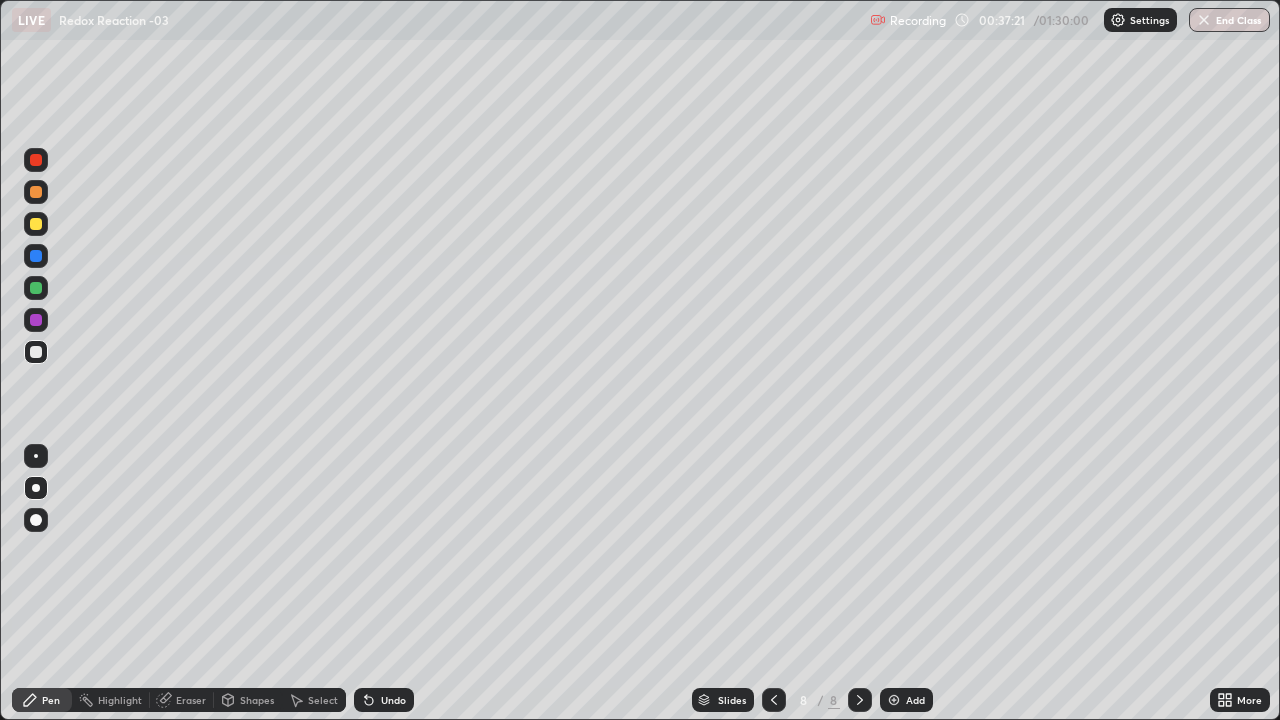 click at bounding box center (36, 256) 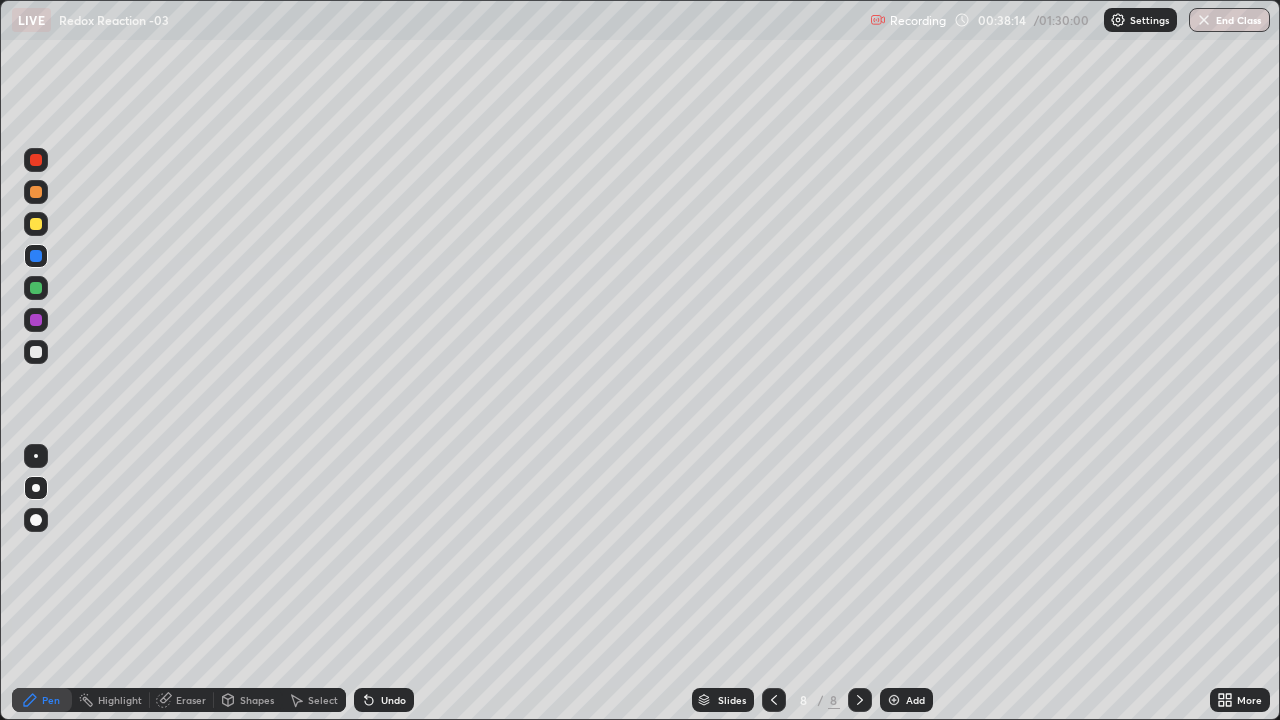 click at bounding box center [36, 352] 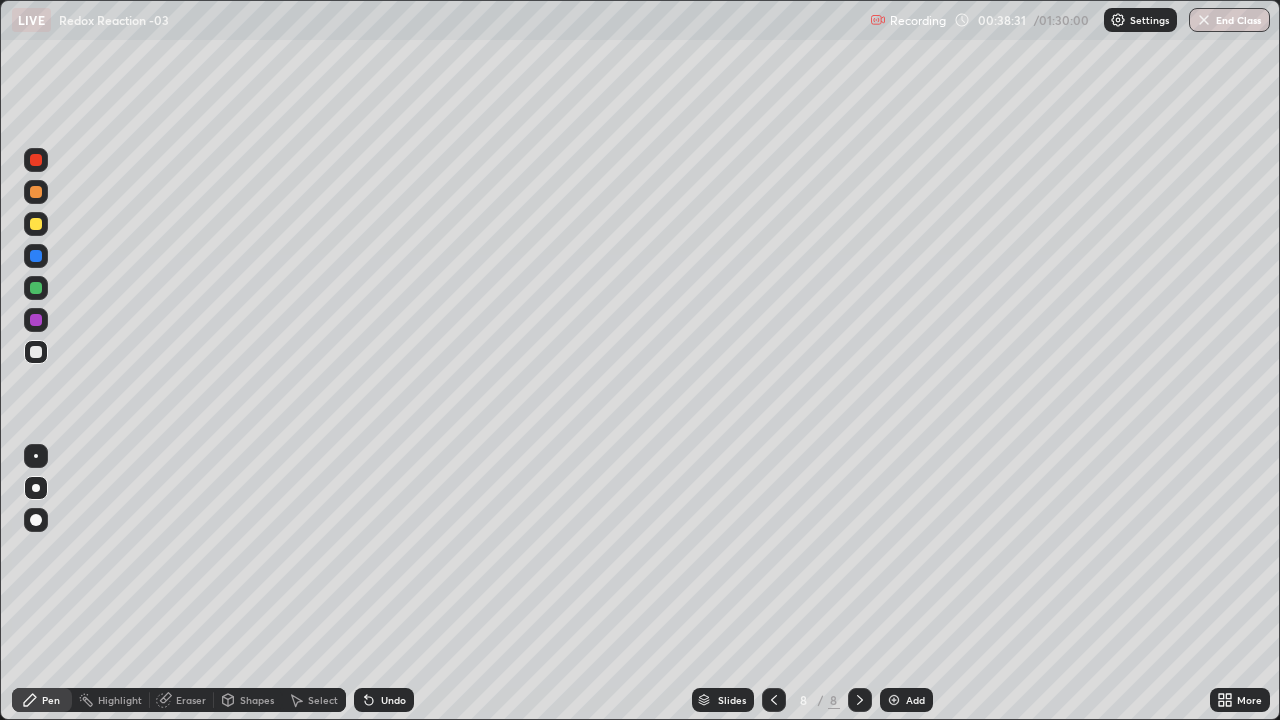 click at bounding box center [36, 288] 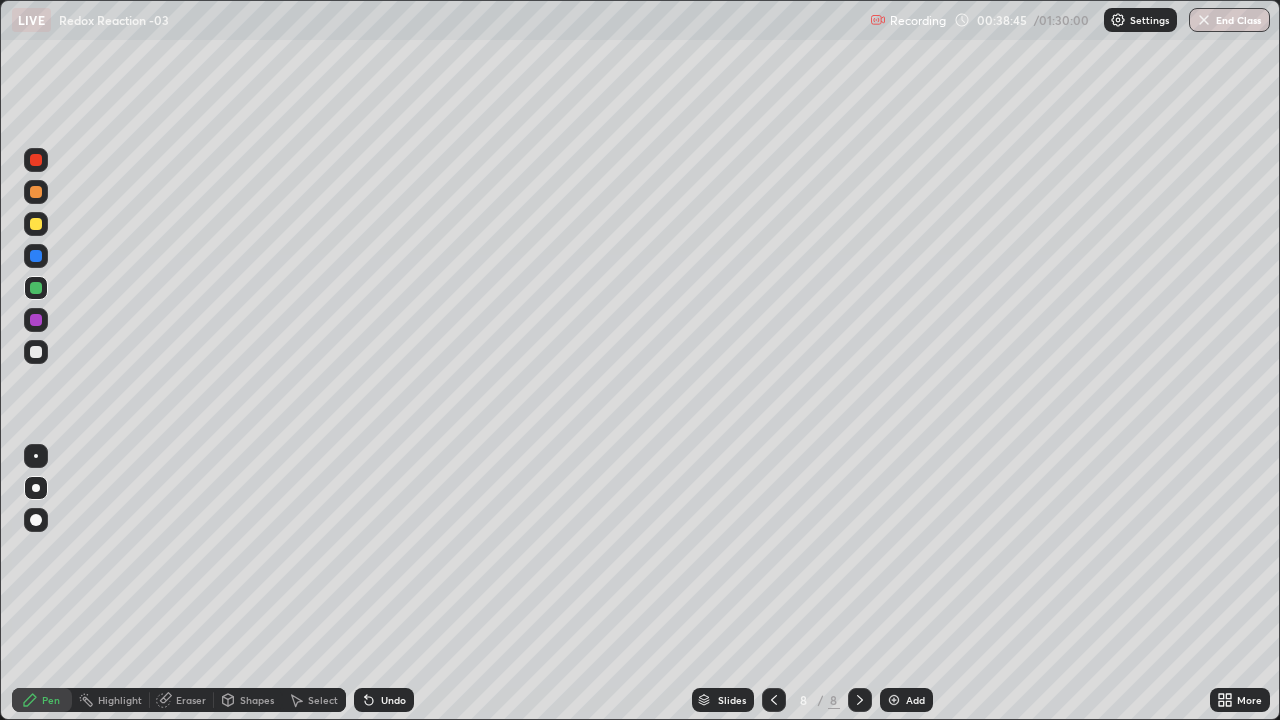 click at bounding box center [36, 352] 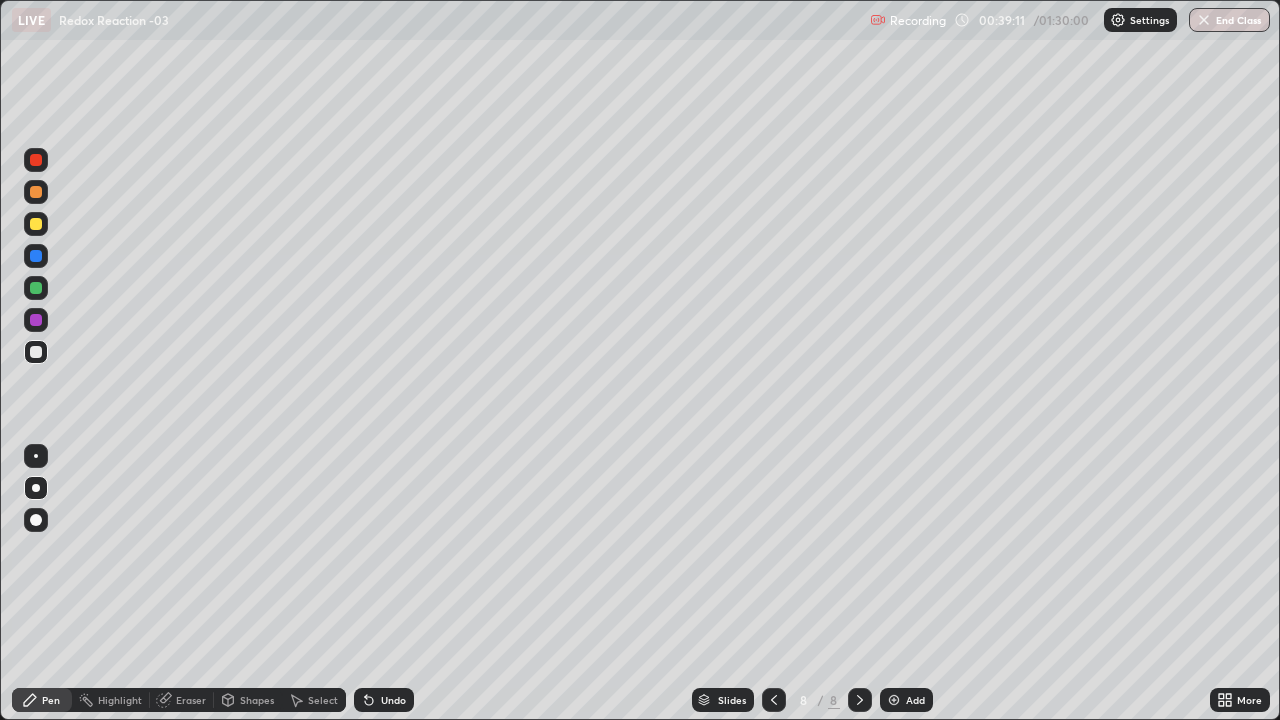 click at bounding box center [36, 320] 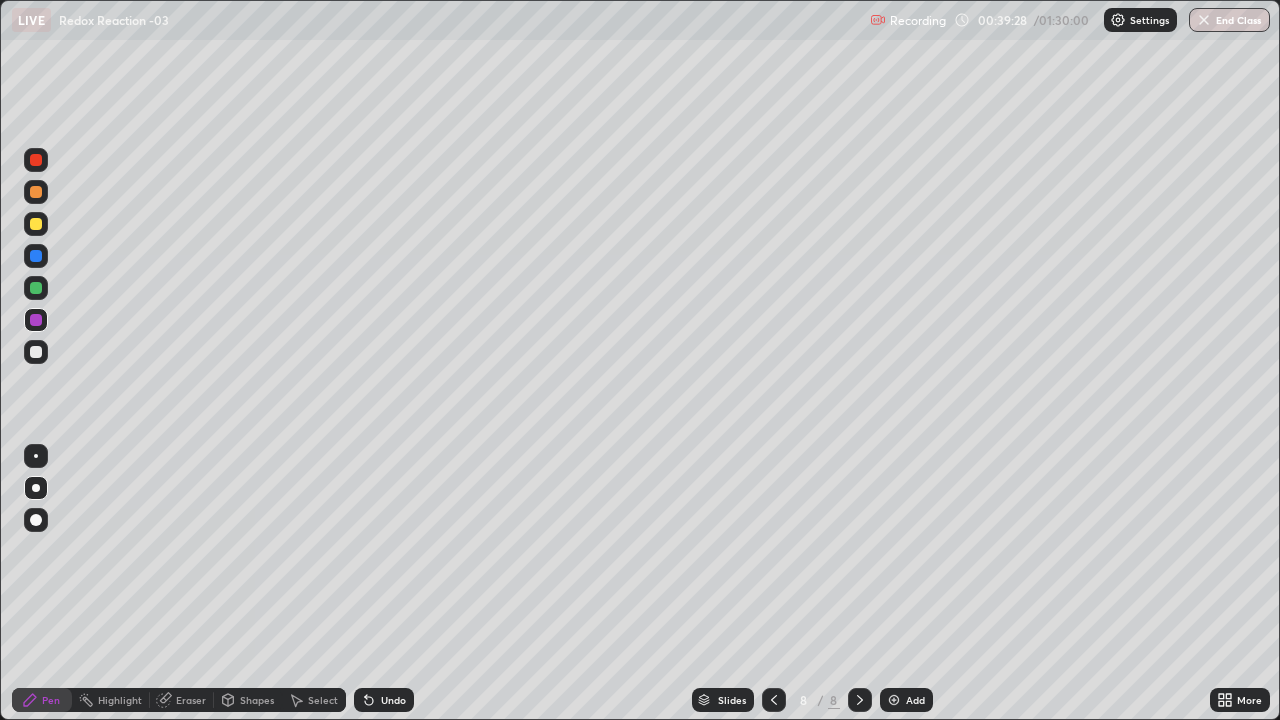 click 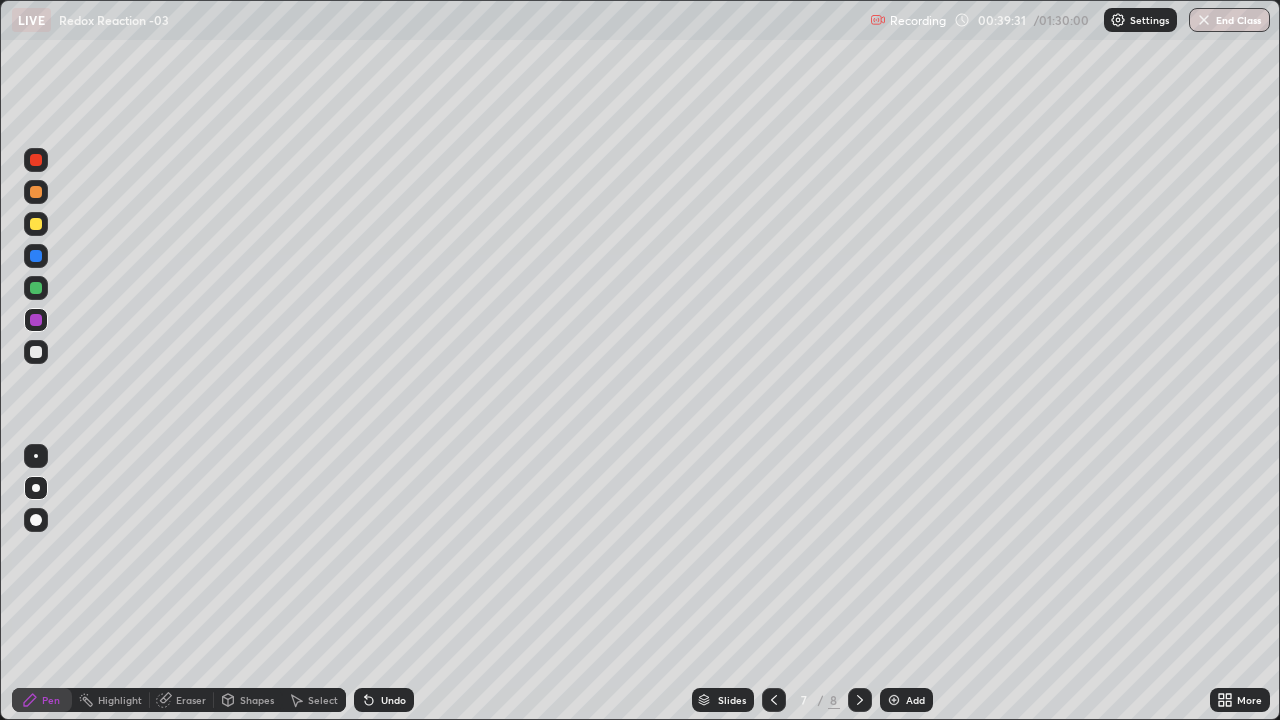 click 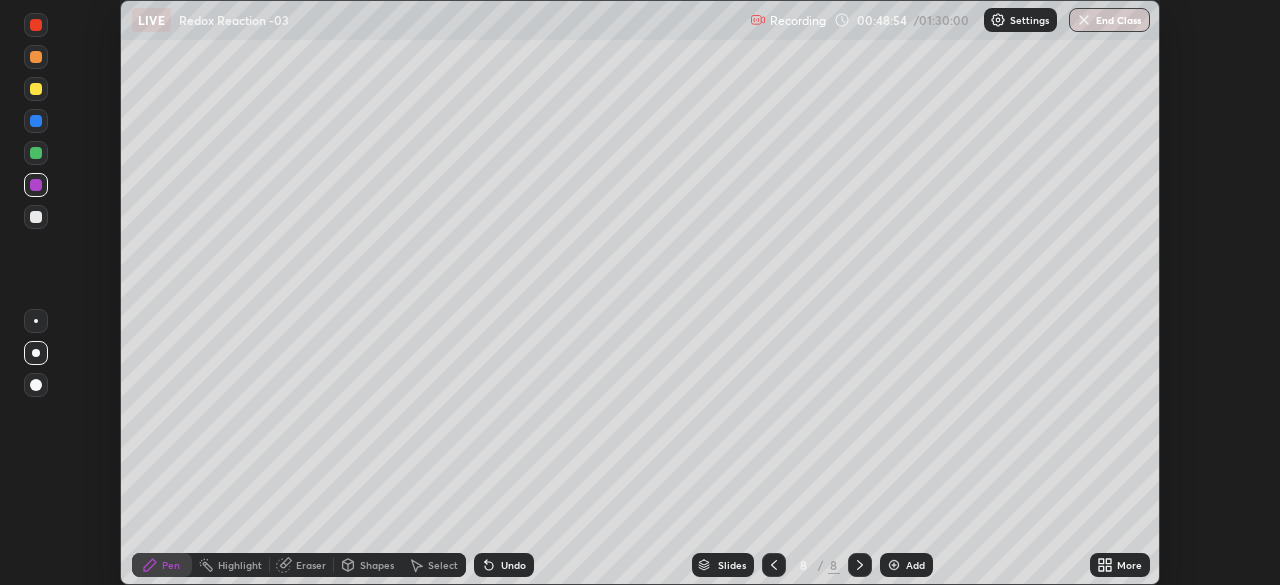 scroll, scrollTop: 0, scrollLeft: 0, axis: both 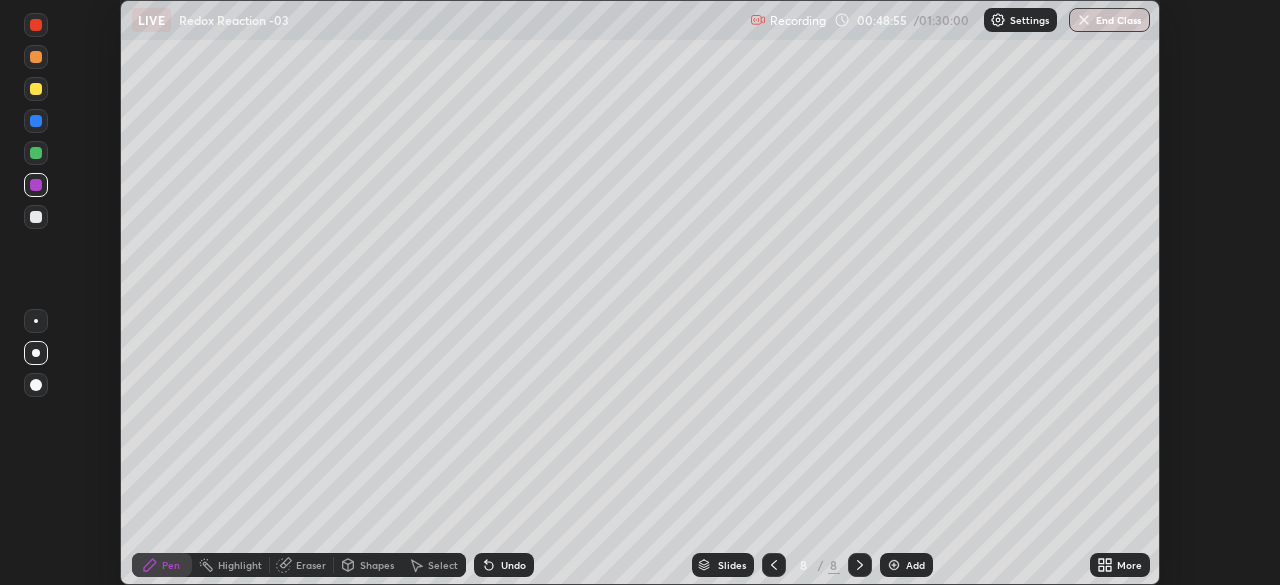 click 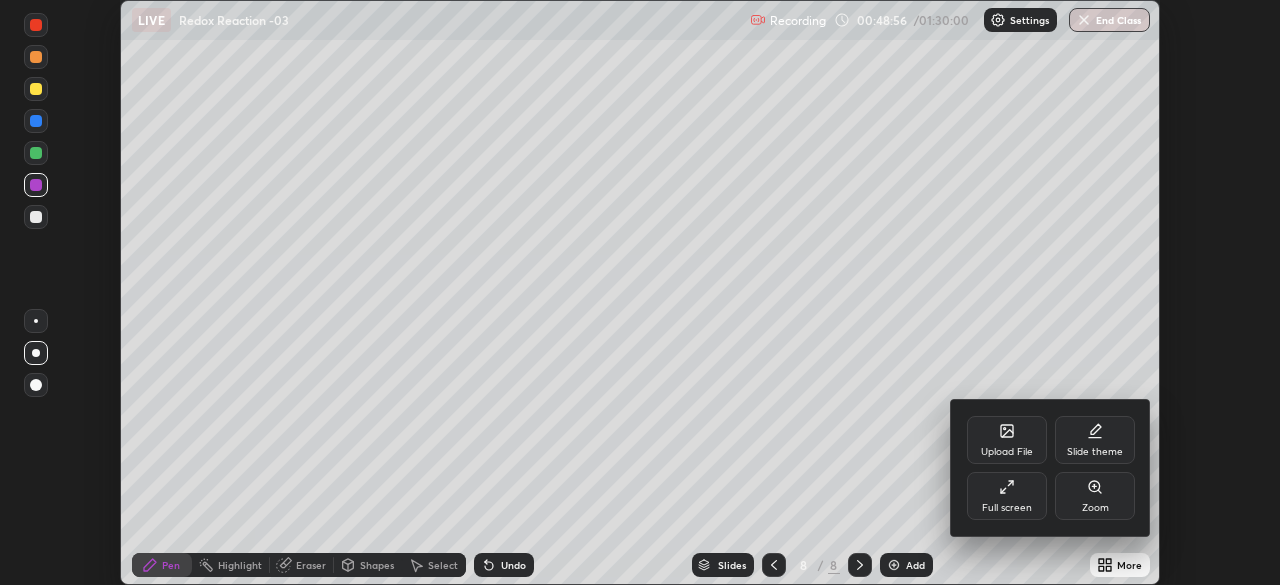 click on "Full screen" at bounding box center [1007, 496] 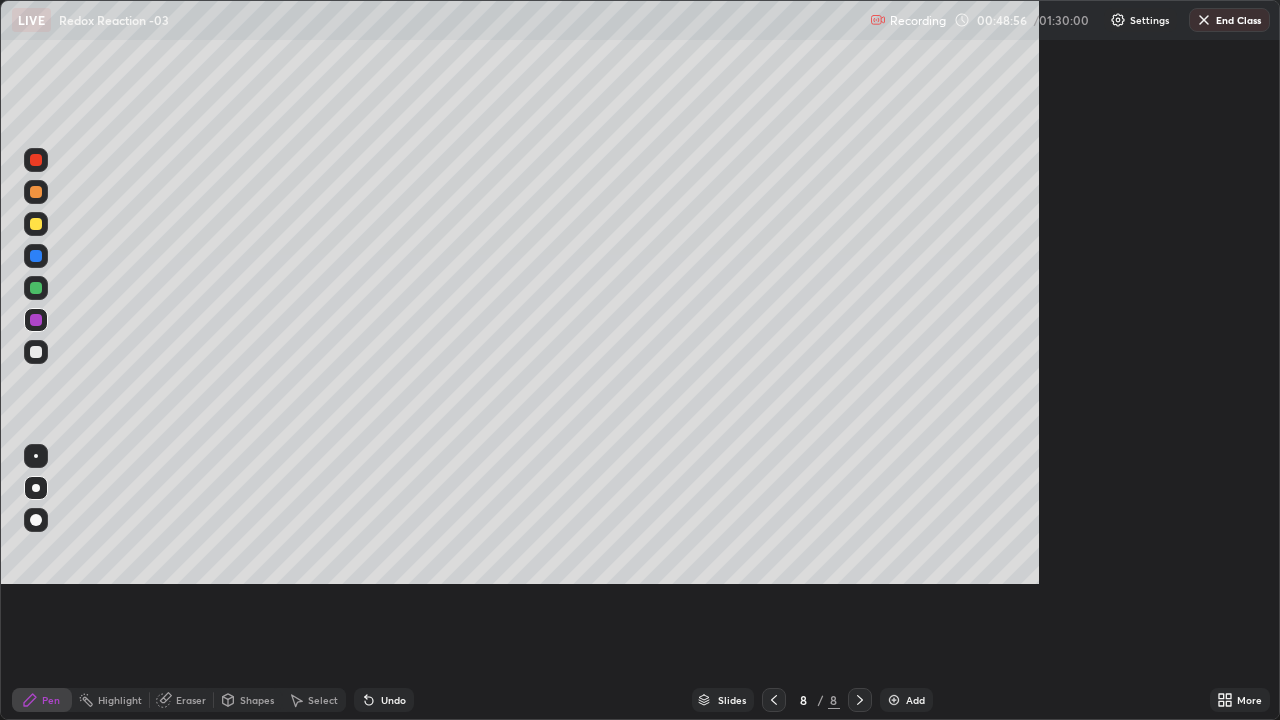 scroll, scrollTop: 99280, scrollLeft: 98720, axis: both 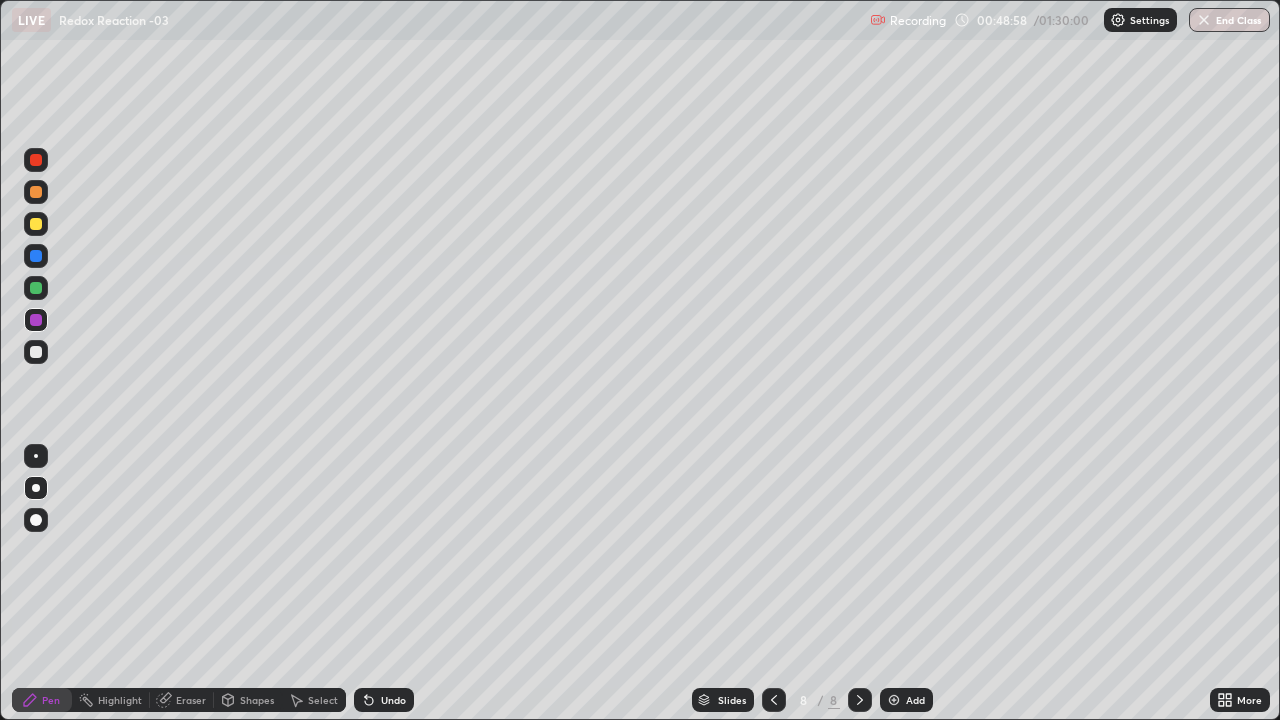 click at bounding box center [1118, 20] 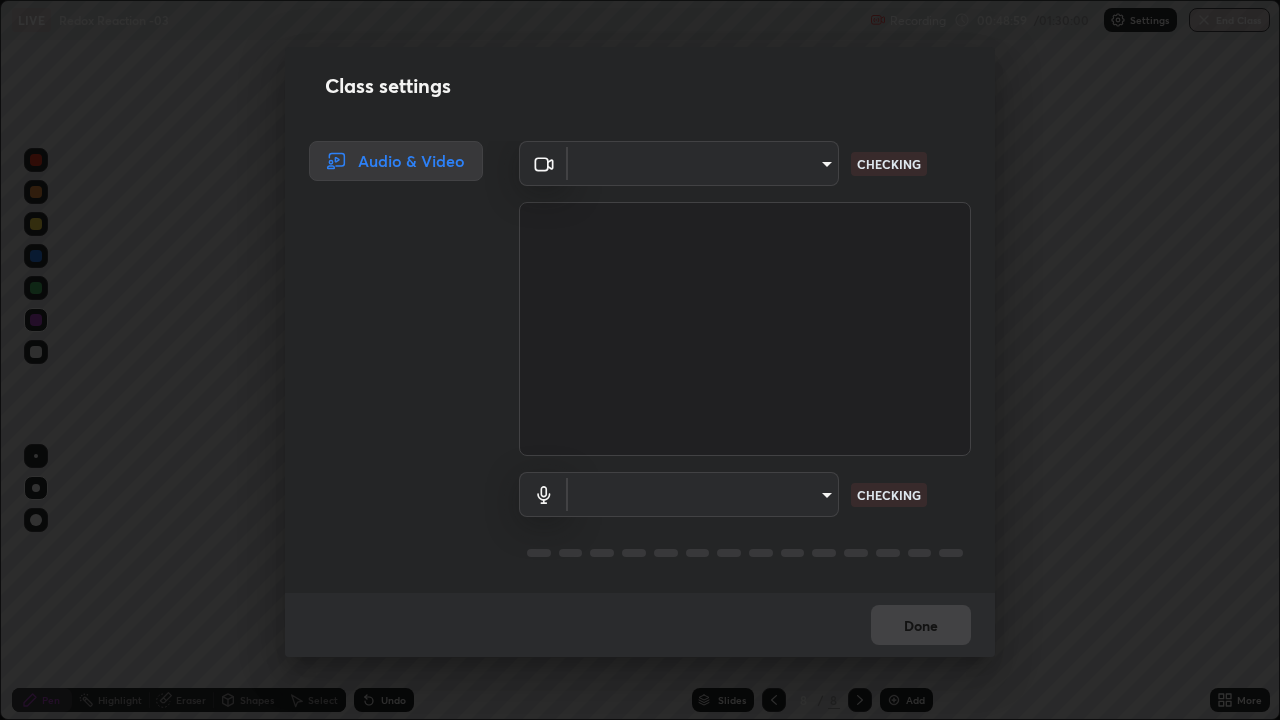 click on "Erase all LIVE Redox Reaction -03 Recording 00:48:59 /  01:30:00 Settings End Class Setting up your live class Redox Reaction -03 • L19 of Course On Chemistry for NEET-Conquer-5 - 2026 Rahul Kumar Gupta Pen Highlight Eraser Shapes Select Undo Slides 8 / 8 Add More No doubts shared Encourage your learners to ask a doubt for better clarity Report an issue Reason for reporting Buffering Chat not working Audio - Video sync issue Educator video quality low ​ Attach an image Report Class settings Audio & Video ​ CHECKING ​ CHECKING Done" at bounding box center [640, 360] 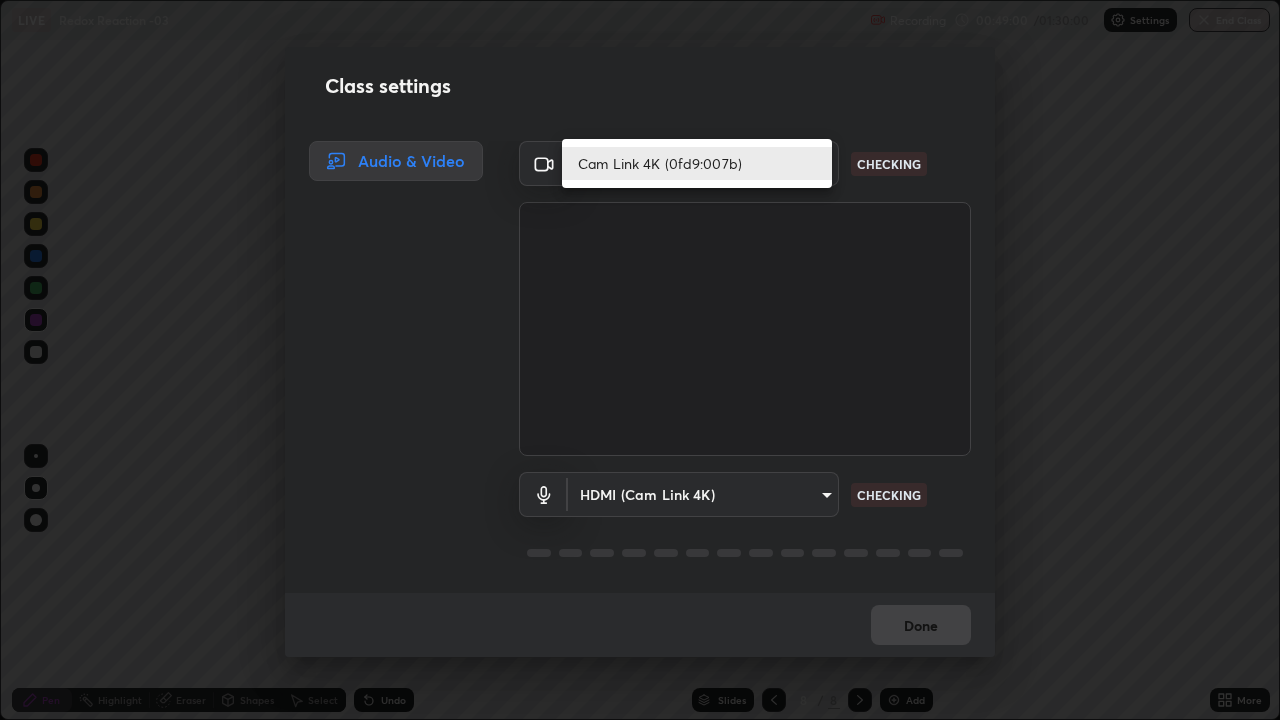 click on "Cam Link 4K (0fd9:007b)" at bounding box center [697, 163] 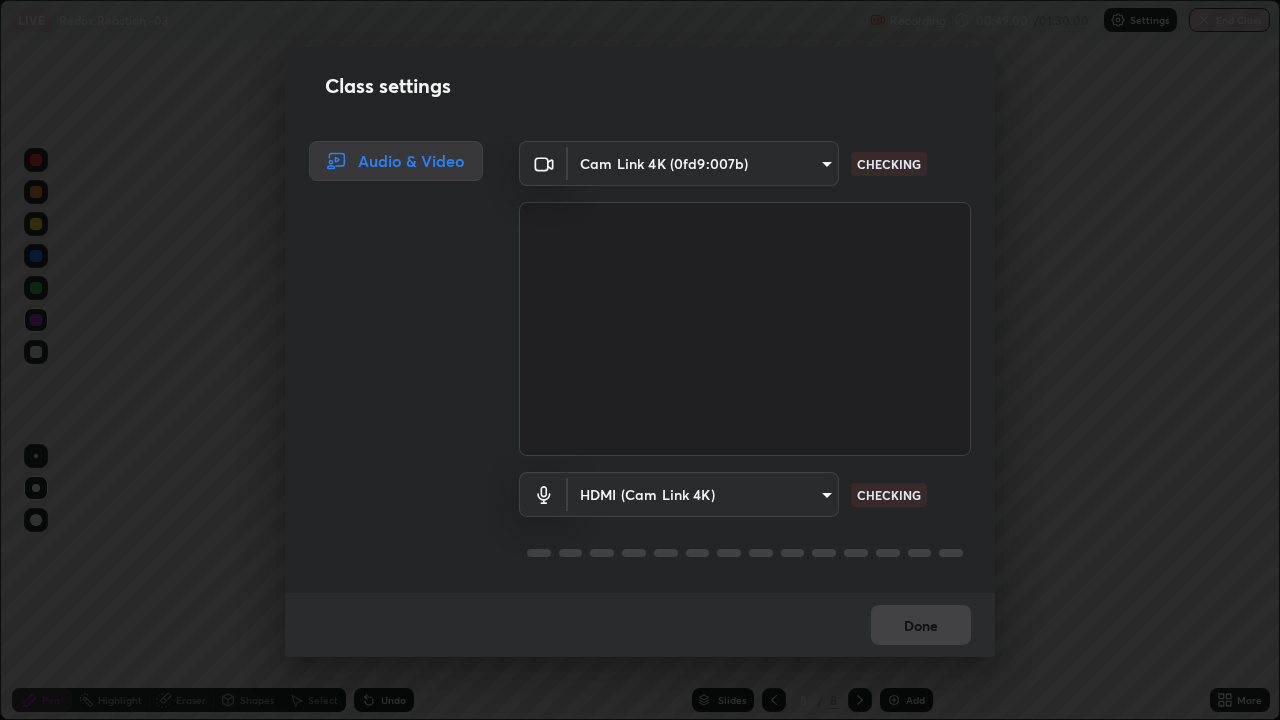 scroll, scrollTop: 2, scrollLeft: 0, axis: vertical 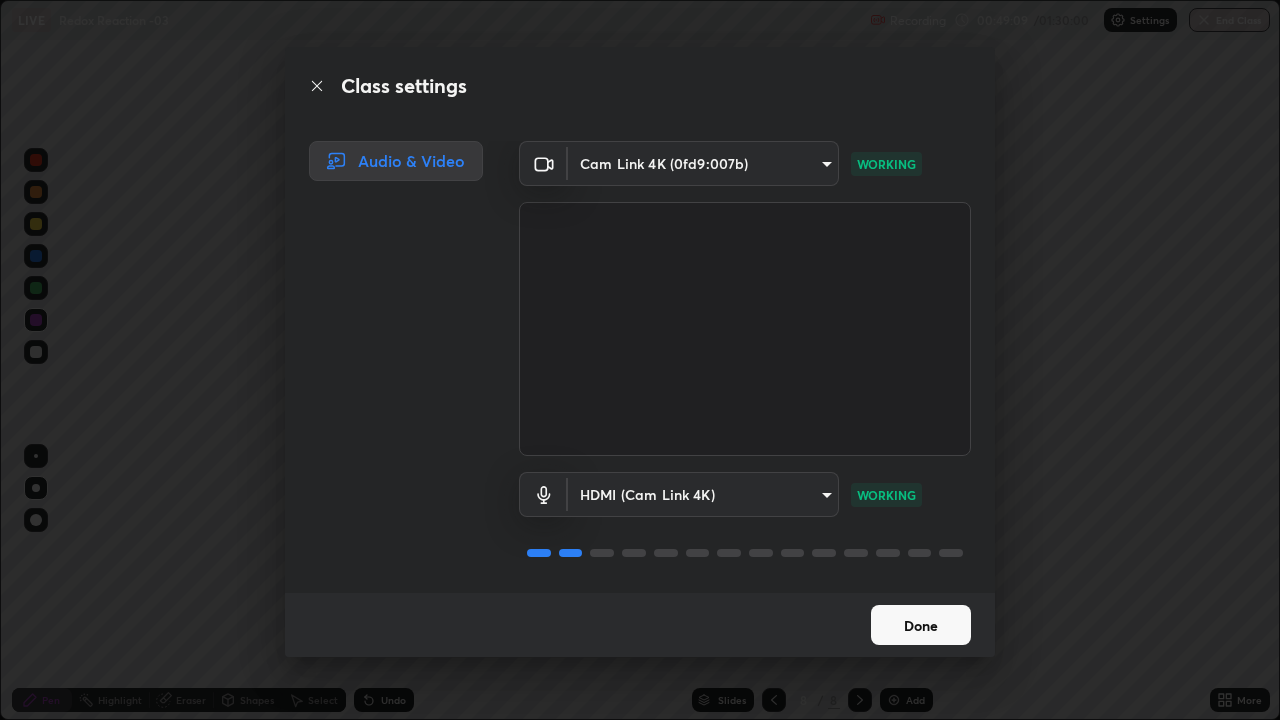 click on "Done" at bounding box center [921, 625] 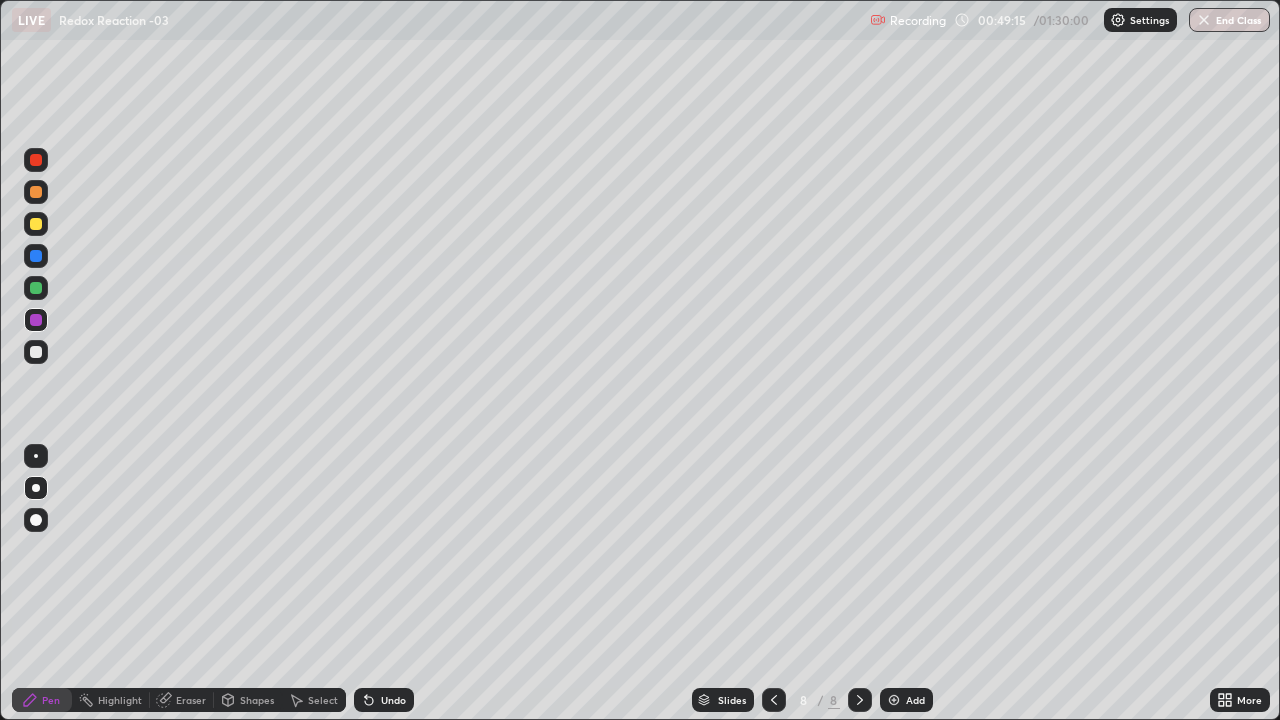click 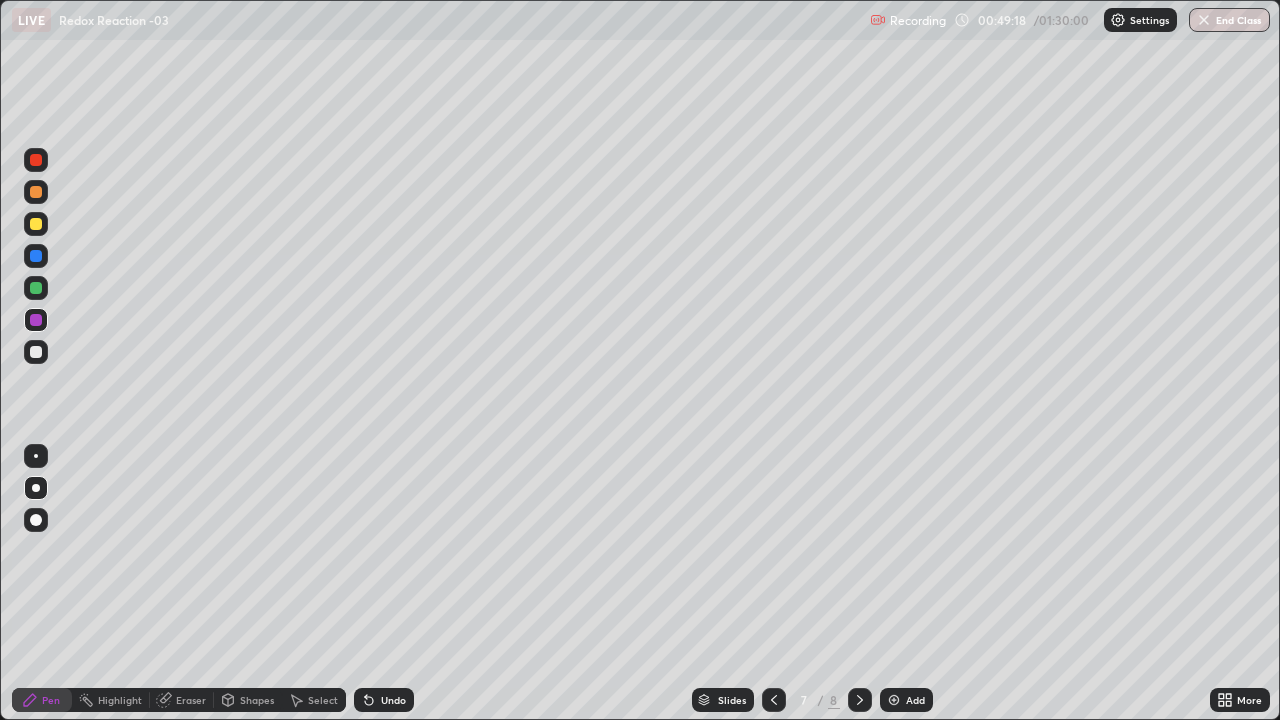 click 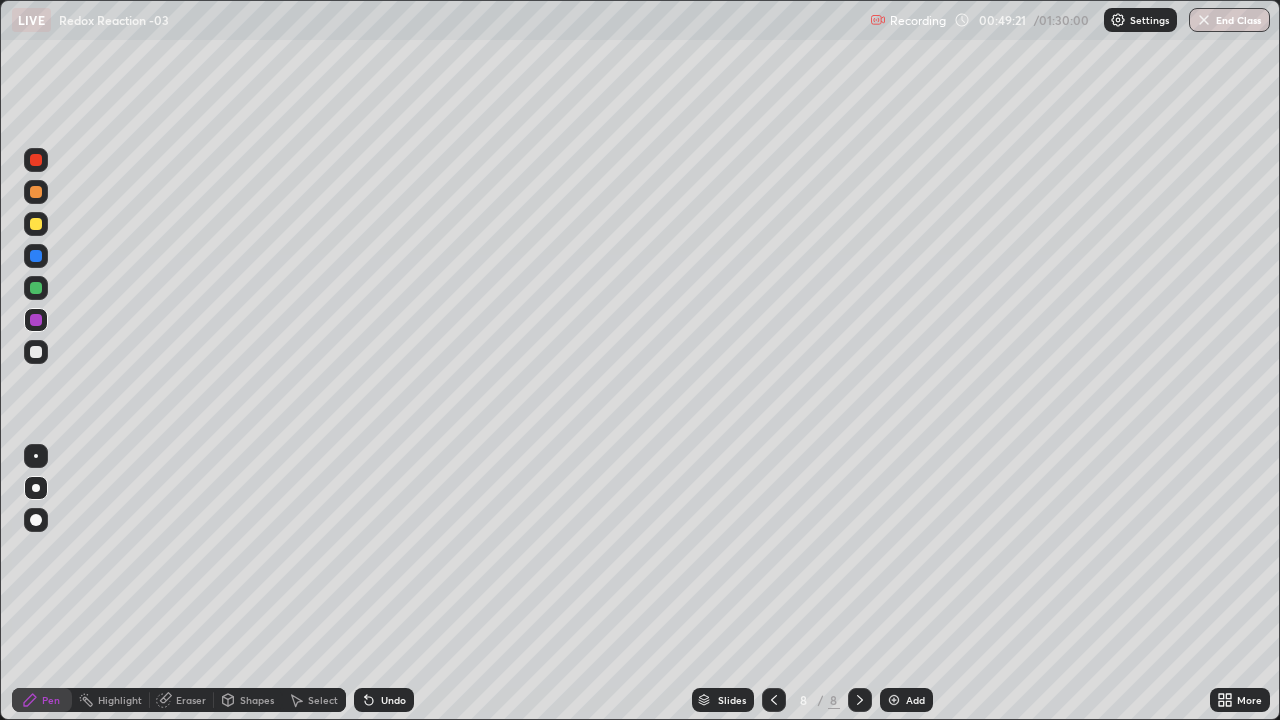 click at bounding box center [894, 700] 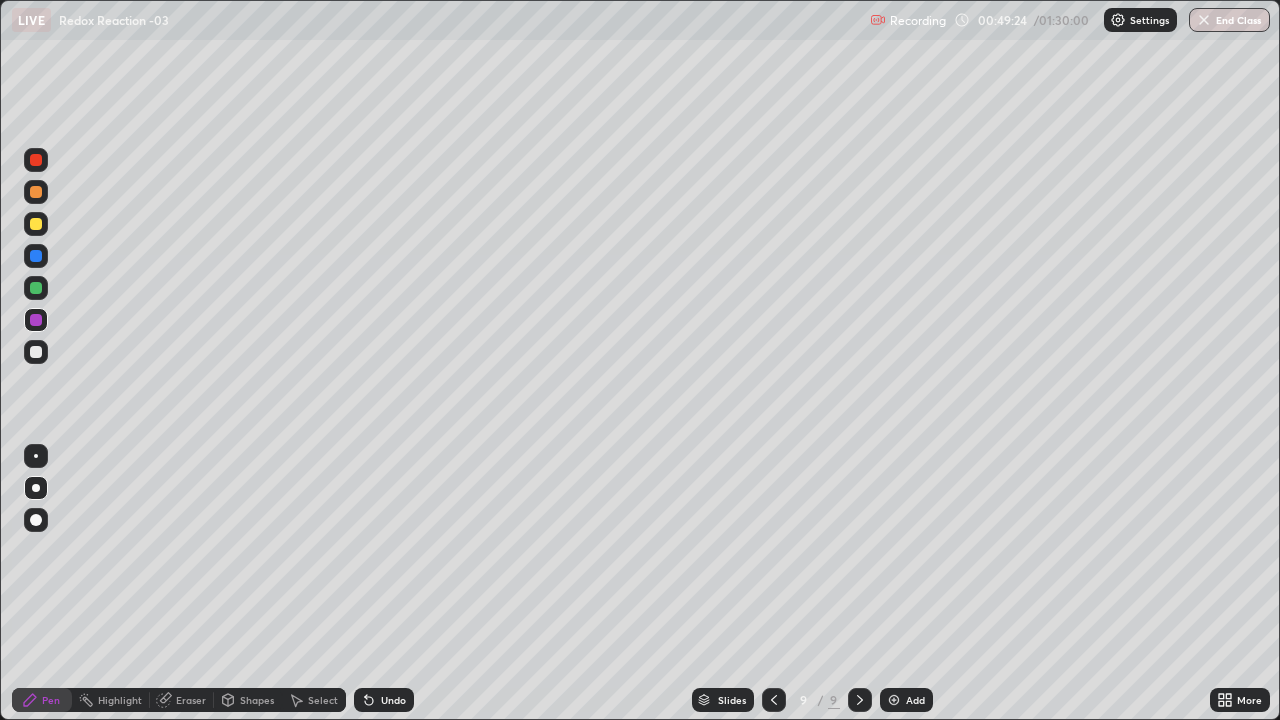 click at bounding box center (36, 224) 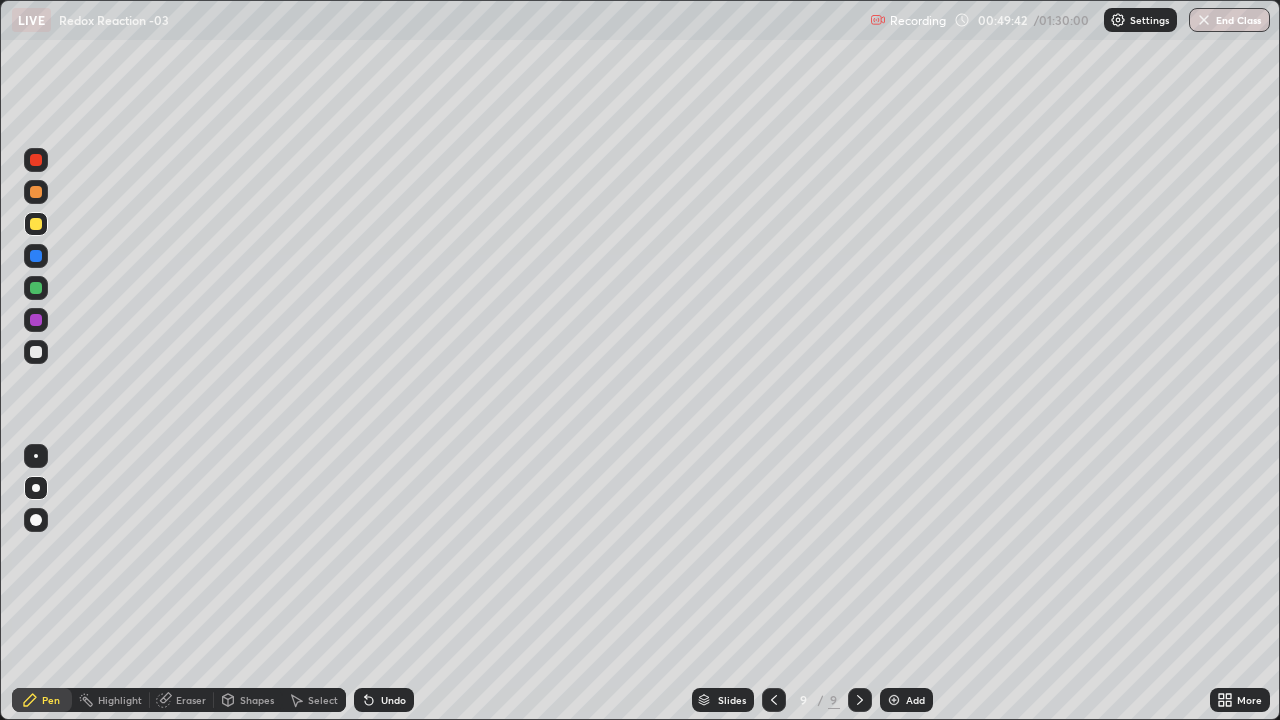 click on "Shapes" at bounding box center (257, 700) 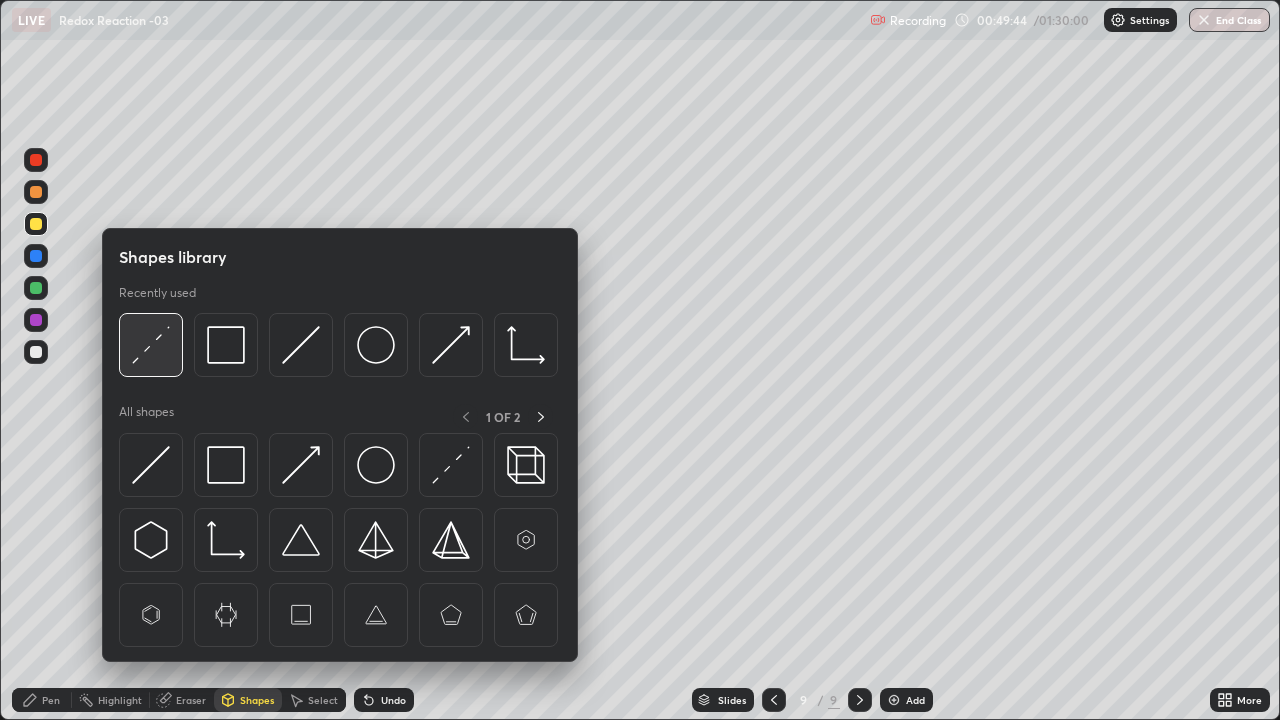 click at bounding box center [151, 345] 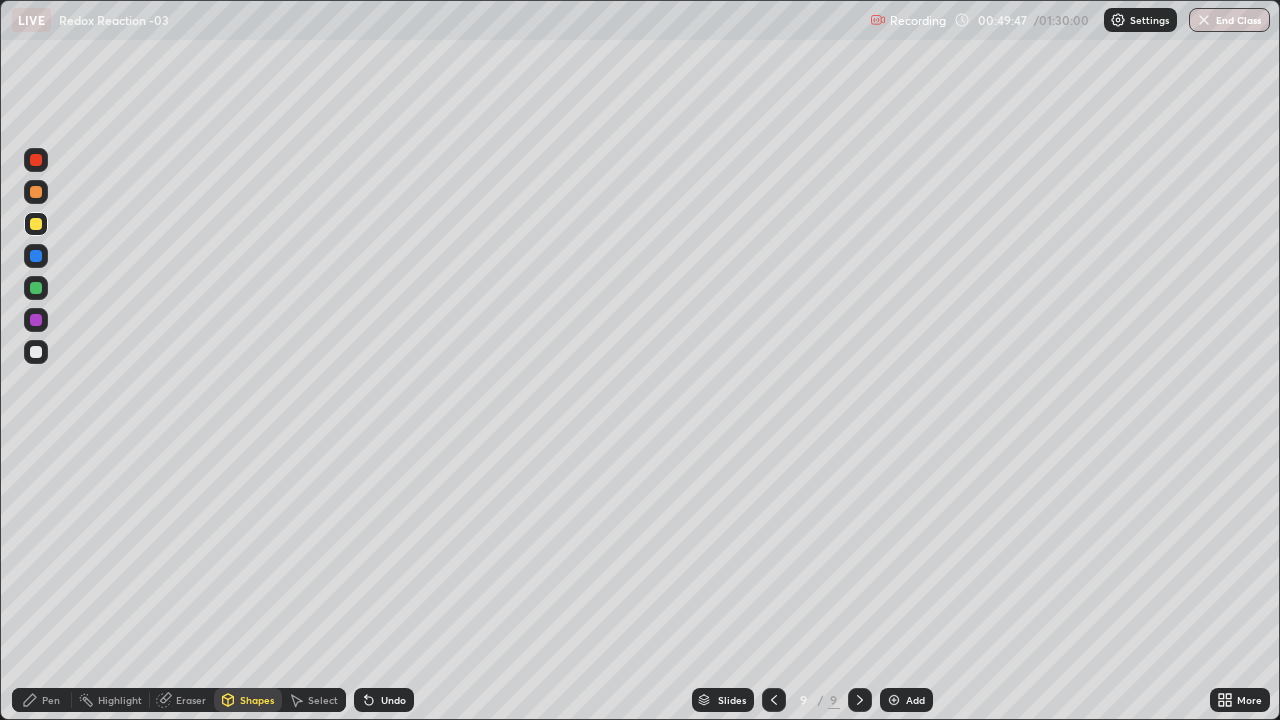 click on "Pen" at bounding box center [42, 700] 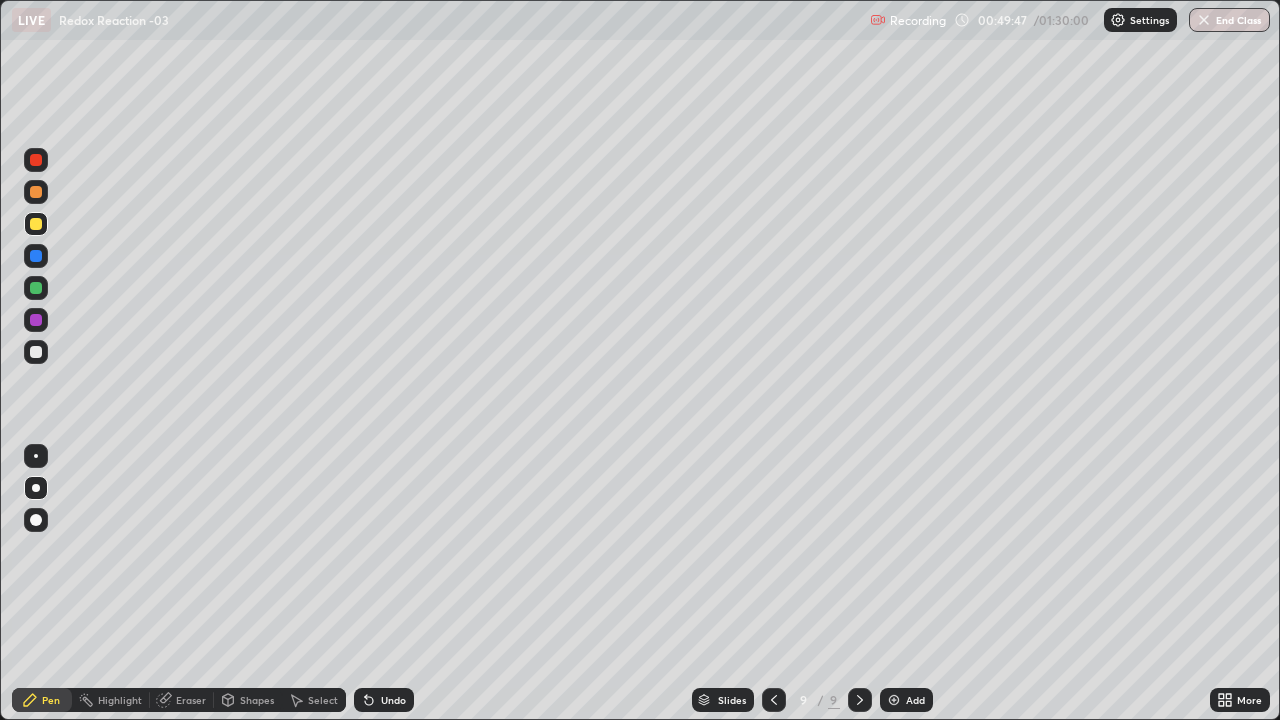 click at bounding box center [36, 352] 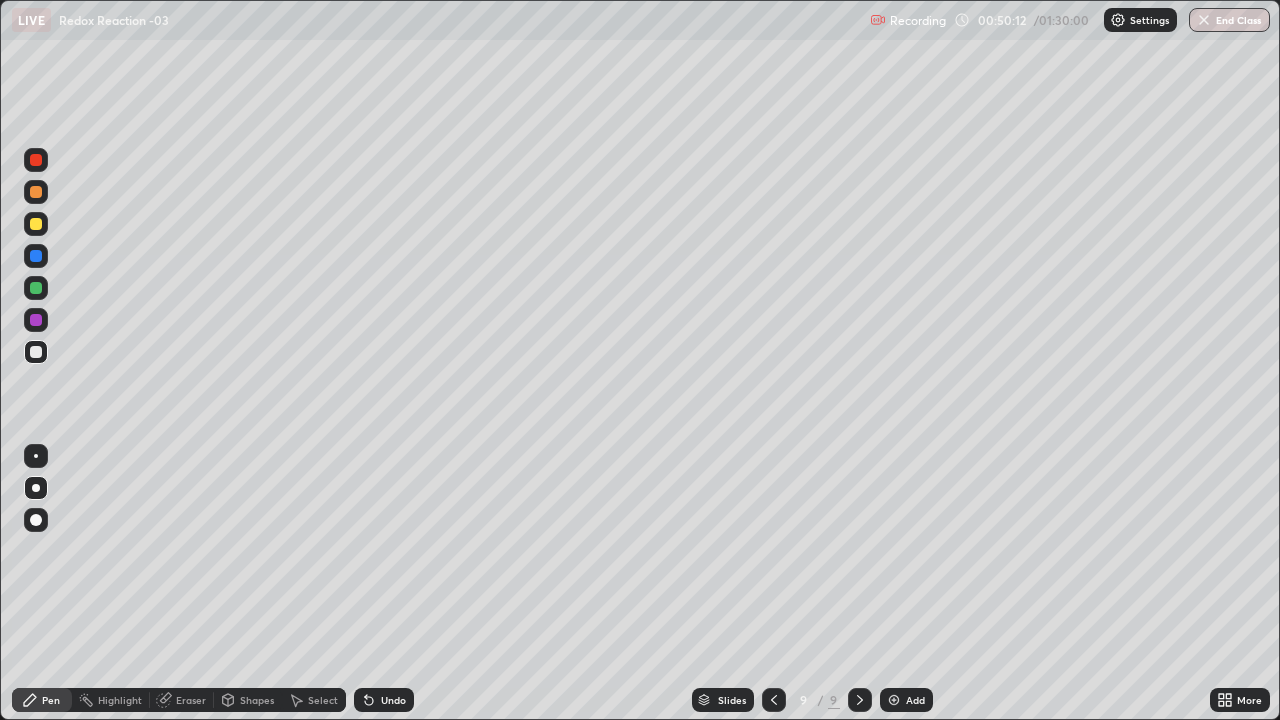 click at bounding box center (36, 288) 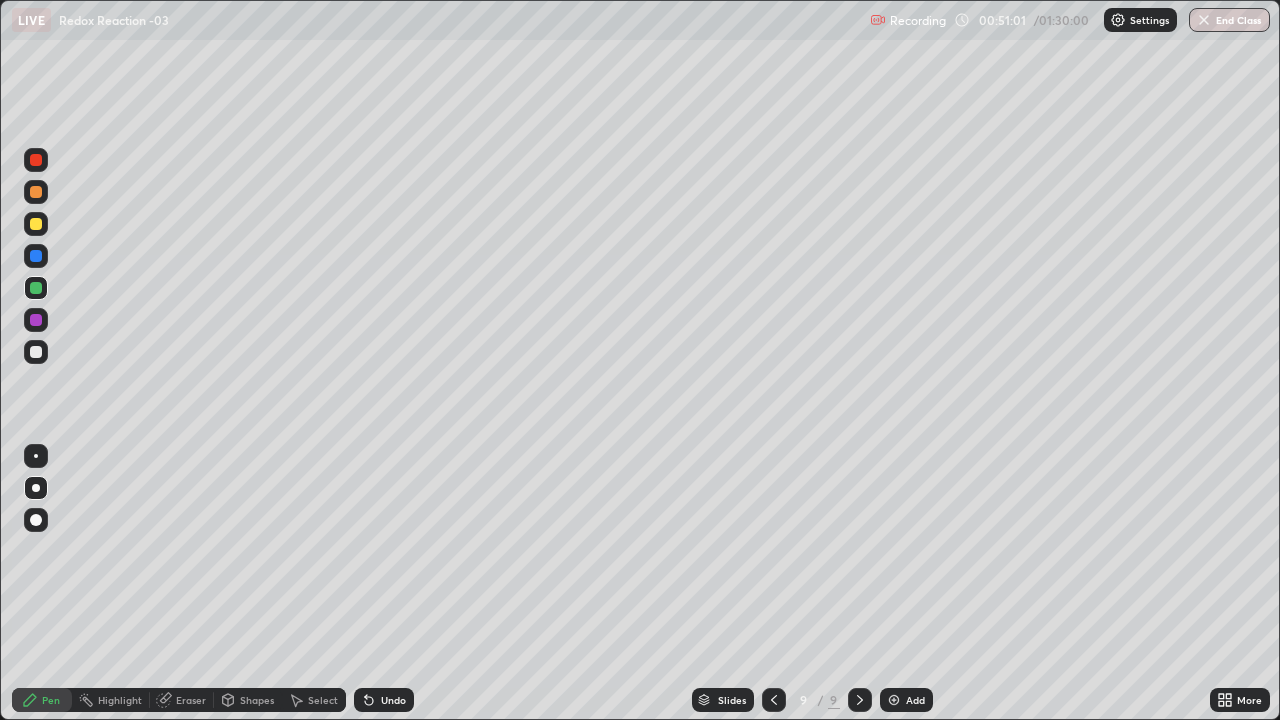 click at bounding box center [36, 224] 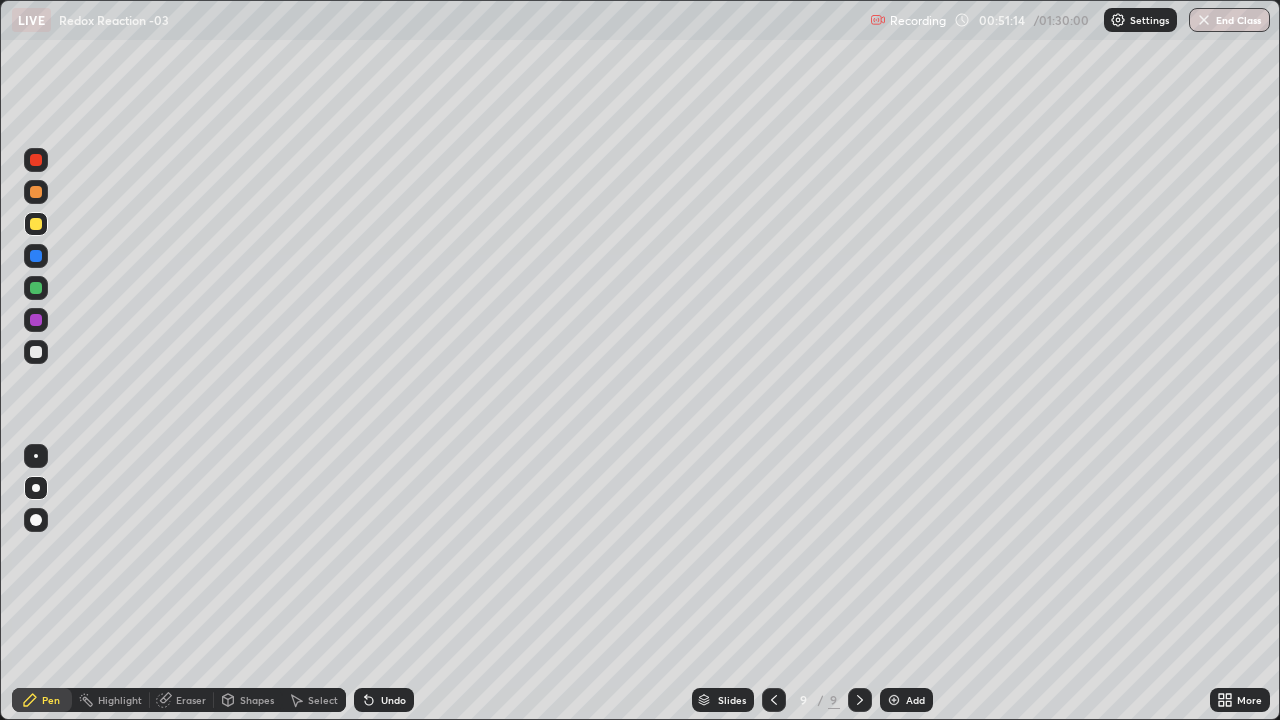 click at bounding box center [36, 256] 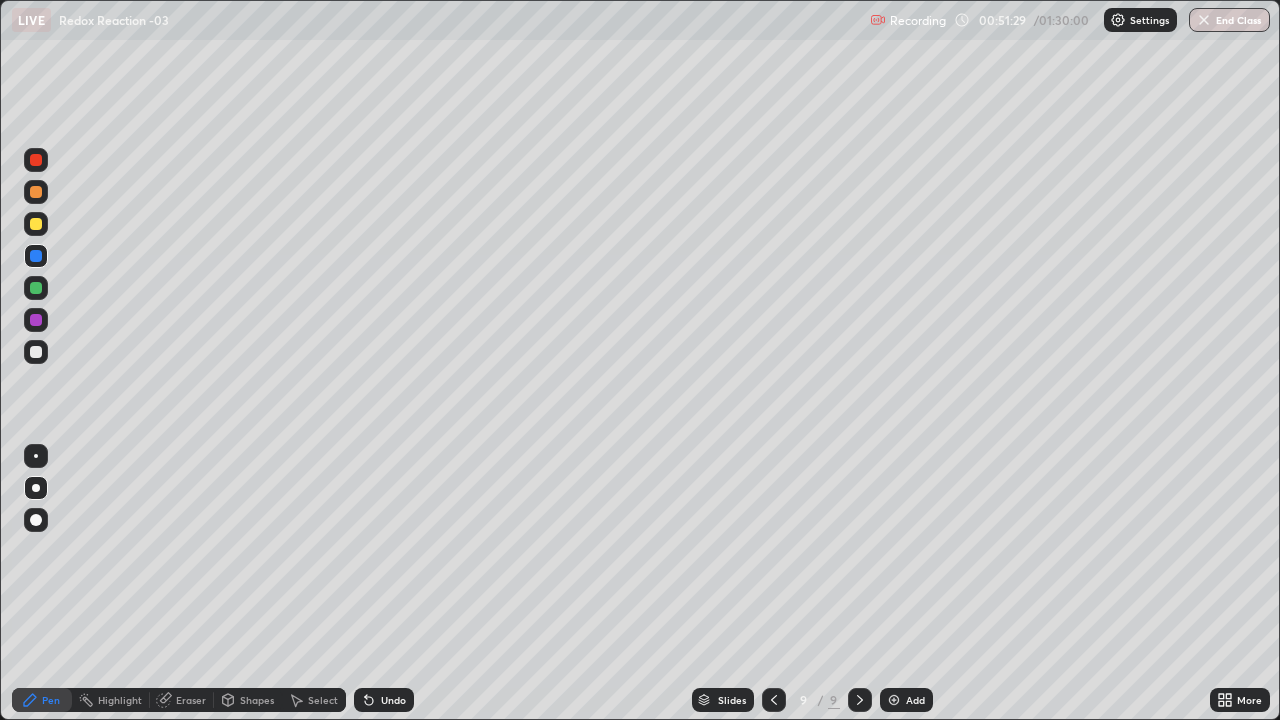 click 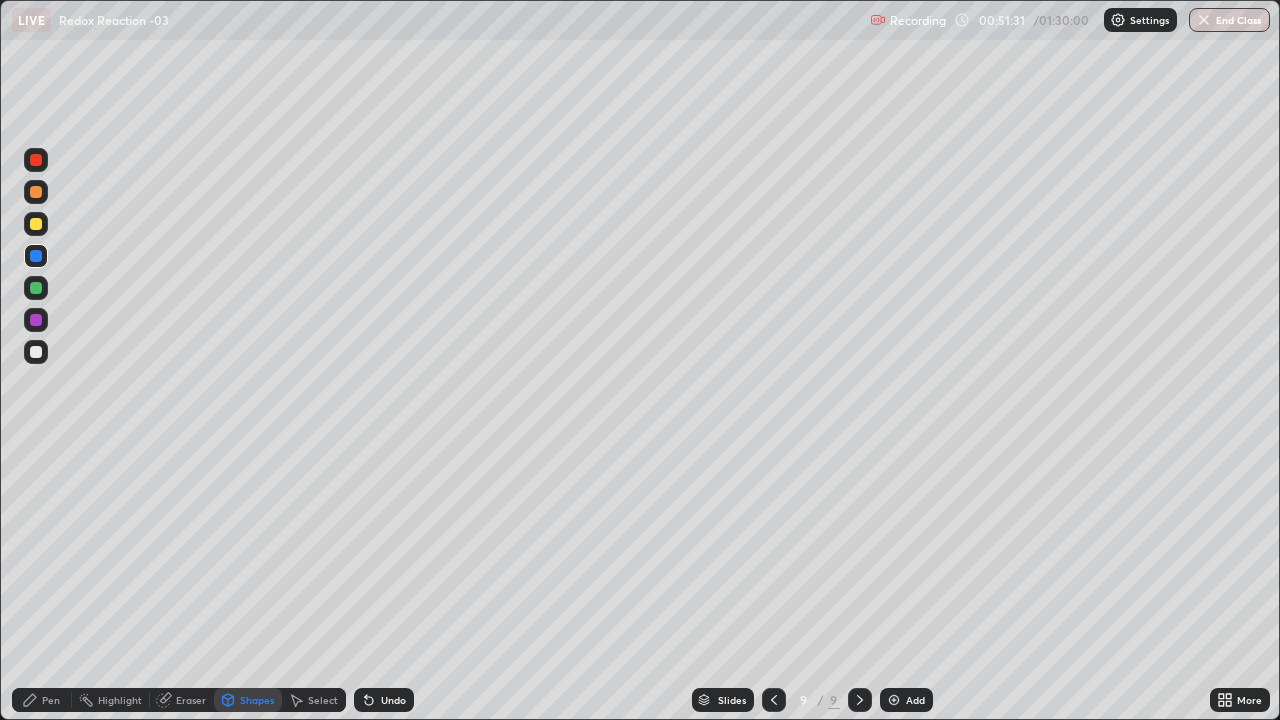 click on "Eraser" at bounding box center (191, 700) 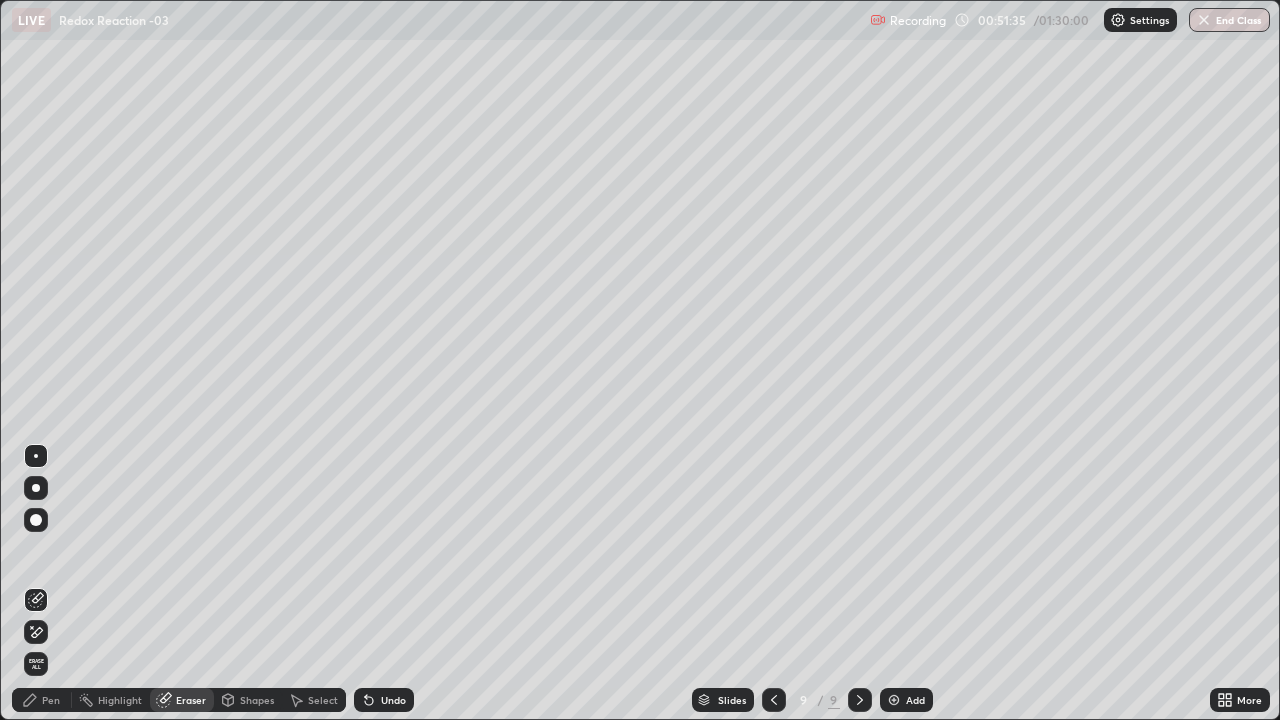 click on "Pen" at bounding box center (51, 700) 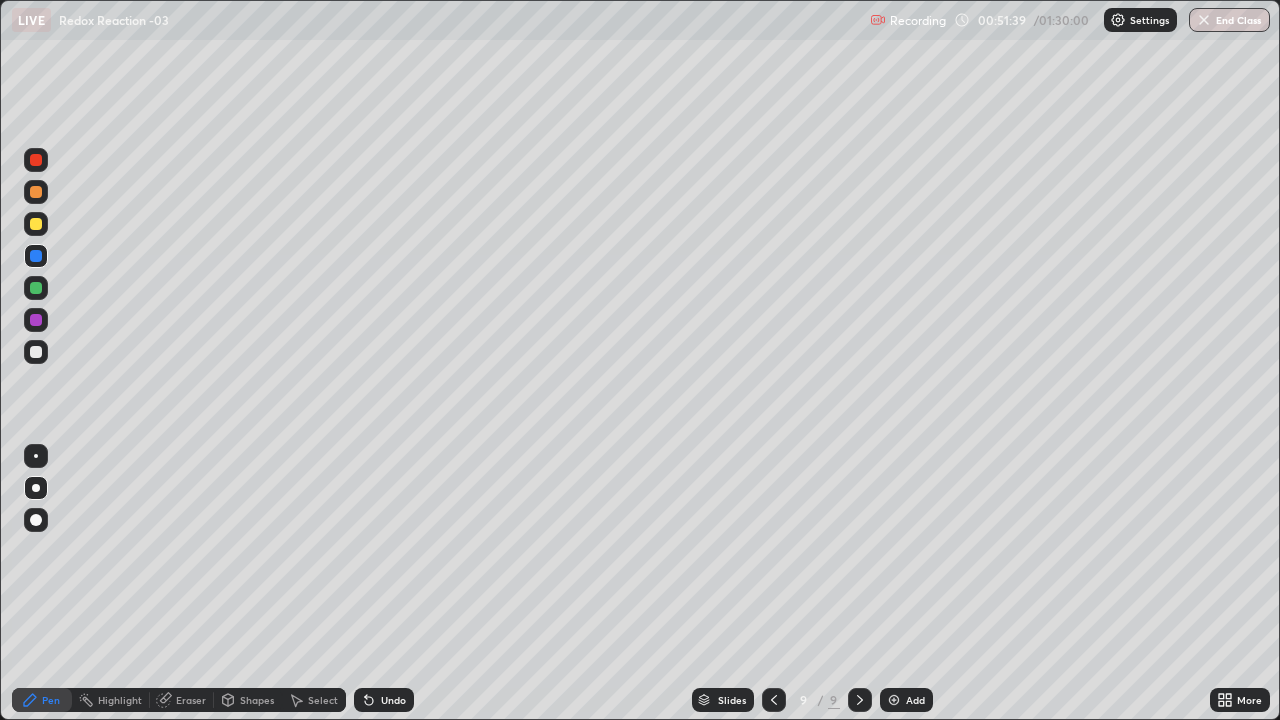 click on "Pen" at bounding box center (42, 700) 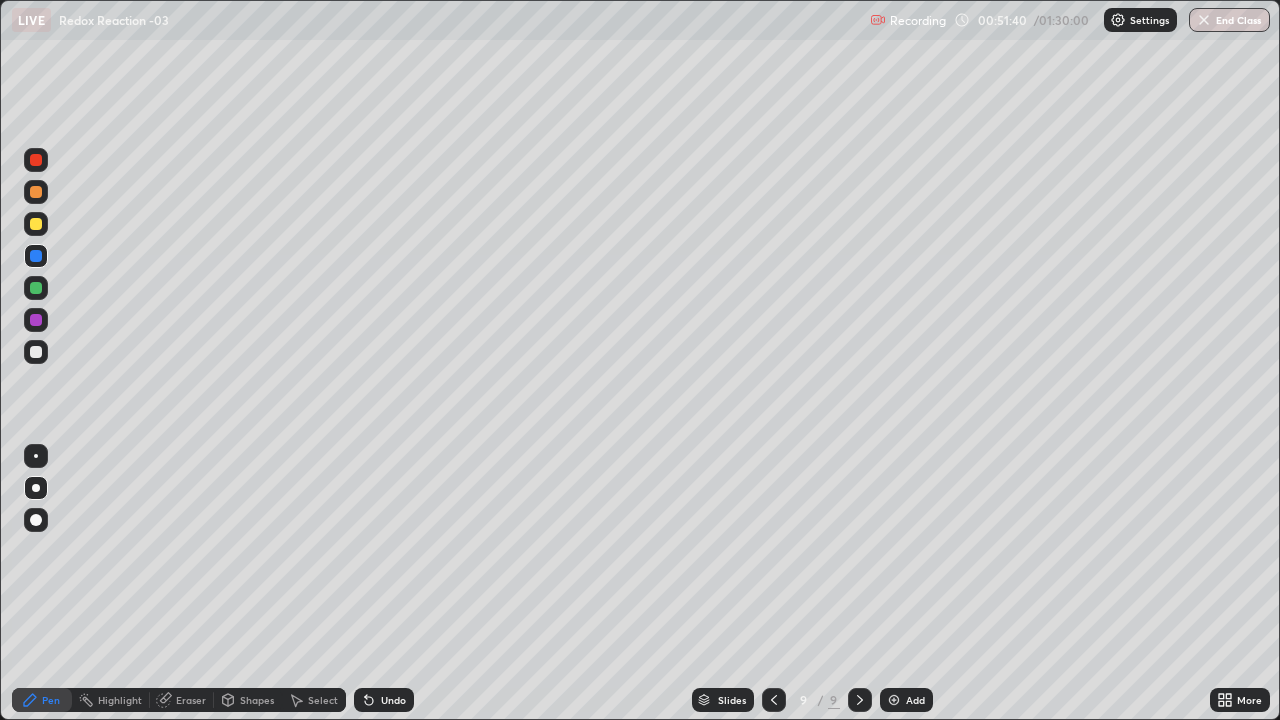 click at bounding box center (36, 352) 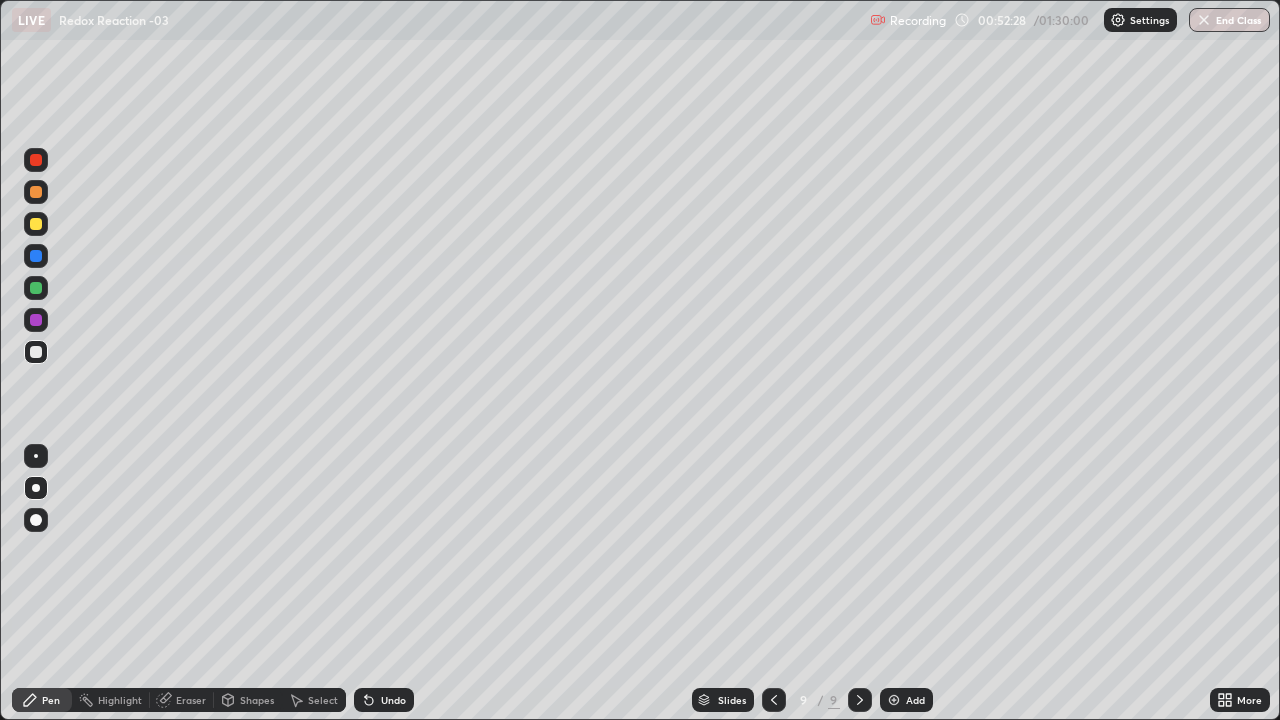 click at bounding box center [36, 256] 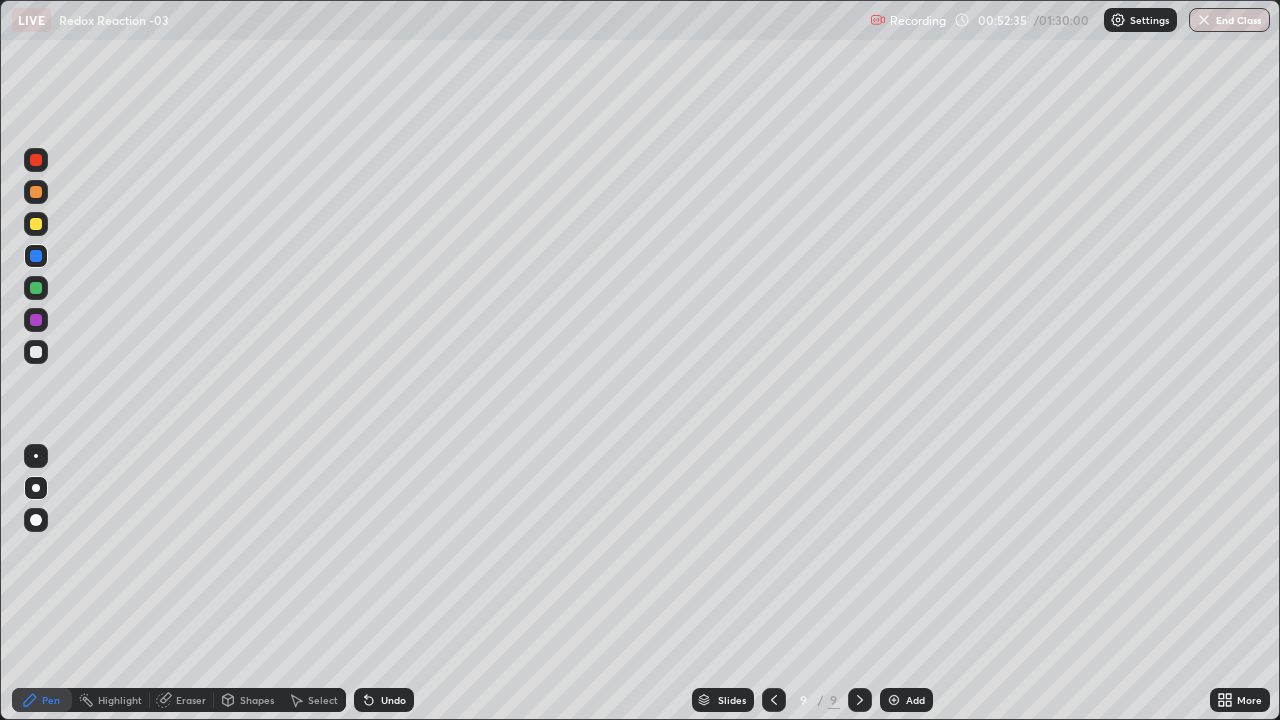 click at bounding box center (36, 352) 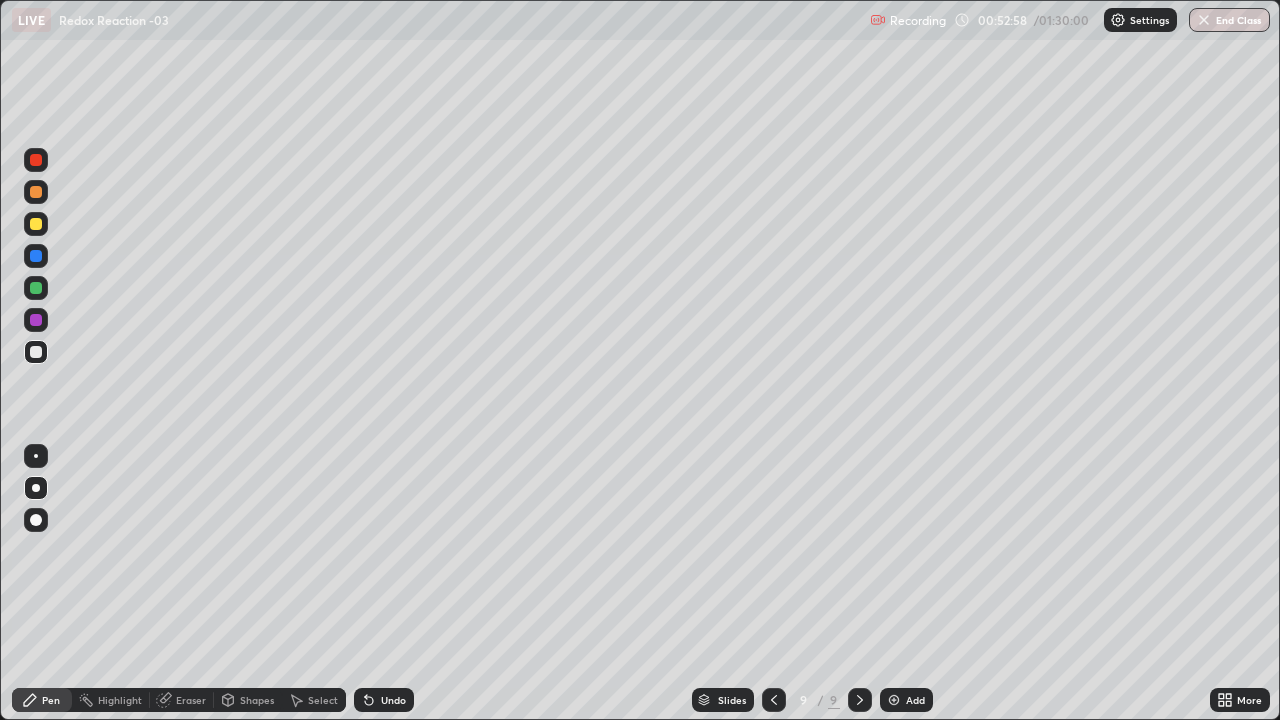 click at bounding box center (36, 320) 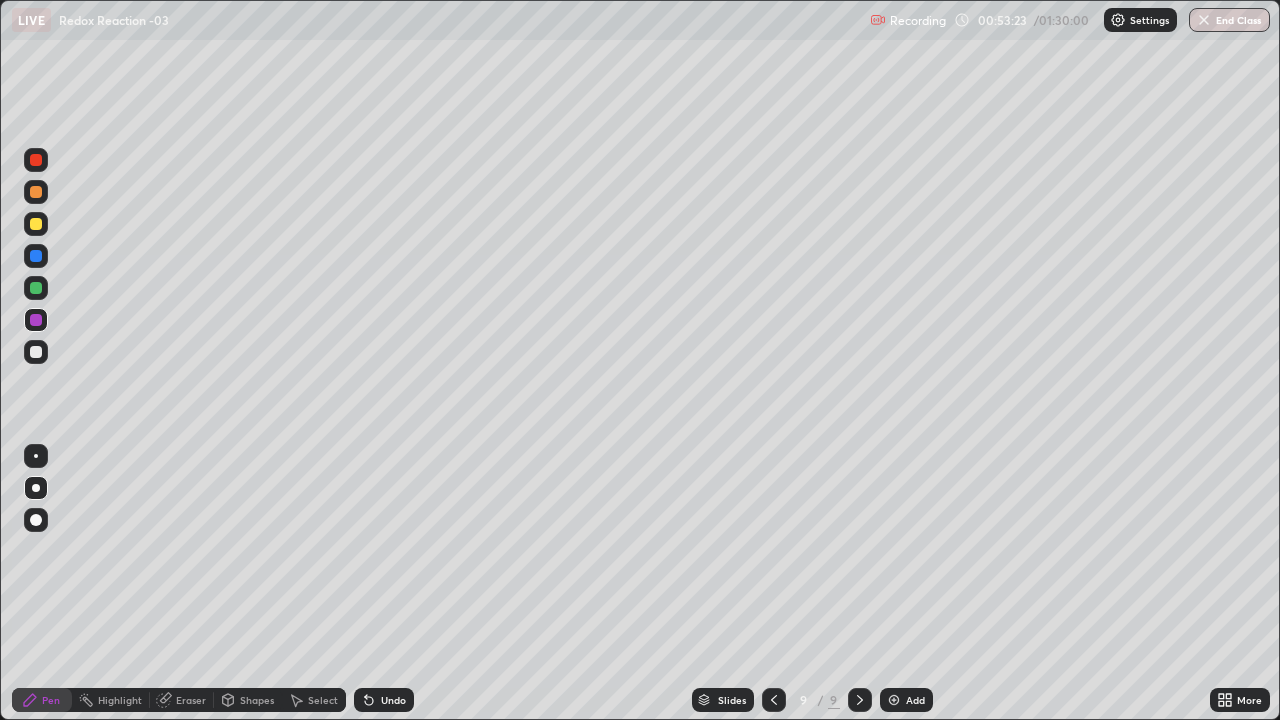 click on "Eraser" at bounding box center [191, 700] 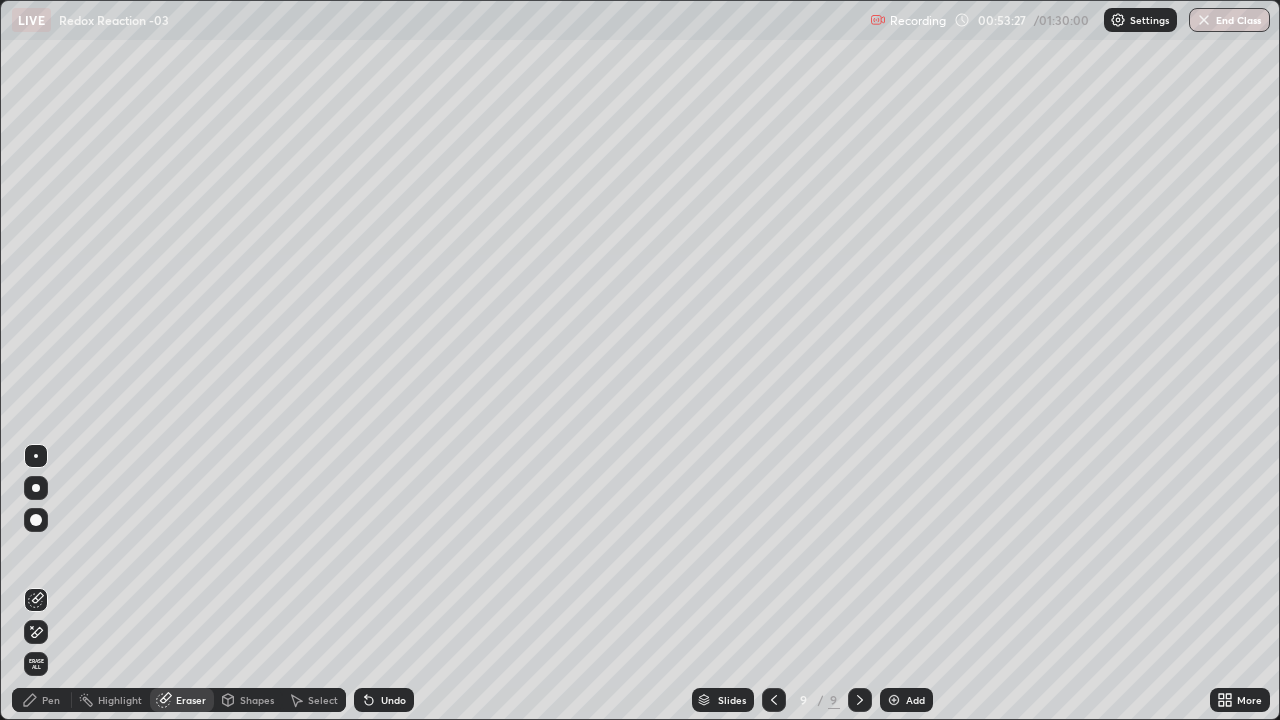 click on "Pen" at bounding box center [51, 700] 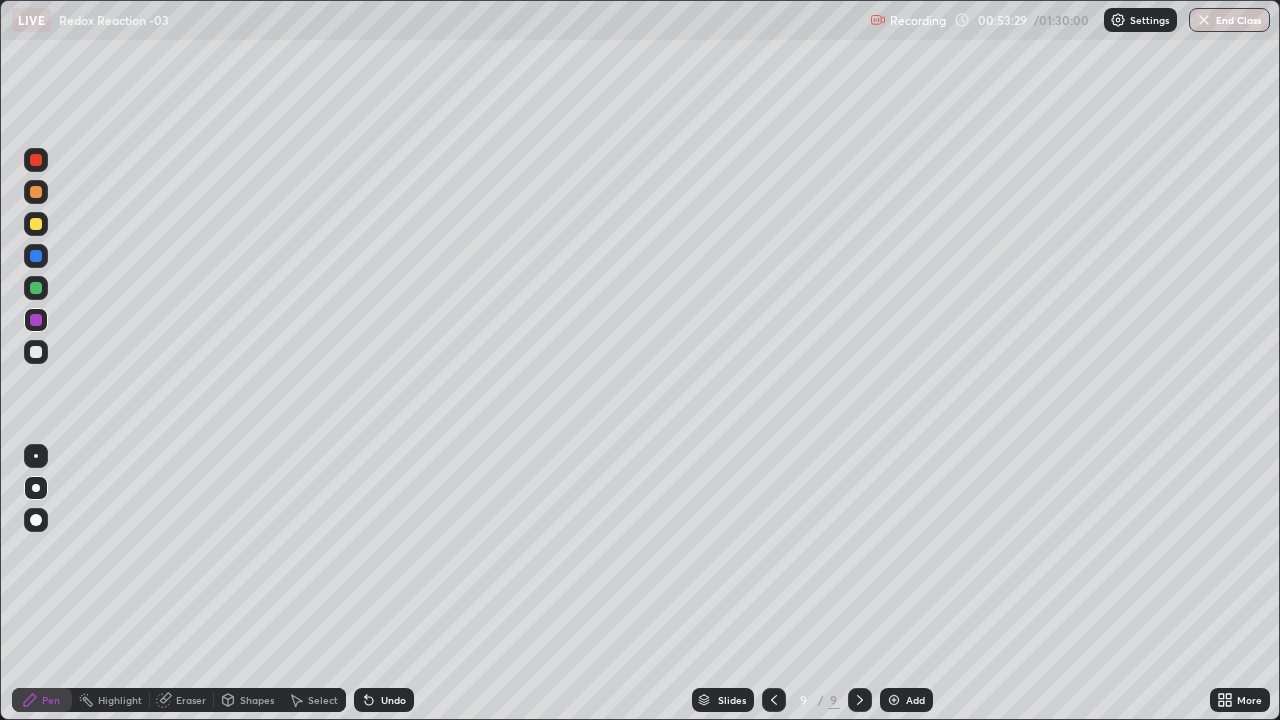 click on "Eraser" at bounding box center (191, 700) 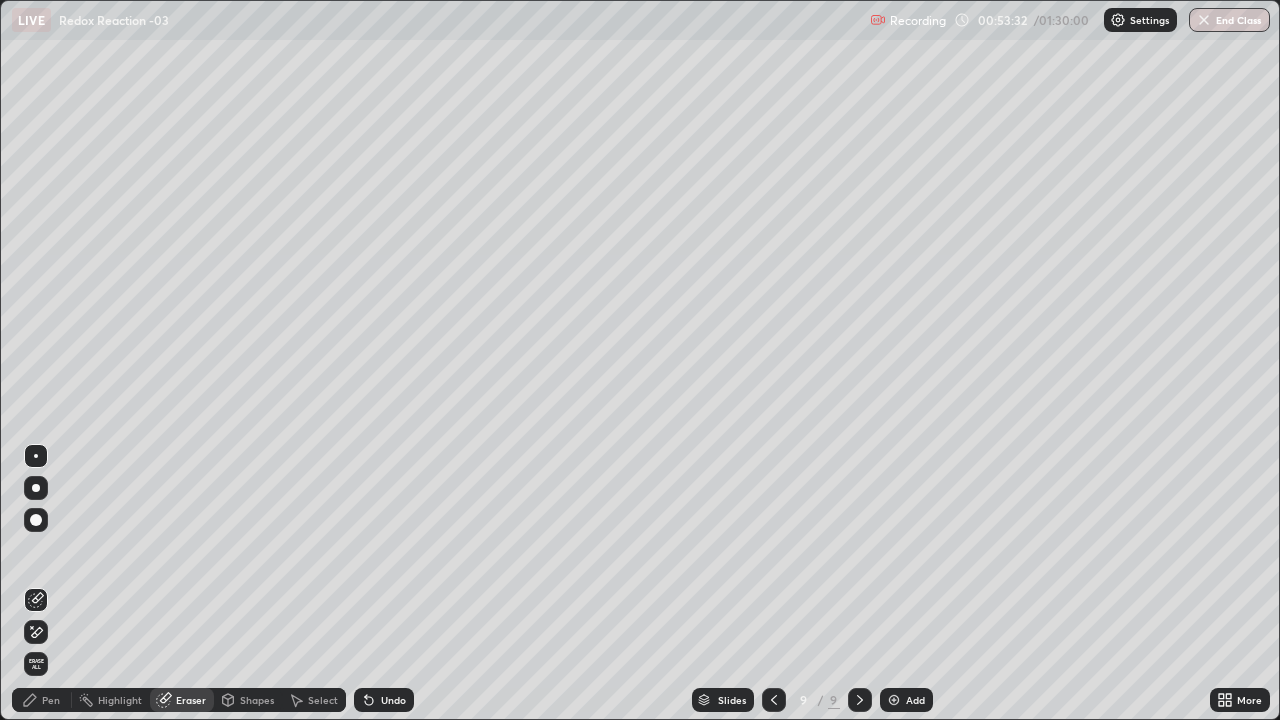 click on "Pen" at bounding box center (51, 700) 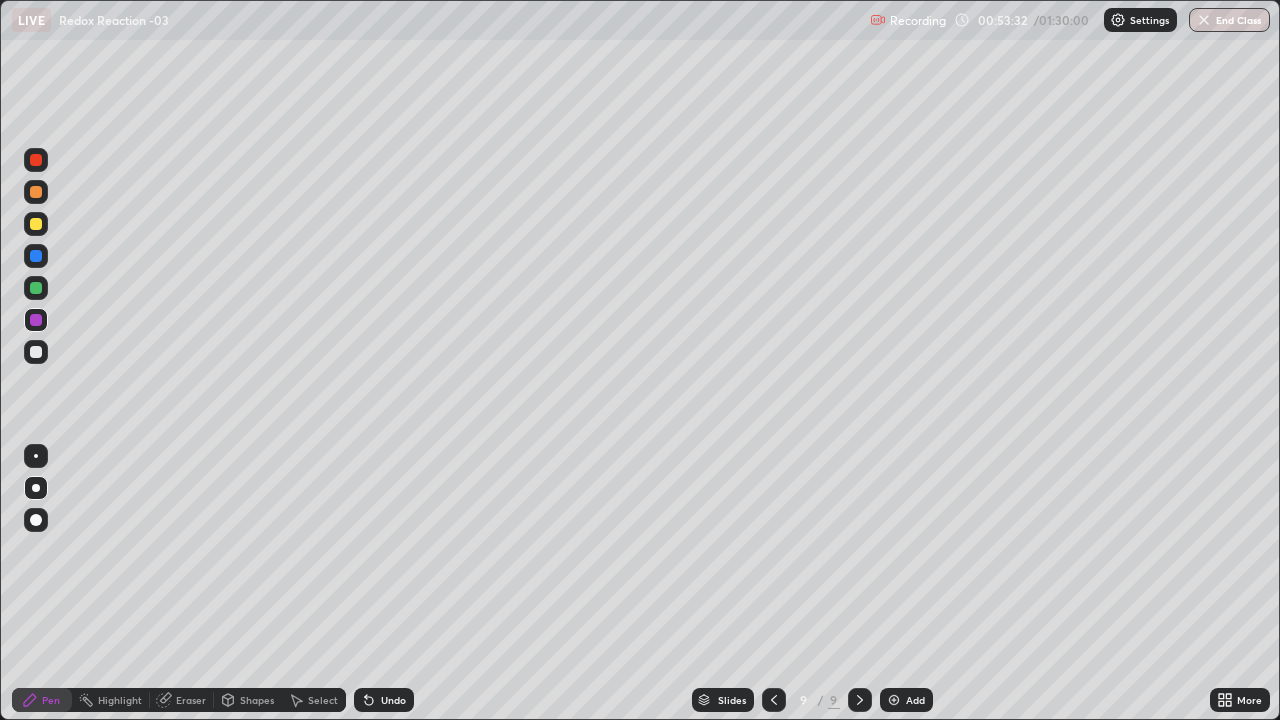 click at bounding box center (36, 352) 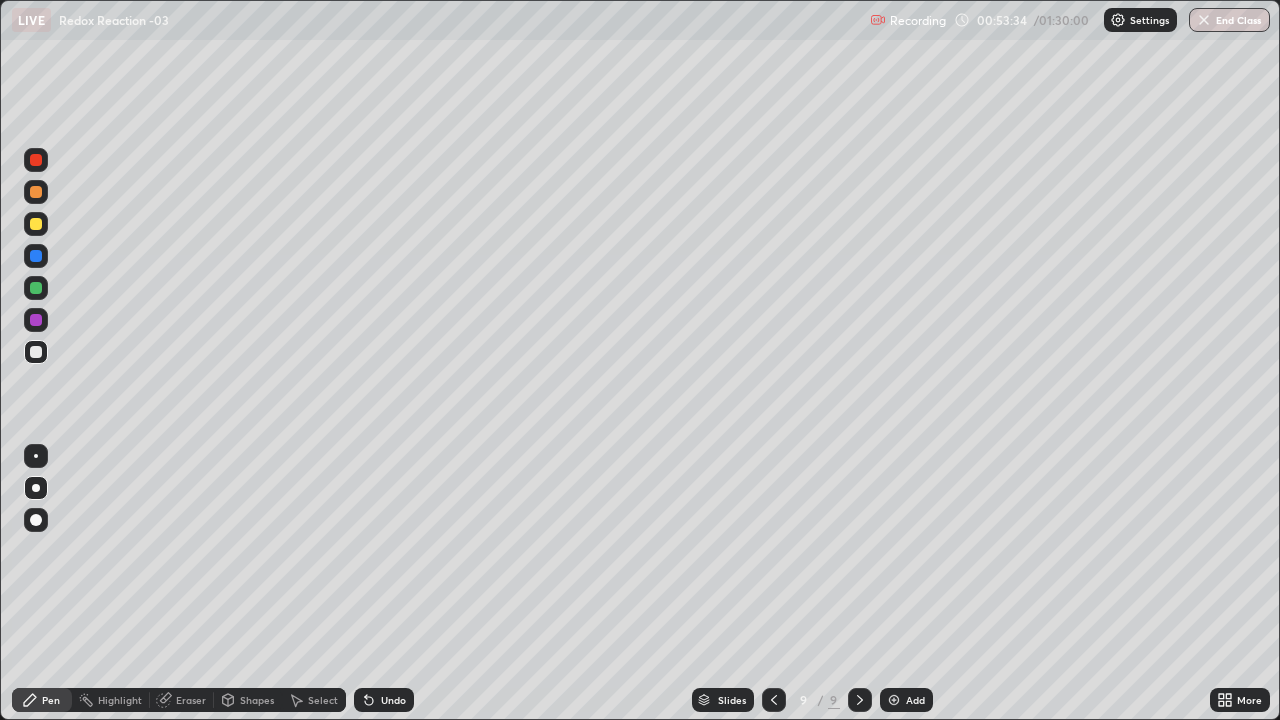 click at bounding box center (36, 224) 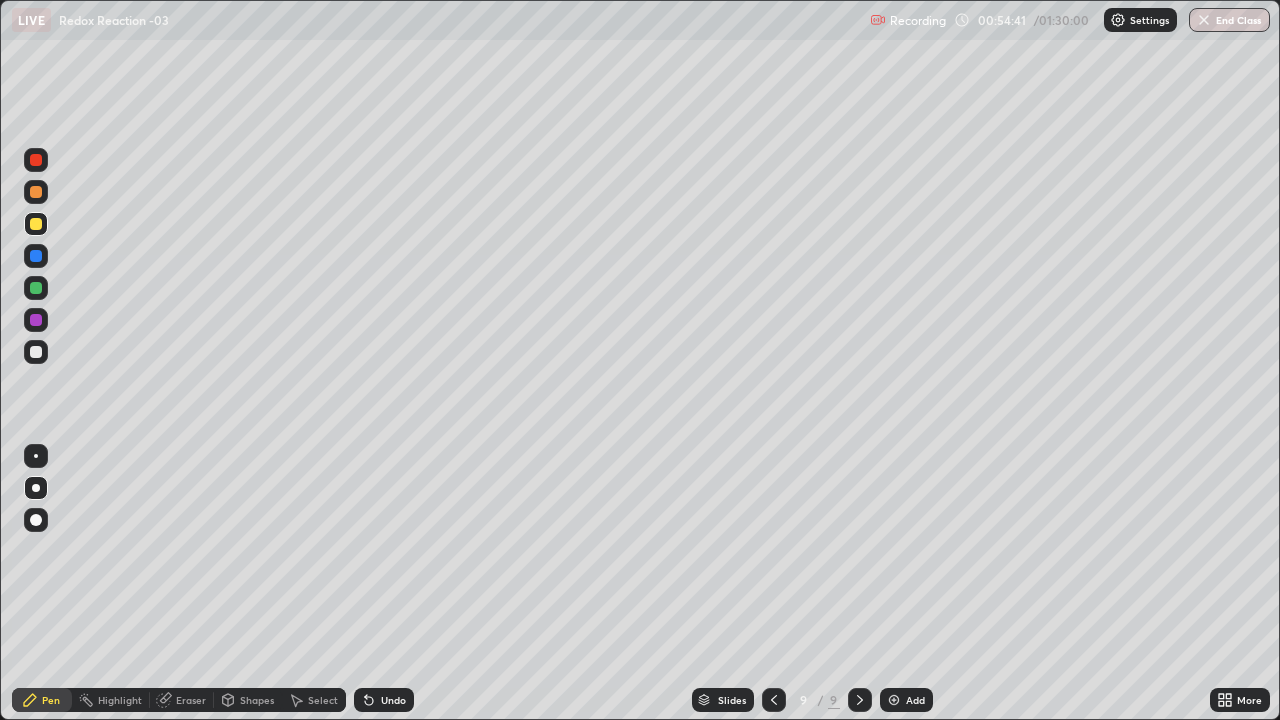 click 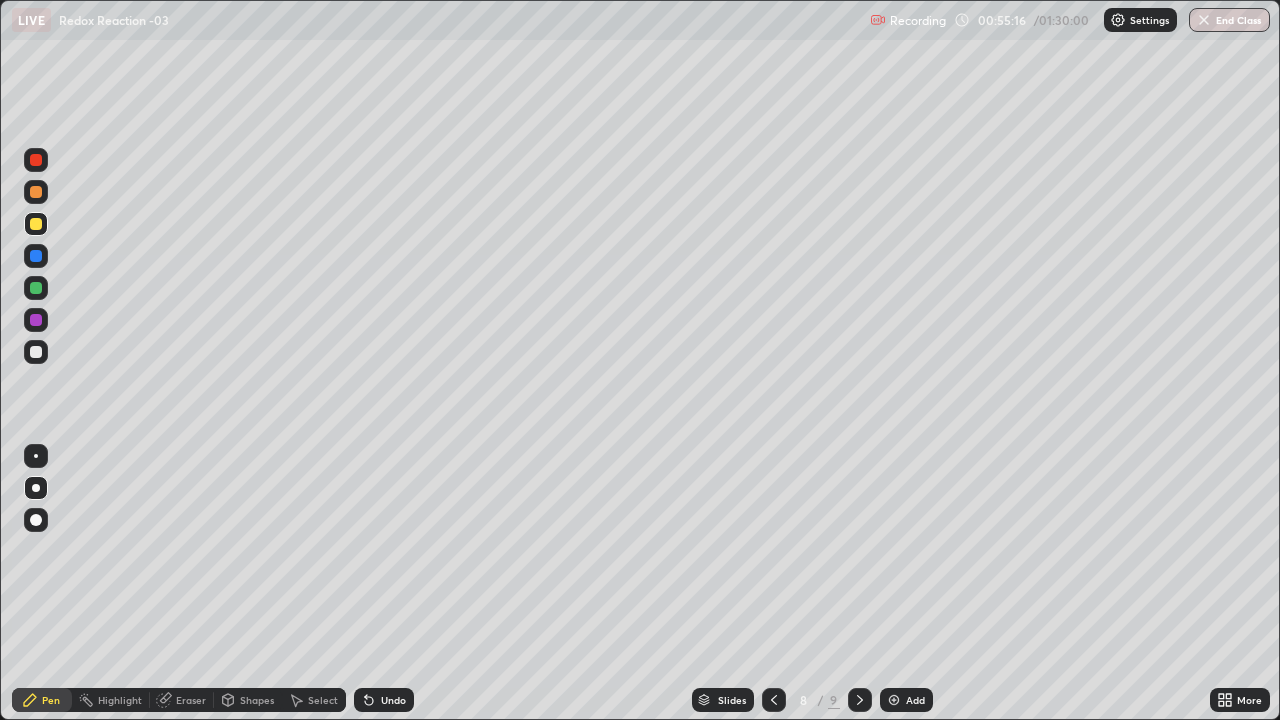 click 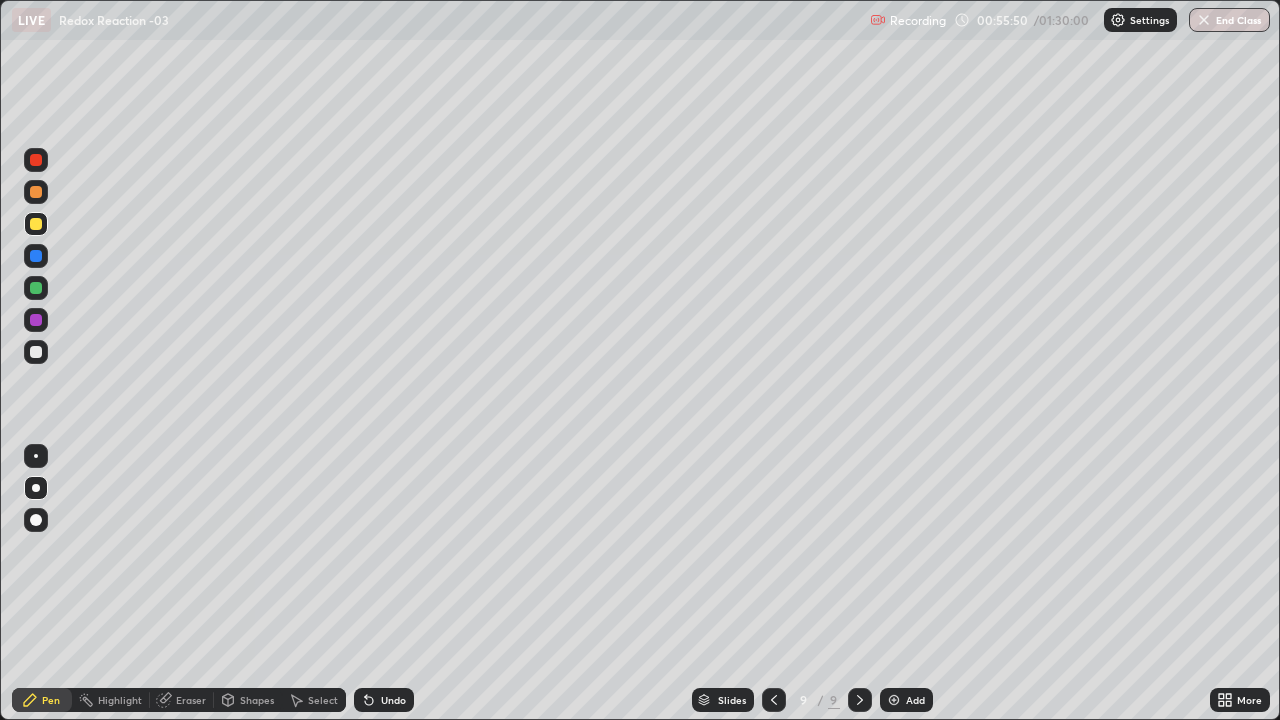 click at bounding box center [774, 700] 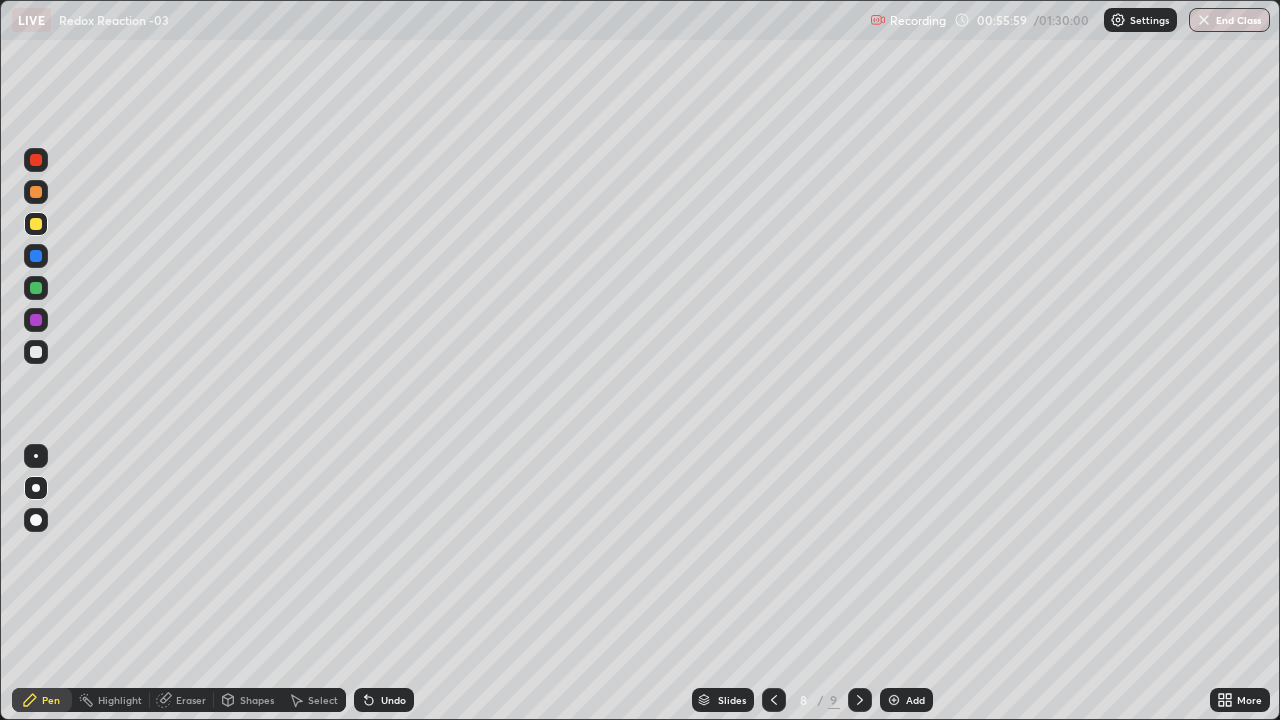 click 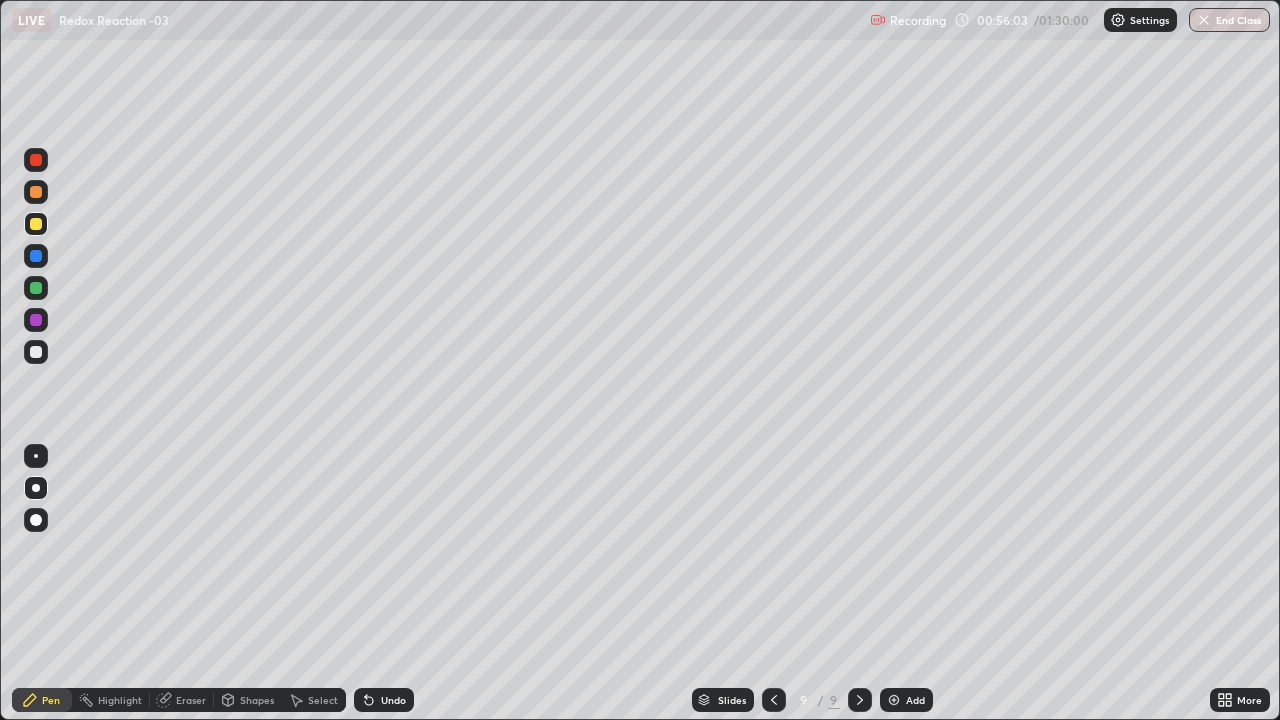 click 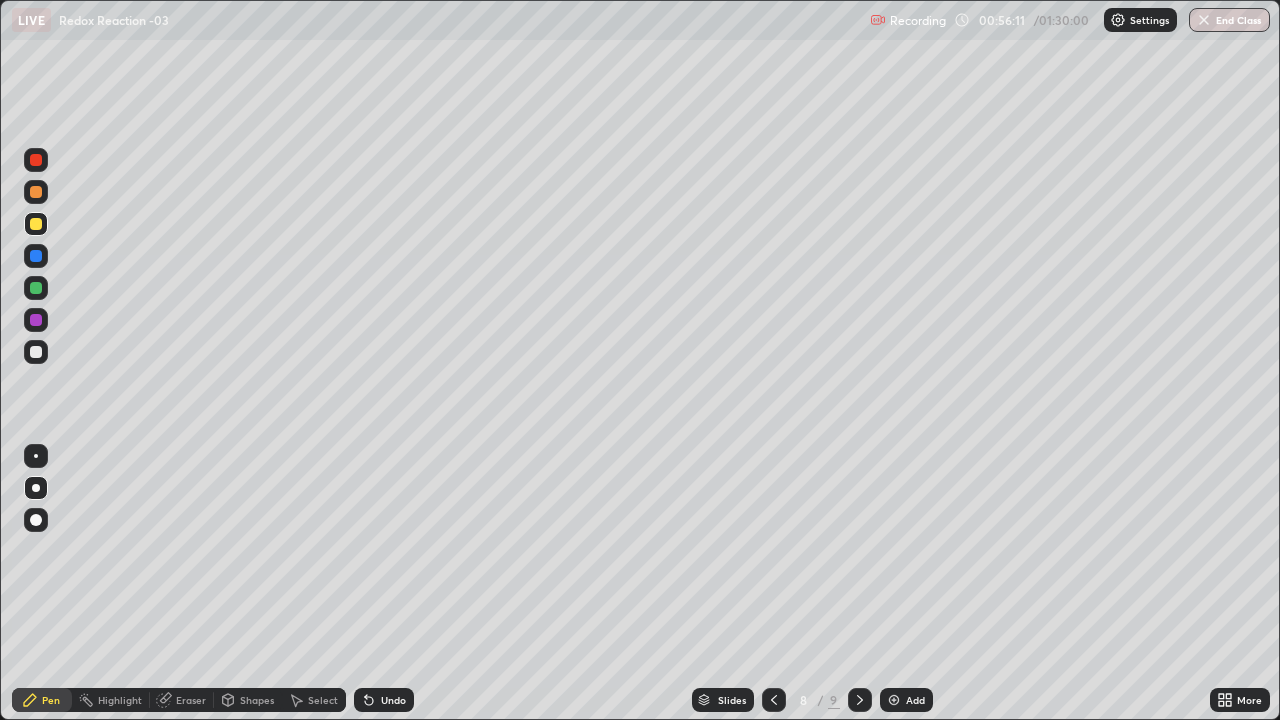 click 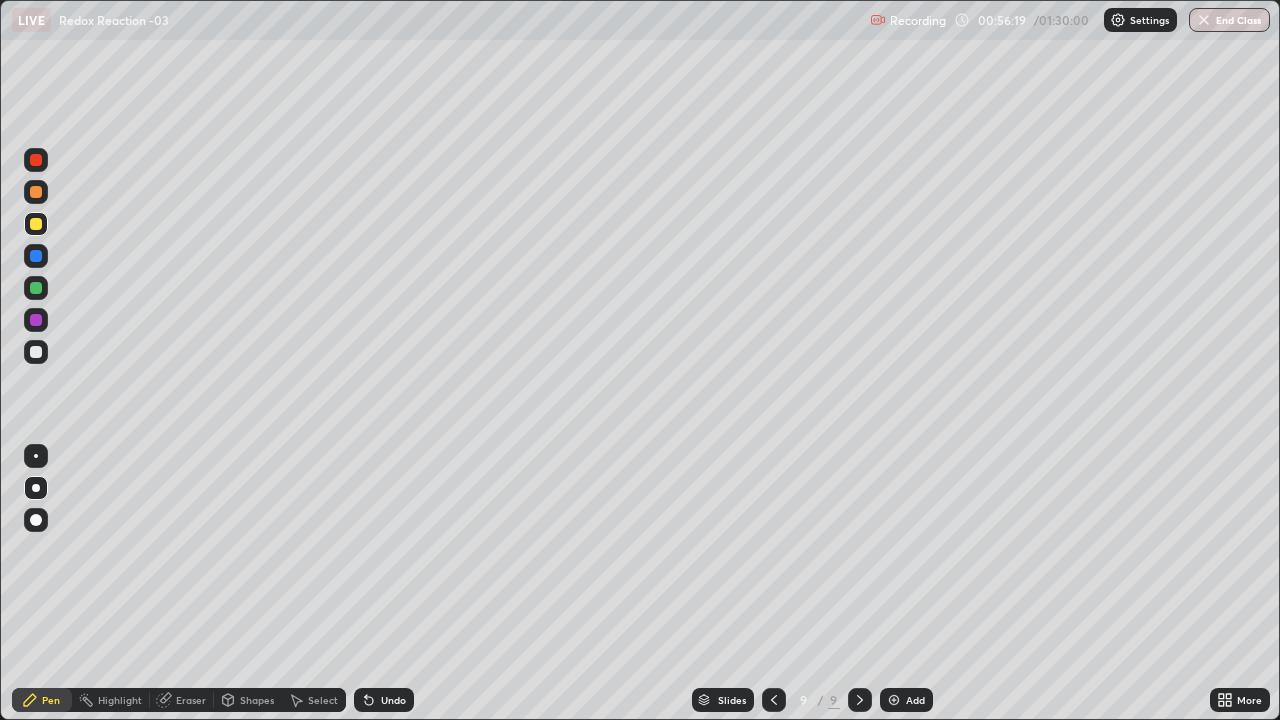 click 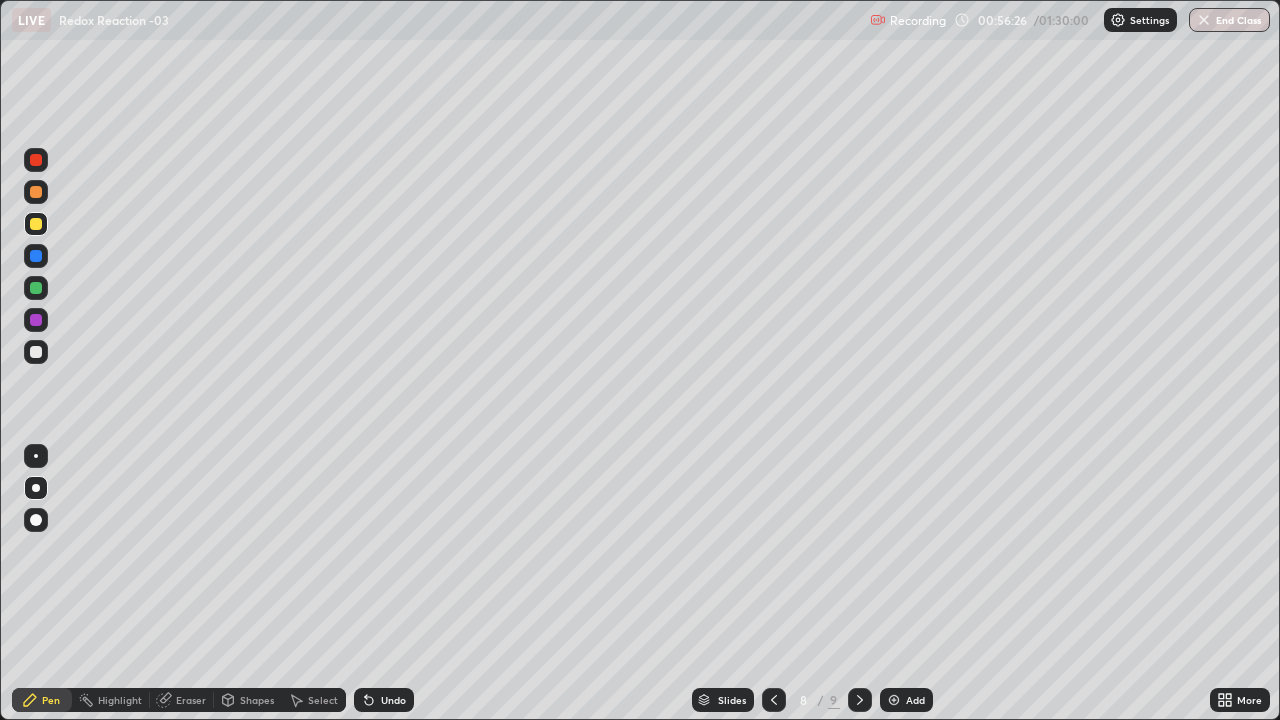 click 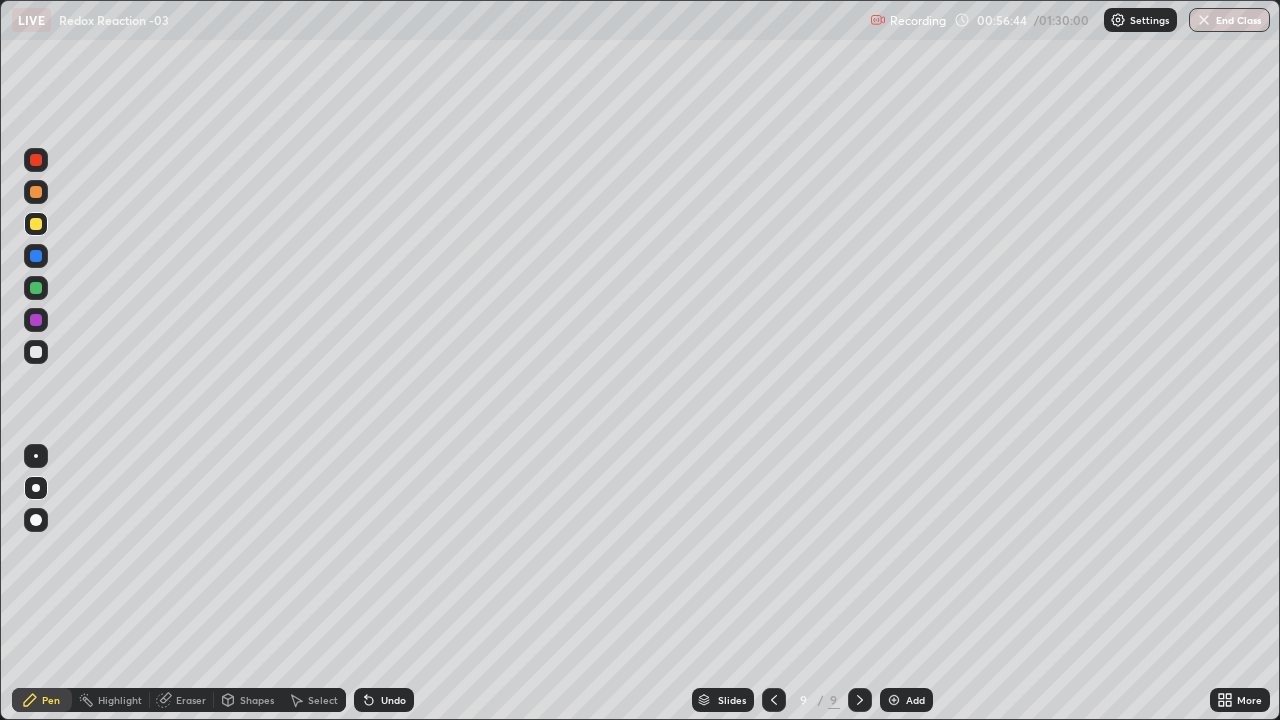 click at bounding box center [36, 352] 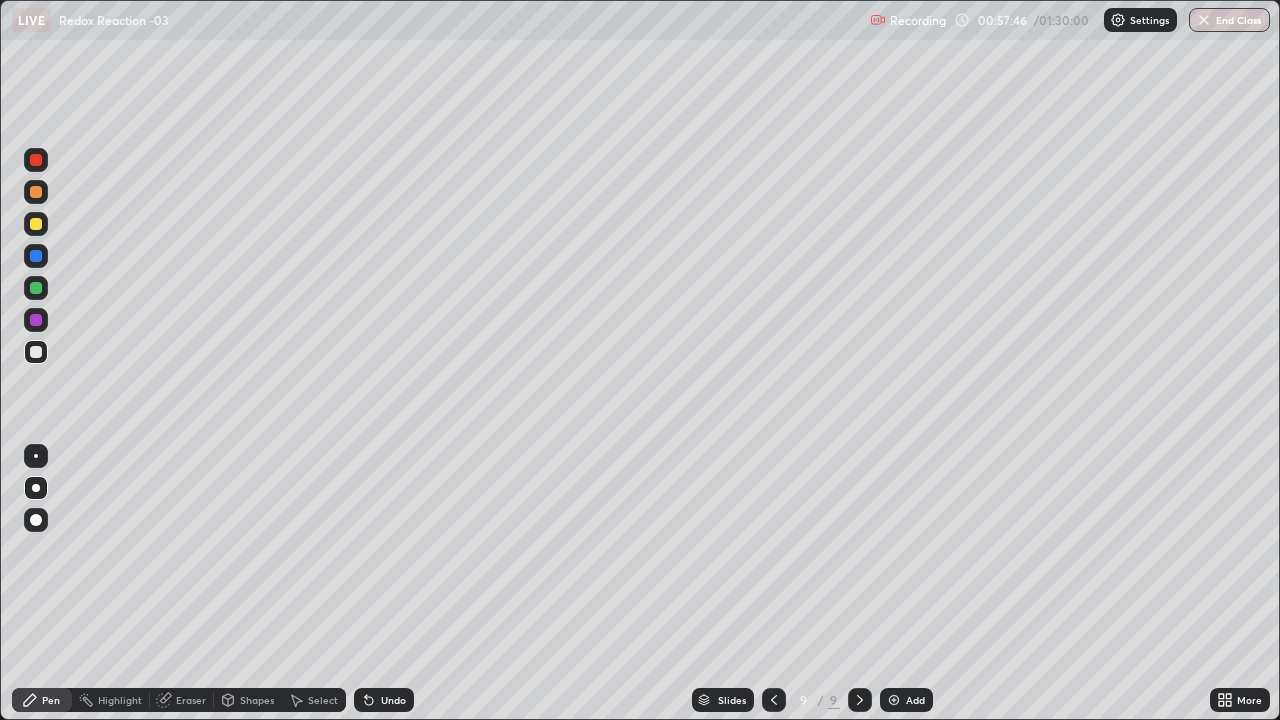 click at bounding box center [36, 288] 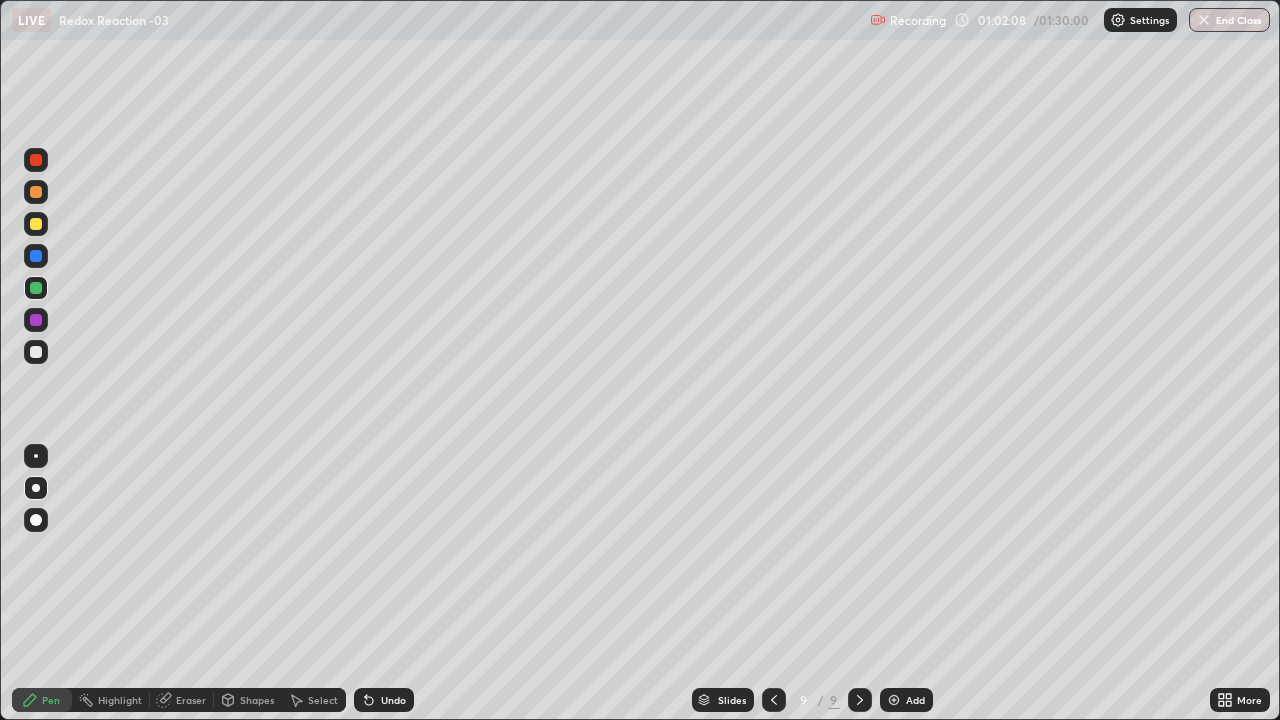 click on "Add" at bounding box center [906, 700] 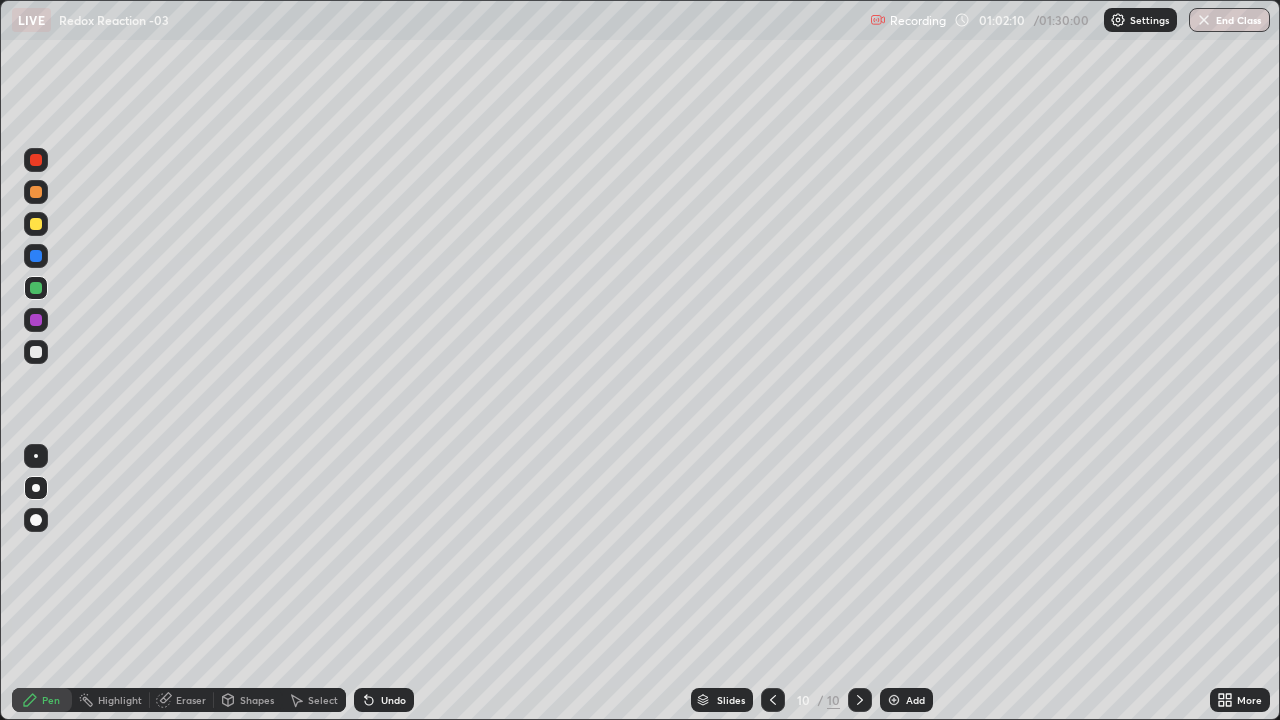 click at bounding box center (36, 192) 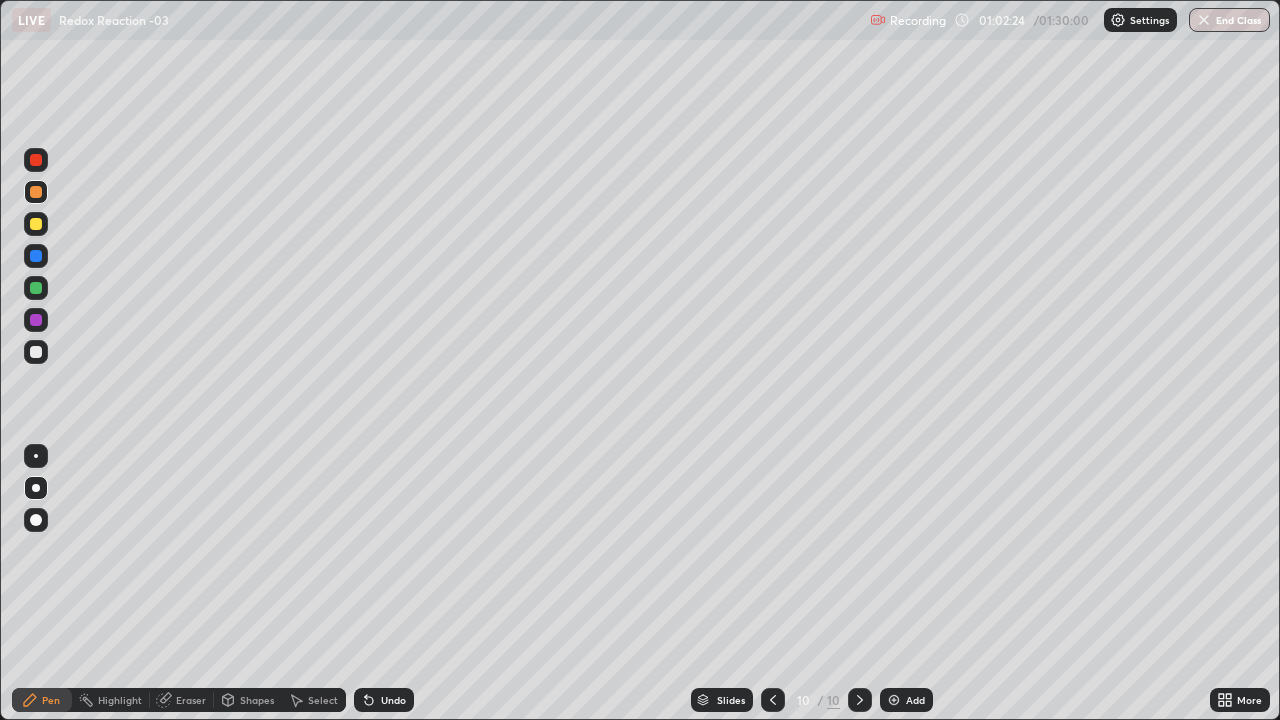 click on "Shapes" at bounding box center (248, 700) 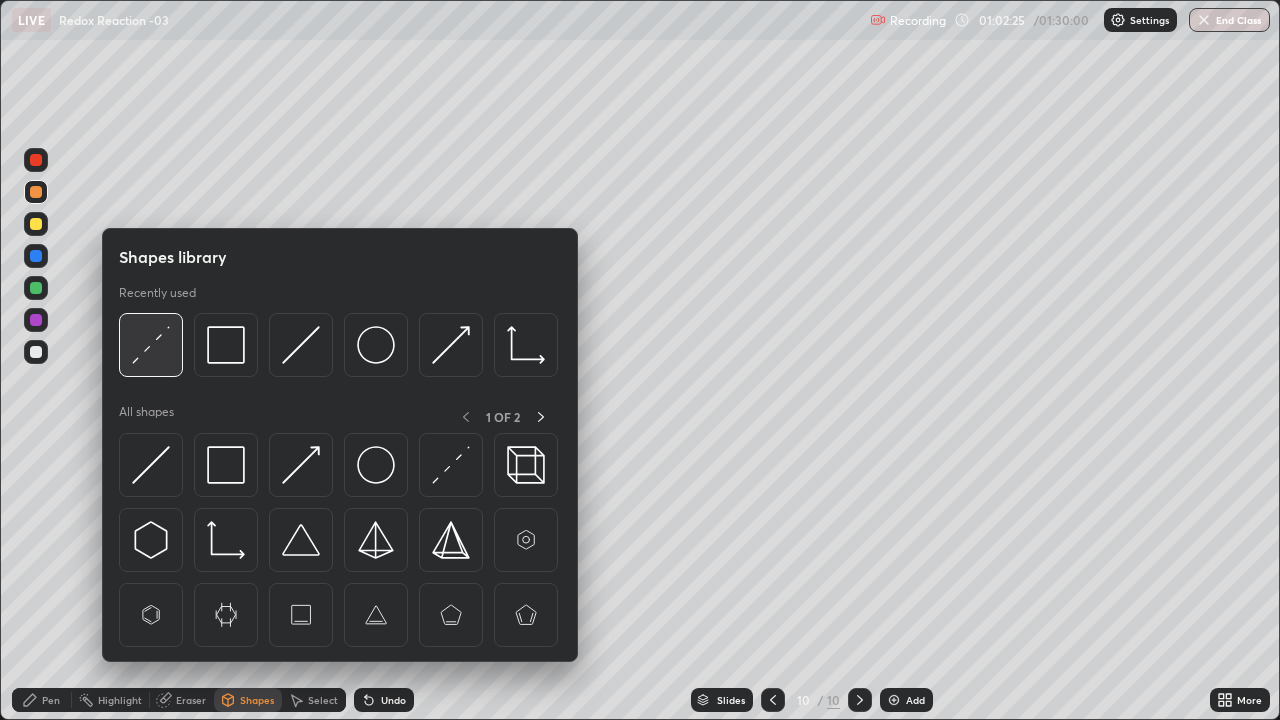 click at bounding box center (151, 345) 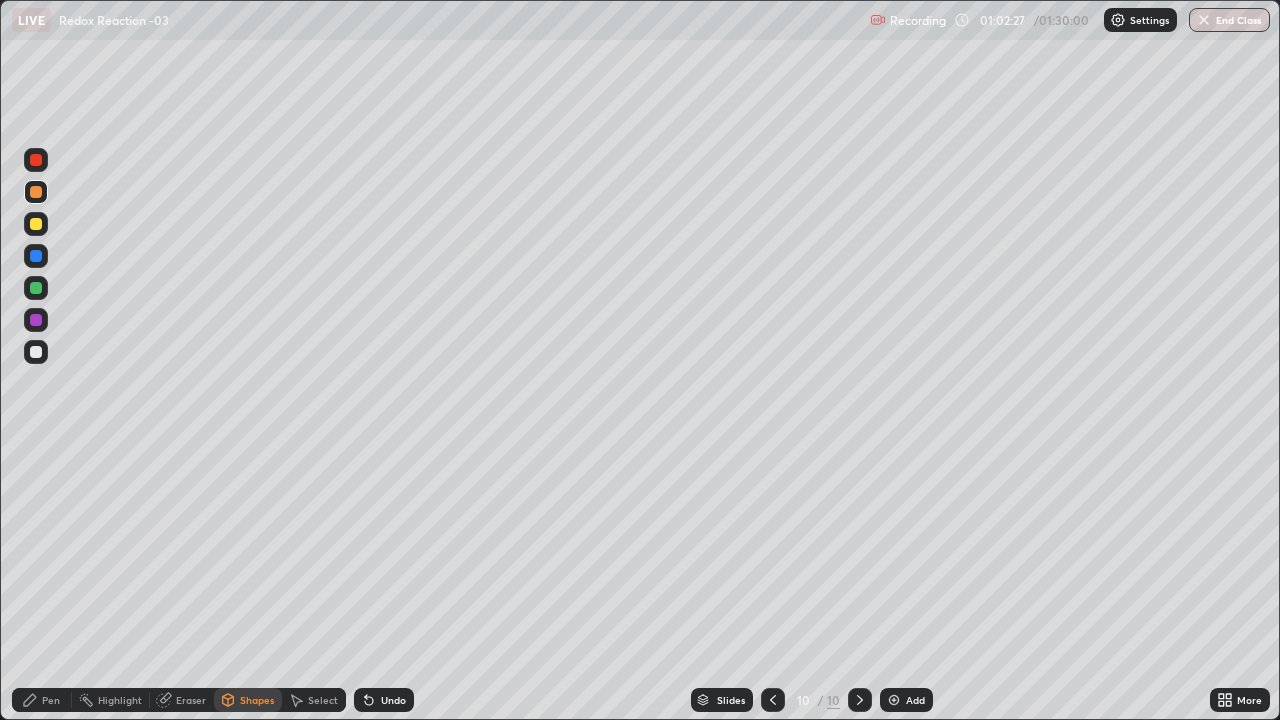 click 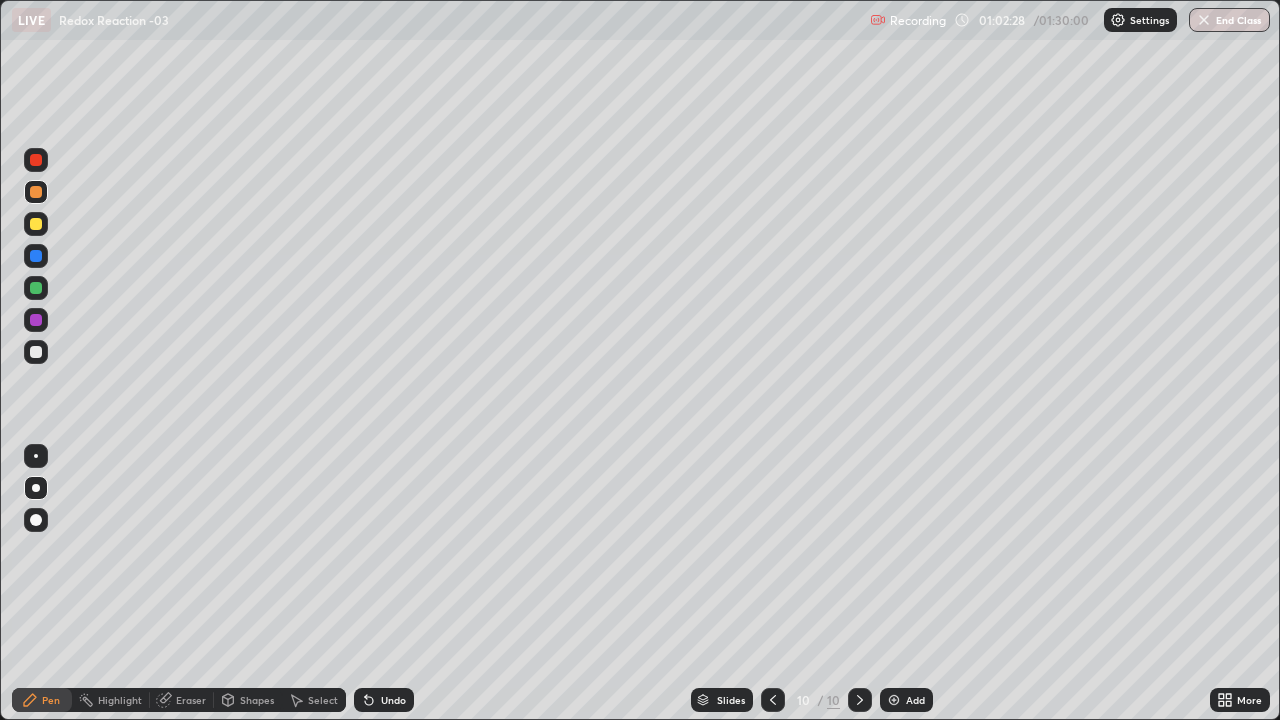 click at bounding box center [36, 352] 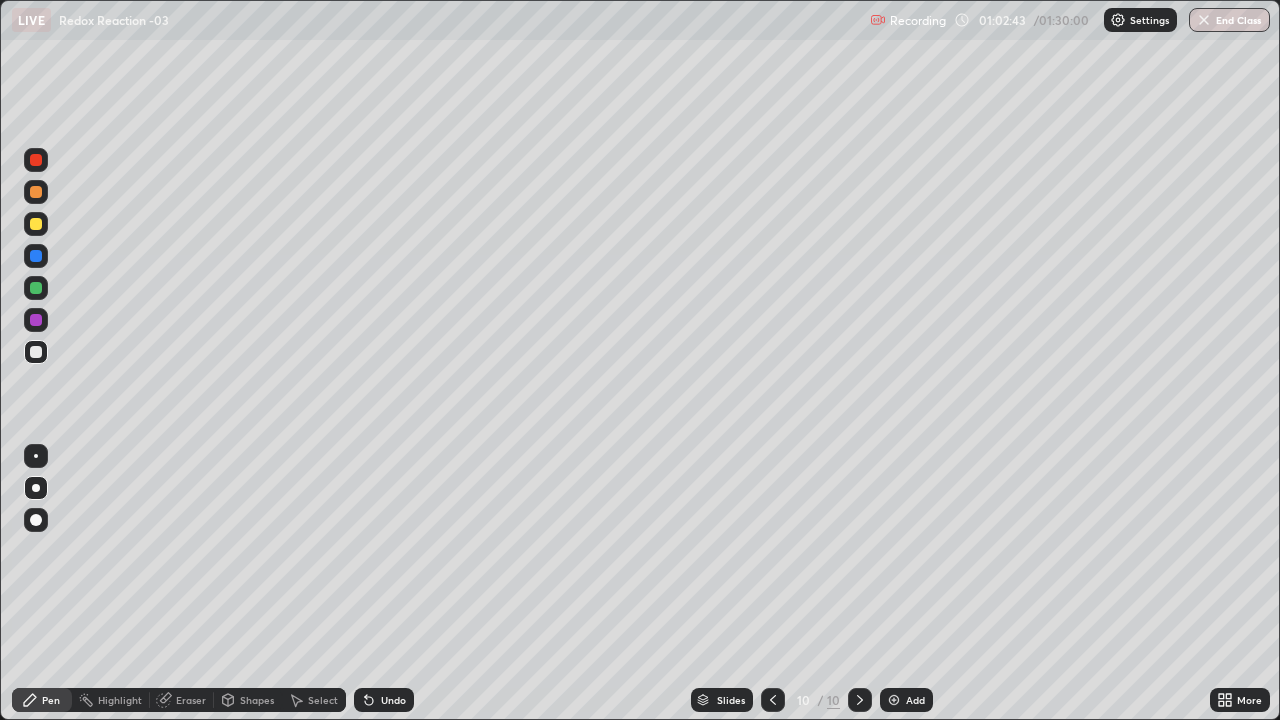 click at bounding box center [36, 288] 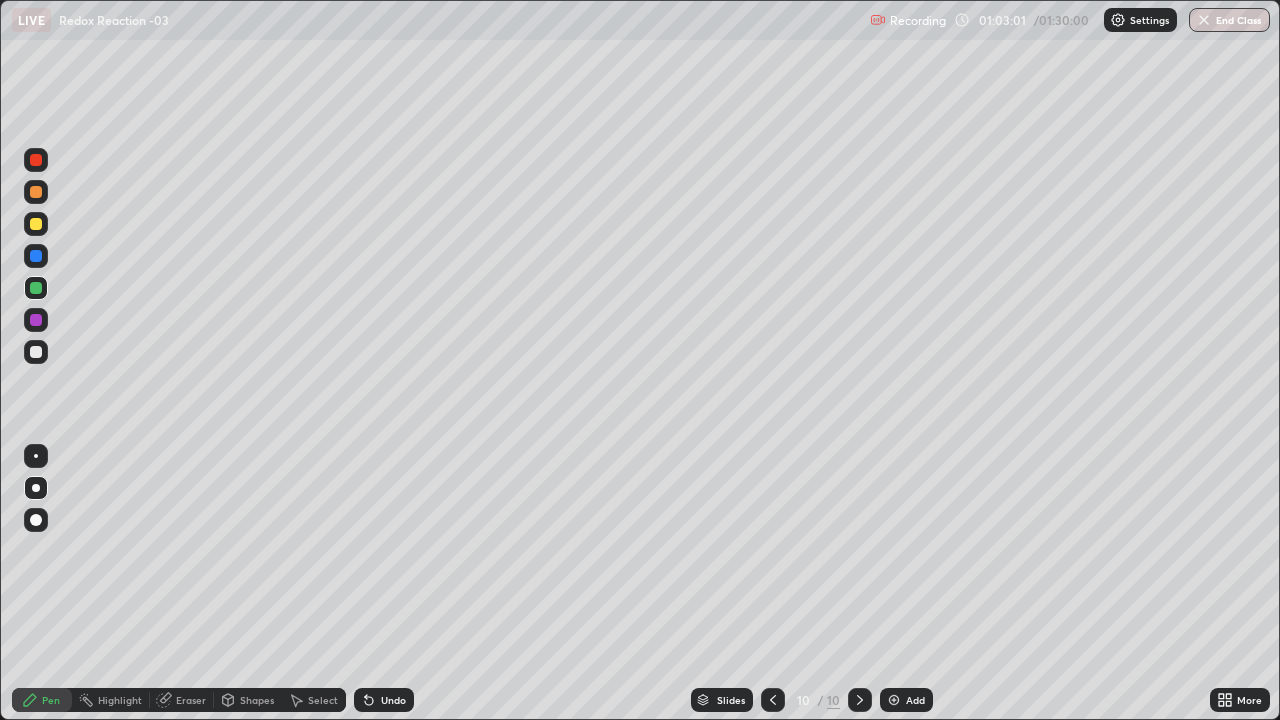click at bounding box center (773, 700) 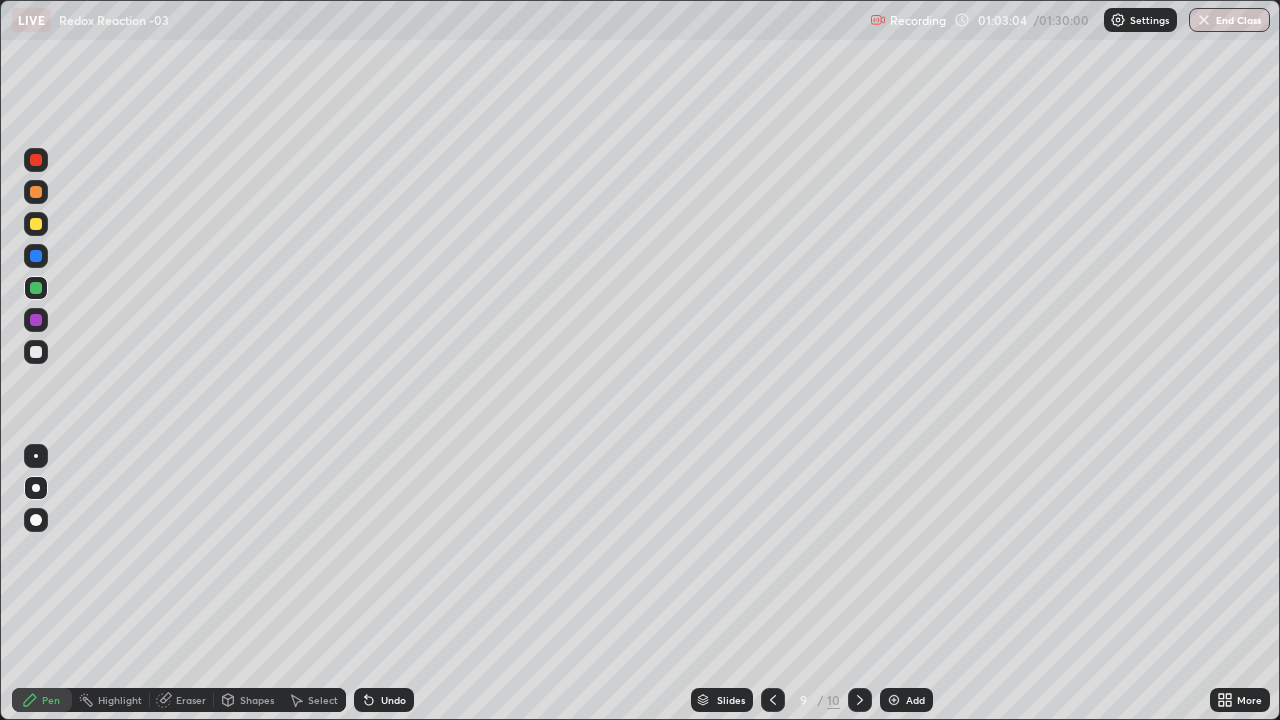 click 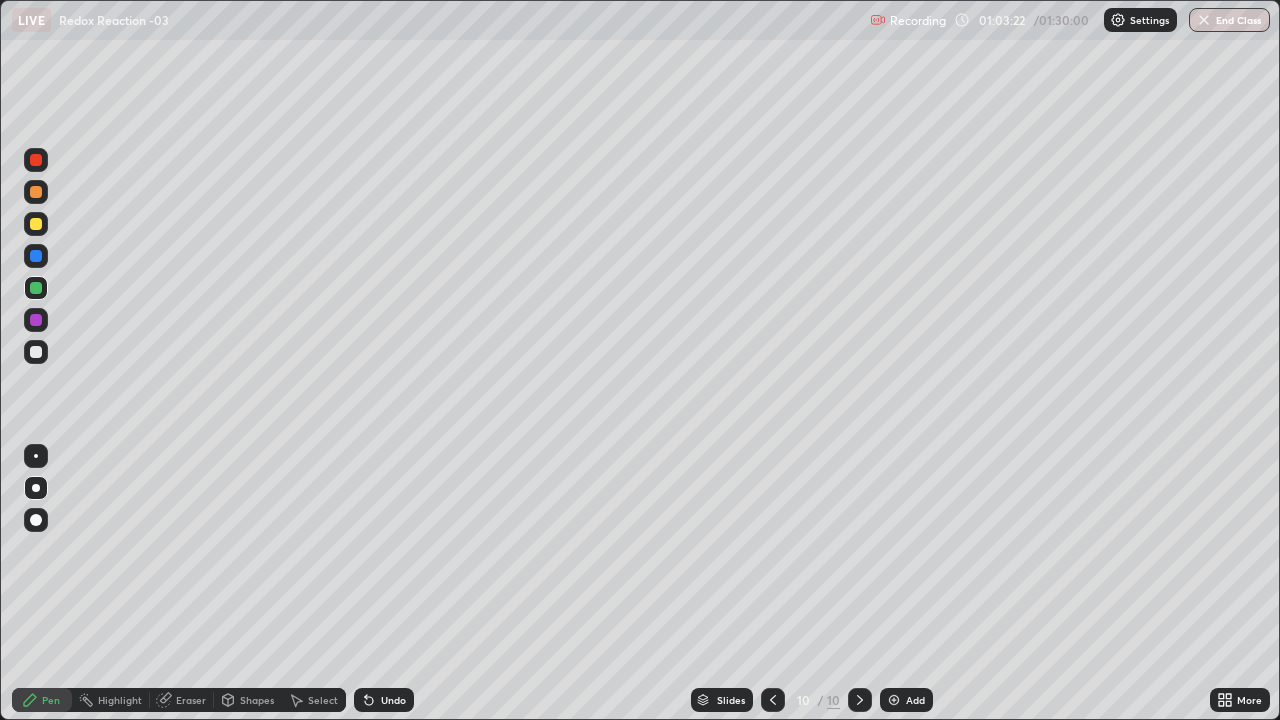 click at bounding box center (36, 352) 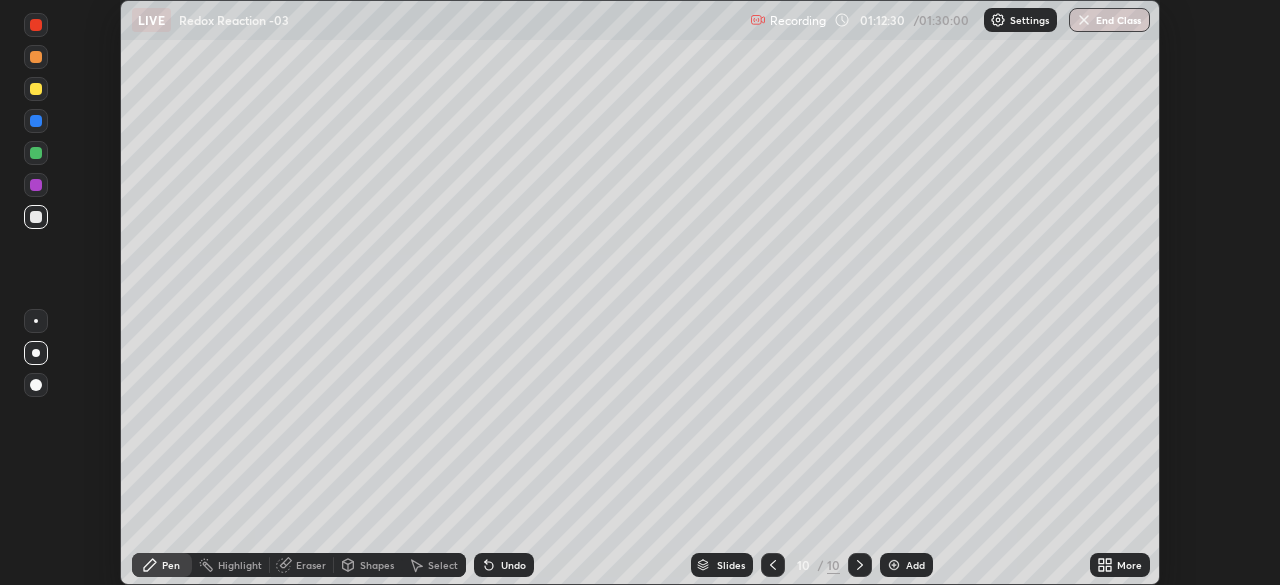 scroll, scrollTop: 0, scrollLeft: 0, axis: both 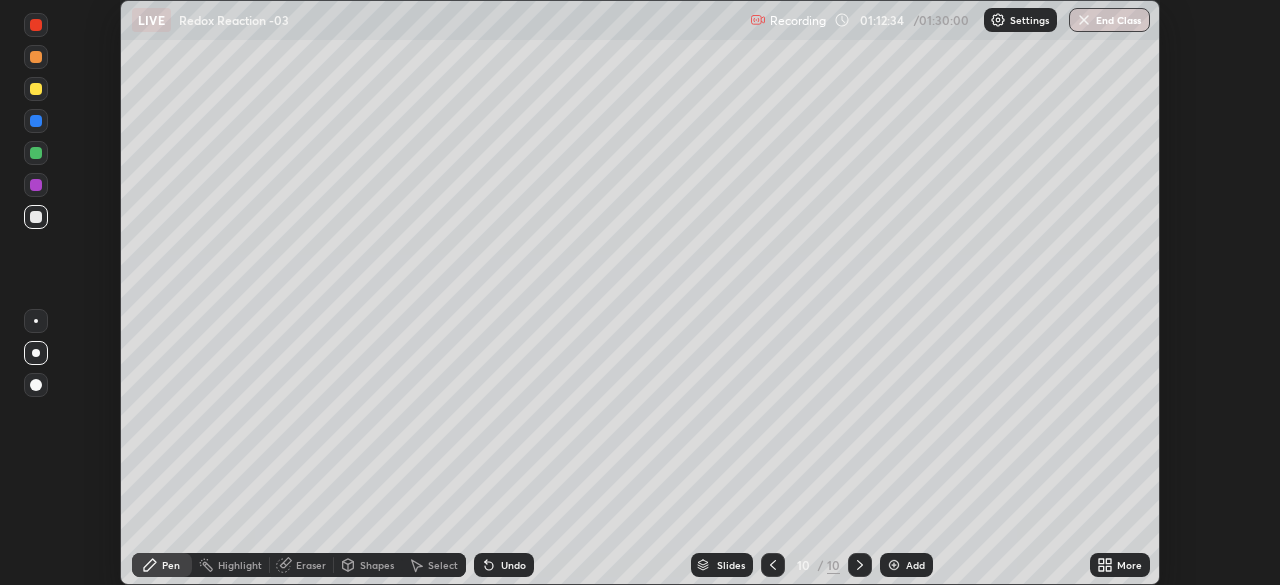 click on "More" at bounding box center [1120, 565] 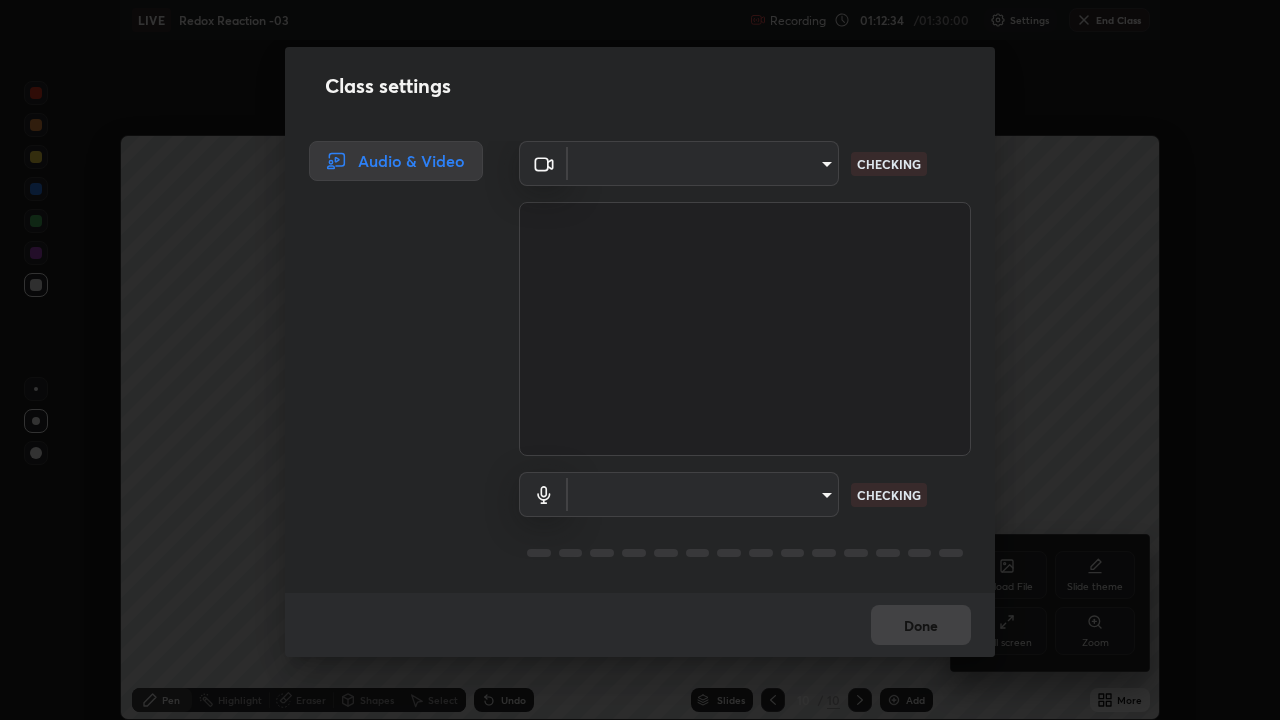 type on "bfa13ec11e3806c3eb92bf3b7126344263004e7e0ebf3fc0325b0f534c832c89" 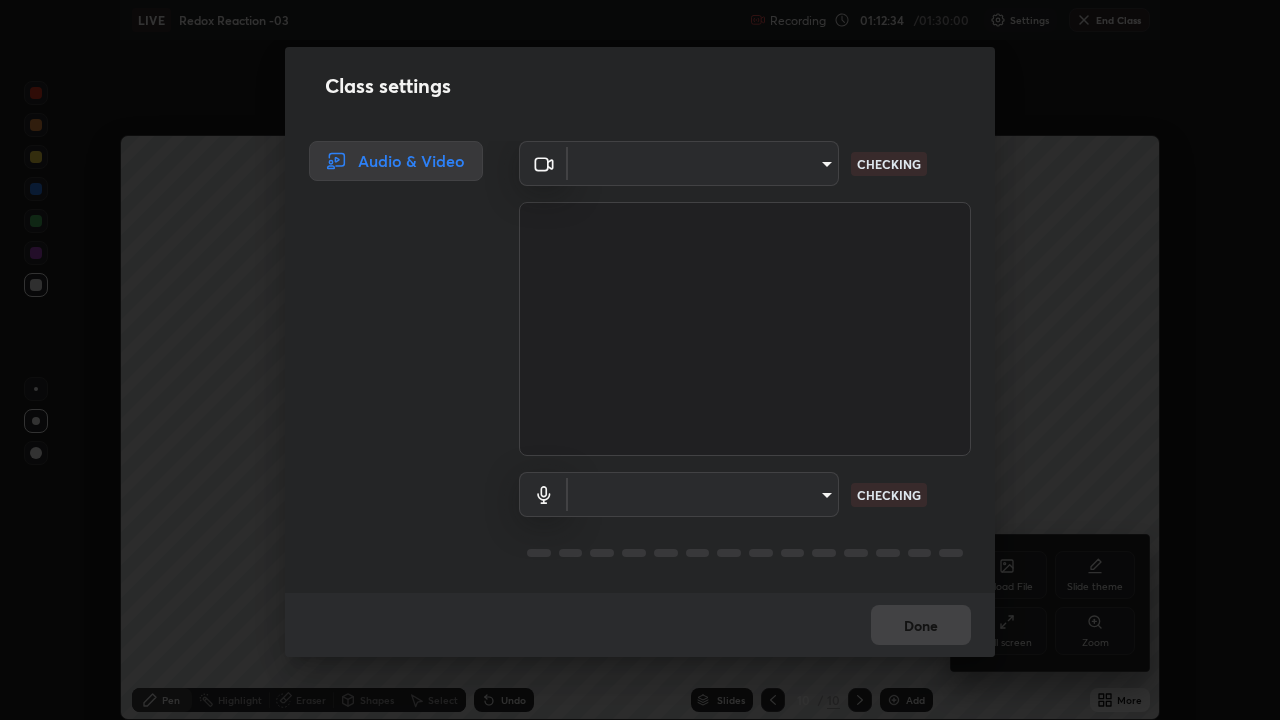 type on "0386923fb9024cbaf178a4a2fd8e3b751ee26661207c8dbefa86137fe9378b42" 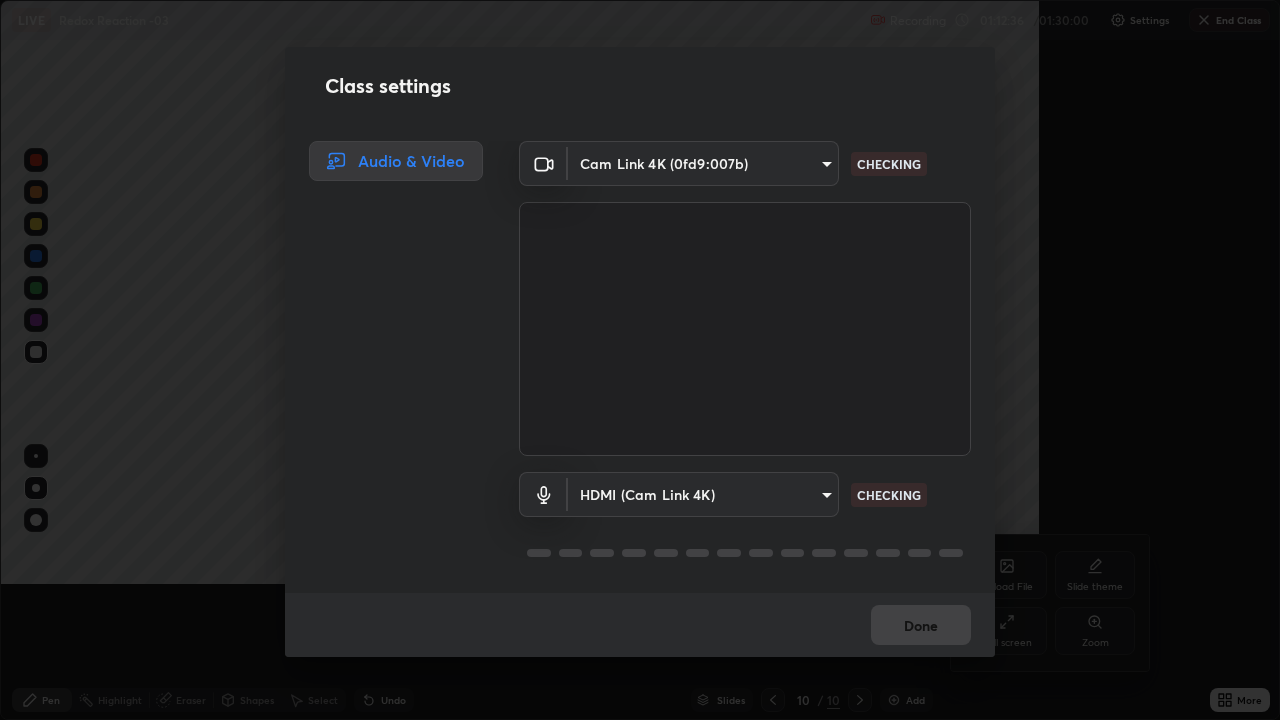 scroll, scrollTop: 99280, scrollLeft: 98720, axis: both 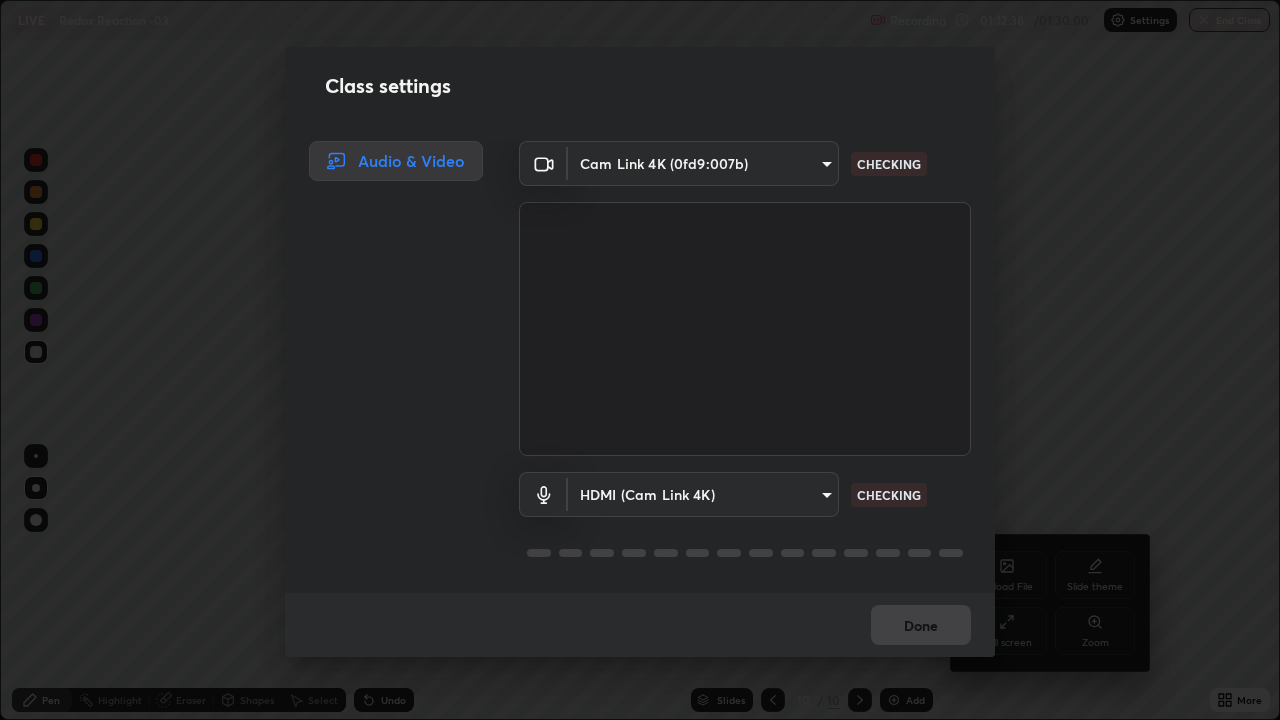 click on "Erase all LIVE Redox Reaction -03 Recording 01:12:38 /  01:30:00 Settings End Class Setting up your live class Redox Reaction -03 • L19 of Course On Chemistry for NEET-Conquer-5 - 2026 [FIRST] [LAST] Pen Highlight Eraser Shapes Select Undo Slides 10 / 10 Add More No doubts shared Encourage your learners to ask a doubt for better clarity Report an issue Reason for reporting Buffering Chat not working Audio - Video sync issue Educator video quality low ​ Attach an image Report Upload File Slide theme Full screen Zoom Class settings Audio & Video Cam Link 4K (0fd9:007b) bfa13ec11e3806c3eb92bf3b7126344263004e7e0ebf3fc0325b0f534c832c89 CHECKING HDMI (Cam Link 4K) 0386923fb9024cbaf178a4a2fd8e3b751ee26661207c8dbefa86137fe9378b42 CHECKING Done" at bounding box center [640, 360] 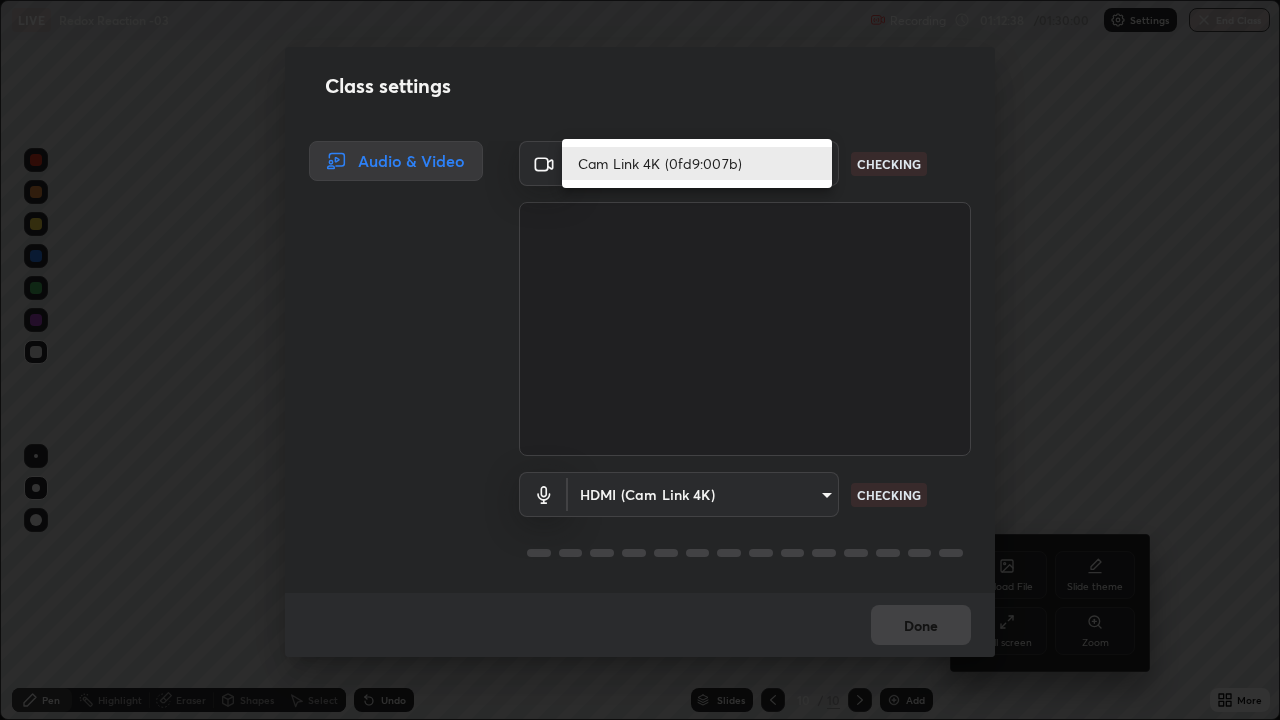 click on "Cam Link 4K (0fd9:007b)" at bounding box center [697, 163] 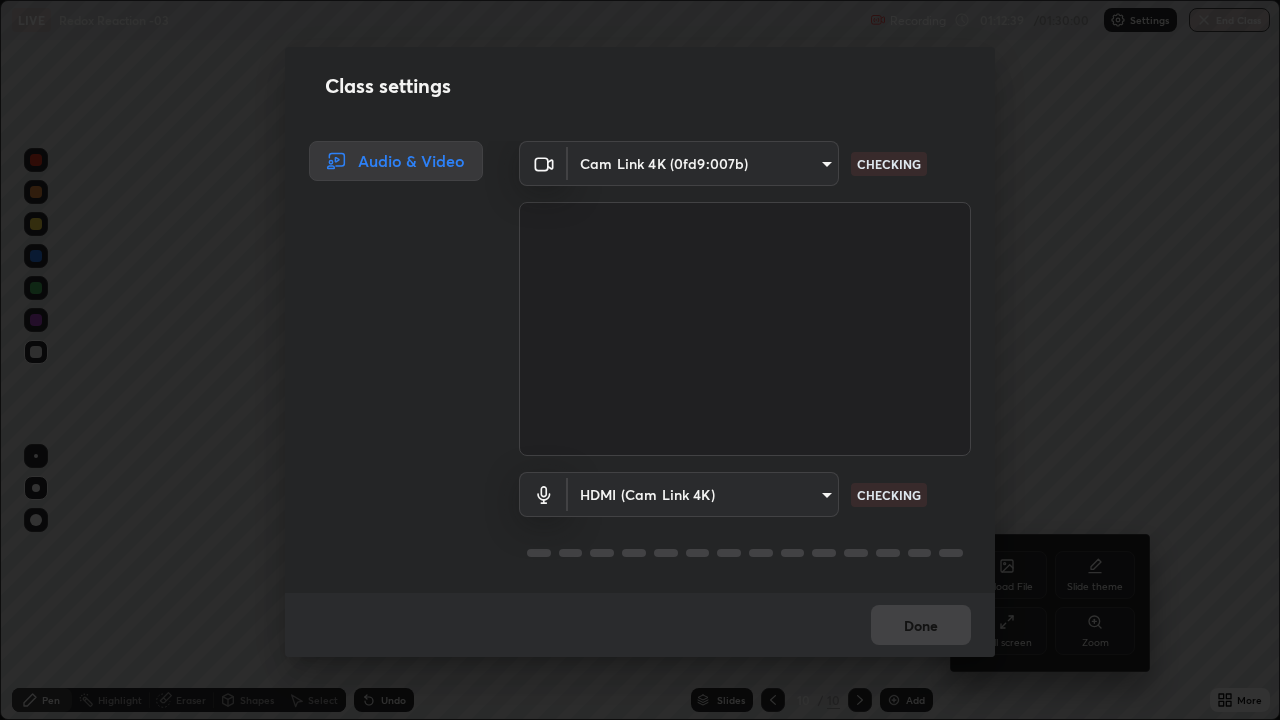 scroll, scrollTop: 2, scrollLeft: 0, axis: vertical 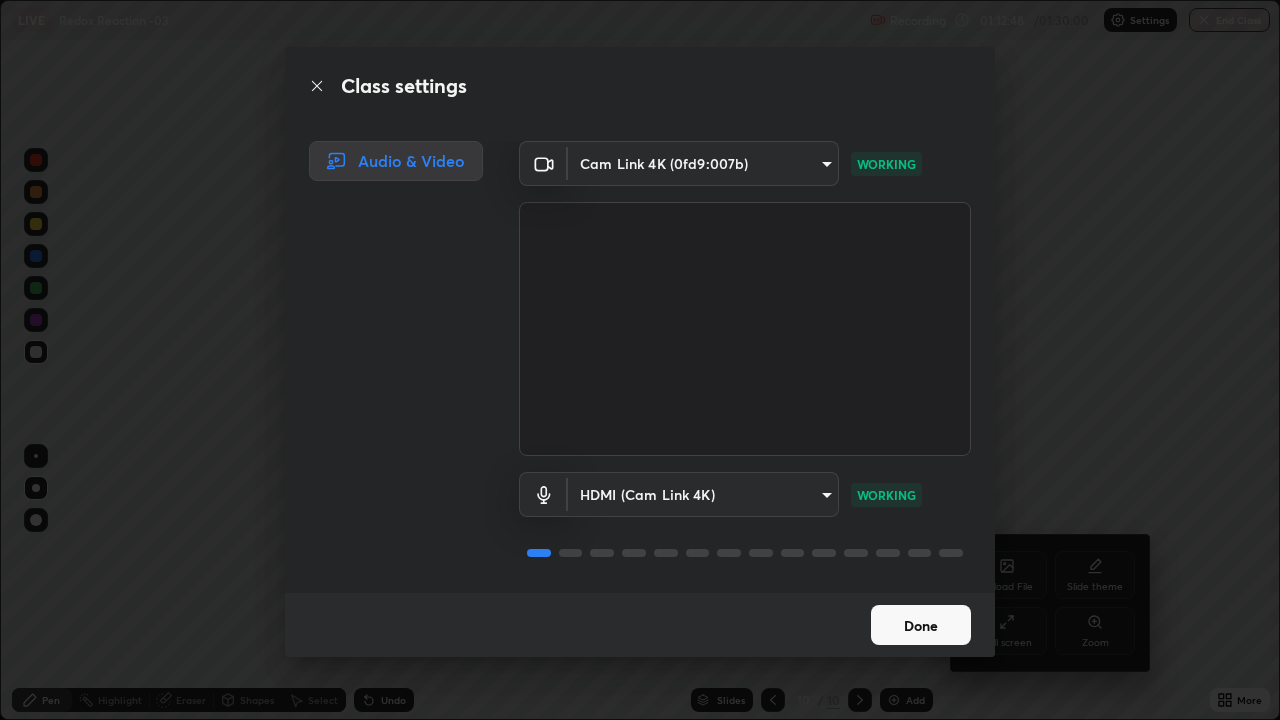 click on "Done" at bounding box center (921, 625) 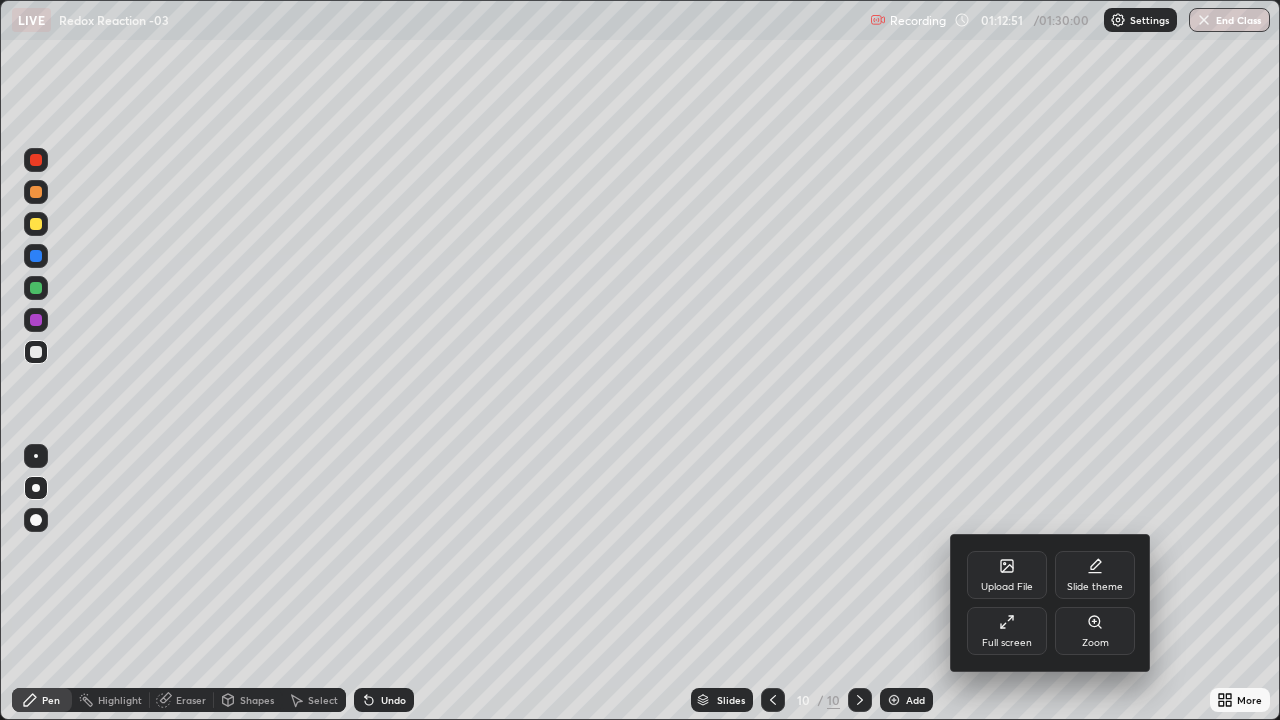 click at bounding box center [640, 360] 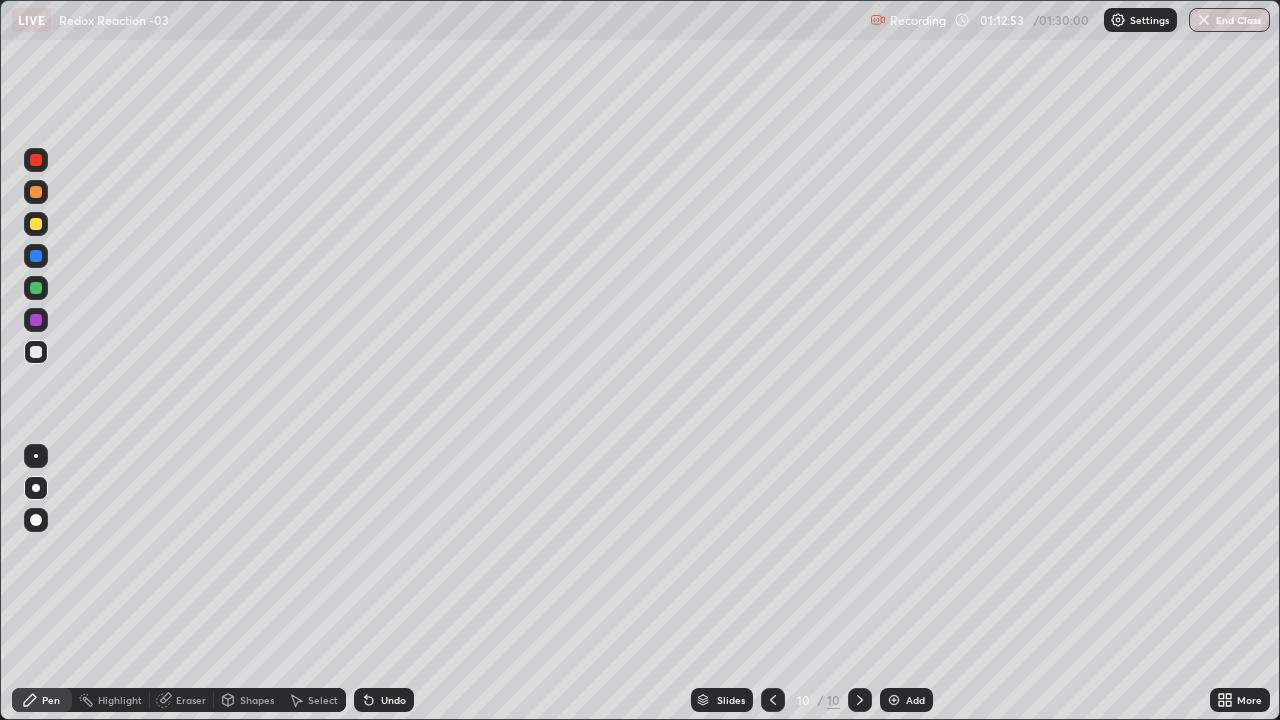 click at bounding box center [1204, 20] 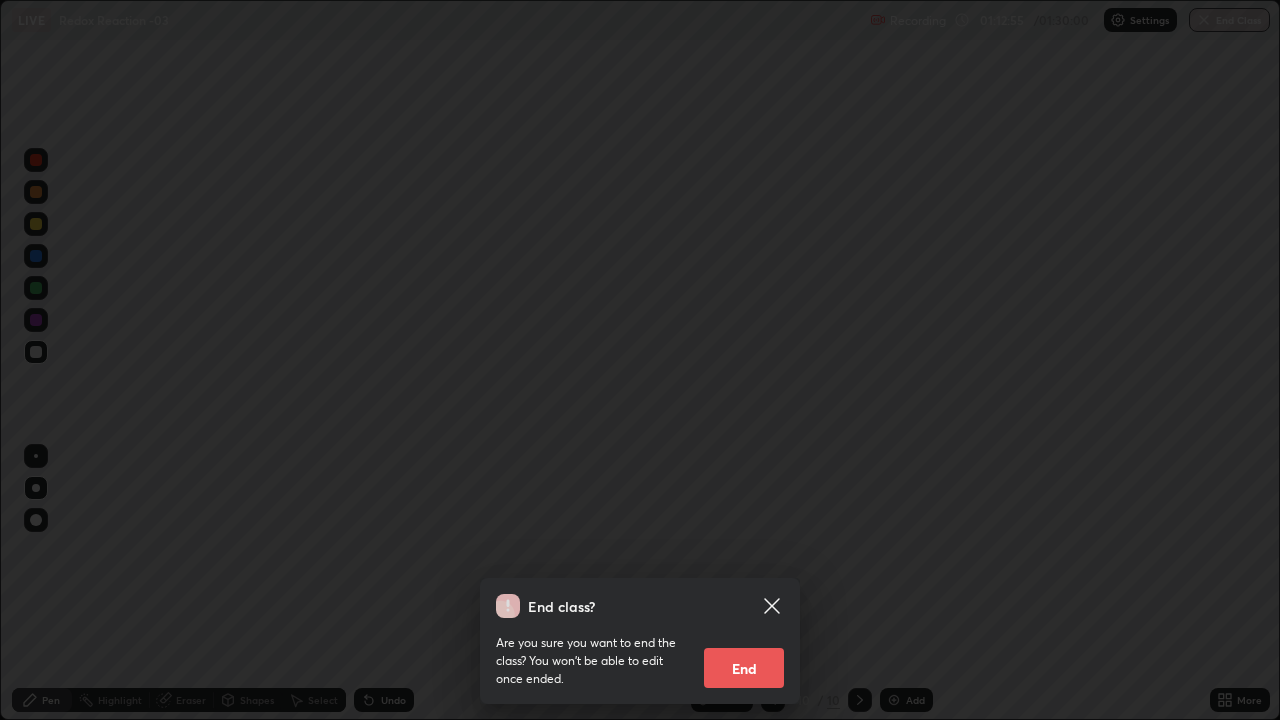 click on "End" at bounding box center [744, 668] 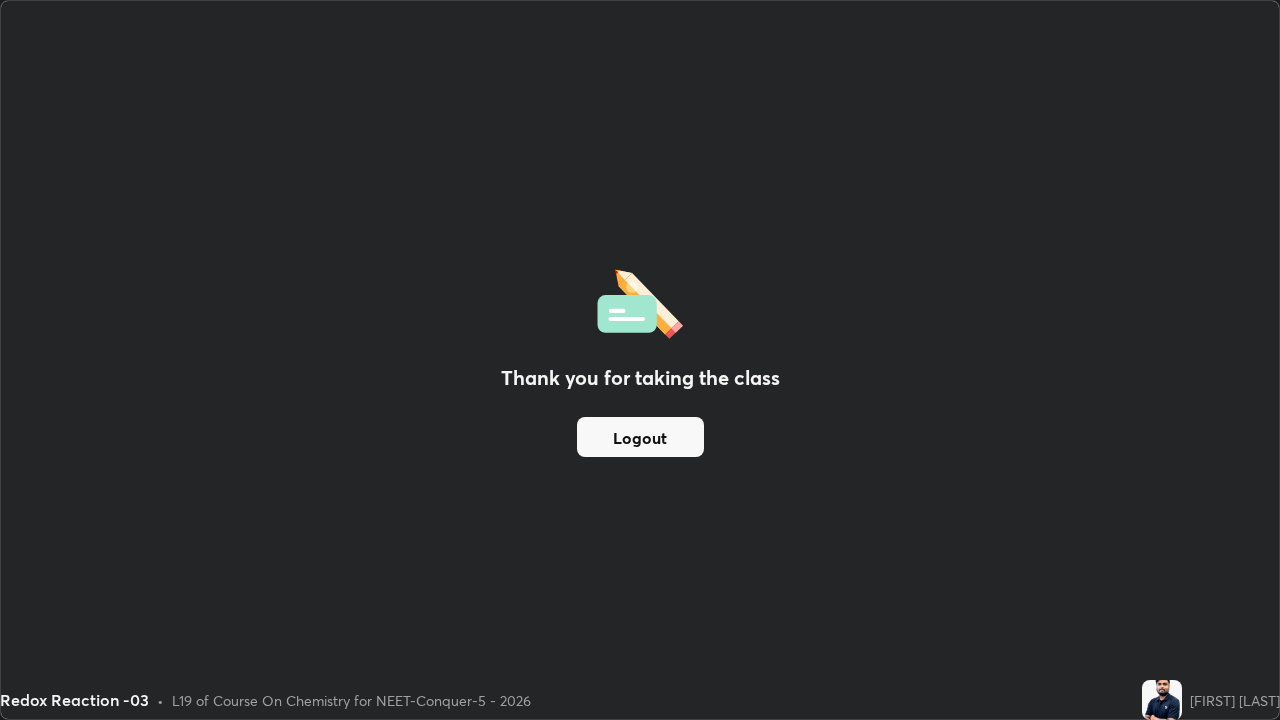 click on "Logout" at bounding box center [640, 437] 